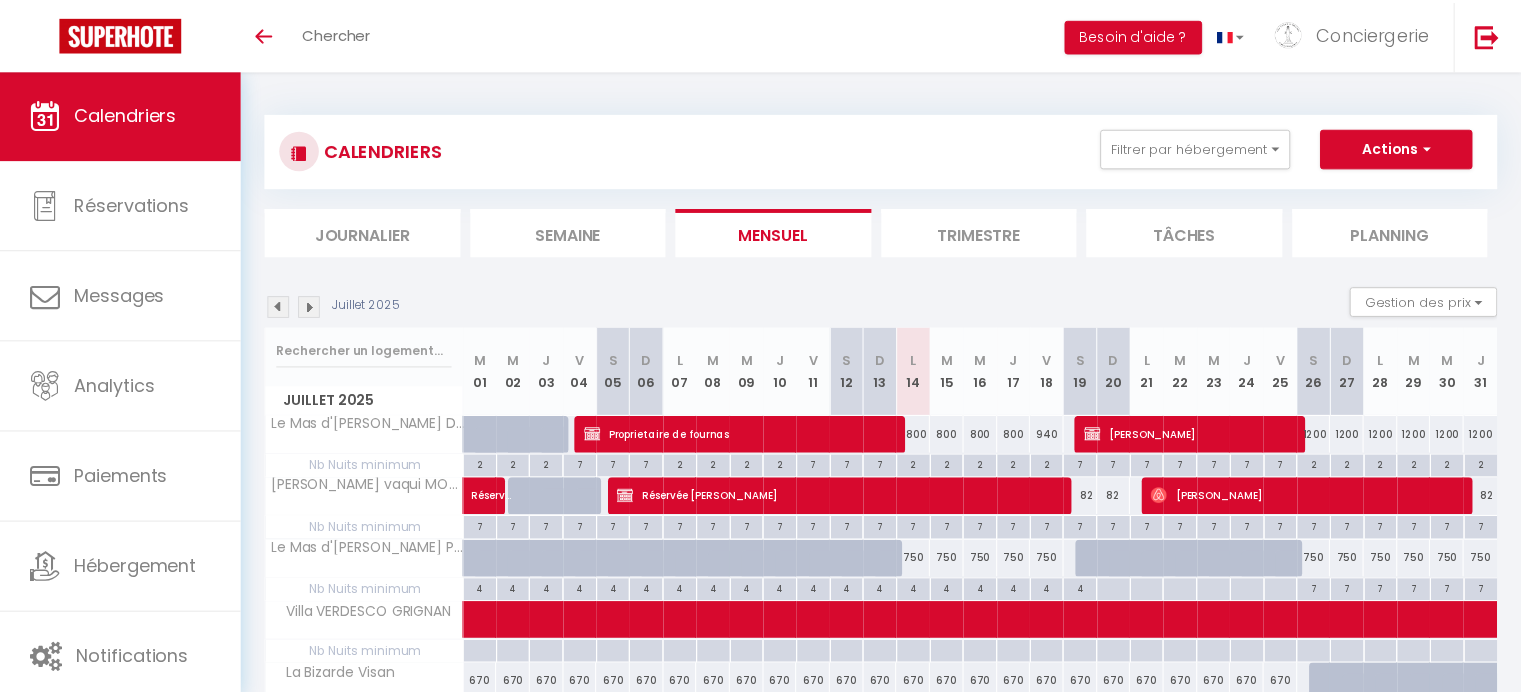 scroll, scrollTop: 0, scrollLeft: 0, axis: both 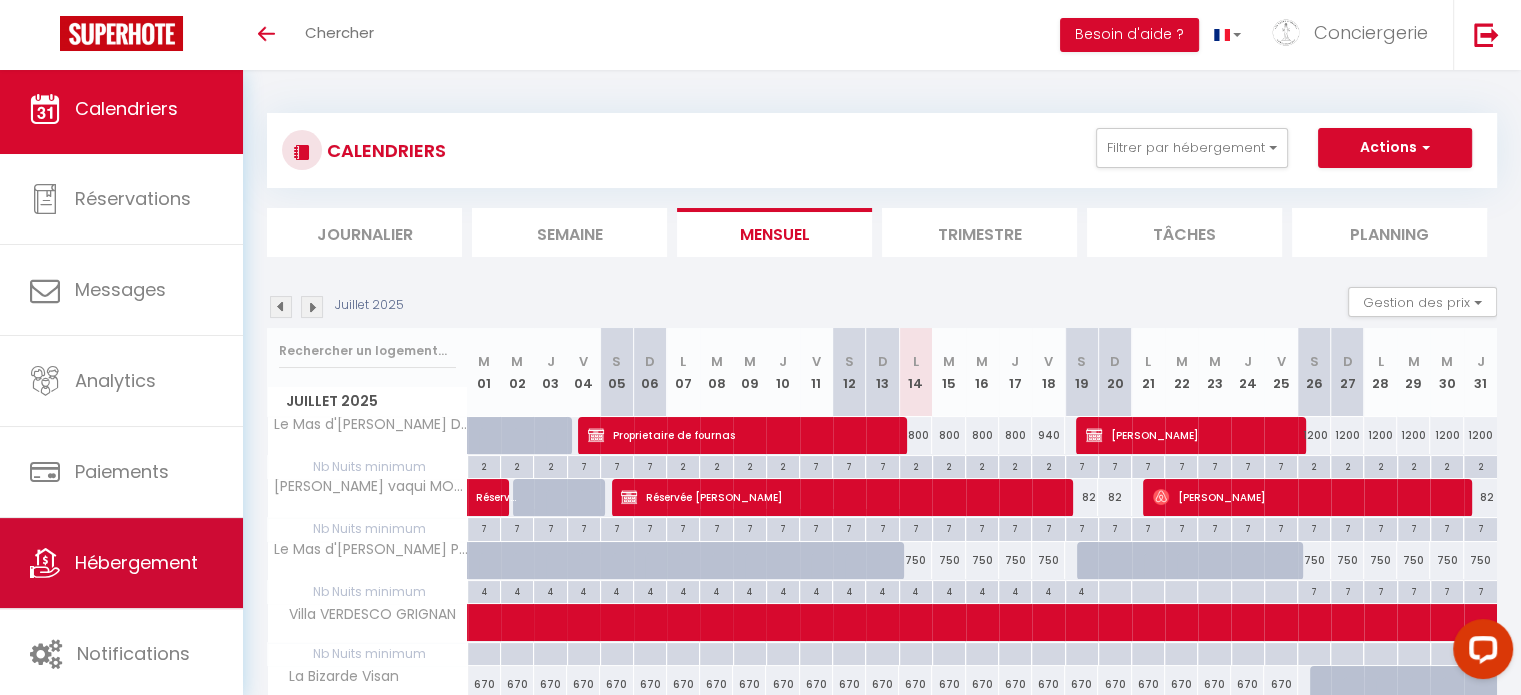click on "Hébergement" at bounding box center [136, 562] 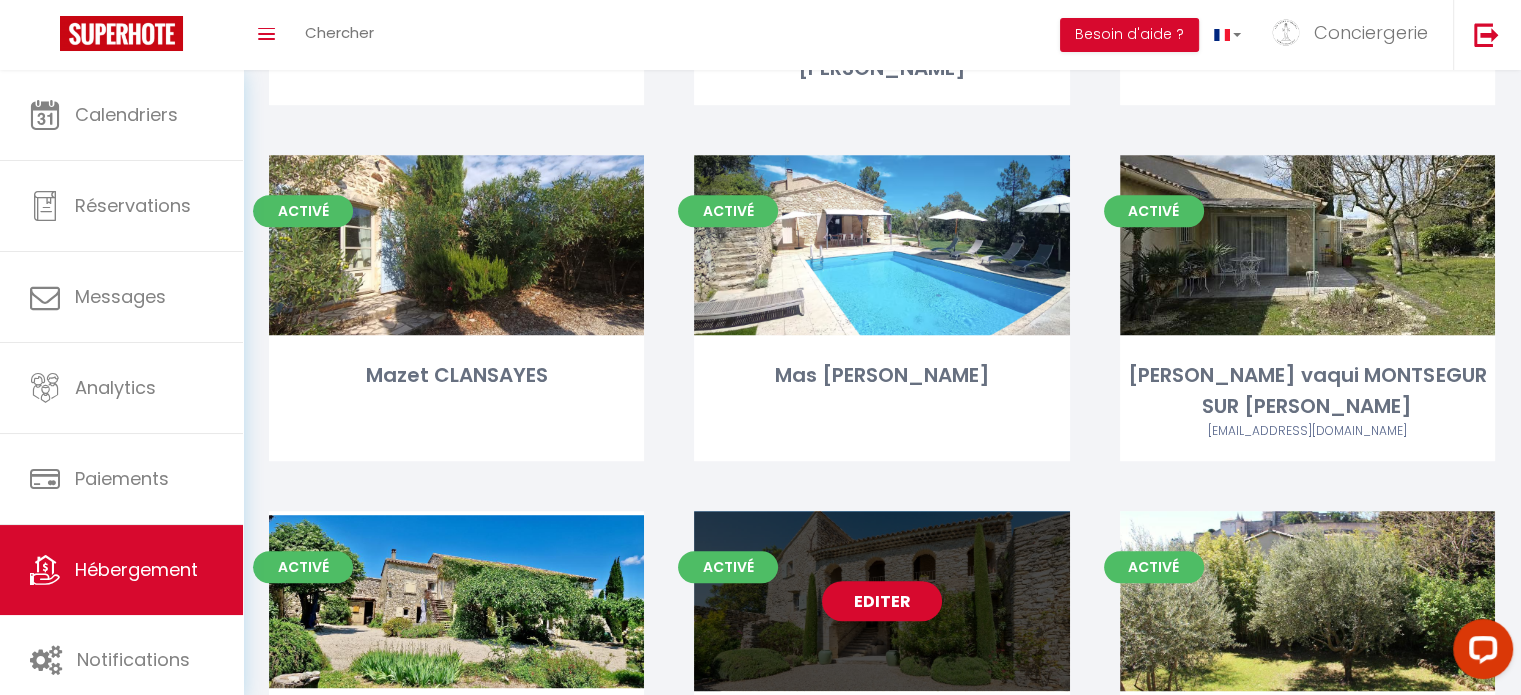 scroll, scrollTop: 1300, scrollLeft: 0, axis: vertical 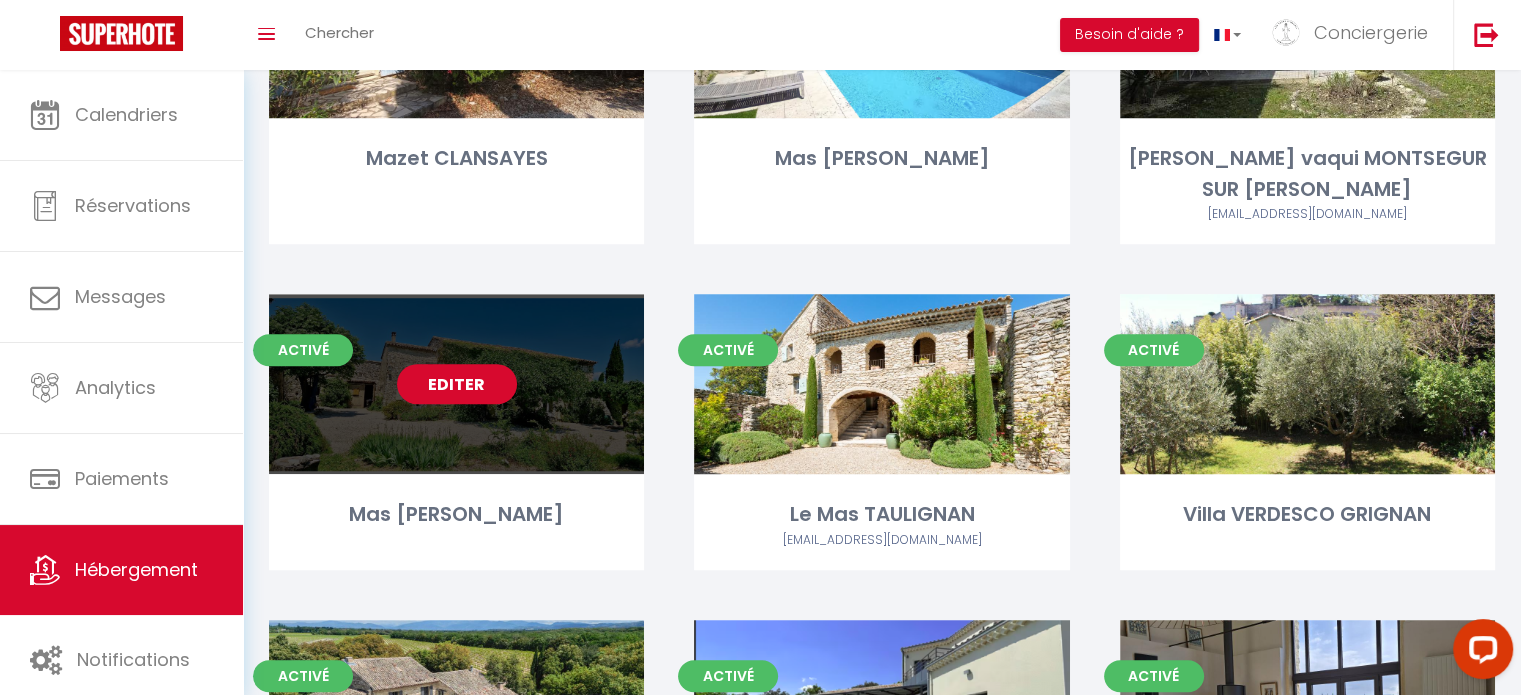 click on "Editer" at bounding box center [457, 384] 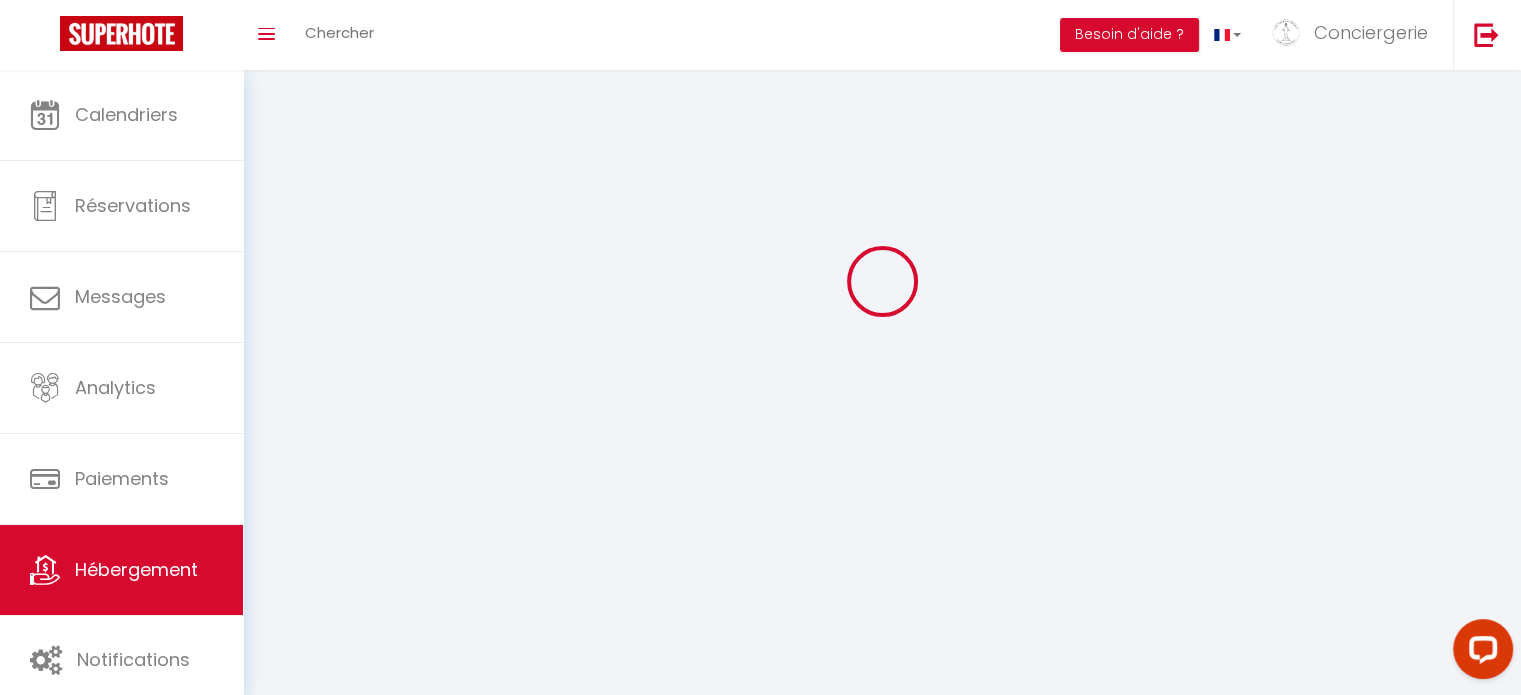 scroll, scrollTop: 0, scrollLeft: 0, axis: both 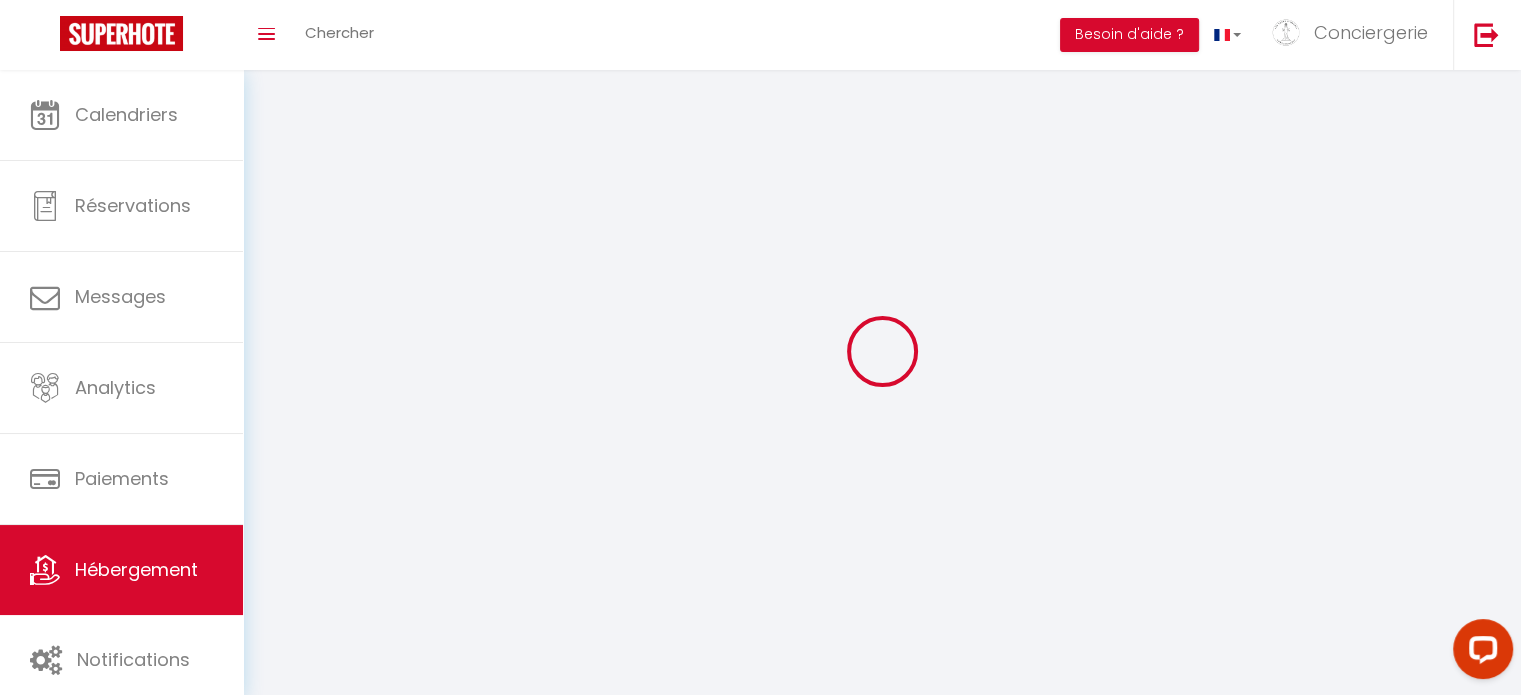 select 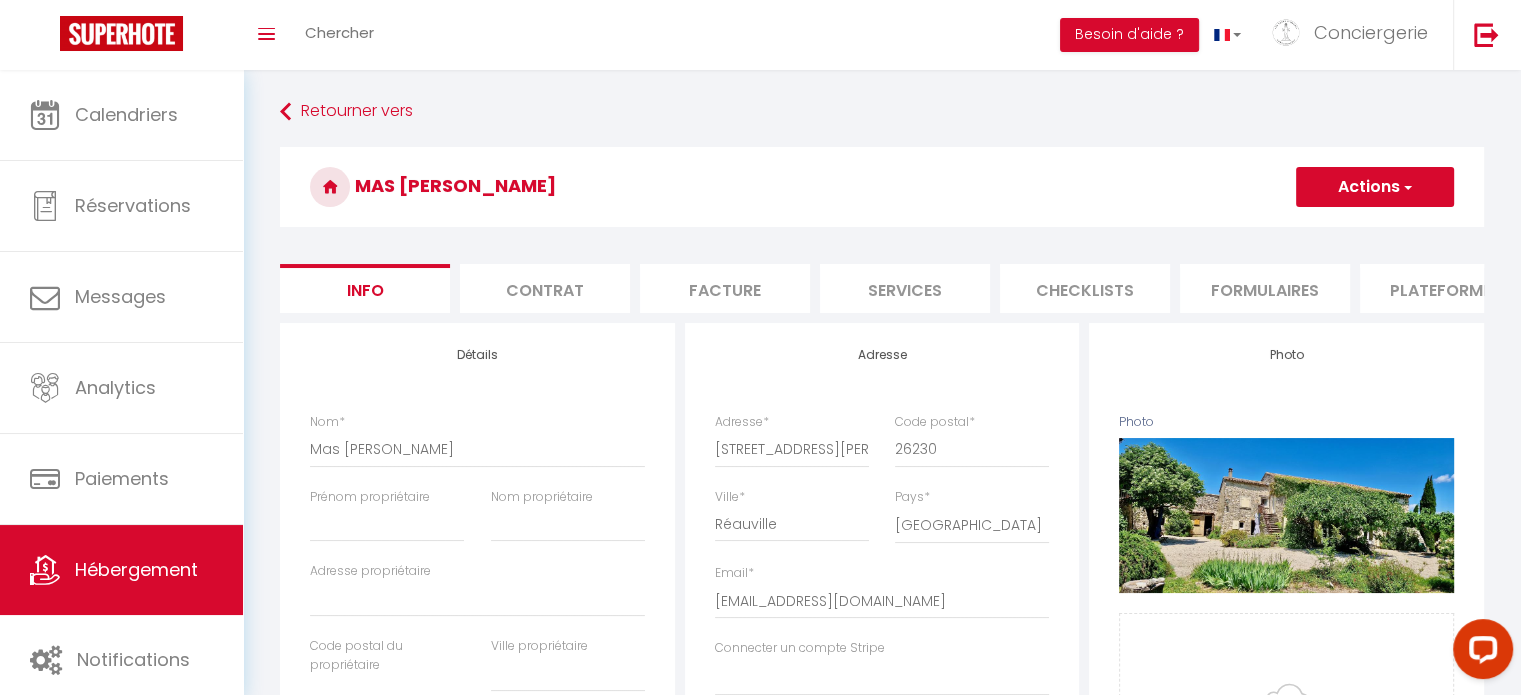 click on "Formulaires" at bounding box center [1265, 288] 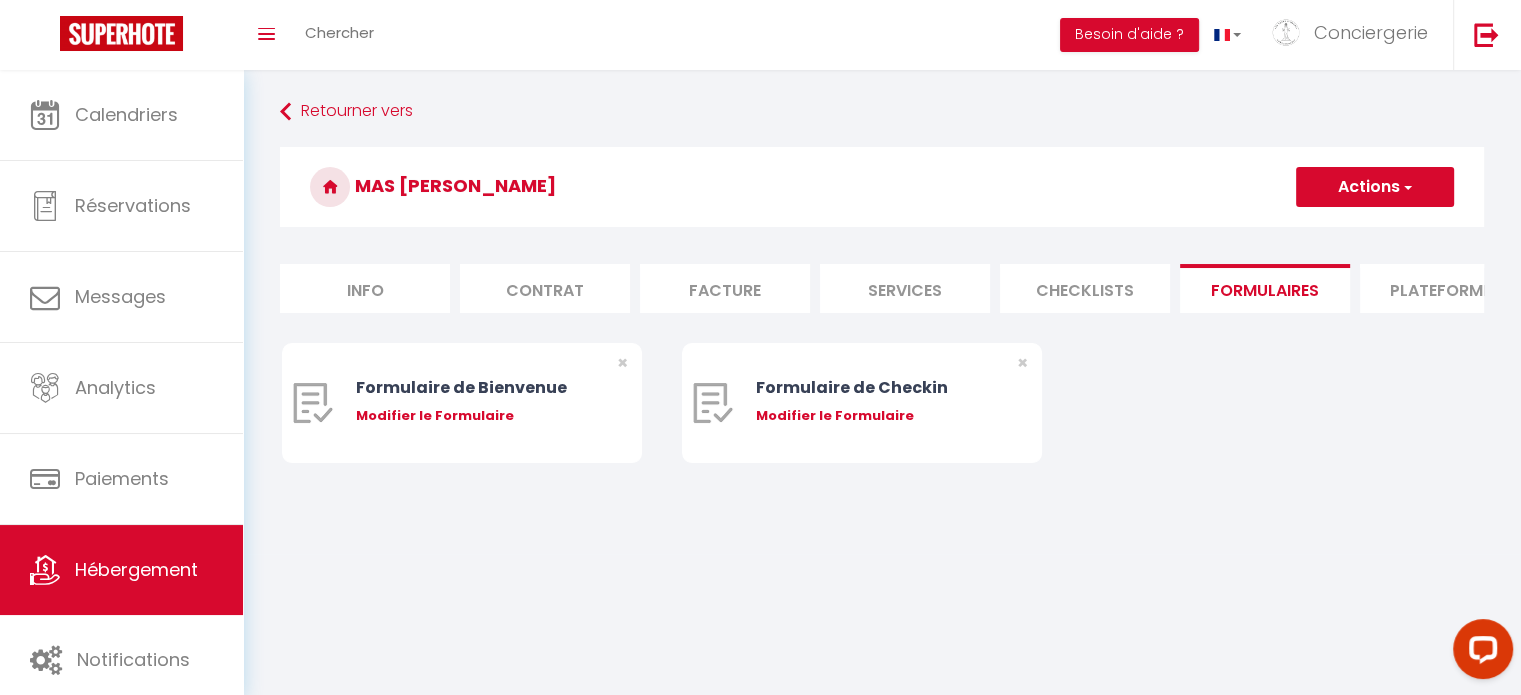 click on "Plateformes" at bounding box center [1445, 288] 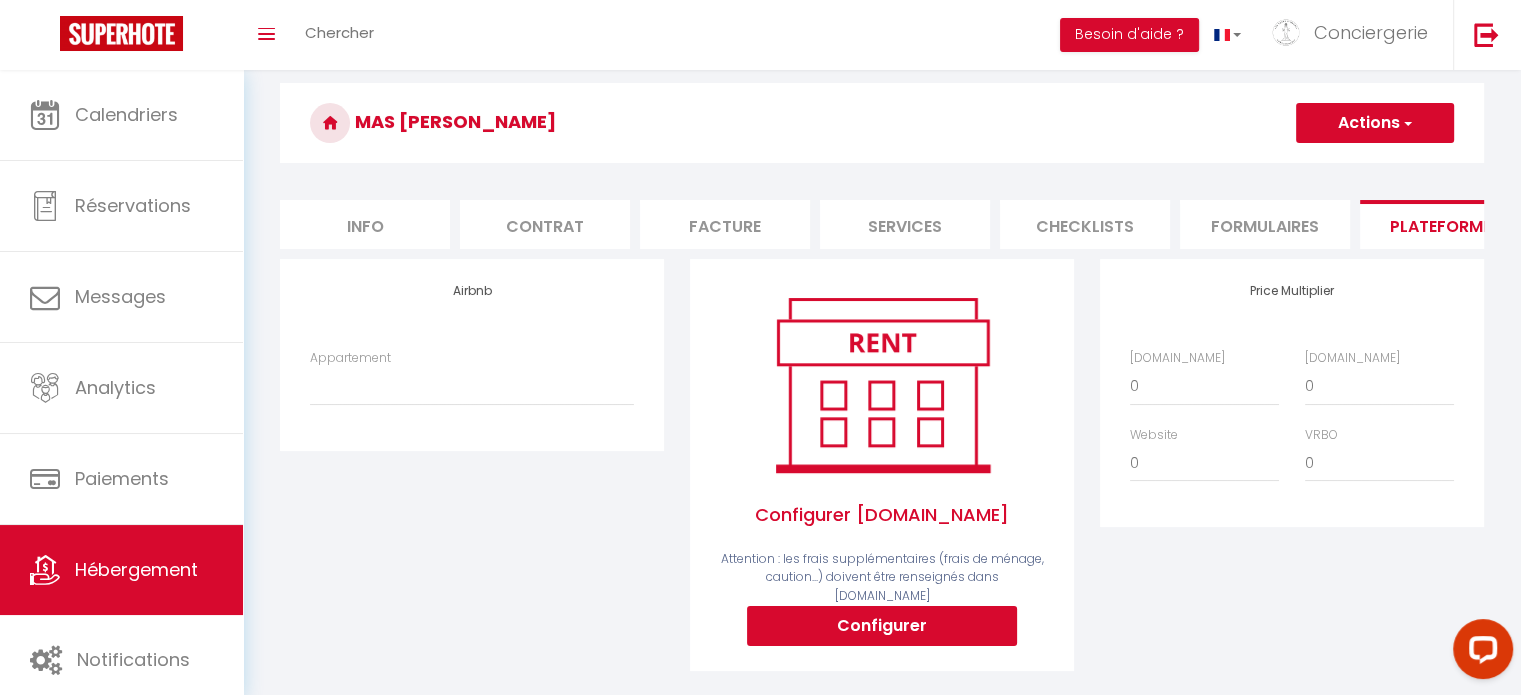 scroll, scrollTop: 100, scrollLeft: 0, axis: vertical 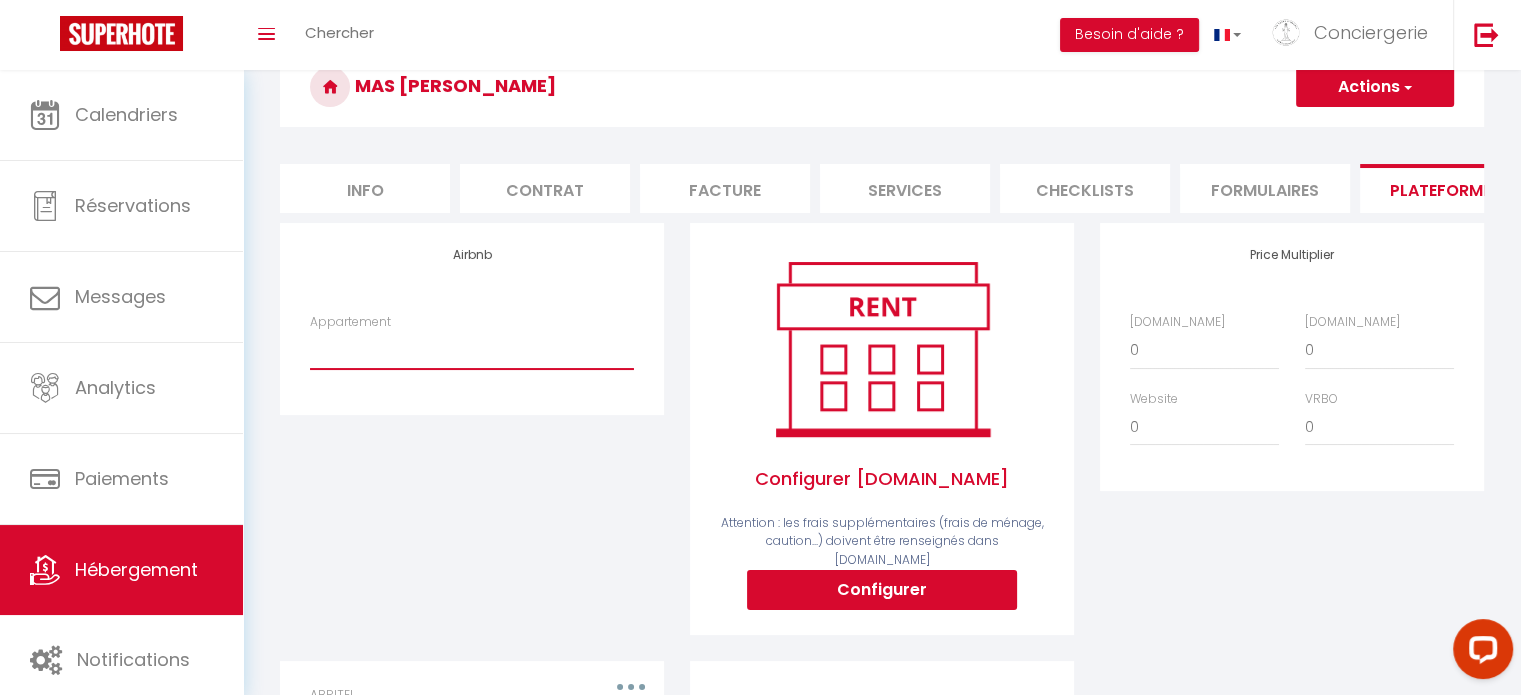 click on "Villa Verdesco · Villa Verdesco - Piscine - vue Château - contact@conciergerie-lesclefsdhestia.fr
Mazet provençal - la Bergerie des Sources - contact@conciergerie-lesclefsdhestia.fr
Mas Bohème avec piscine en Drôme provençale - contact@conciergerie-lesclefsdhestia.fr
Au mas Maré : Maison en pierre  entourée d'arbres! - contact@conciergerie-lesclefsdhestia.fr
Villa moderne avec piscine privée - contact@conciergerie-lesclefsdhestia.fr" at bounding box center [472, 350] 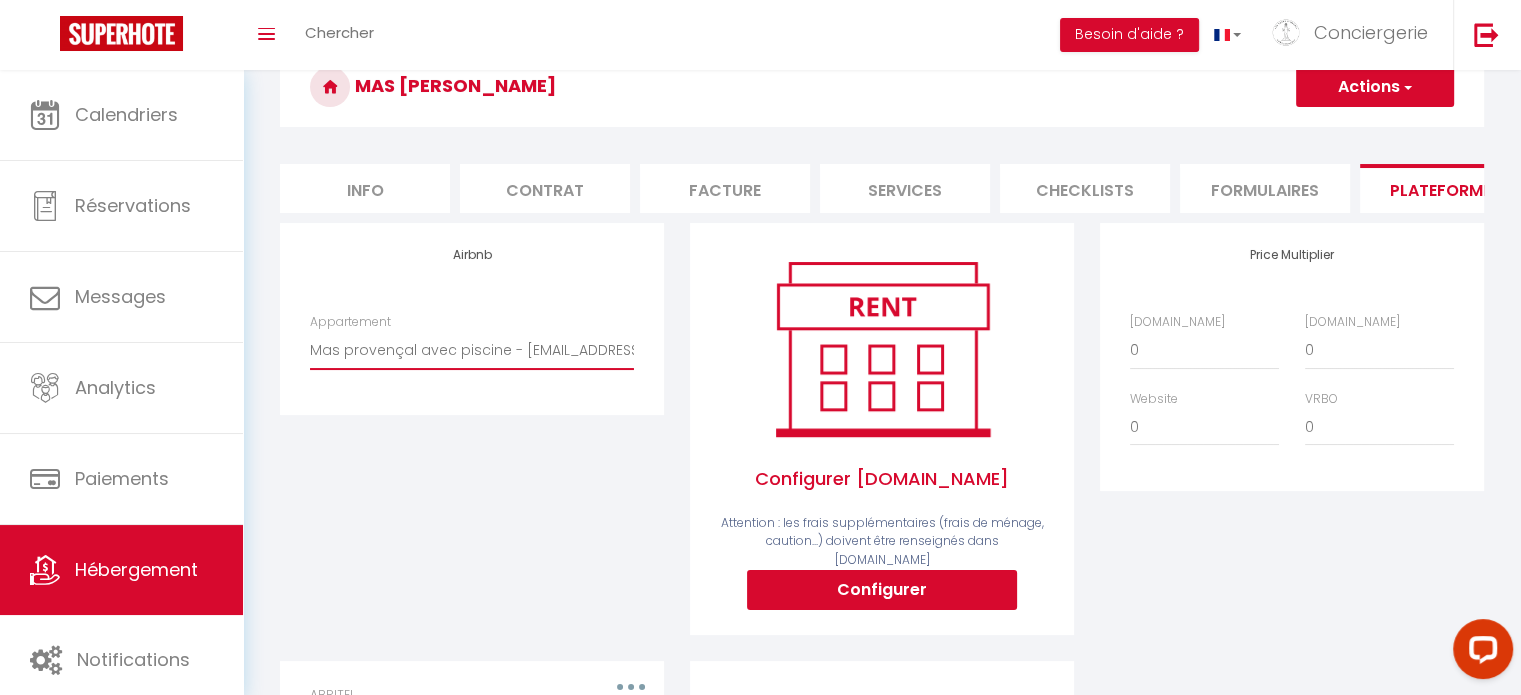 click on "Villa Verdesco · Villa Verdesco - Piscine - vue Château - contact@conciergerie-lesclefsdhestia.fr
Mazet provençal - la Bergerie des Sources - contact@conciergerie-lesclefsdhestia.fr
Mas Bohème avec piscine en Drôme provençale - contact@conciergerie-lesclefsdhestia.fr
Au mas Maré : Maison en pierre  entourée d'arbres! - contact@conciergerie-lesclefsdhestia.fr
Villa moderne avec piscine privée - contact@conciergerie-lesclefsdhestia.fr" at bounding box center (472, 350) 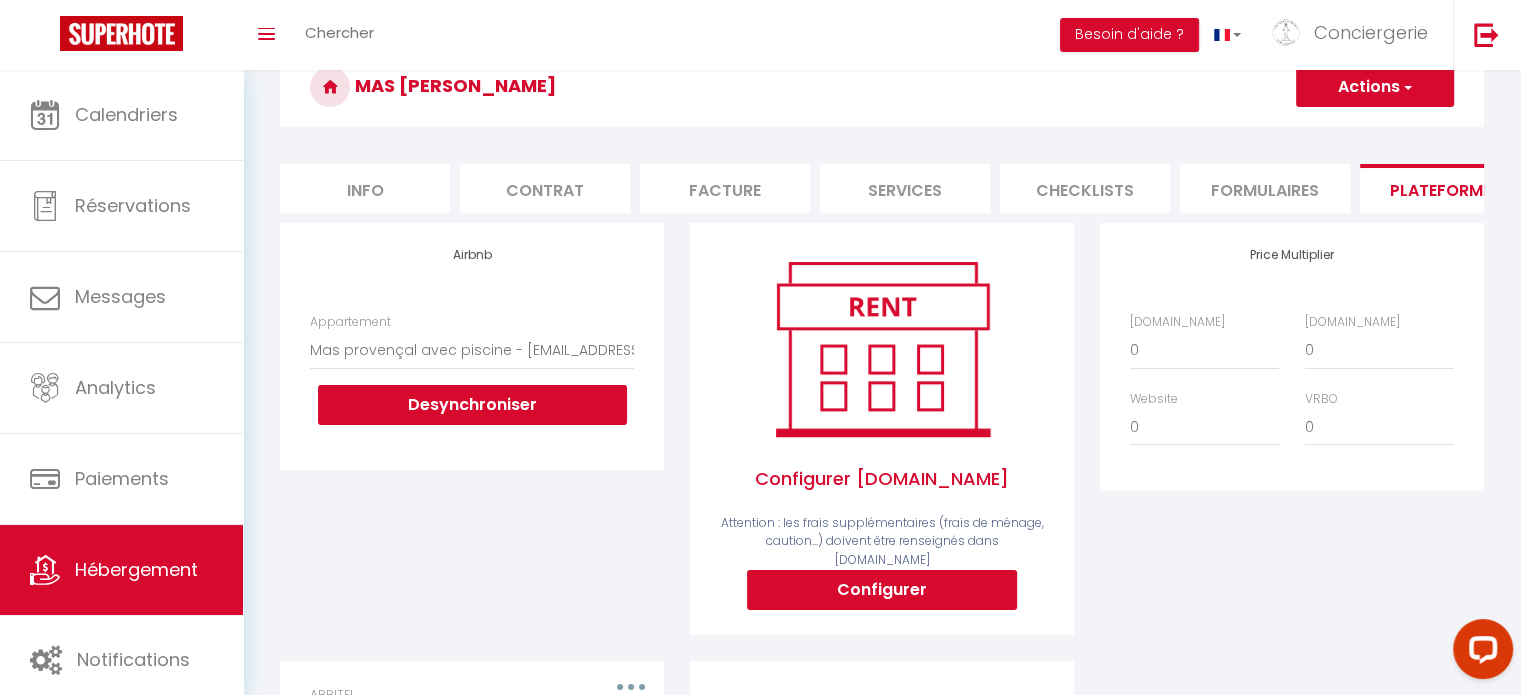 click on "Actions" at bounding box center [1375, 87] 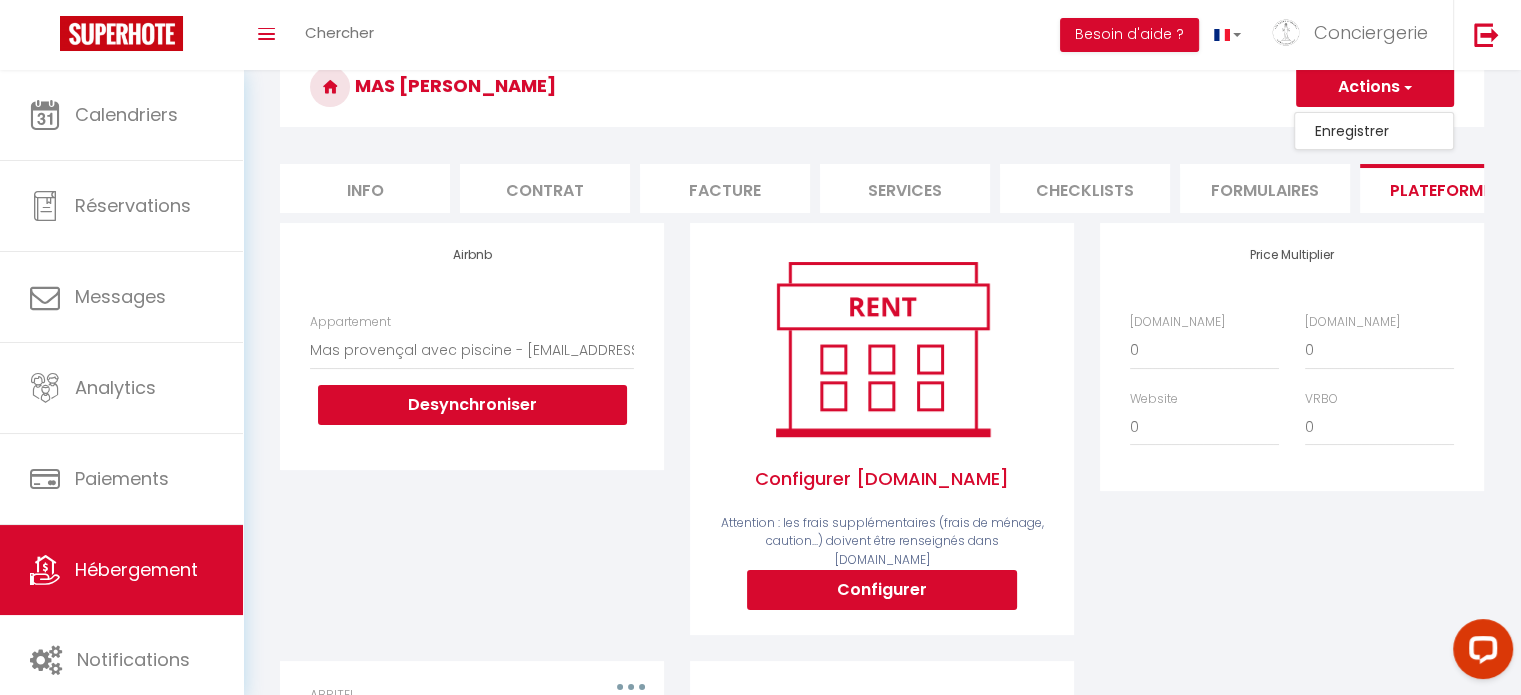 click on "Enregistrer" at bounding box center (1374, 131) 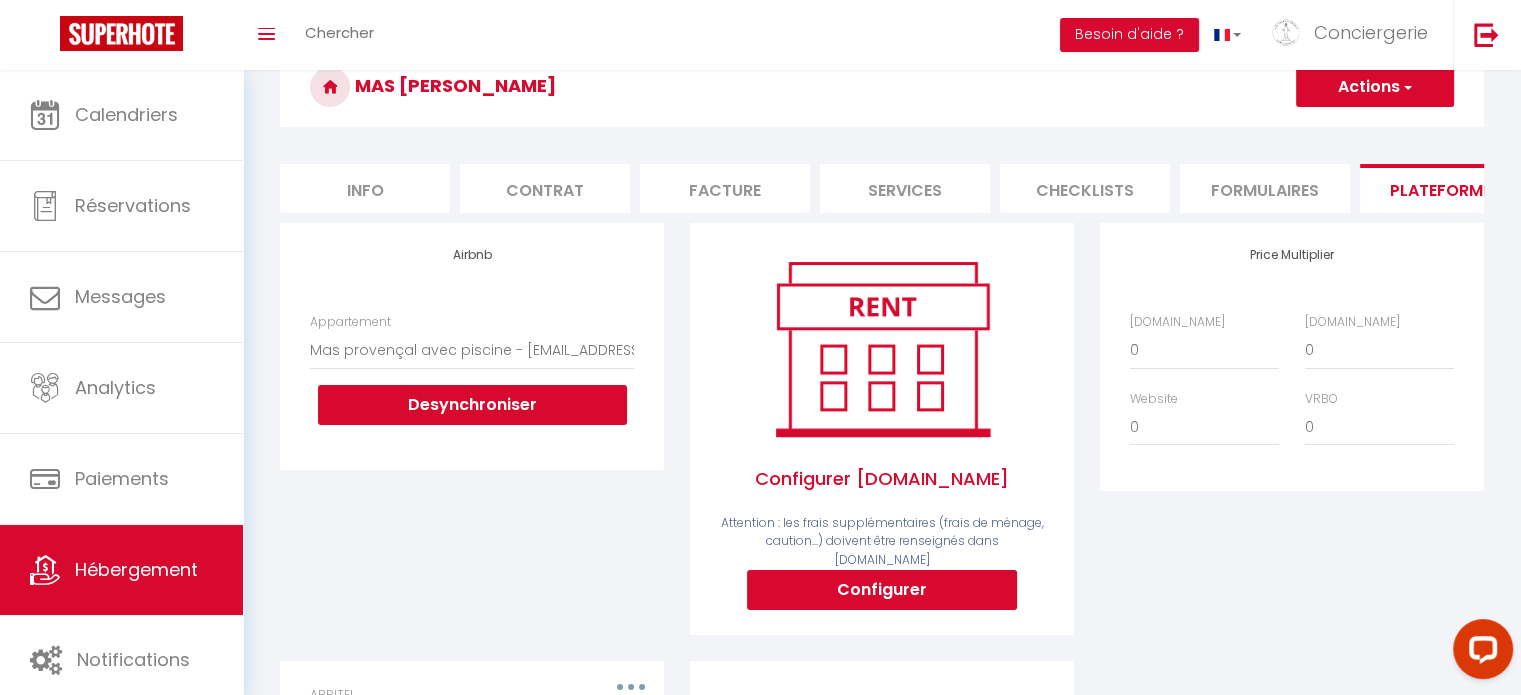 scroll, scrollTop: 100, scrollLeft: 0, axis: vertical 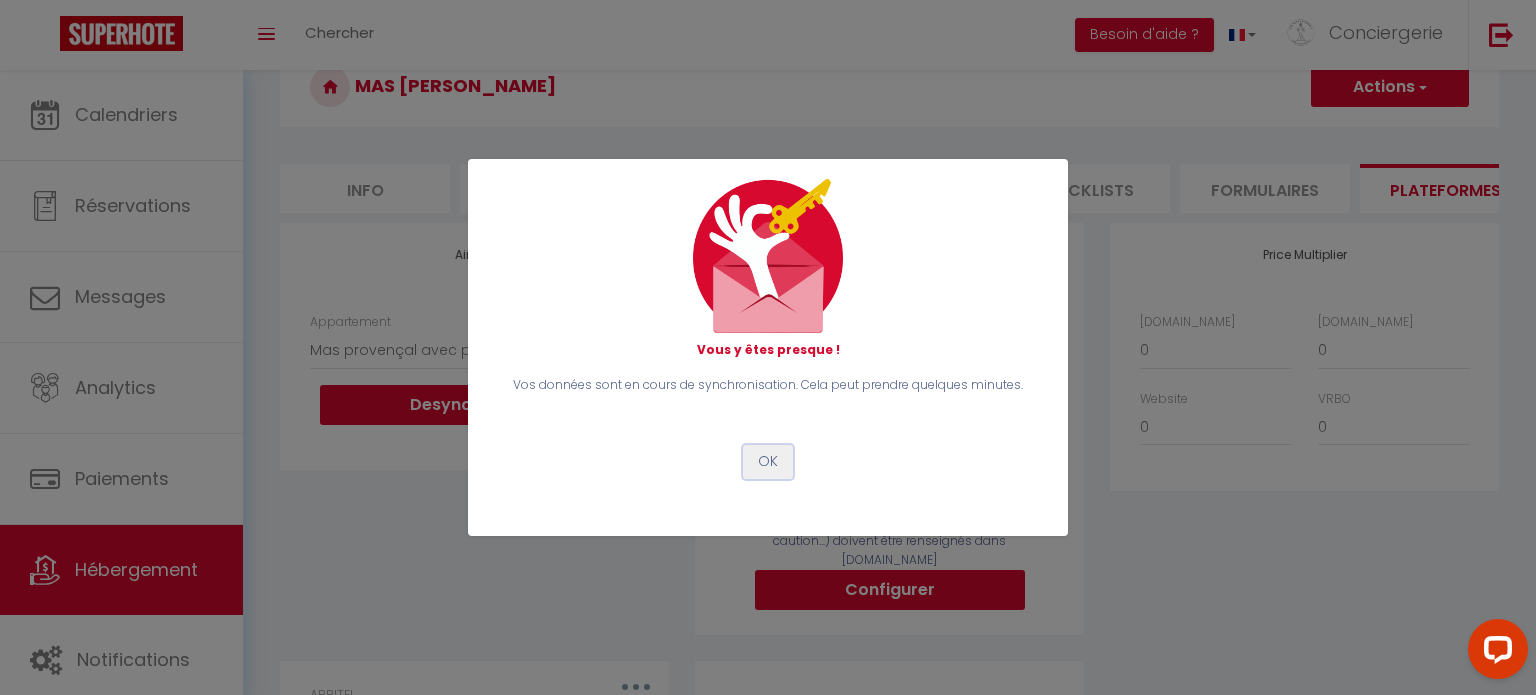 click on "OK" at bounding box center (768, 462) 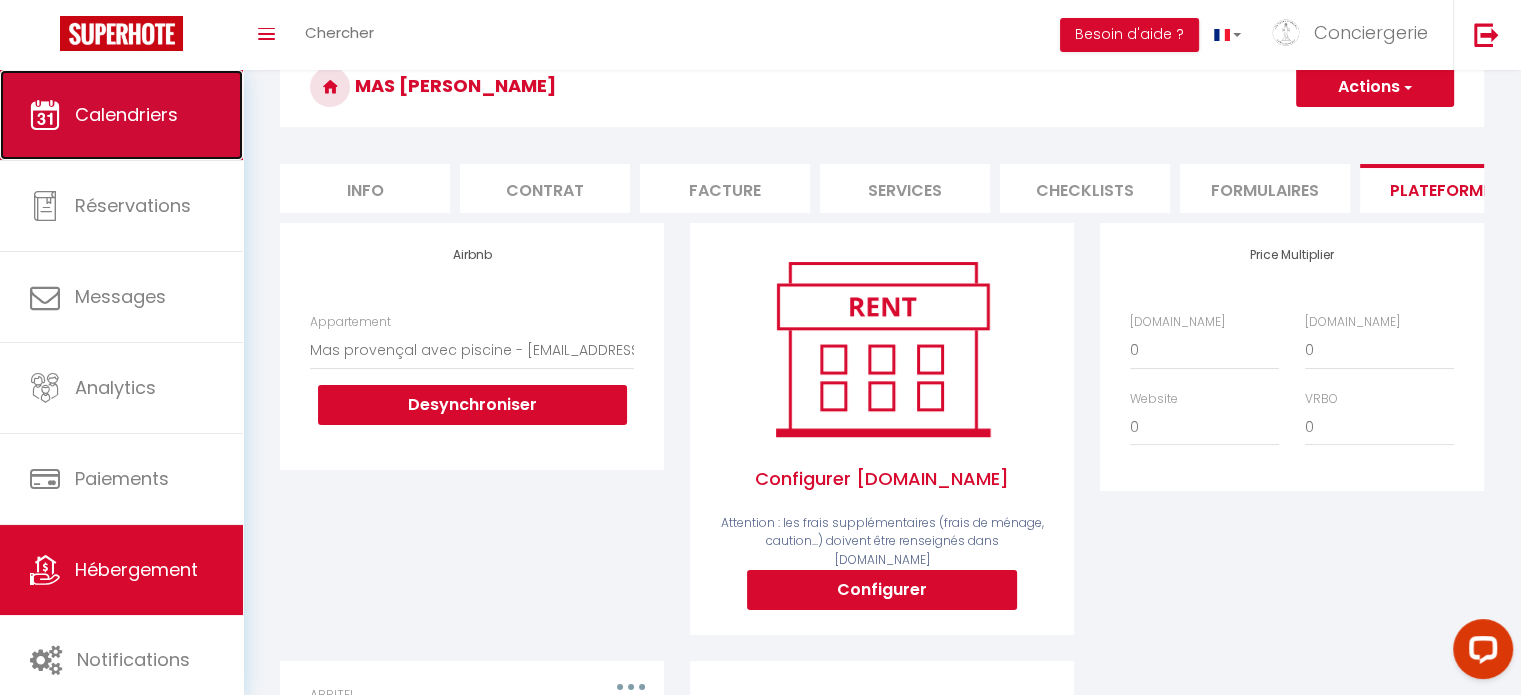 click on "Calendriers" at bounding box center (121, 115) 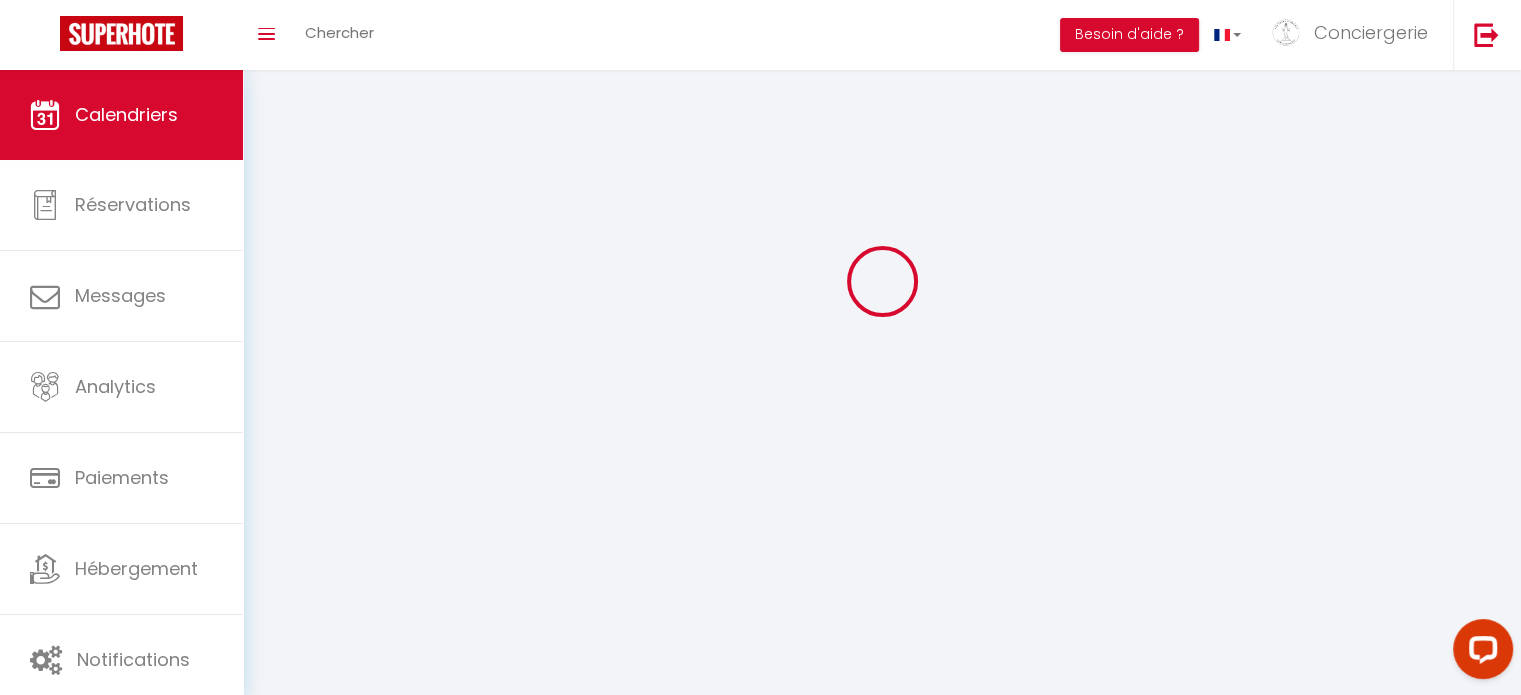 scroll, scrollTop: 0, scrollLeft: 0, axis: both 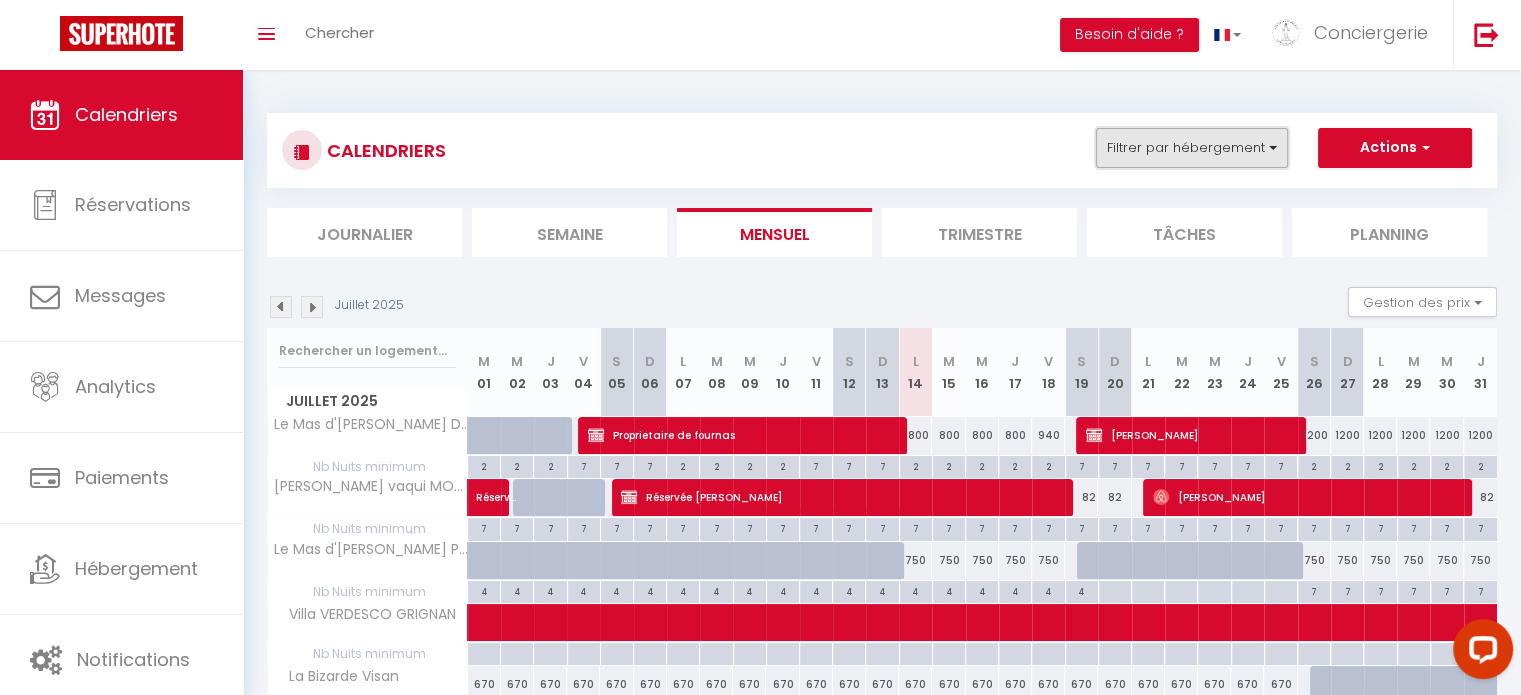 click on "Filtrer par hébergement" at bounding box center (1192, 148) 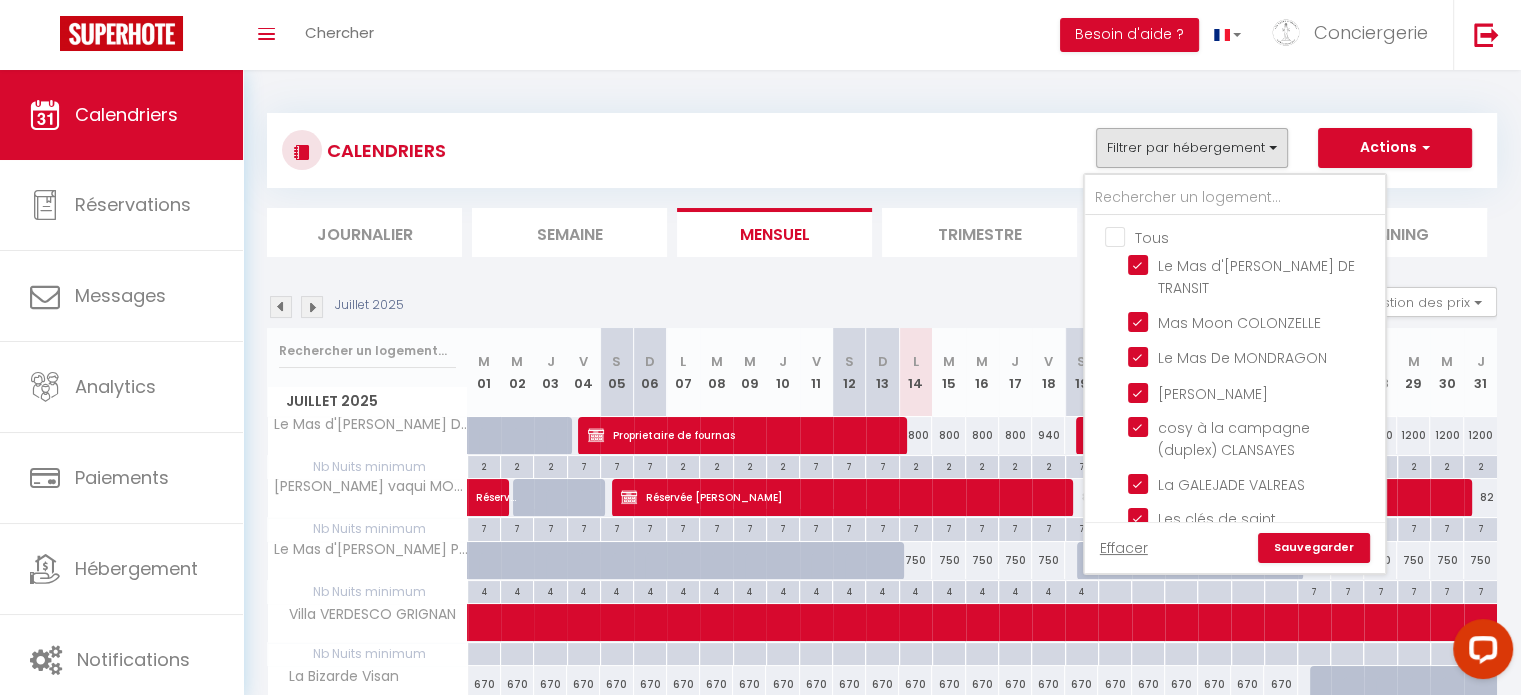 click on "Tous" at bounding box center [1255, 236] 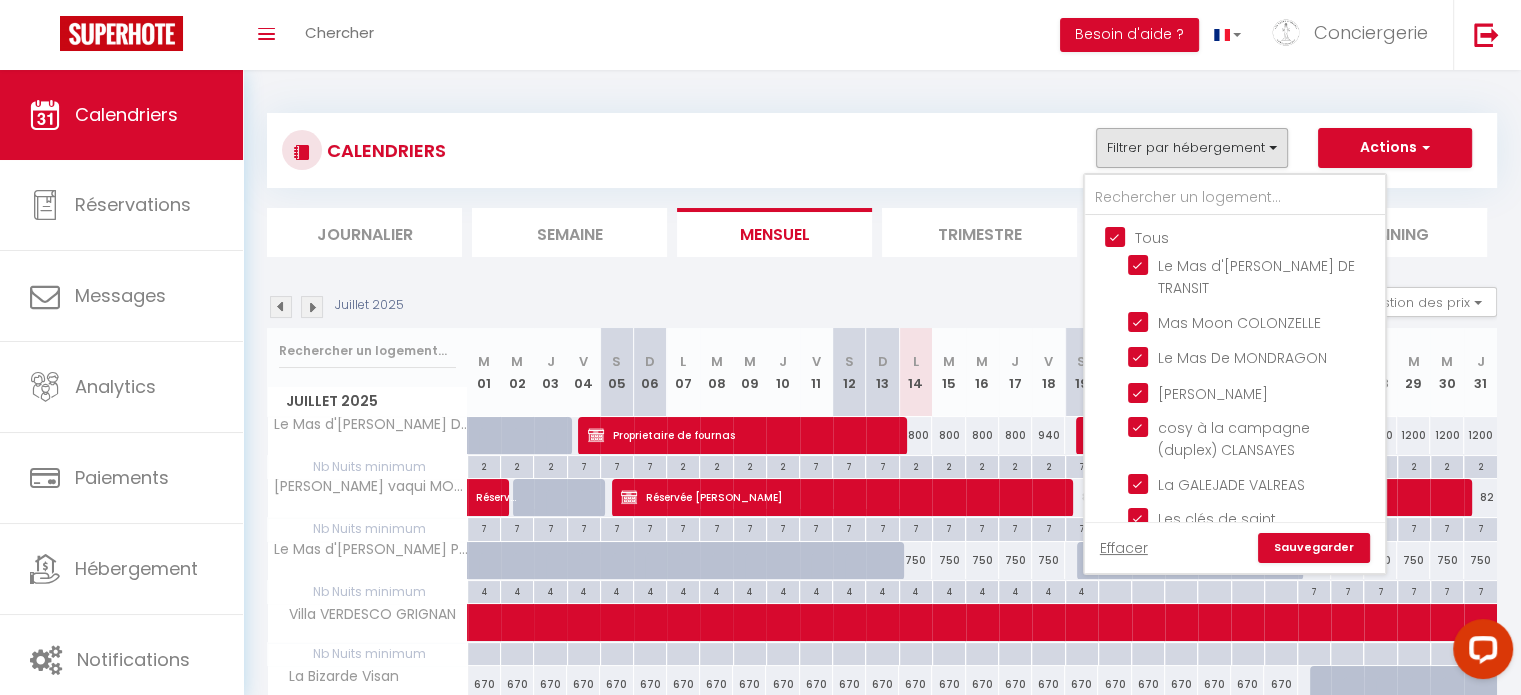 checkbox on "true" 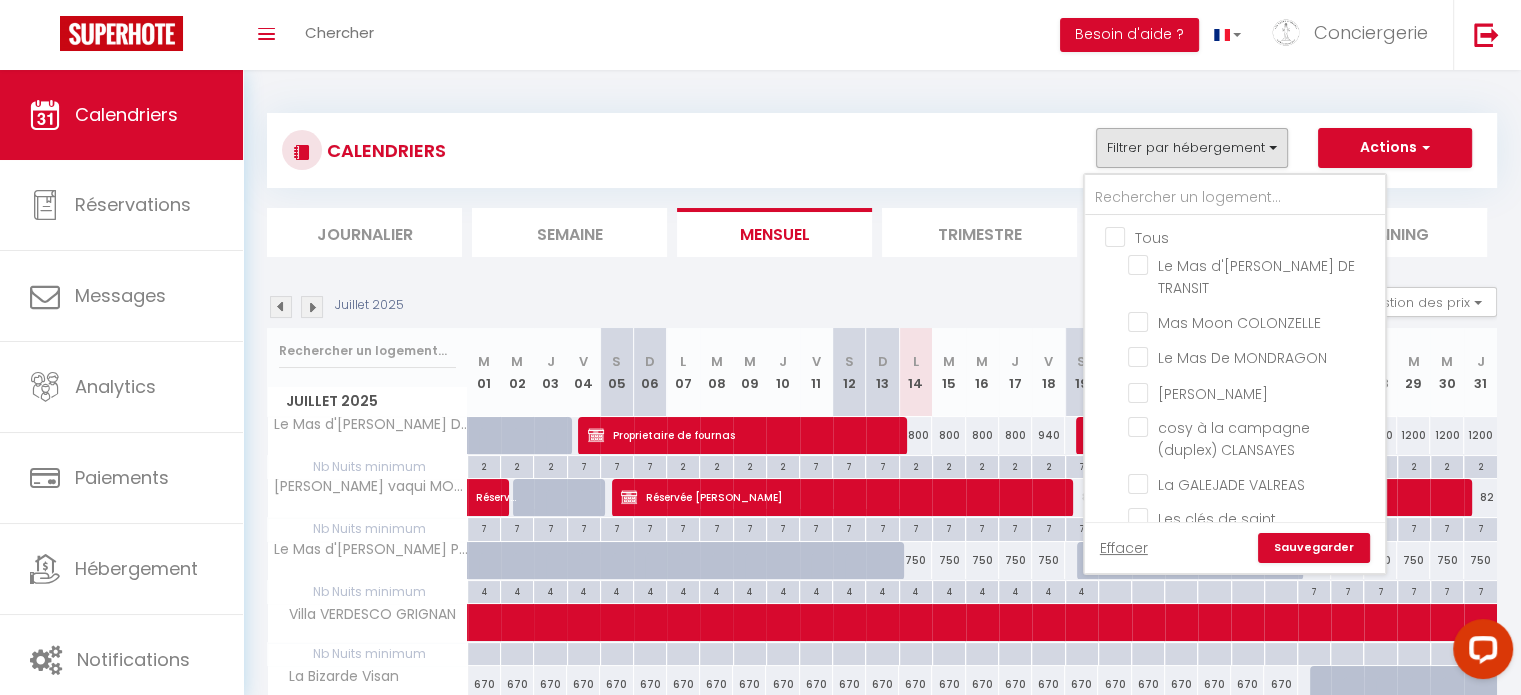 checkbox on "false" 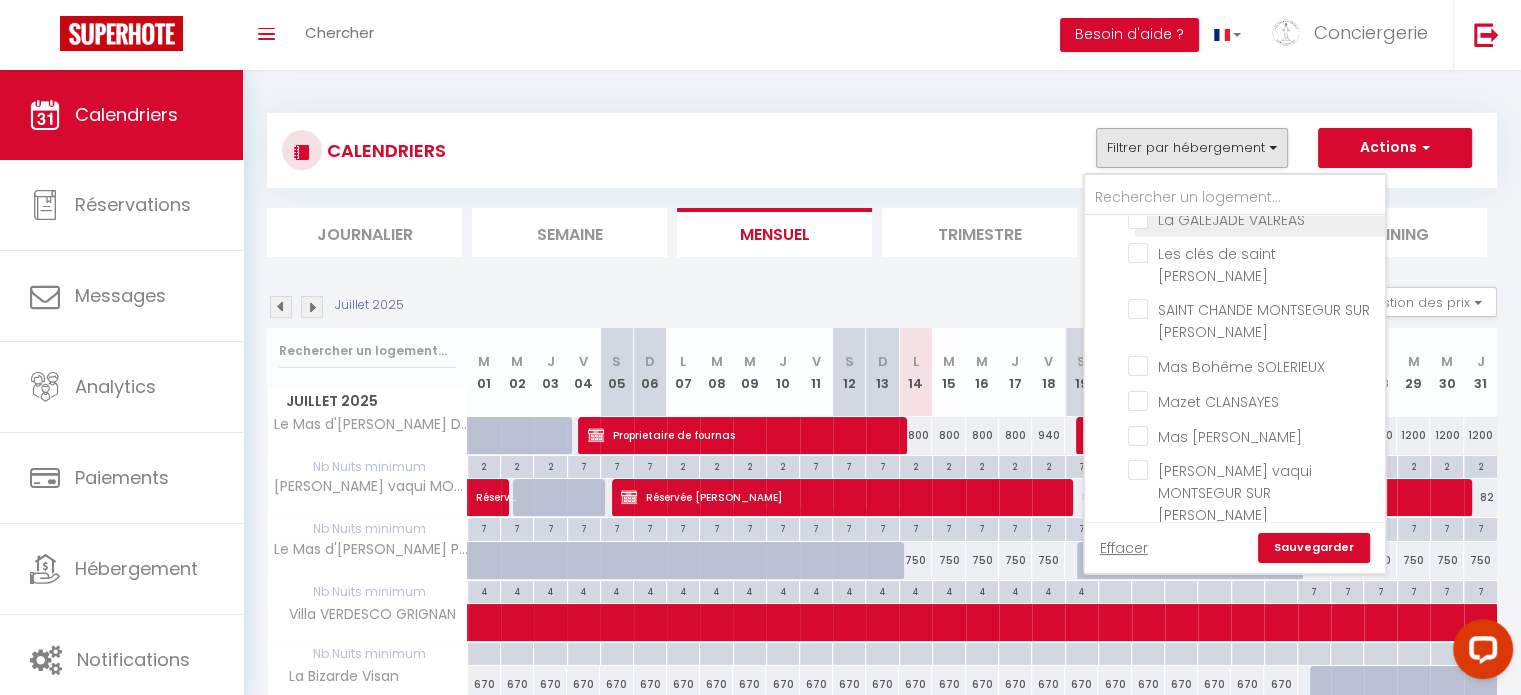 scroll, scrollTop: 300, scrollLeft: 0, axis: vertical 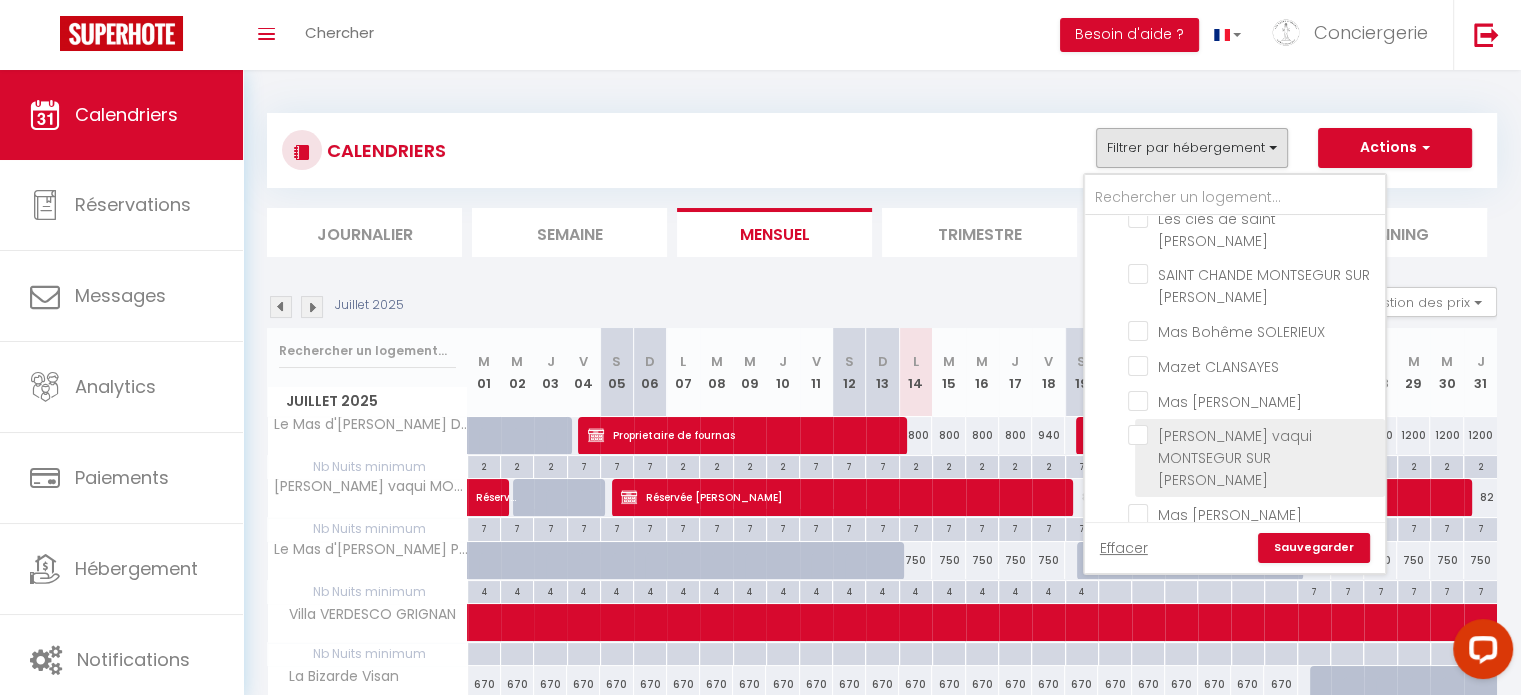 click on "[PERSON_NAME] MONTSEGUR SUR [PERSON_NAME]" at bounding box center (1253, 435) 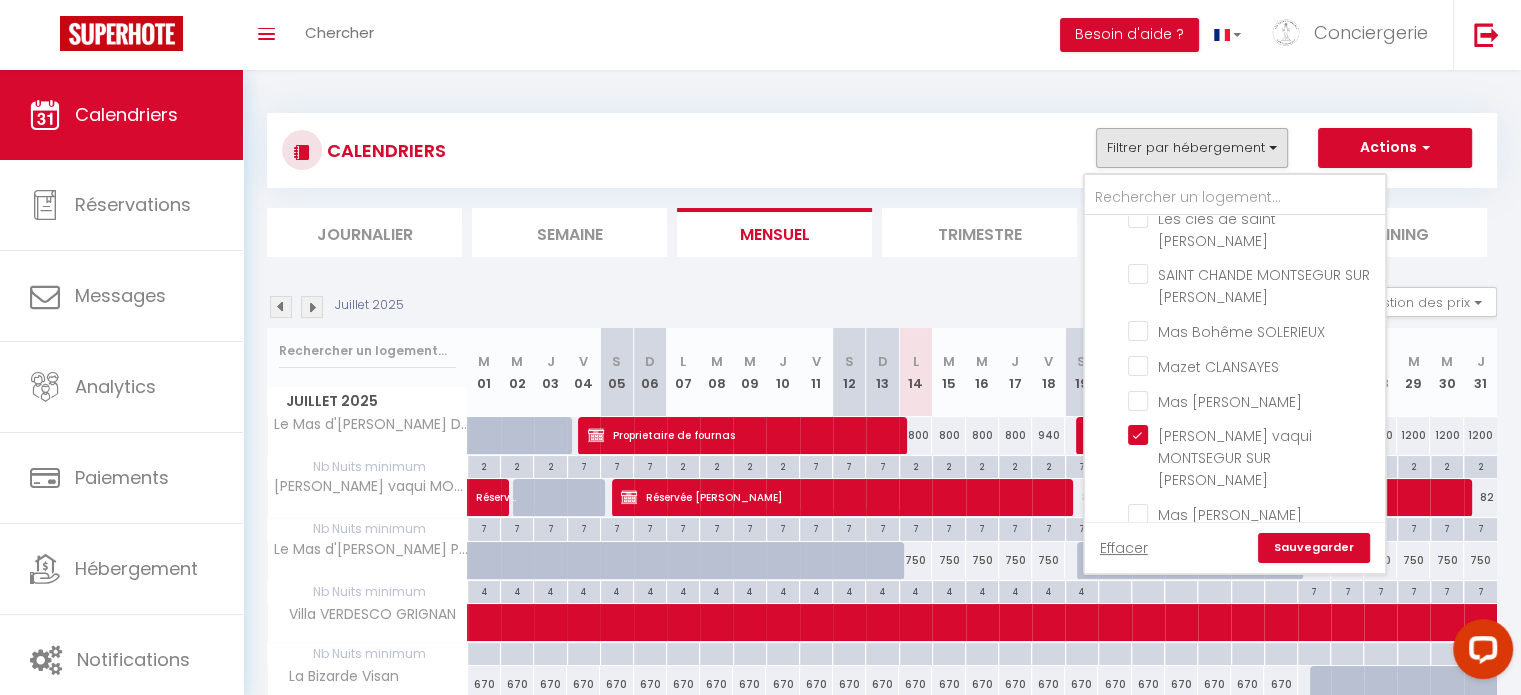 click on "Sauvegarder" at bounding box center [1314, 548] 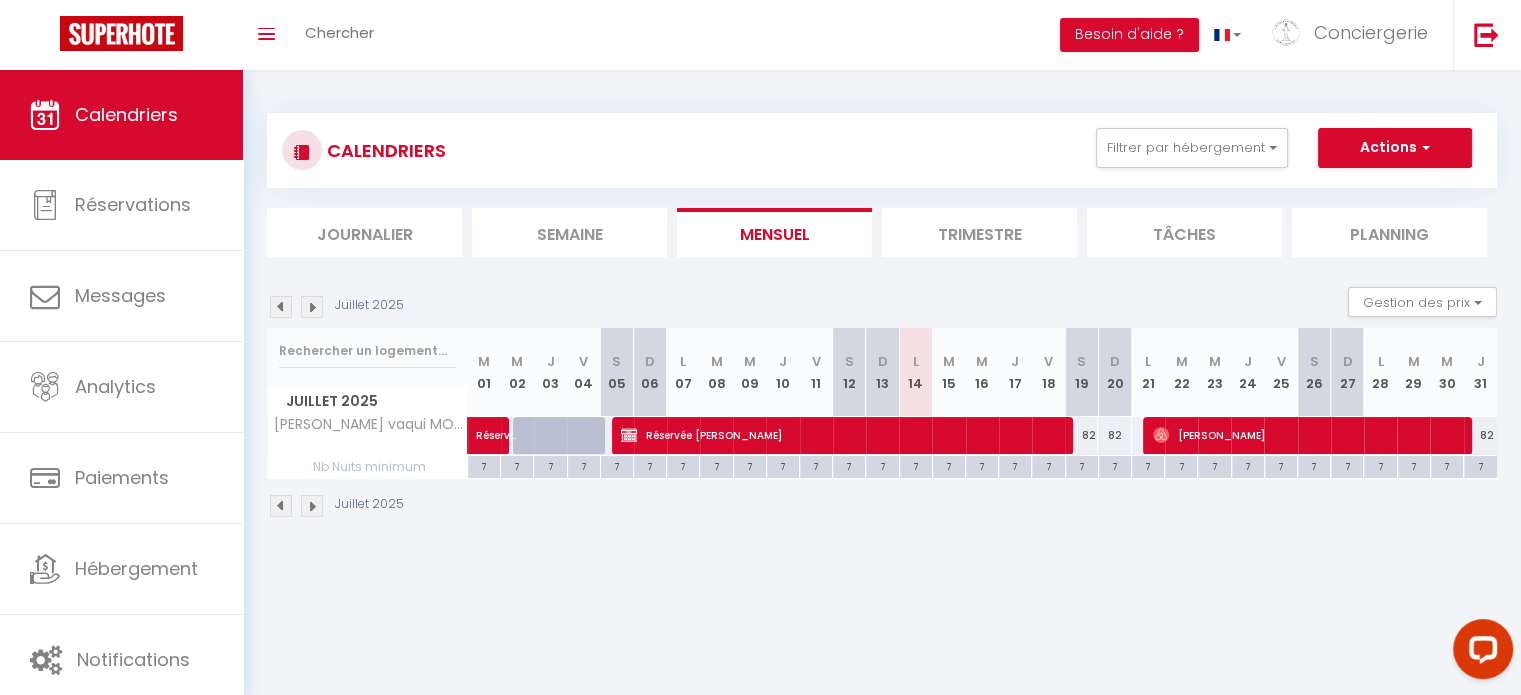 click at bounding box center (312, 506) 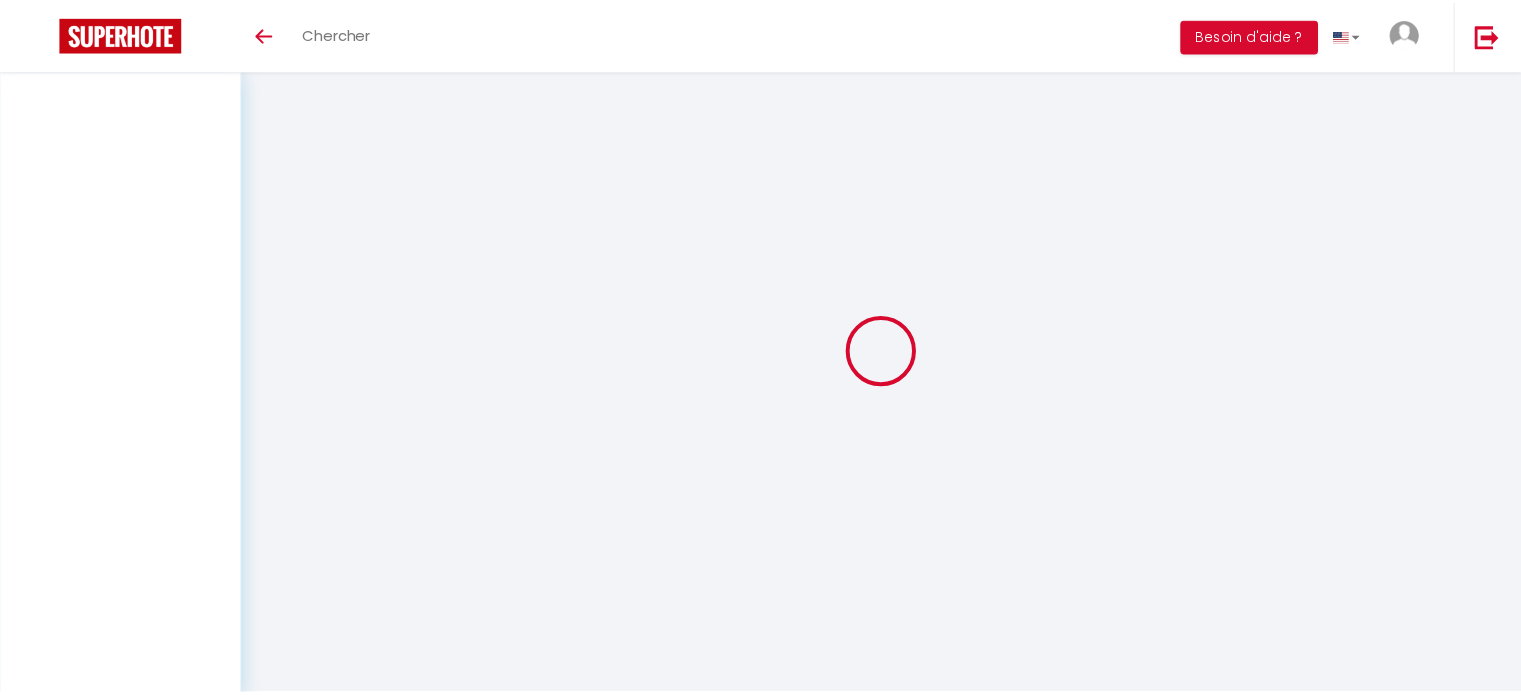 scroll, scrollTop: 0, scrollLeft: 0, axis: both 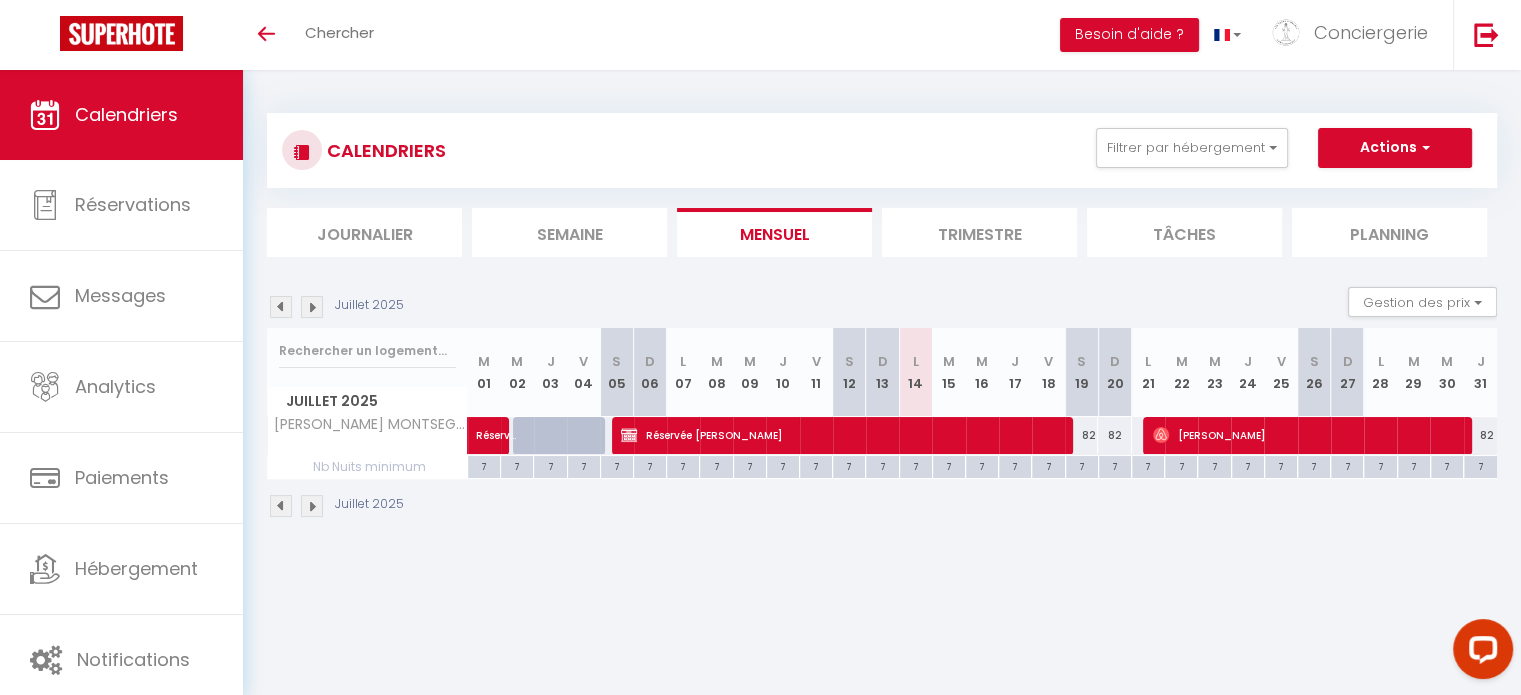 click at bounding box center (312, 506) 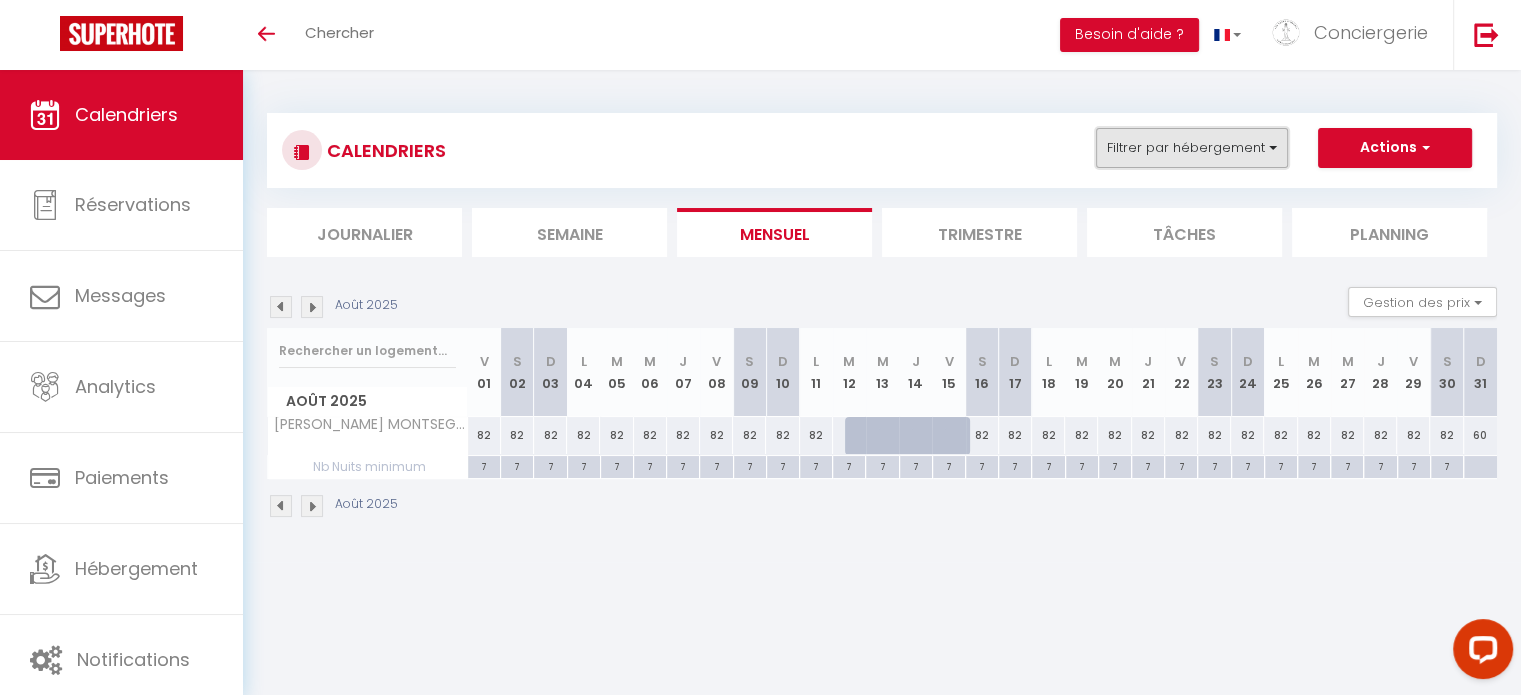 click on "Filtrer par hébergement" at bounding box center [1192, 148] 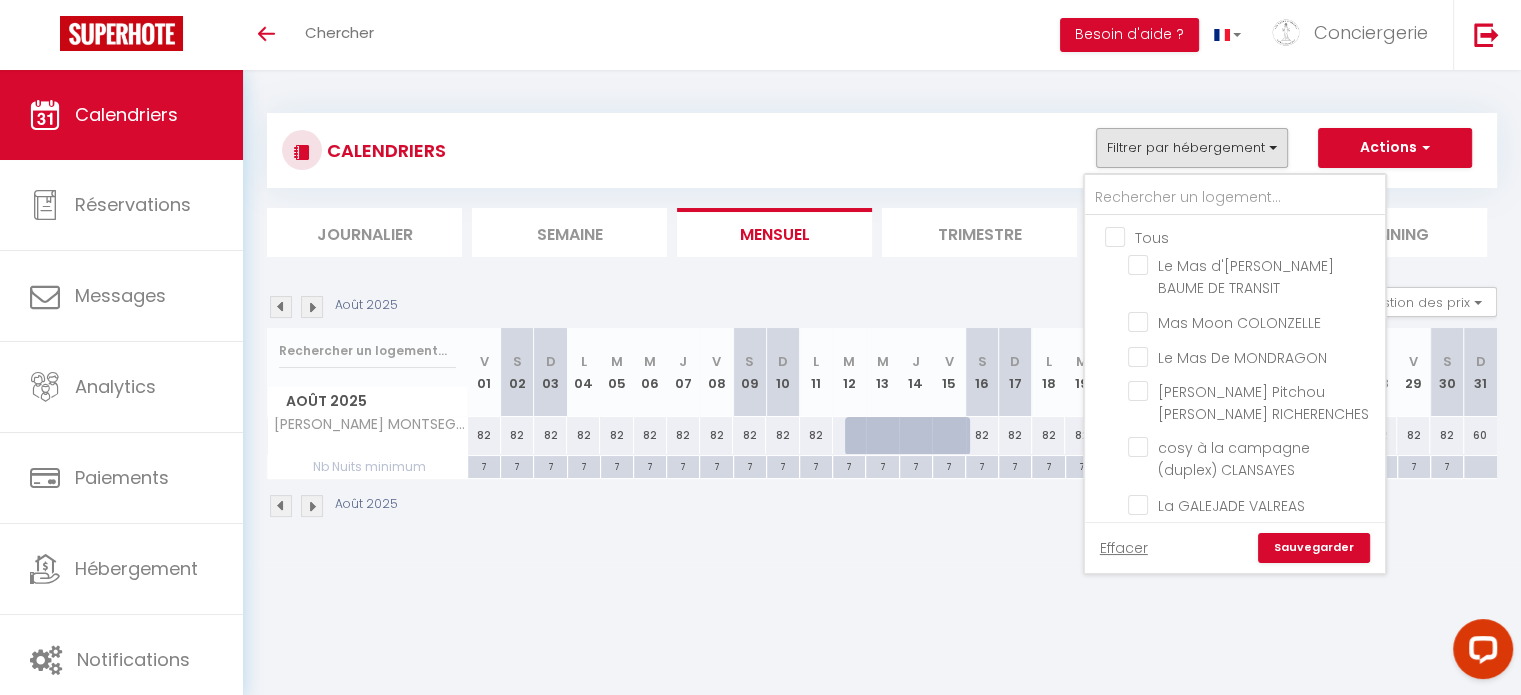 click on "Tous" at bounding box center (1255, 236) 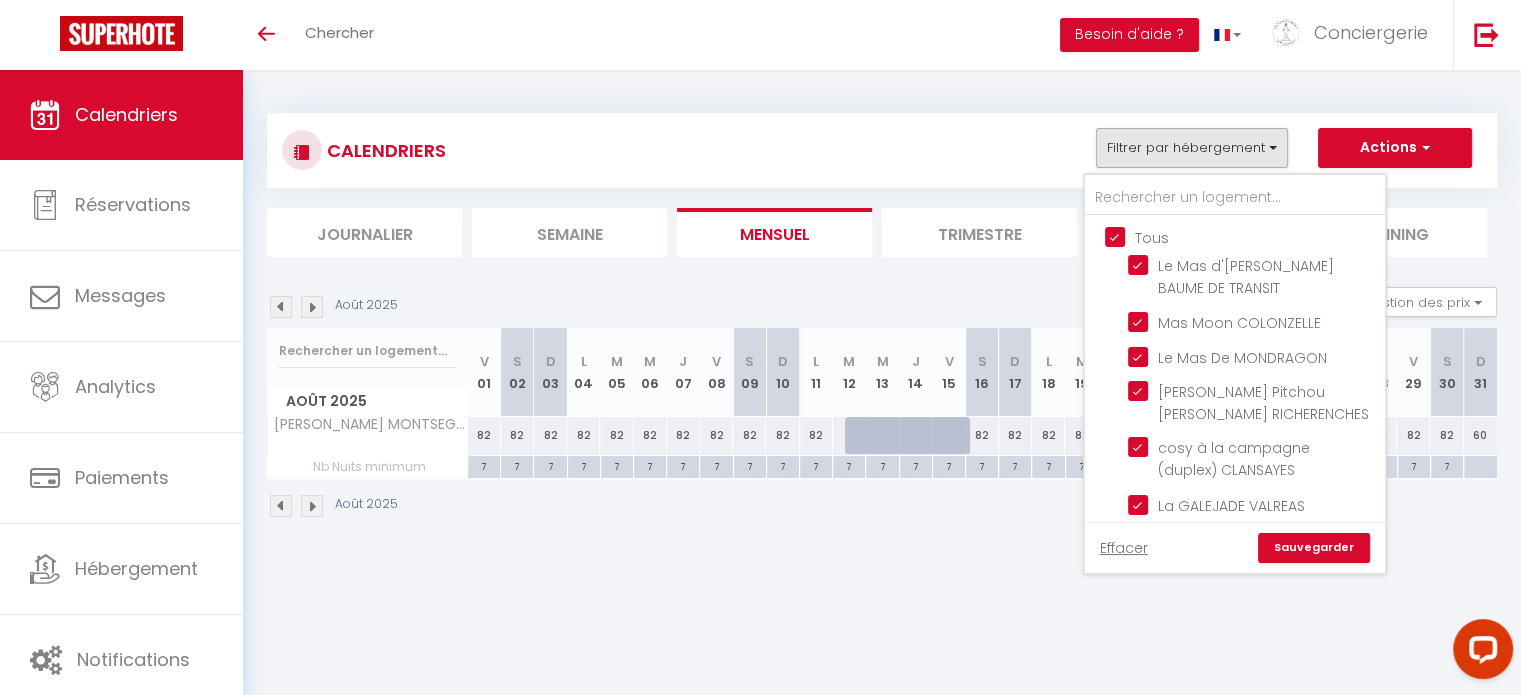 checkbox on "true" 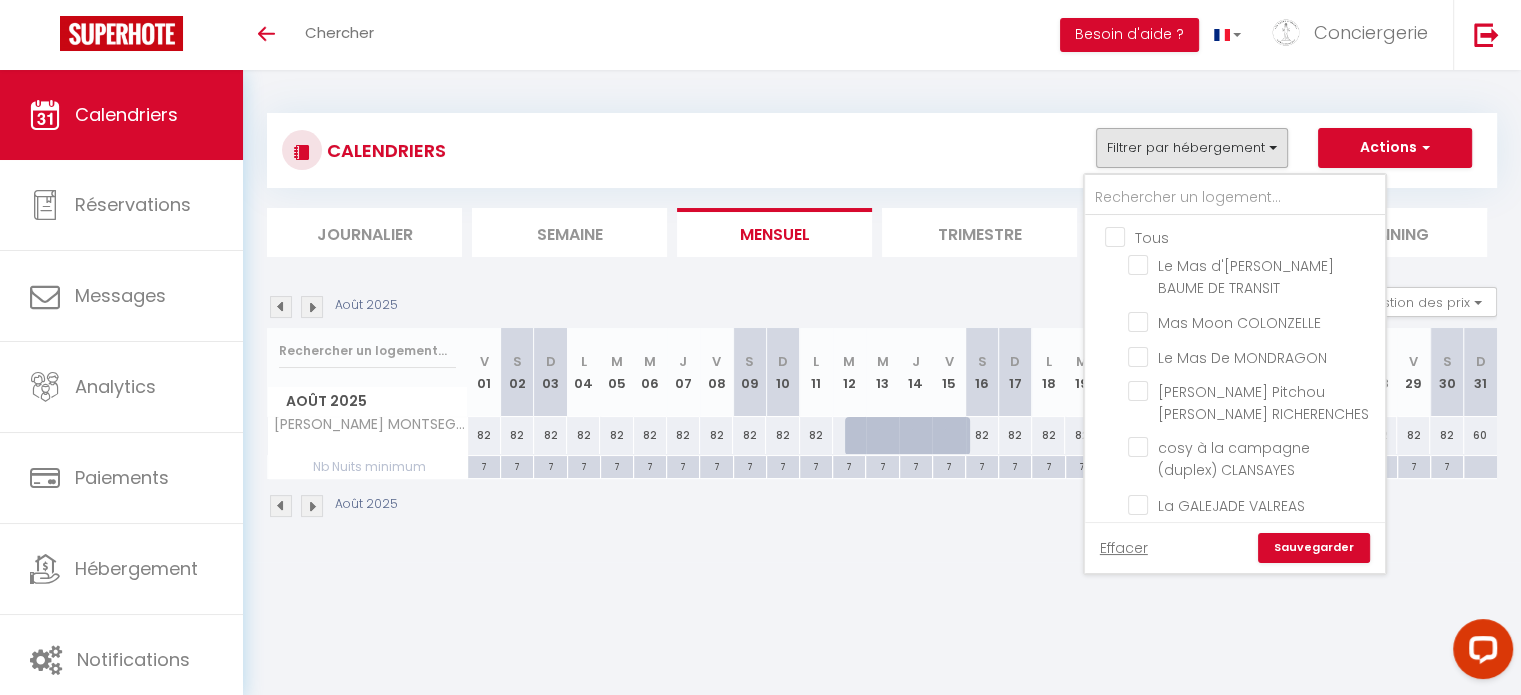checkbox on "false" 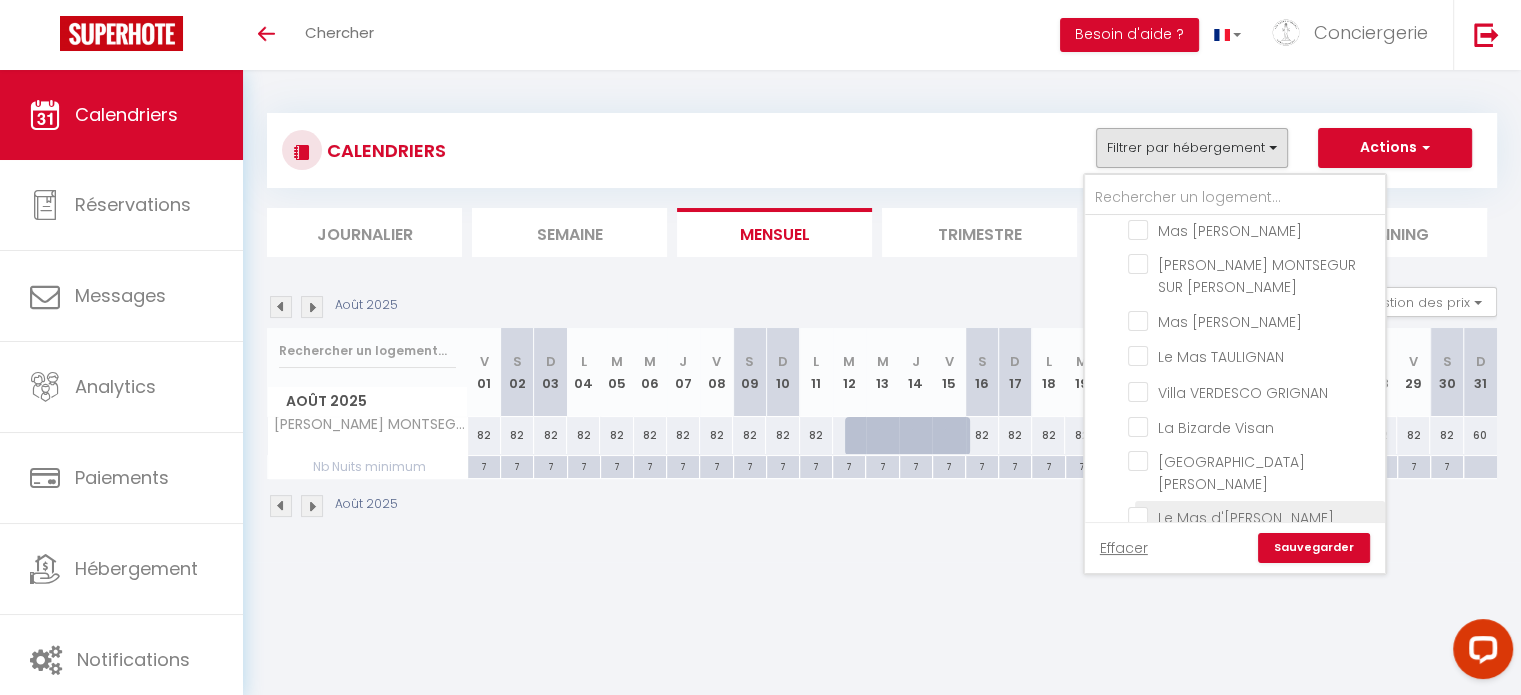 scroll, scrollTop: 518, scrollLeft: 0, axis: vertical 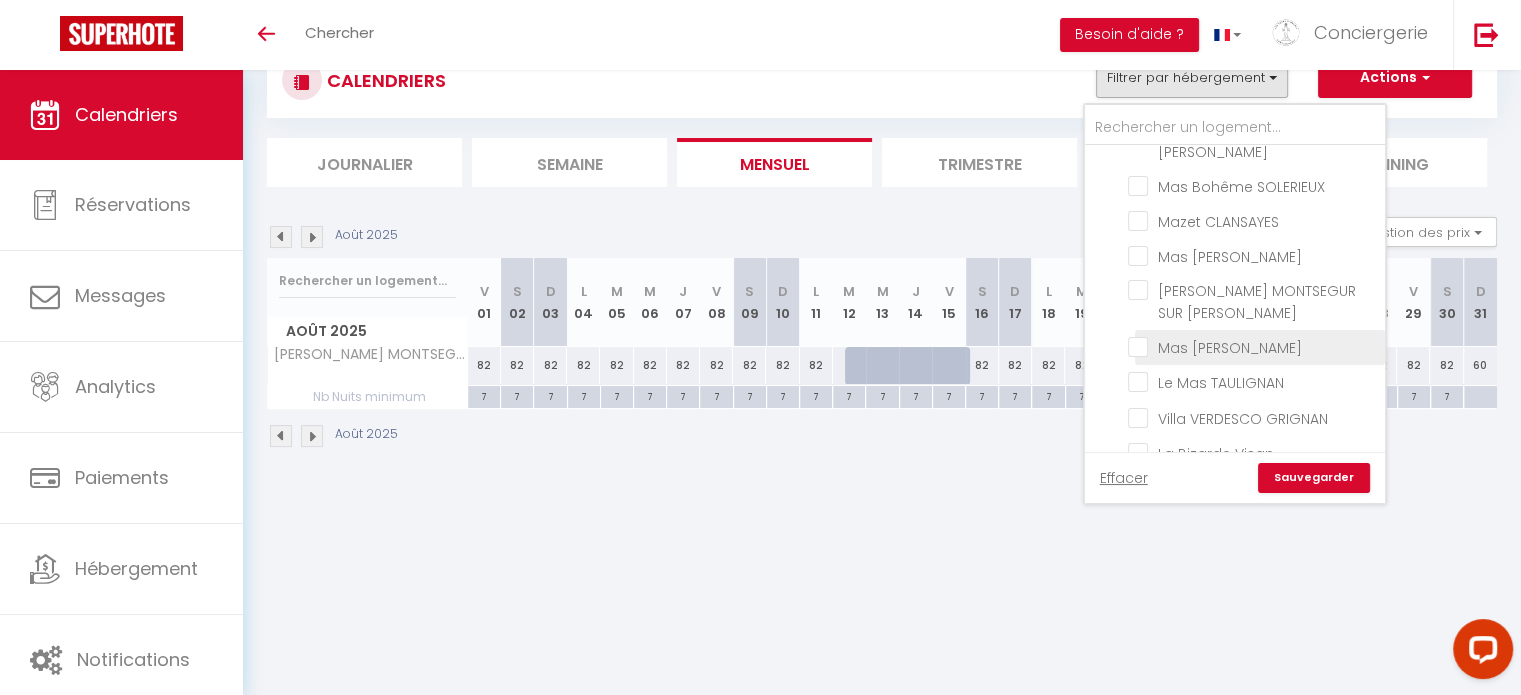 click on "Mas [PERSON_NAME]" at bounding box center (1253, 346) 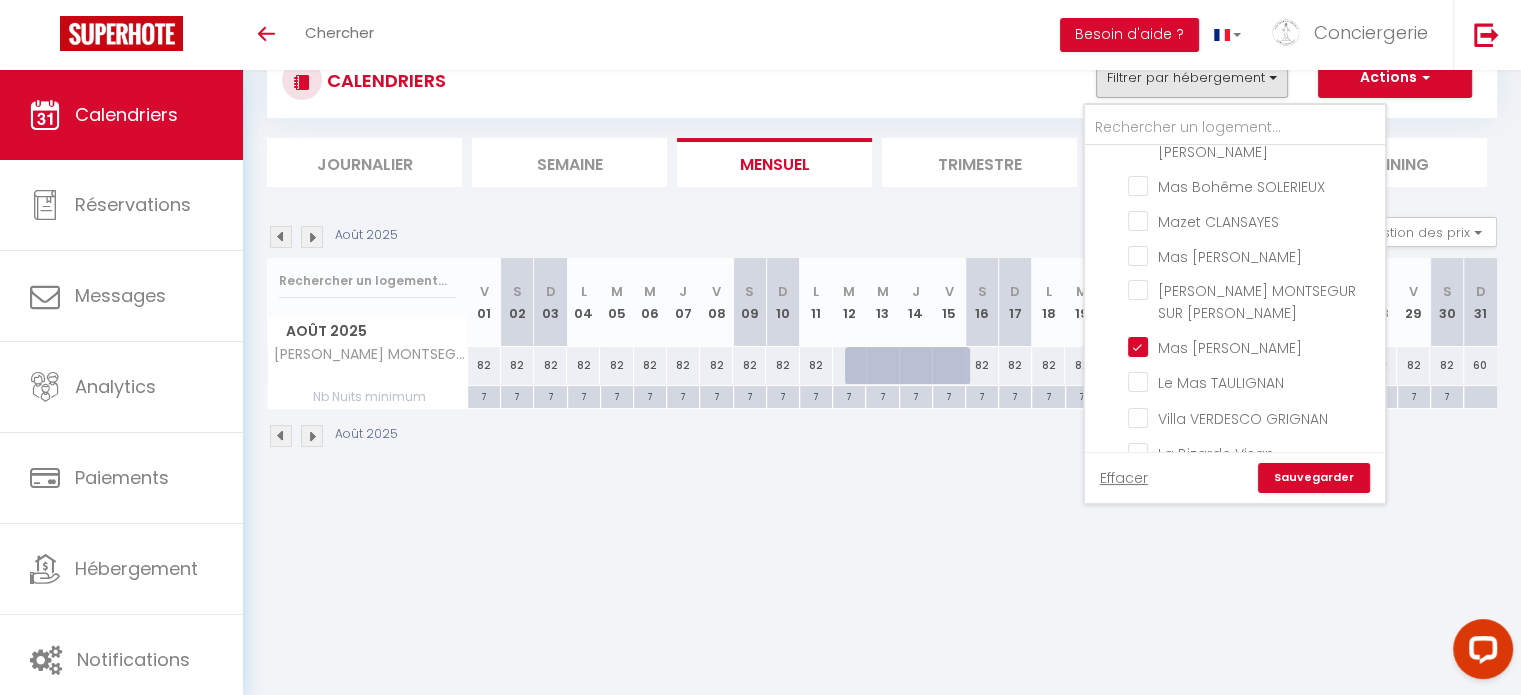 click on "Sauvegarder" at bounding box center (1314, 478) 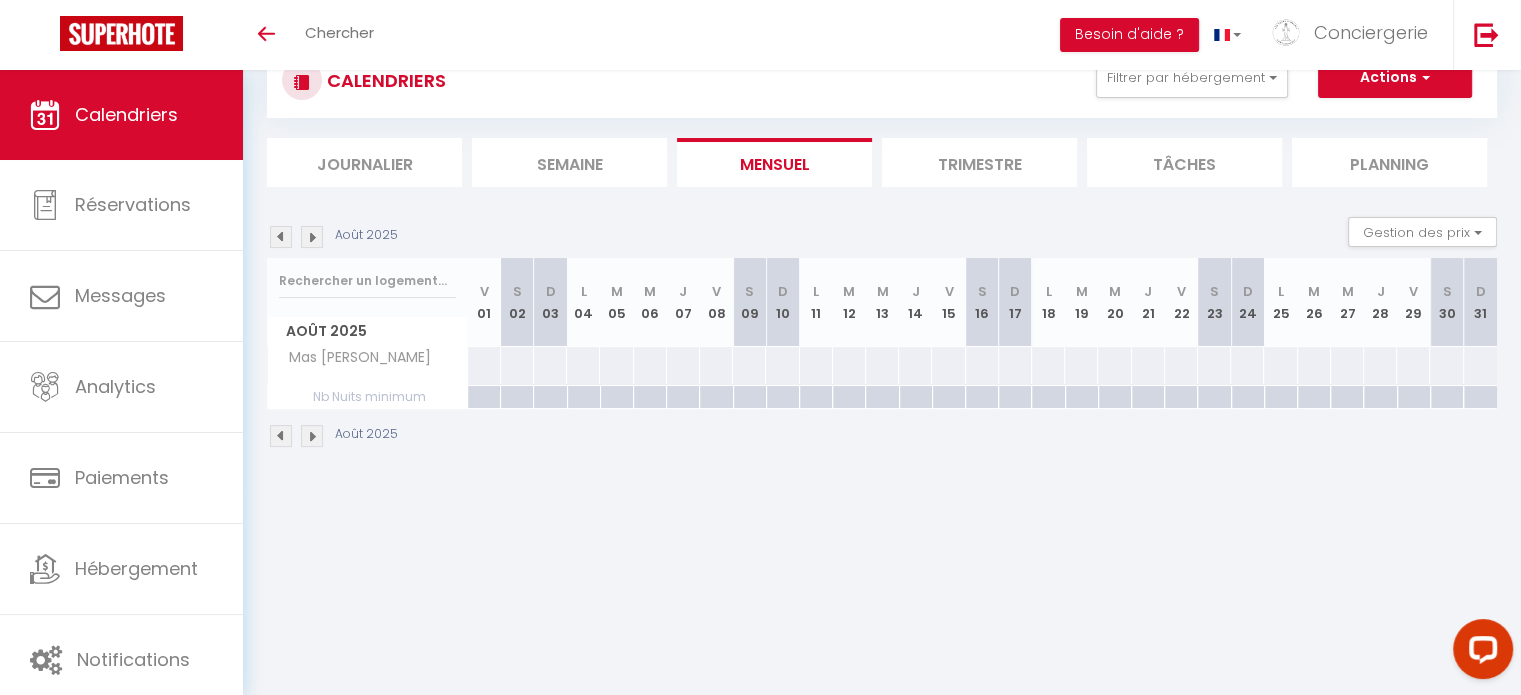 click at bounding box center (484, 365) 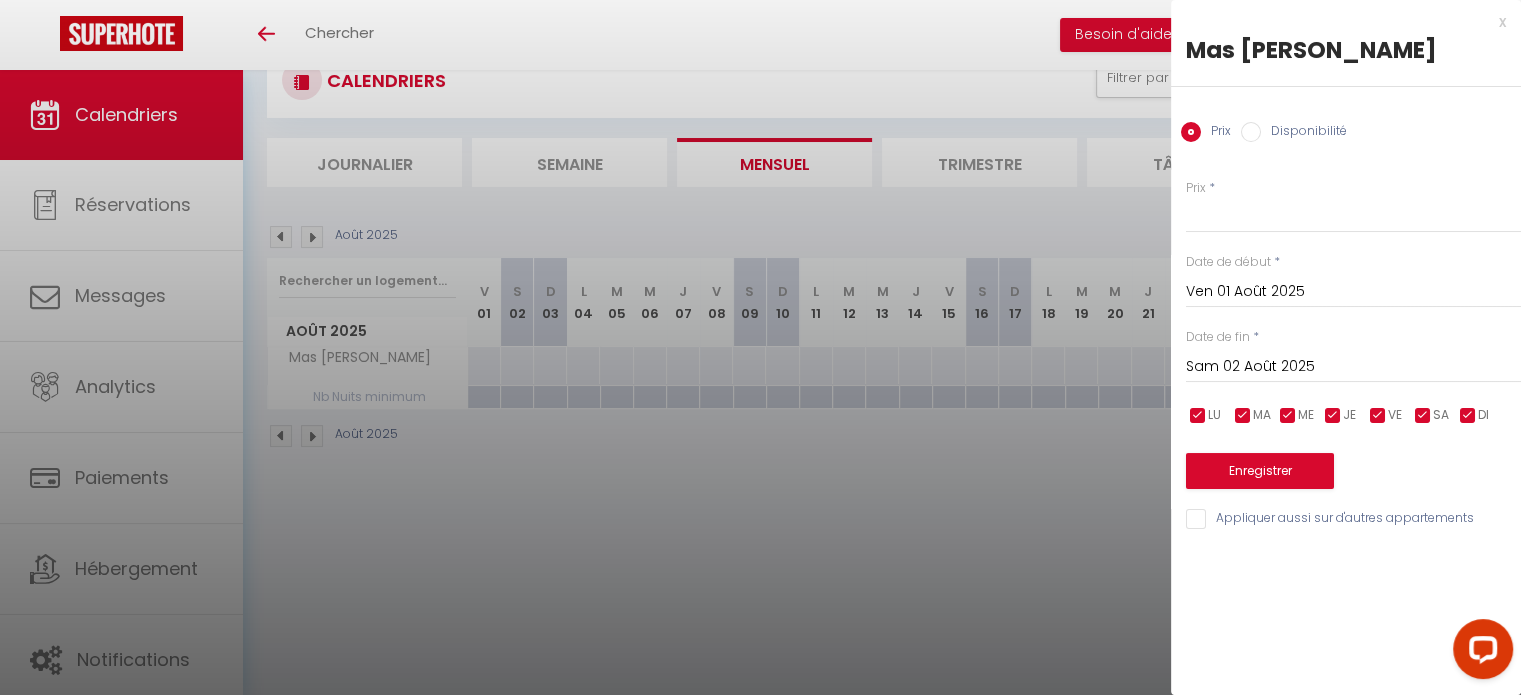 click on "Sam 02 Août 2025" at bounding box center [1353, 367] 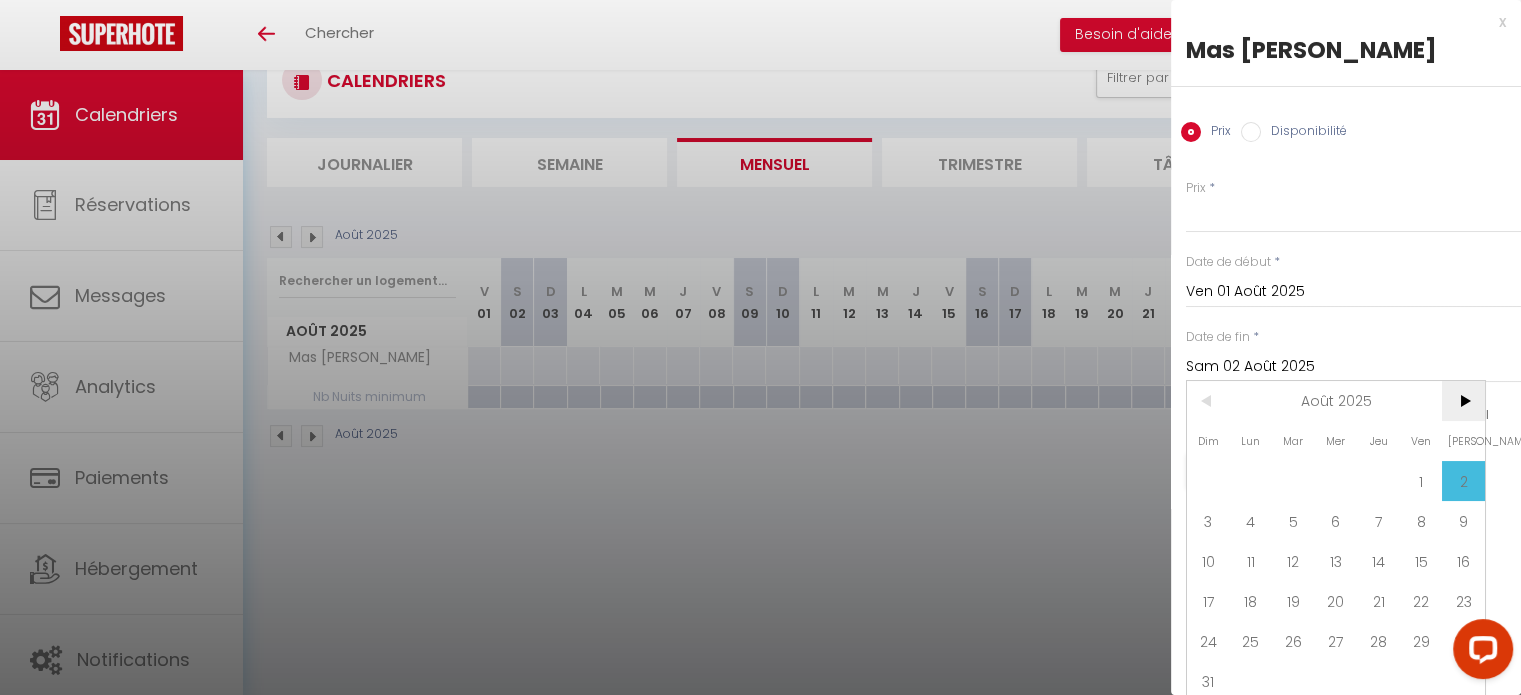 click on ">" at bounding box center [1463, 401] 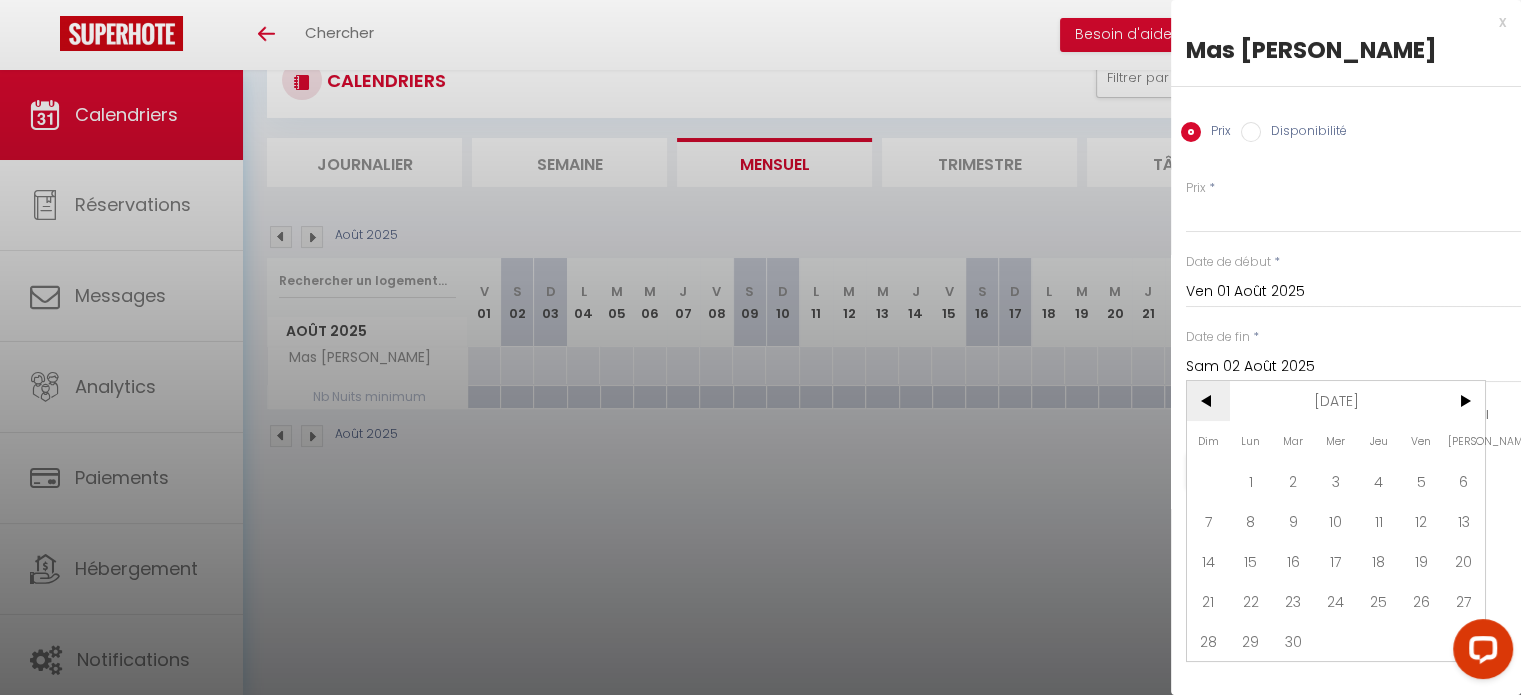 click on "<" at bounding box center (1208, 401) 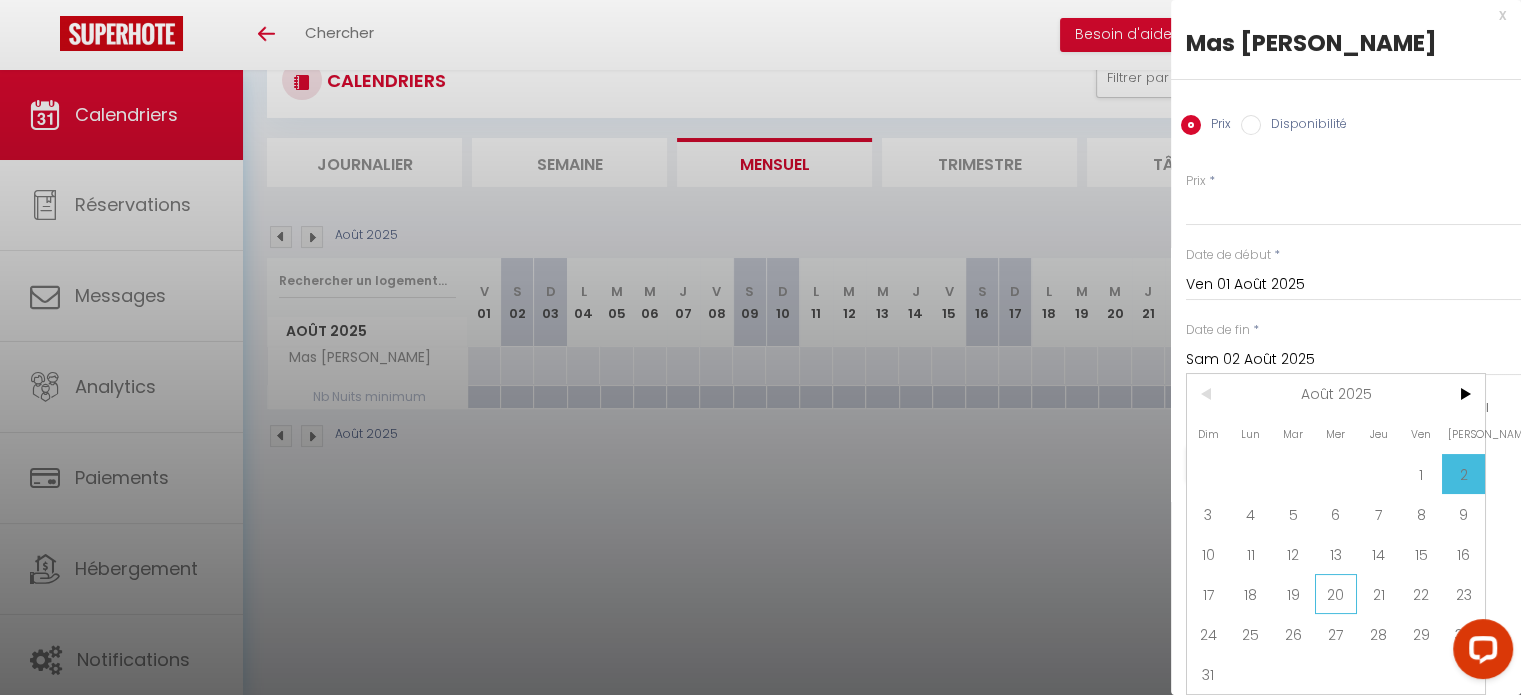 scroll, scrollTop: 20, scrollLeft: 0, axis: vertical 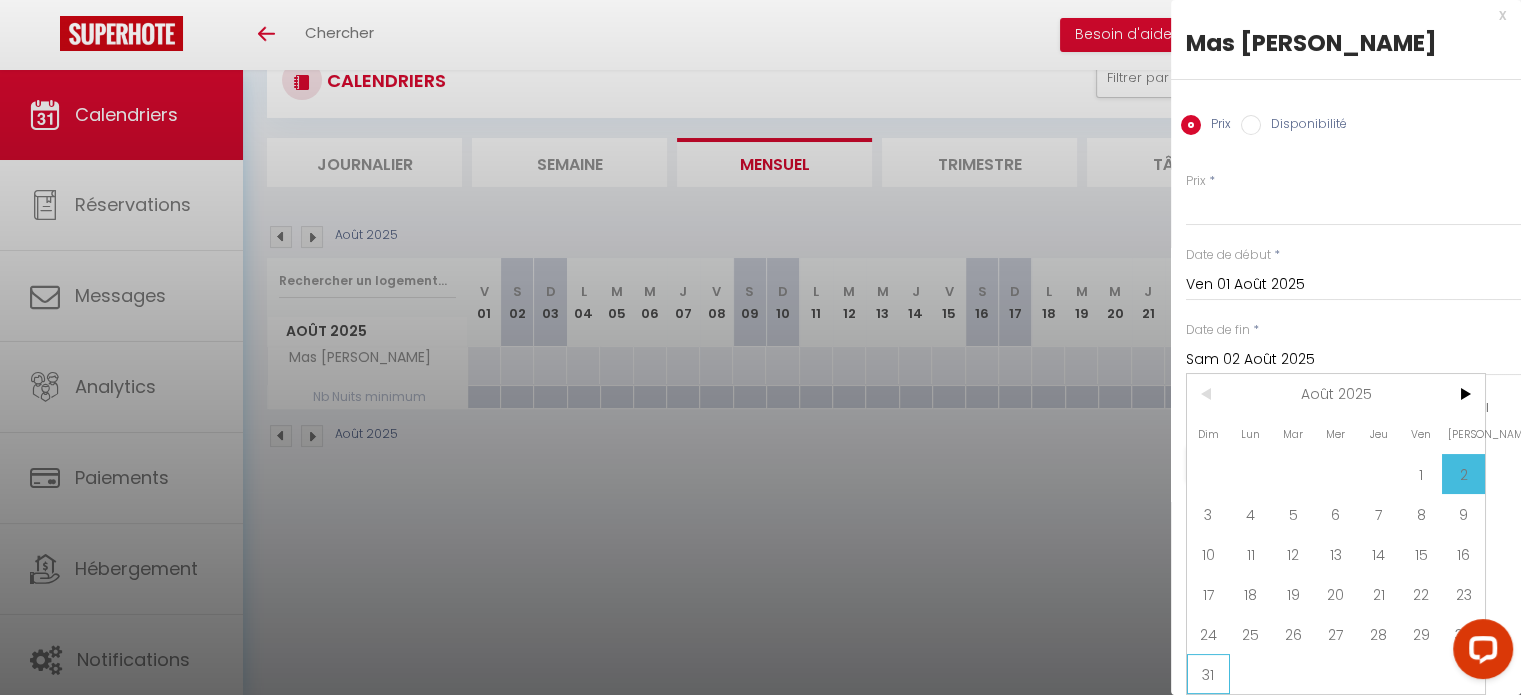 click on "31" at bounding box center (1208, 674) 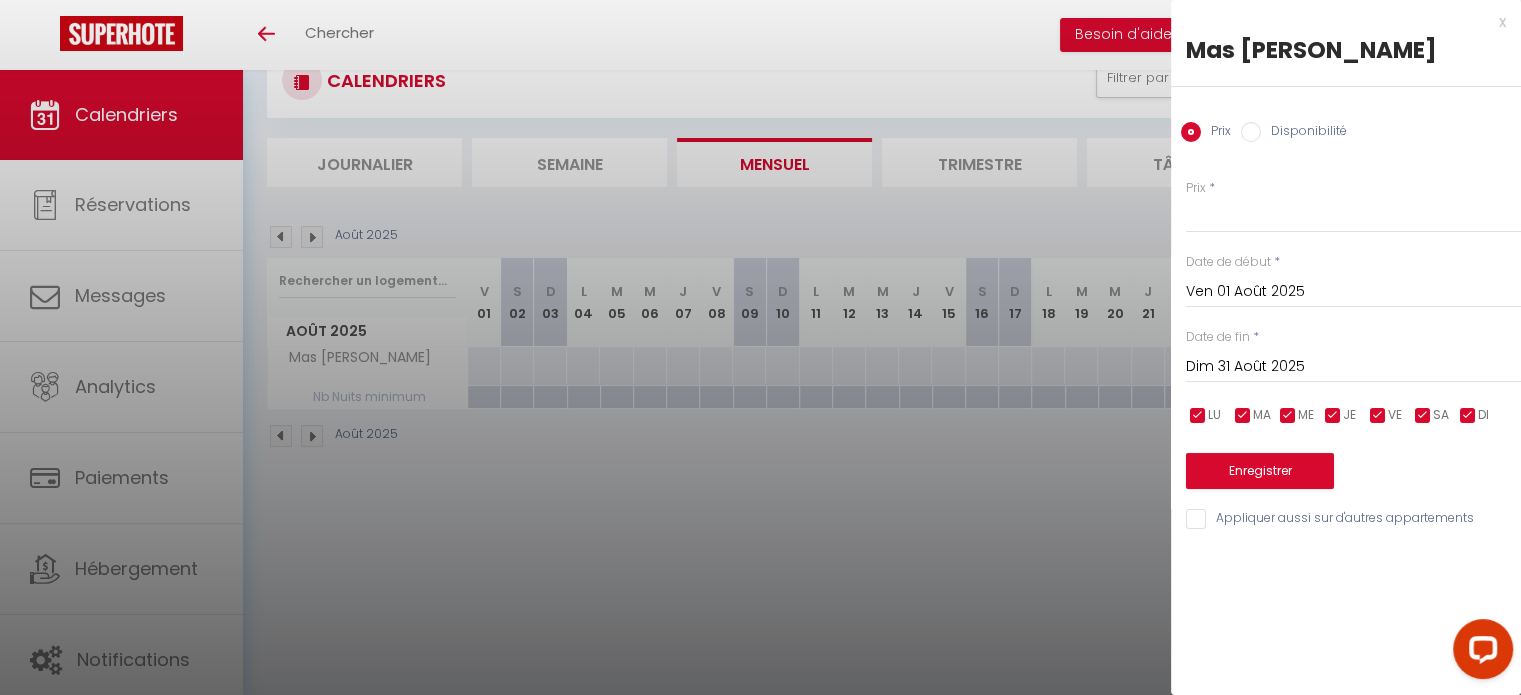 scroll, scrollTop: 0, scrollLeft: 0, axis: both 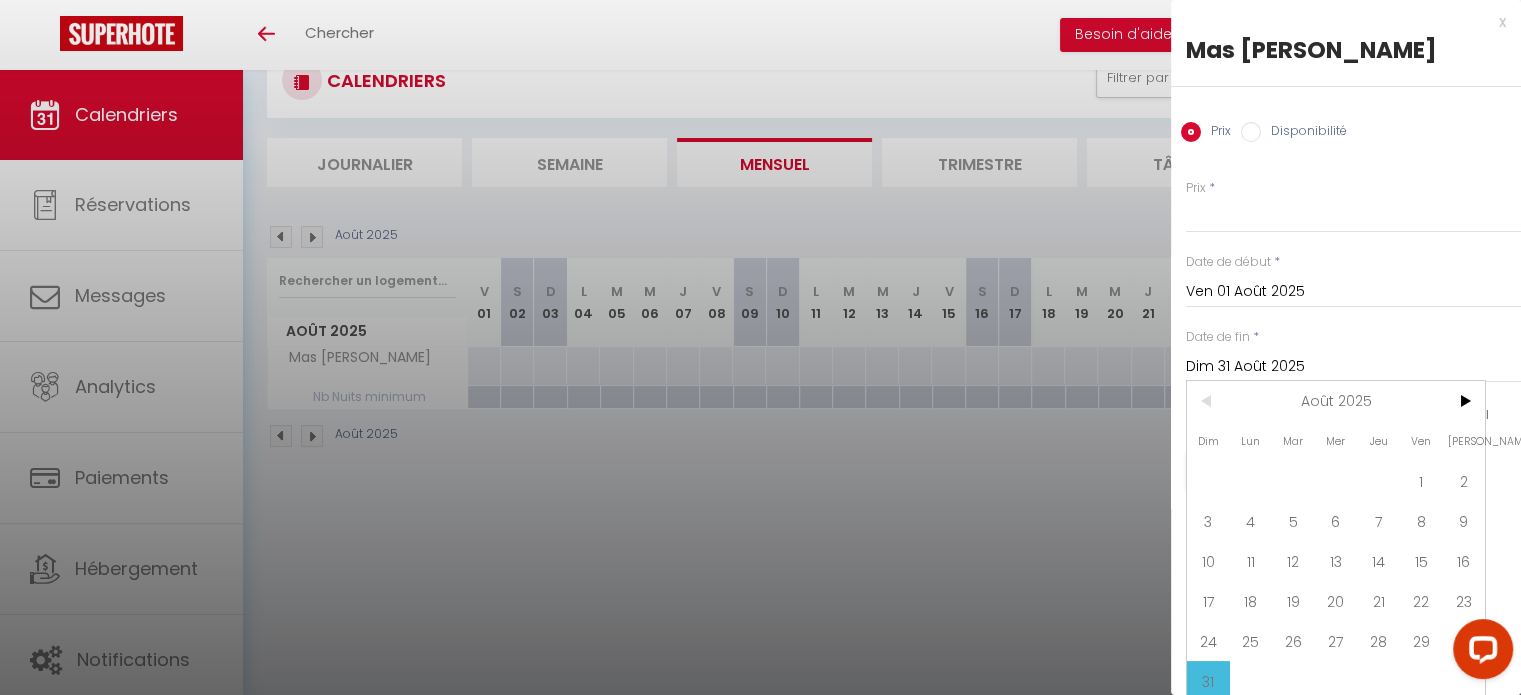 click at bounding box center [1479, 653] 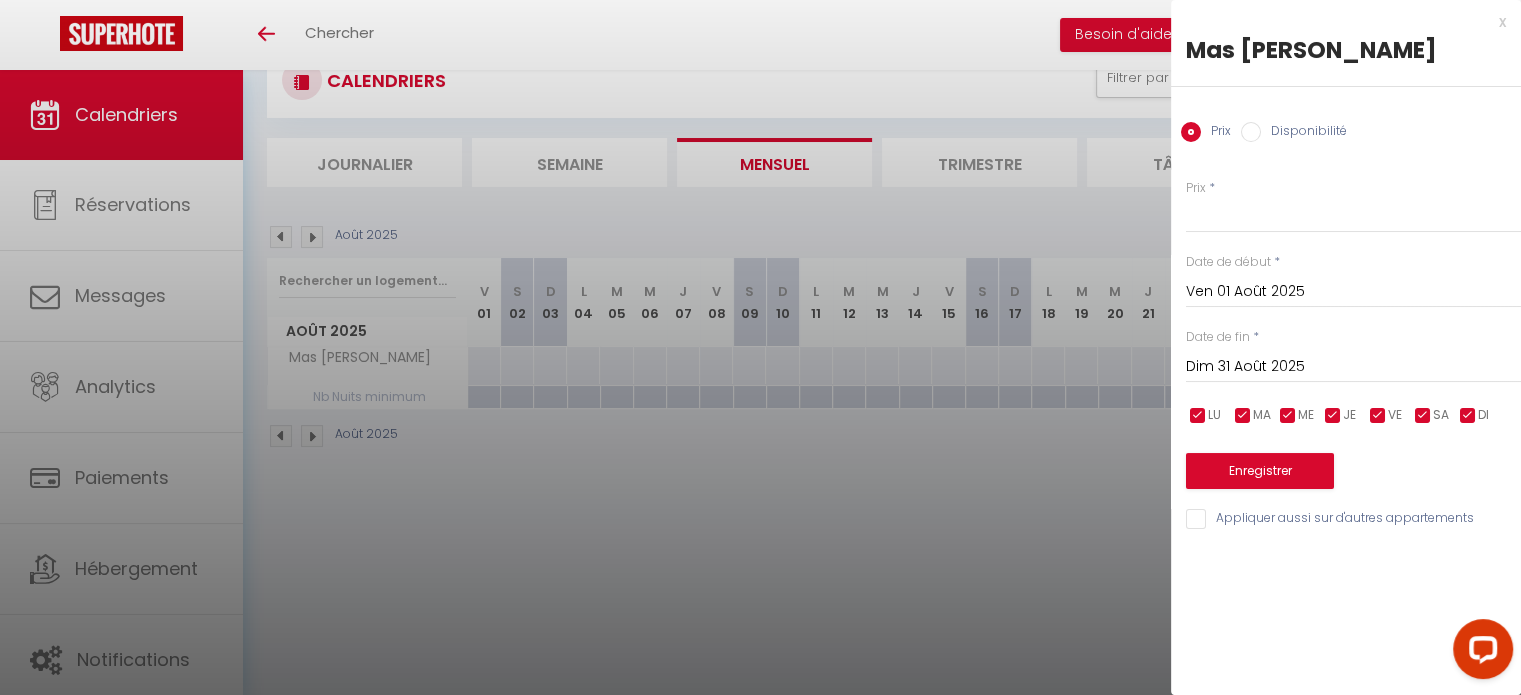 click on "Dim 31 Août 2025" at bounding box center [1353, 367] 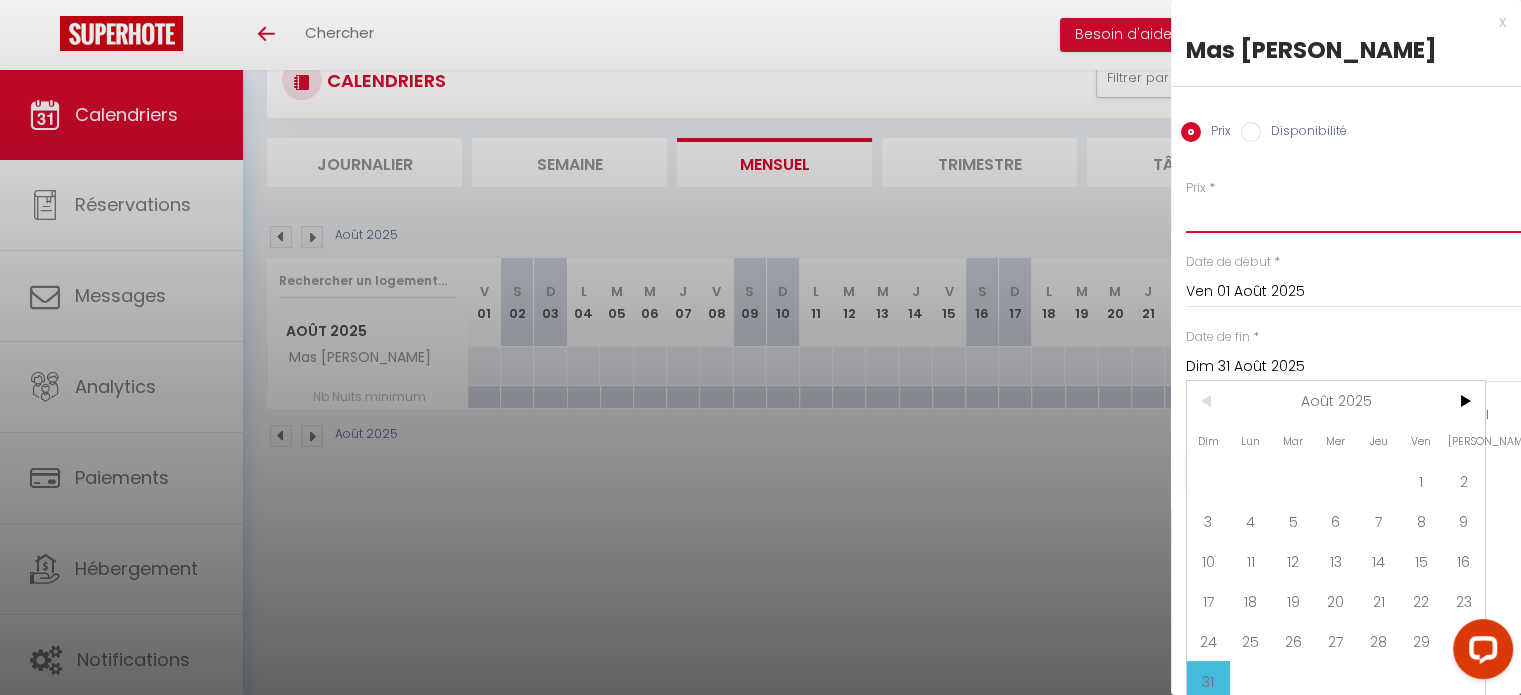 click on "Prix" at bounding box center (1353, 215) 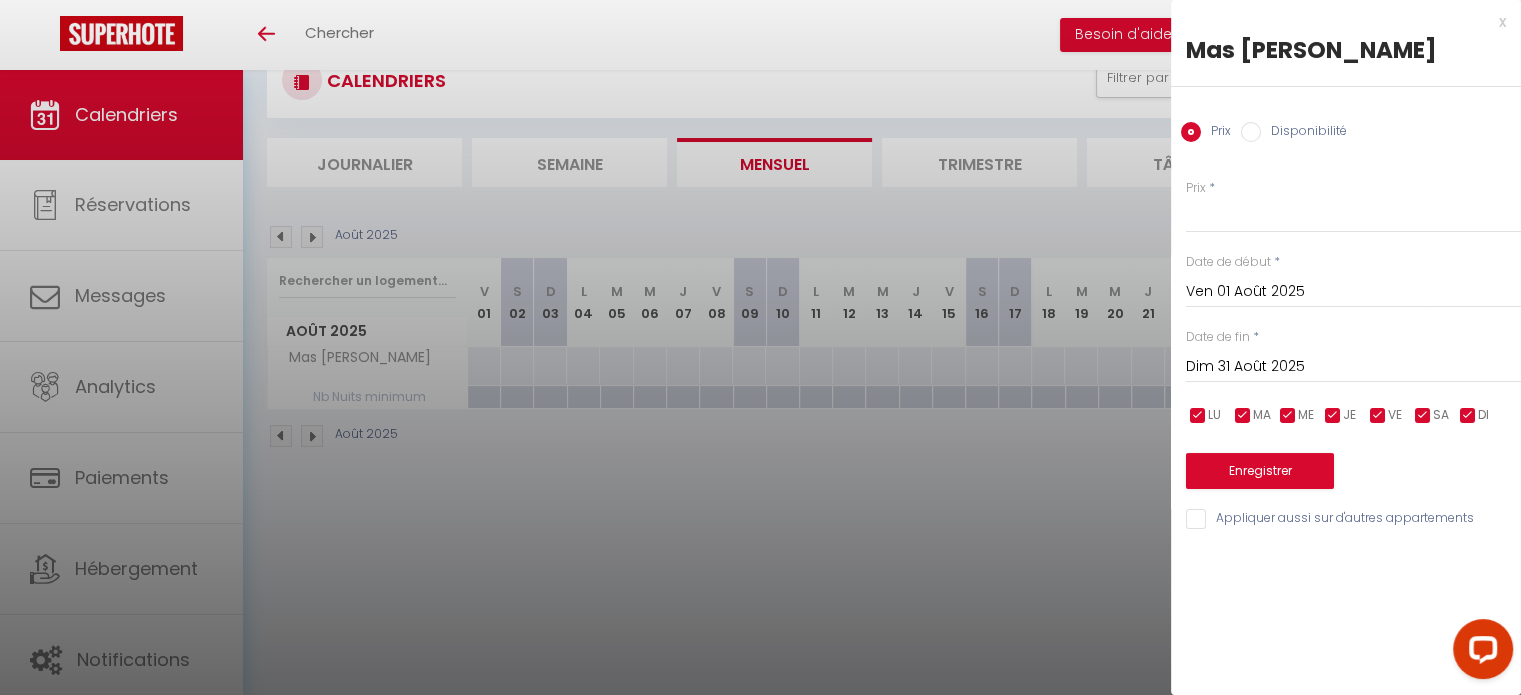 click on "Disponibilité" at bounding box center (1251, 132) 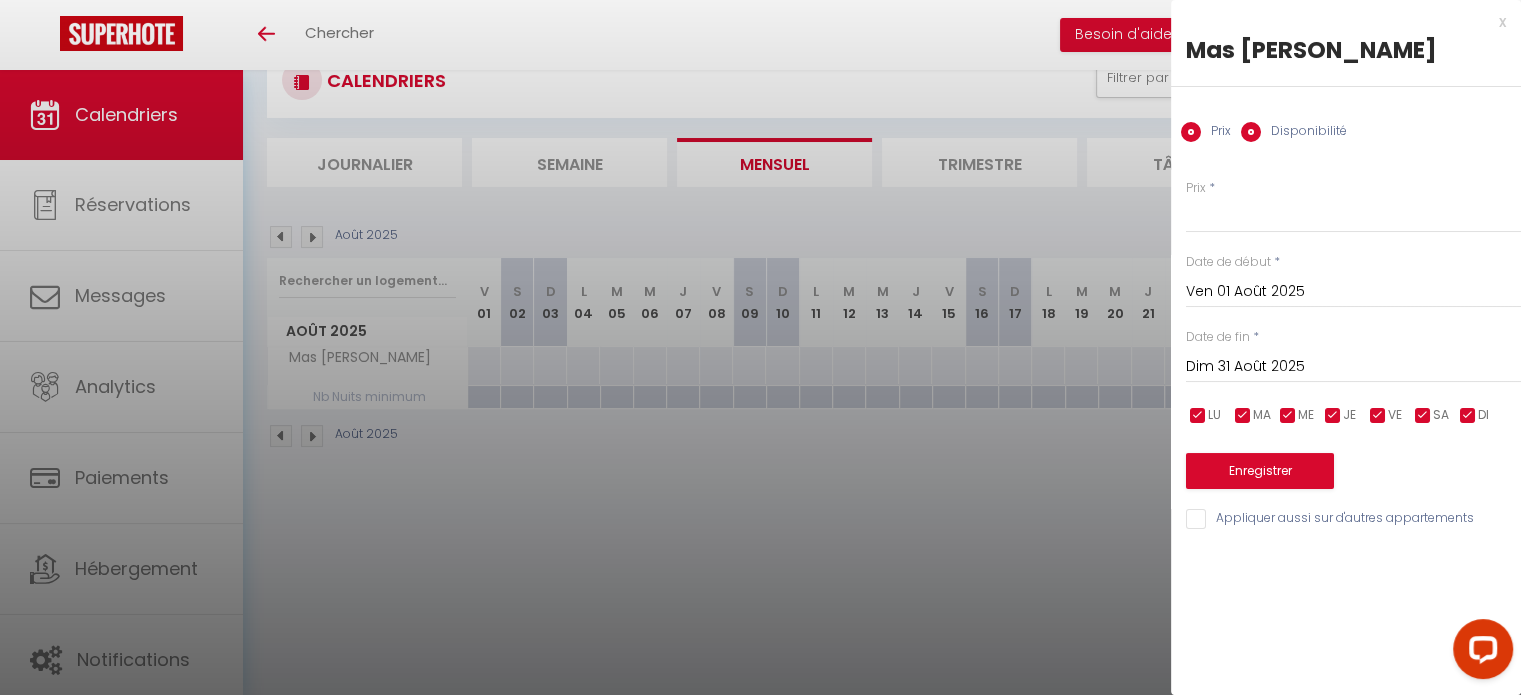 radio on "false" 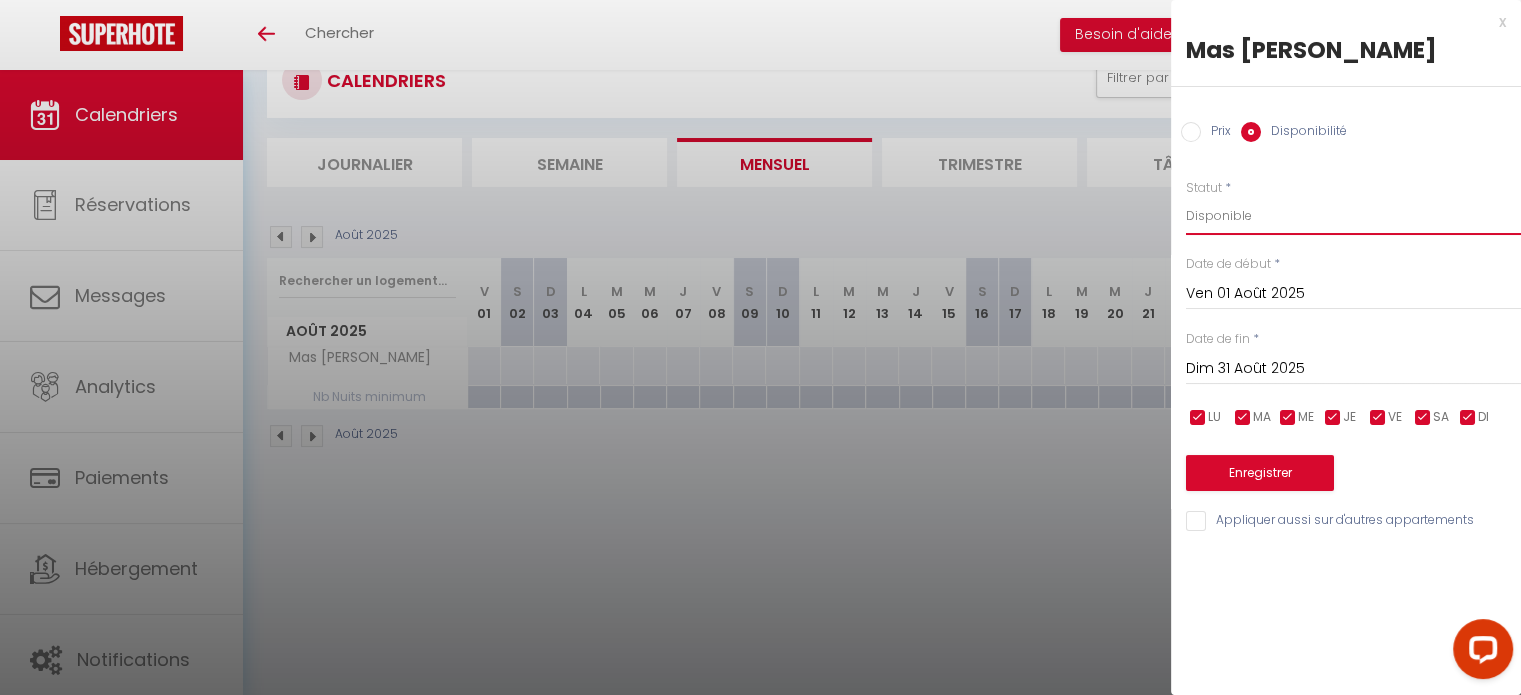 click on "Disponible
Indisponible" at bounding box center [1353, 216] 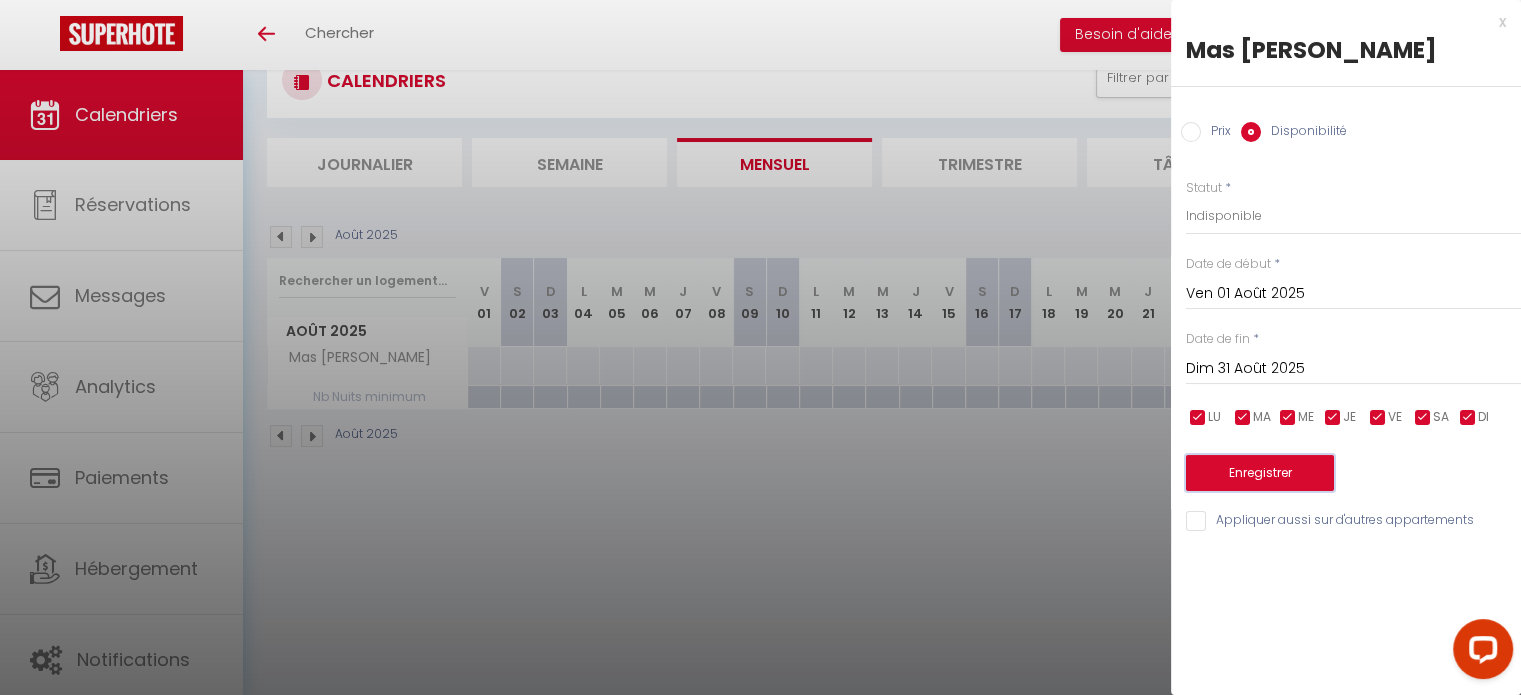 click on "Enregistrer" at bounding box center [1260, 473] 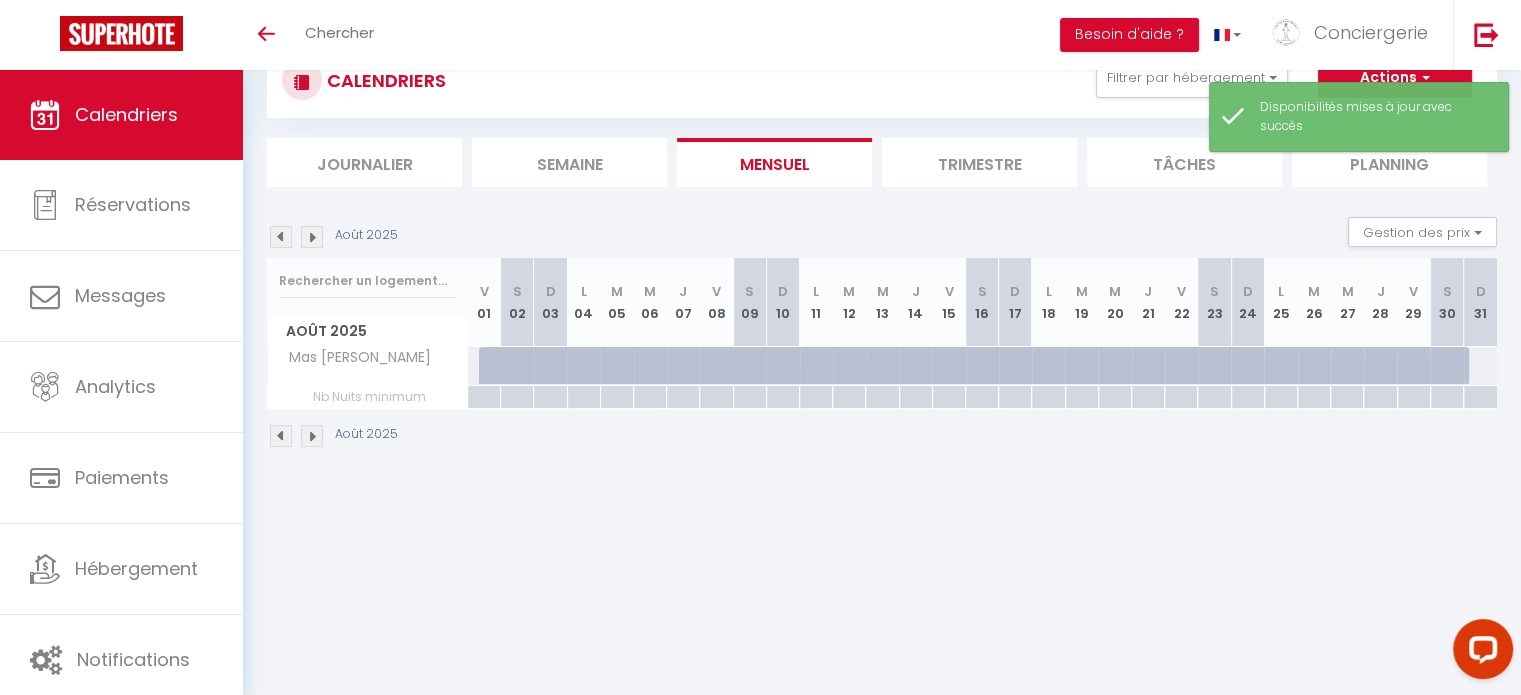 click at bounding box center (312, 436) 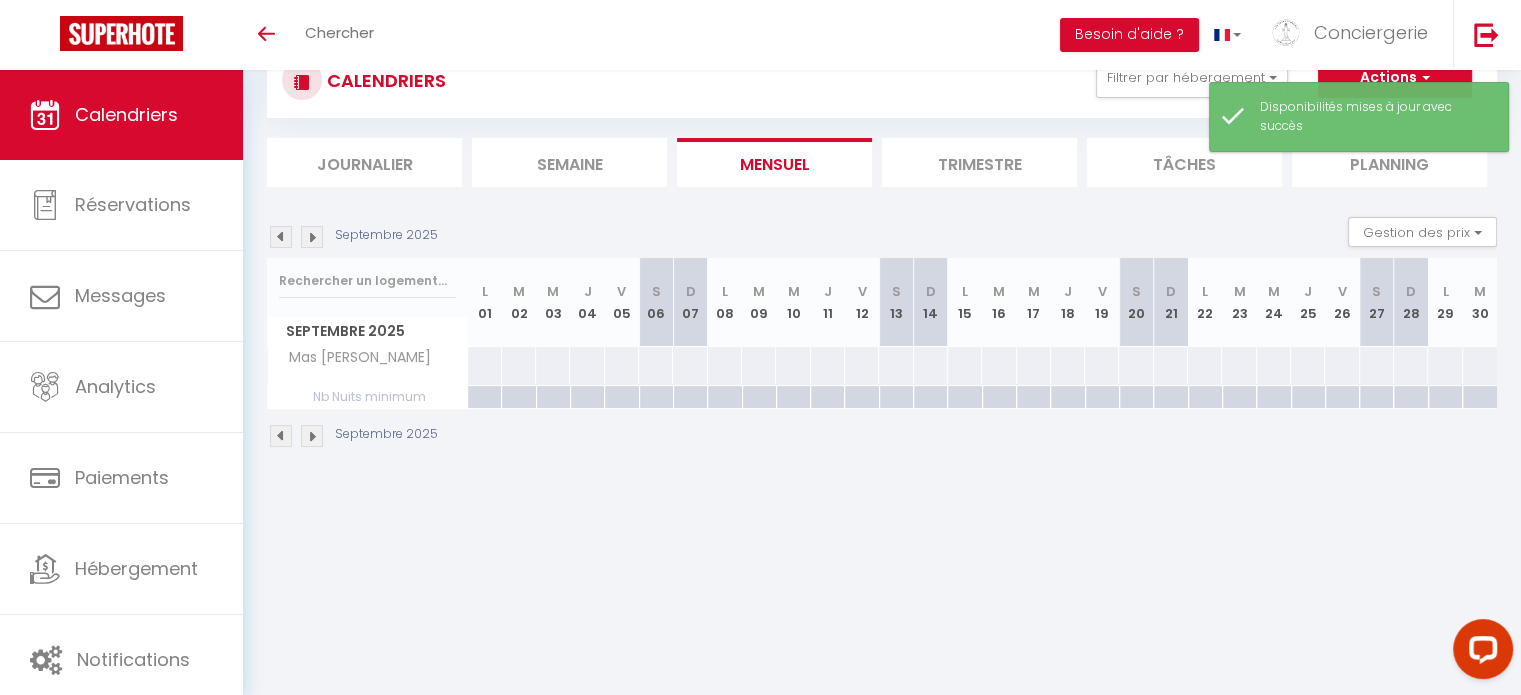 click at bounding box center (484, 365) 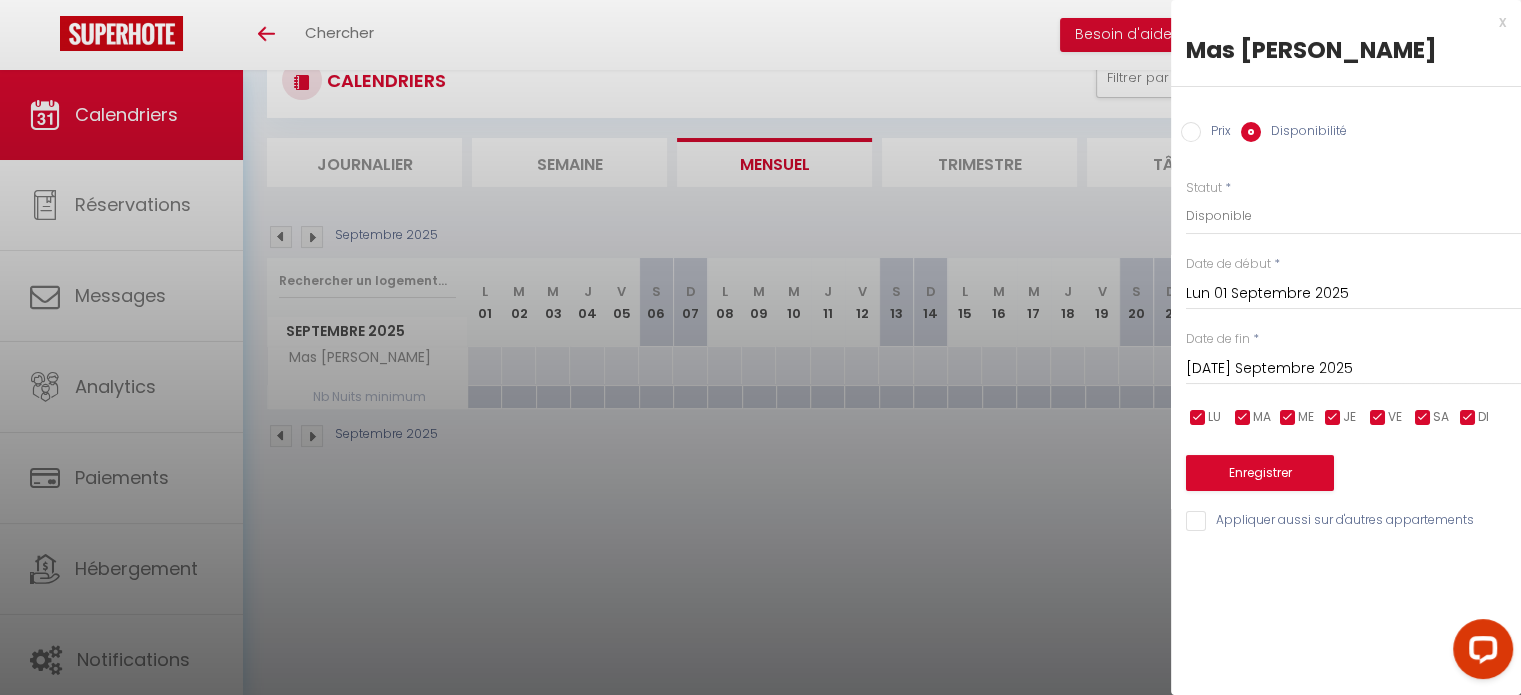 click on "Prix" at bounding box center (1191, 132) 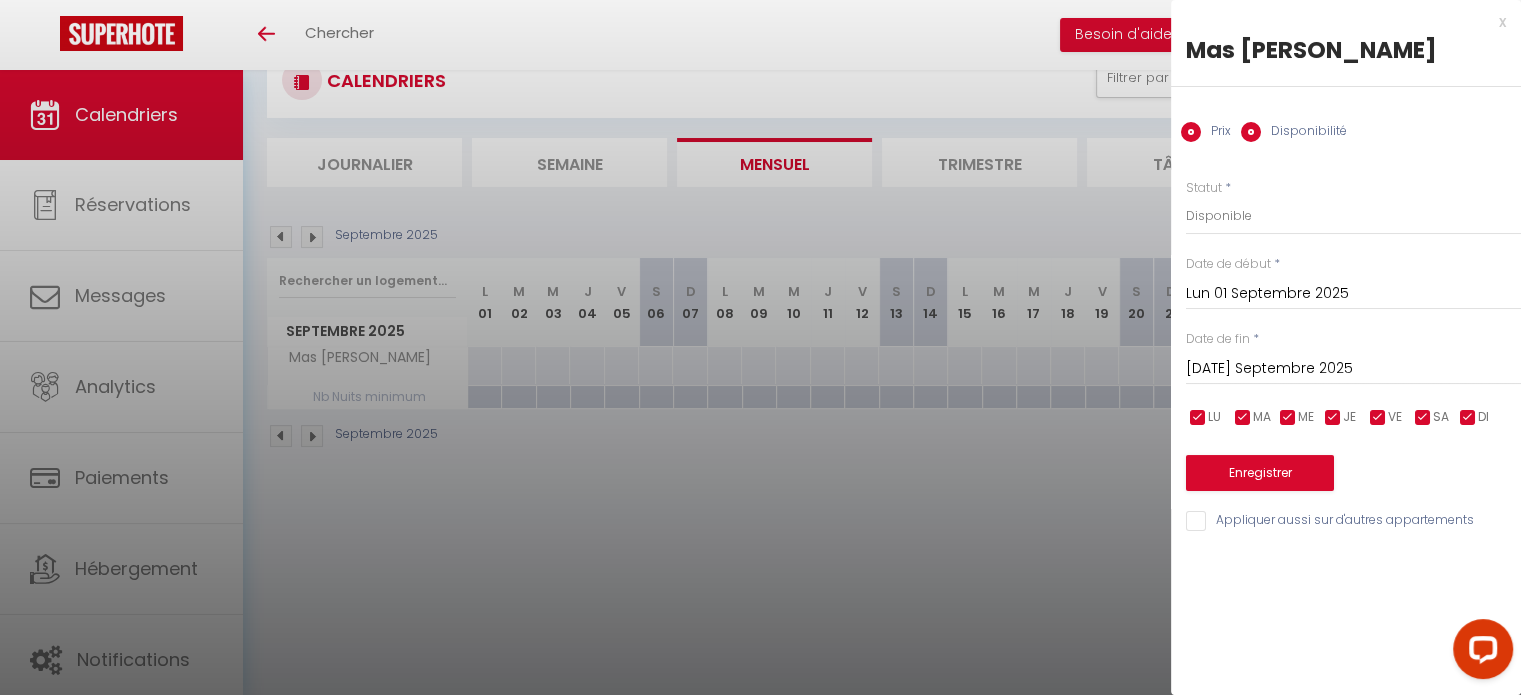radio on "false" 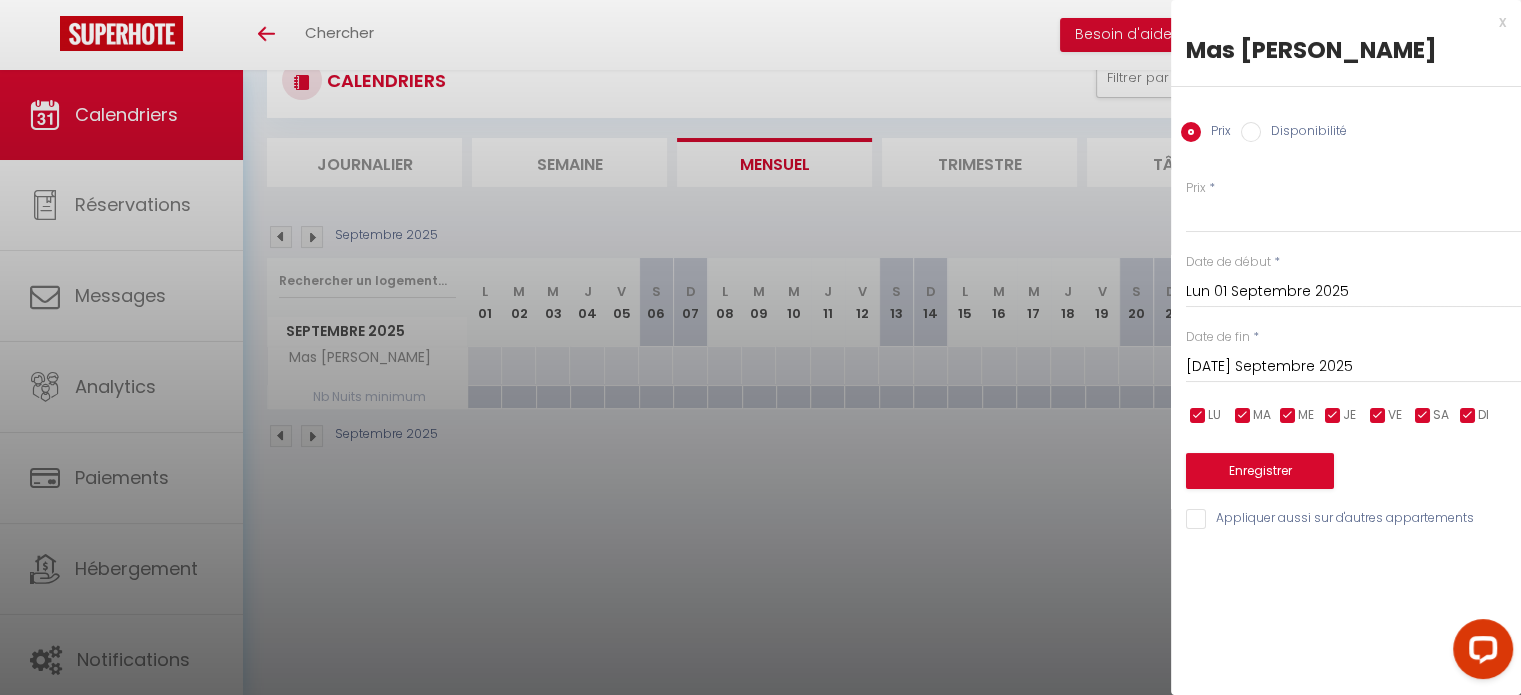 click on "[DATE] Septembre 2025" at bounding box center (1353, 367) 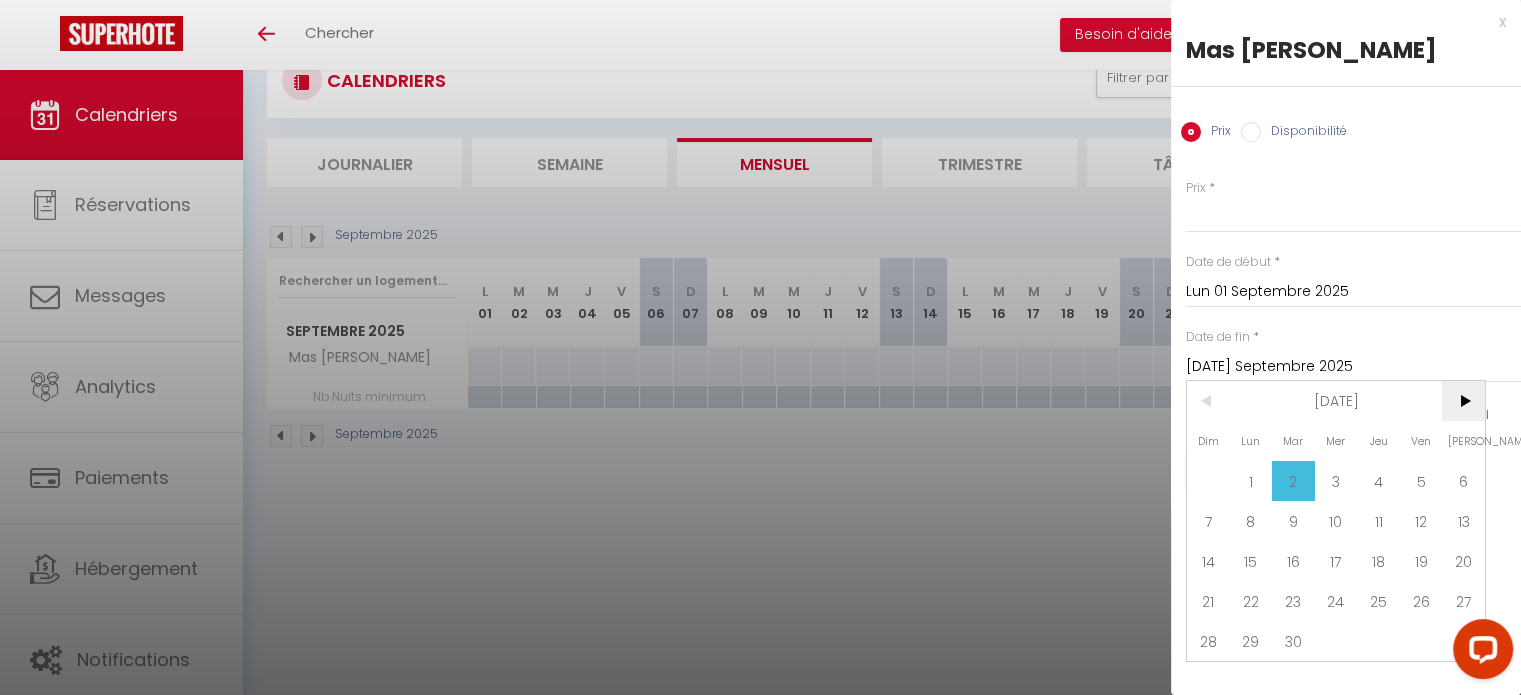 click on ">" at bounding box center [1463, 401] 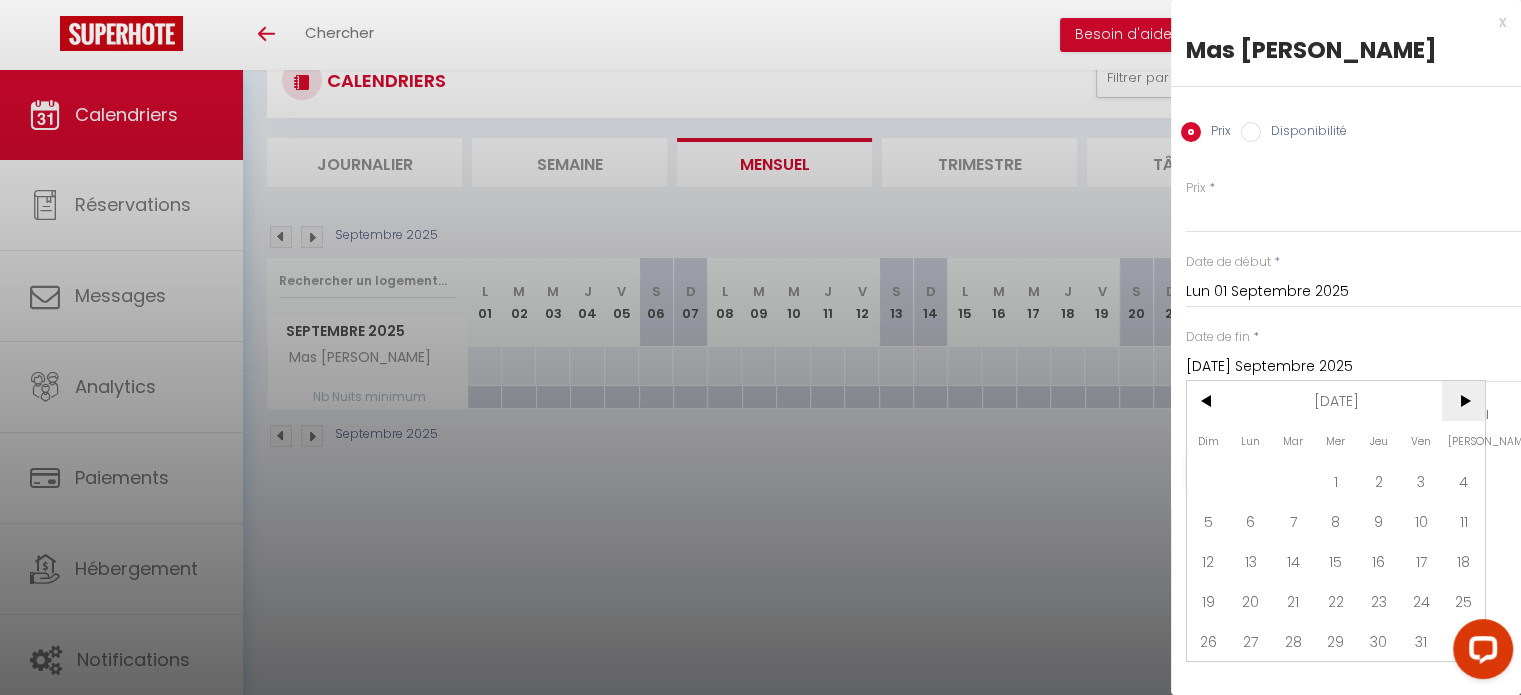 click on ">" at bounding box center [1463, 401] 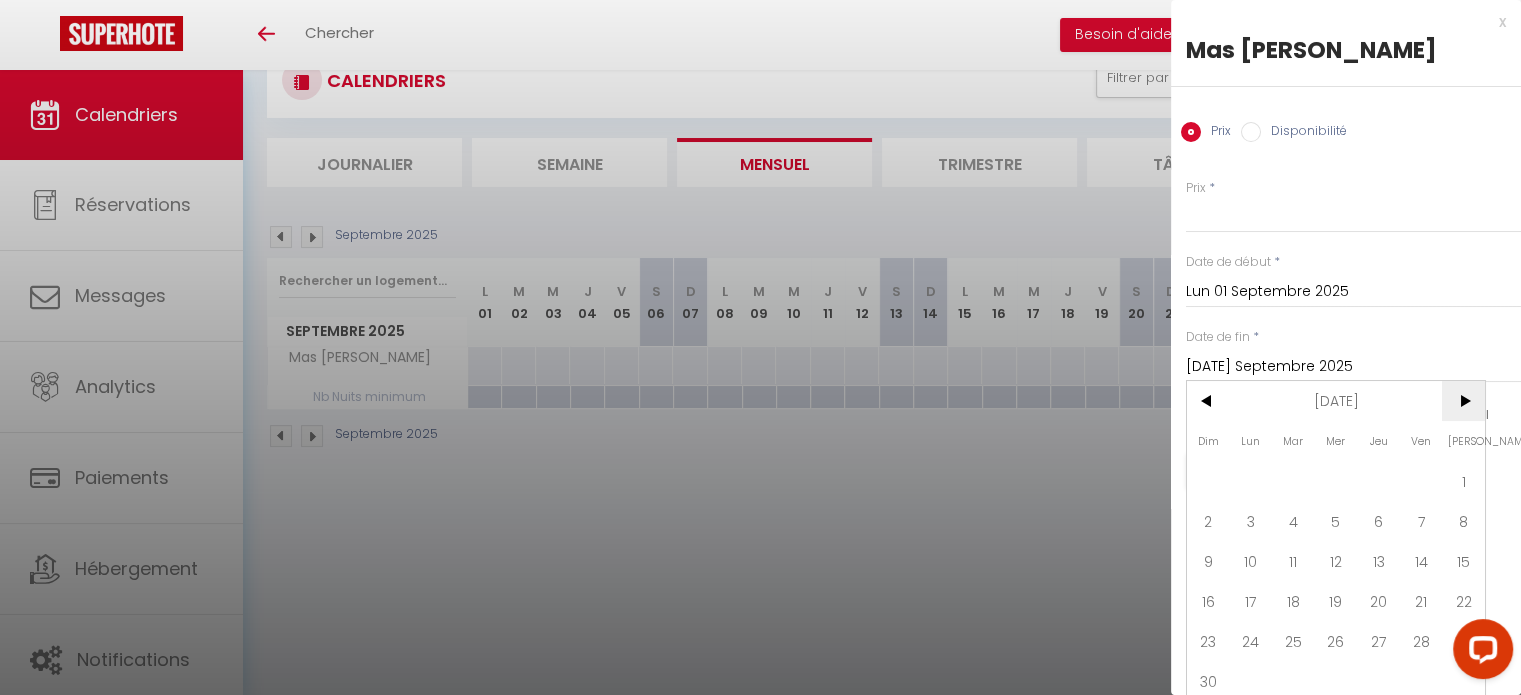 click on ">" at bounding box center (1463, 401) 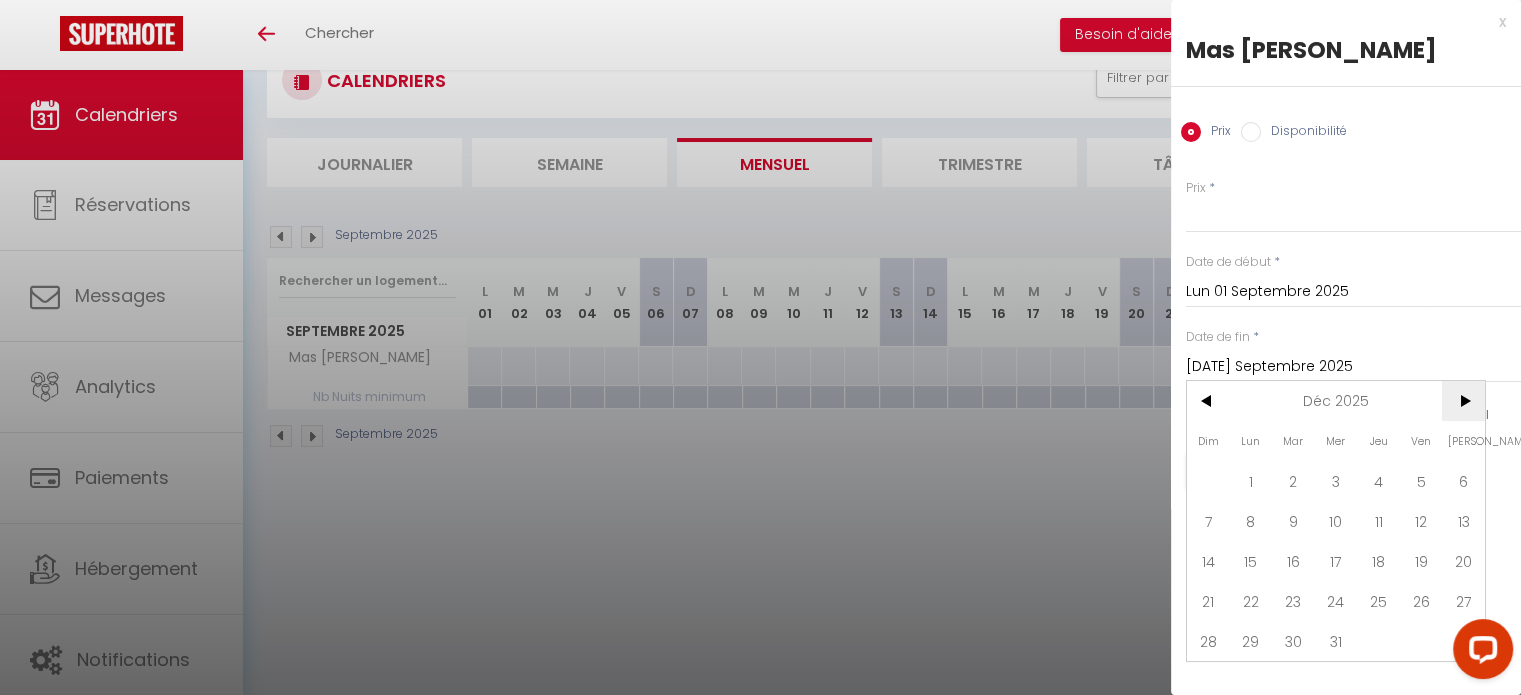 click on ">" at bounding box center (1463, 401) 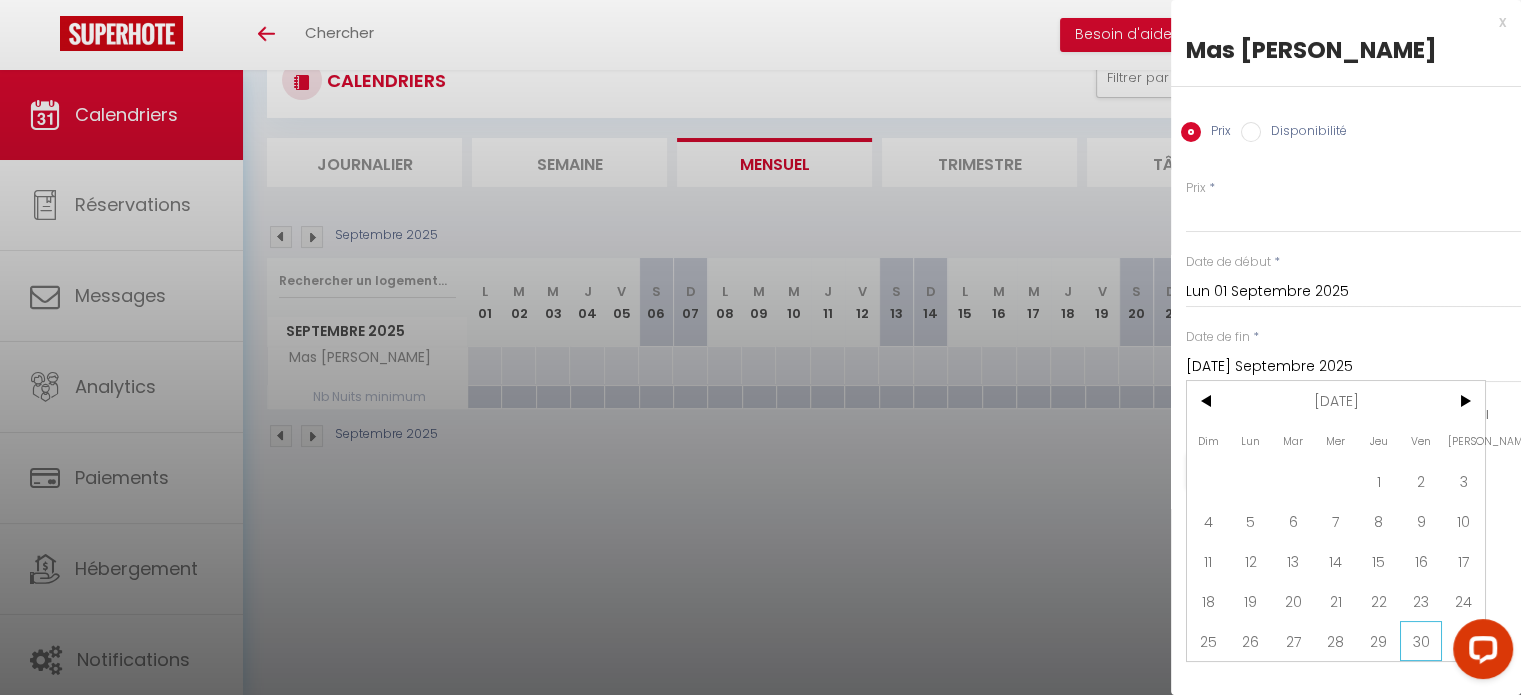 click on "30" at bounding box center (1421, 641) 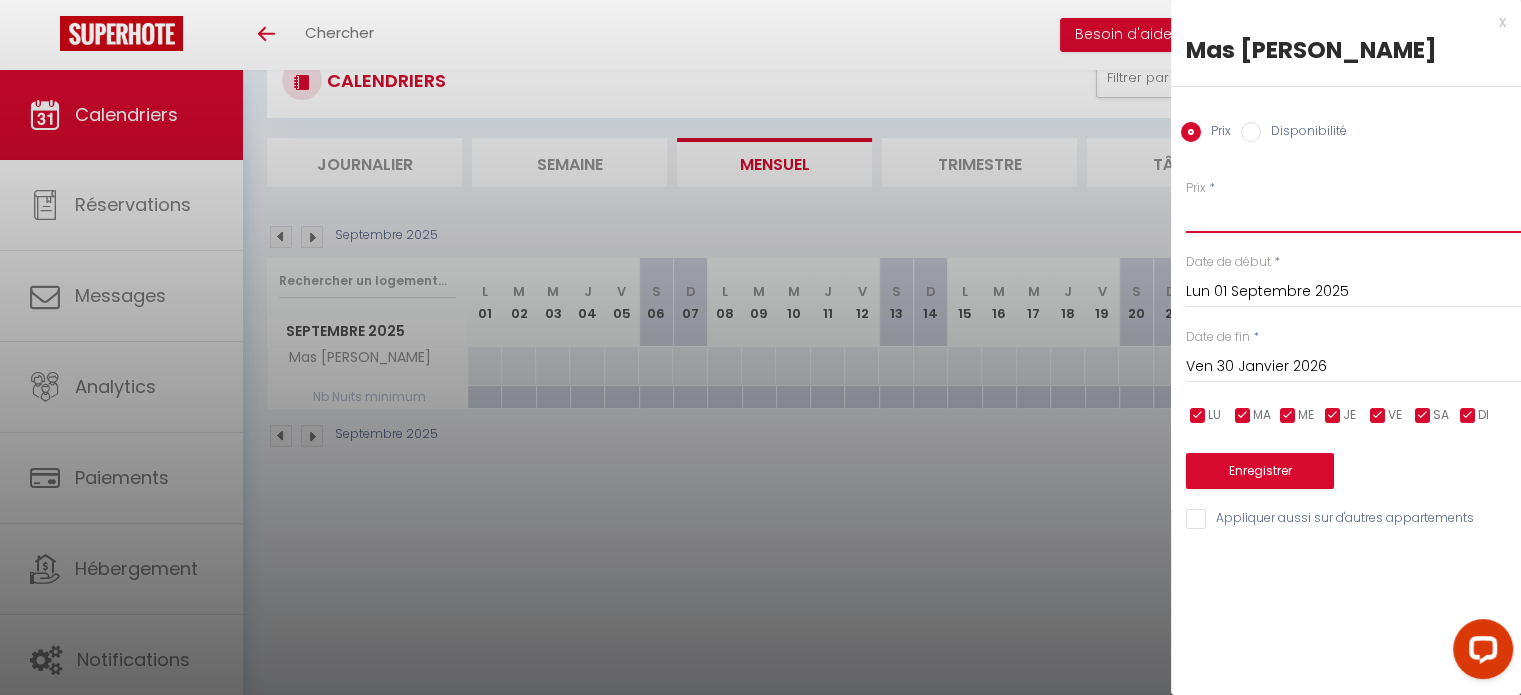 click on "Prix" at bounding box center [1353, 215] 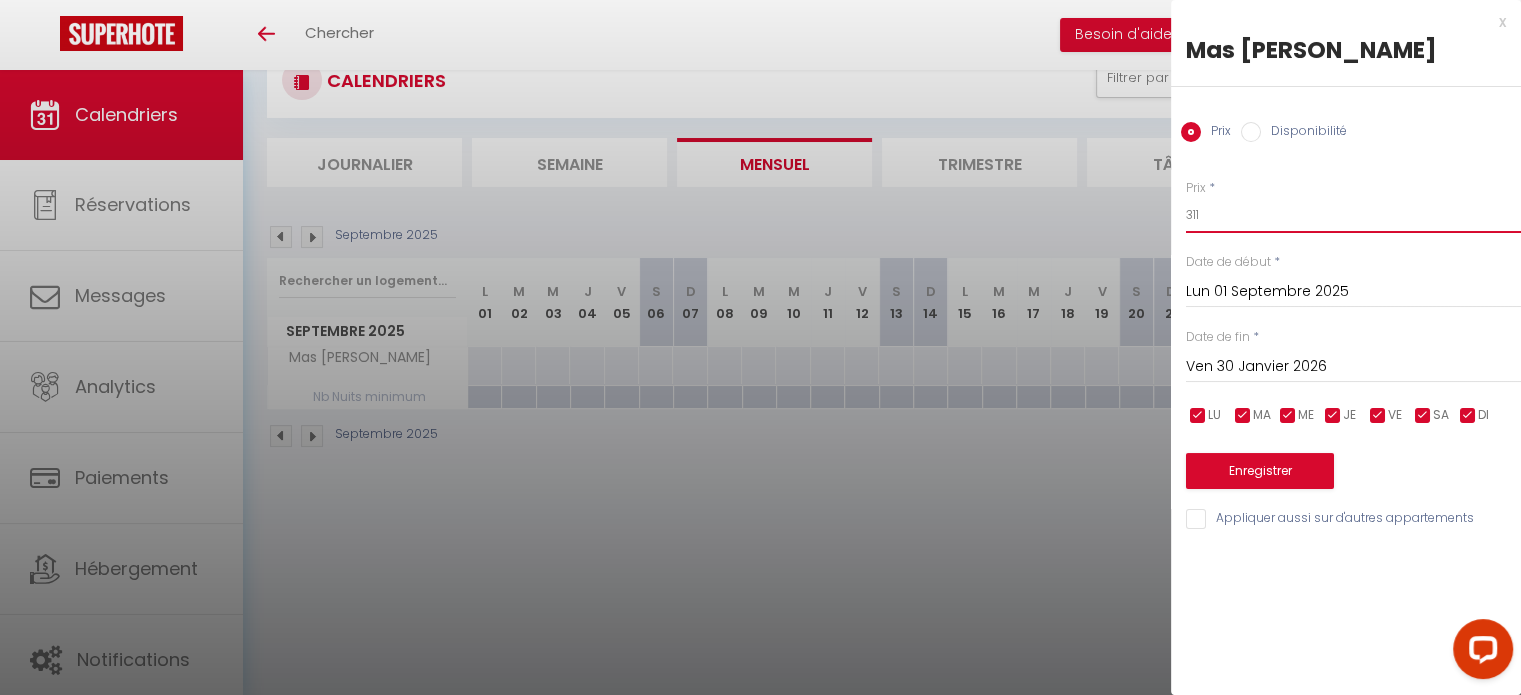 type on "311" 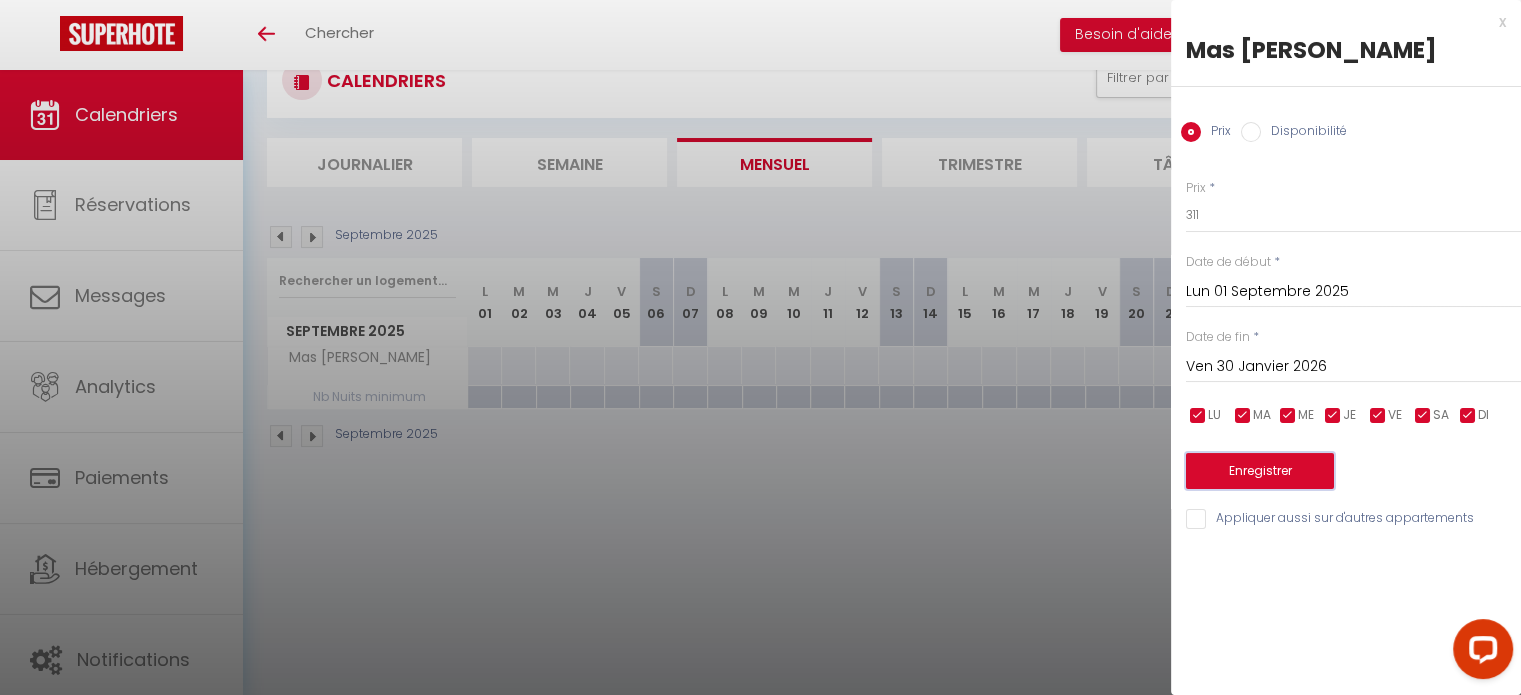 click on "Enregistrer" at bounding box center [1260, 471] 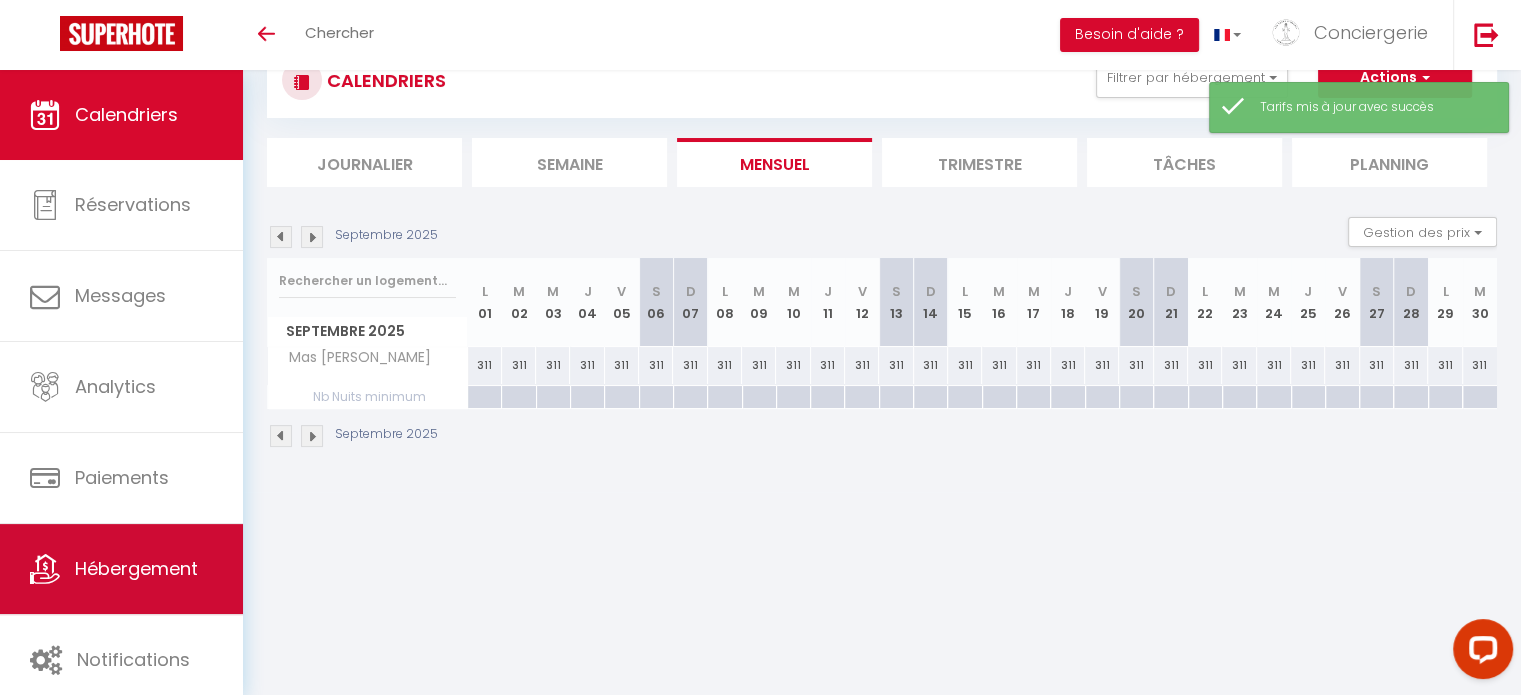 click on "Hébergement" at bounding box center [121, 569] 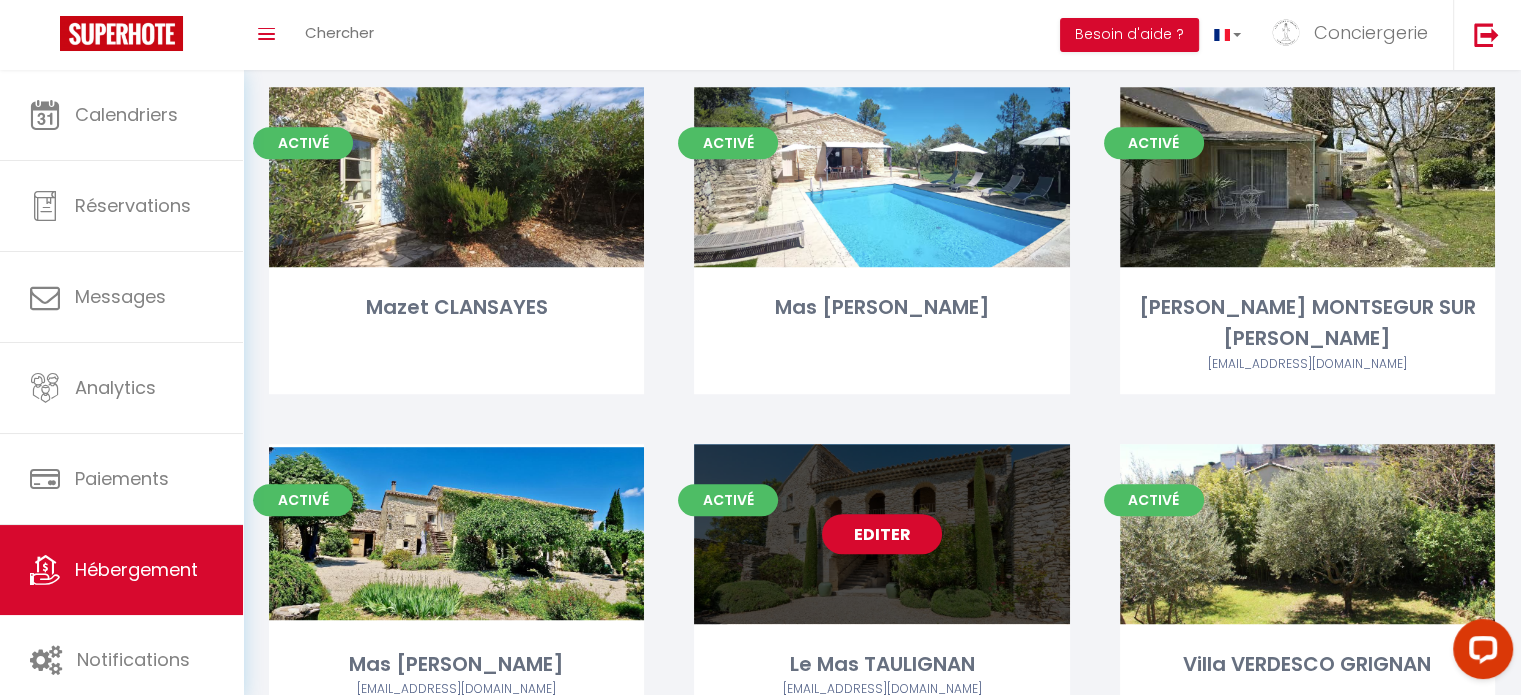 scroll, scrollTop: 1200, scrollLeft: 0, axis: vertical 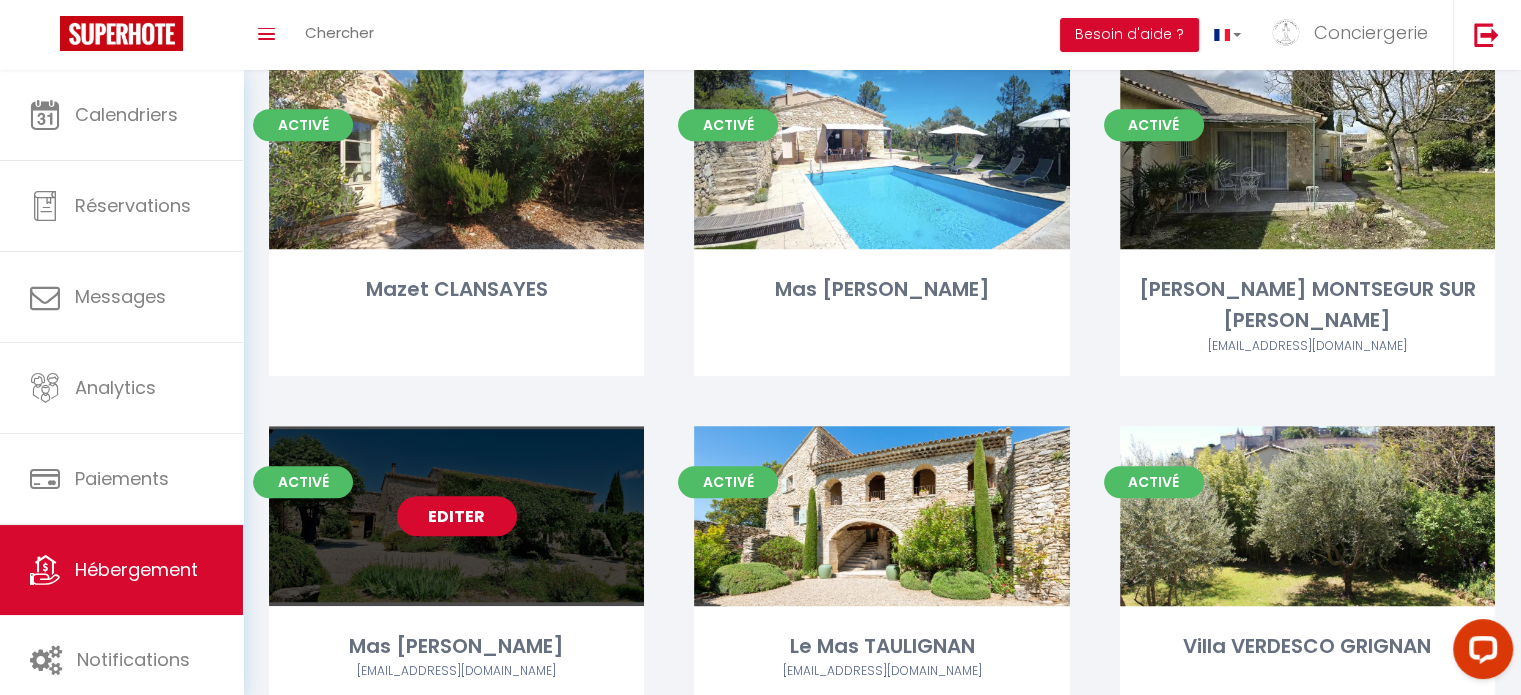 click on "Editer" at bounding box center [456, 516] 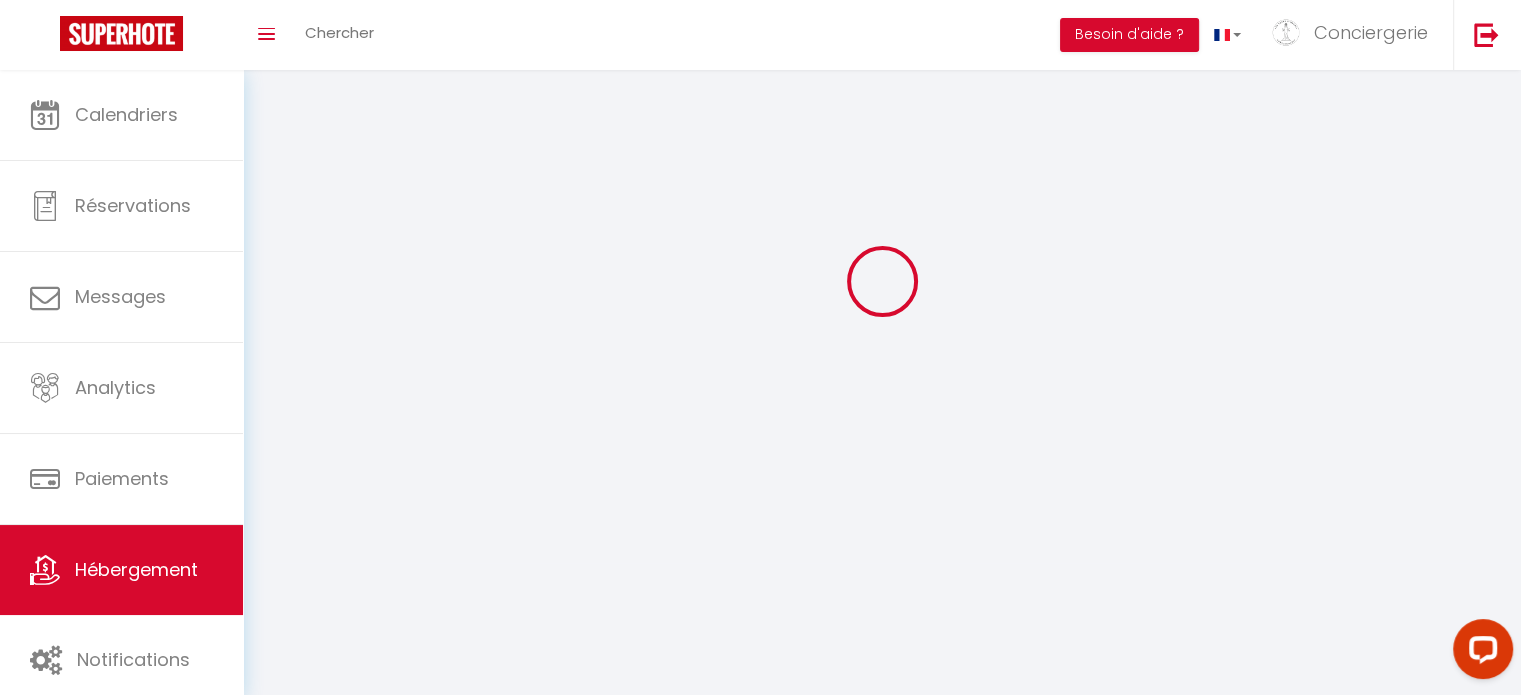 select 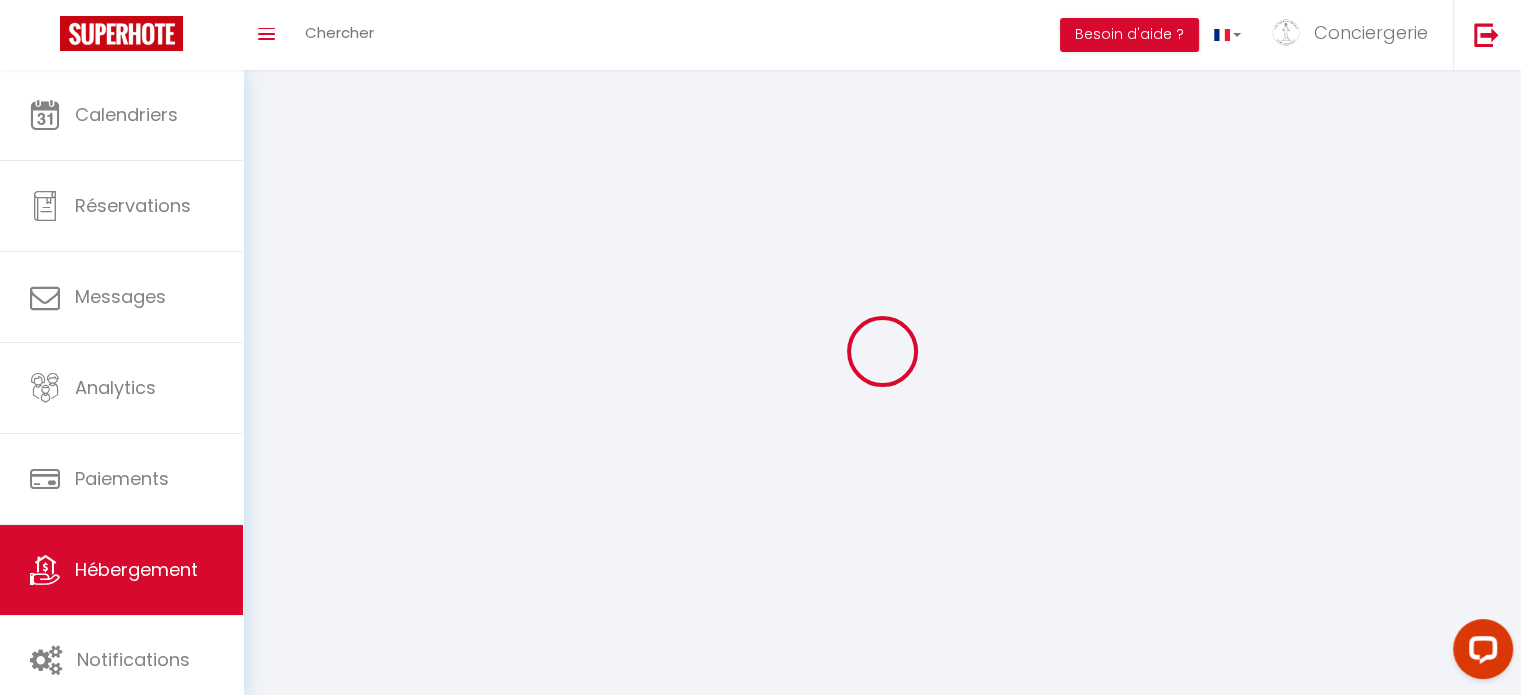 select 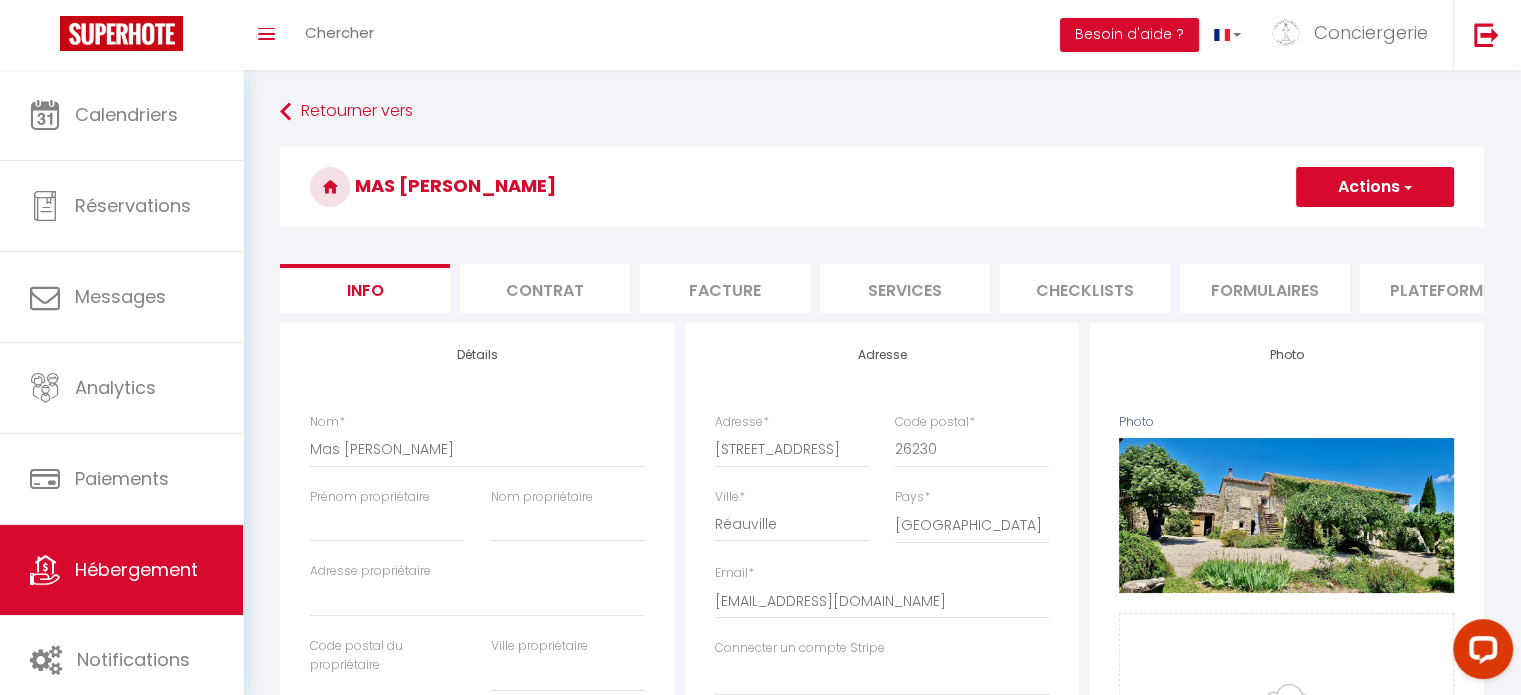 click on "Plateformes" at bounding box center [1445, 288] 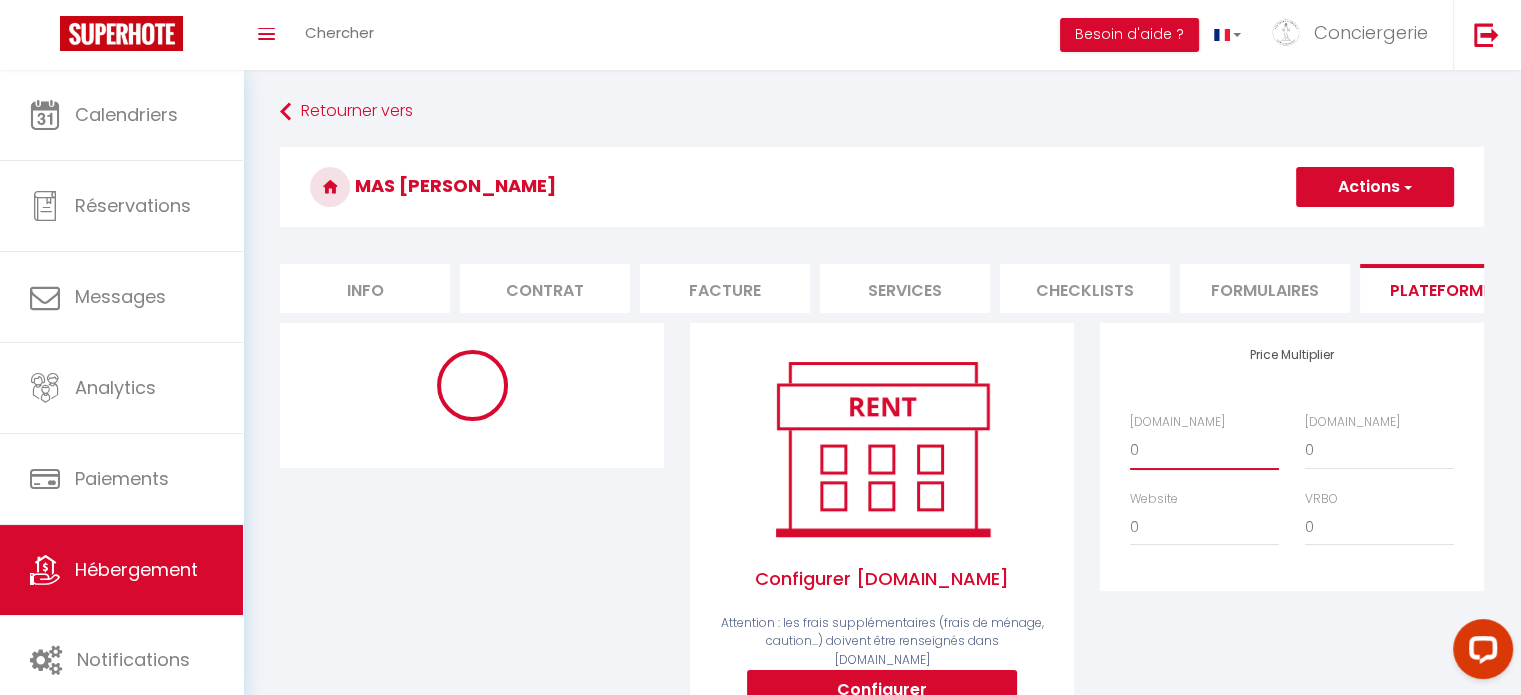click on "0
+ 1 %
+ 2 %
+ 3 %
+ 4 %
+ 5 %
+ 6 %
+ 7 %
+ 8 %
+ 9 %" at bounding box center [1204, 450] 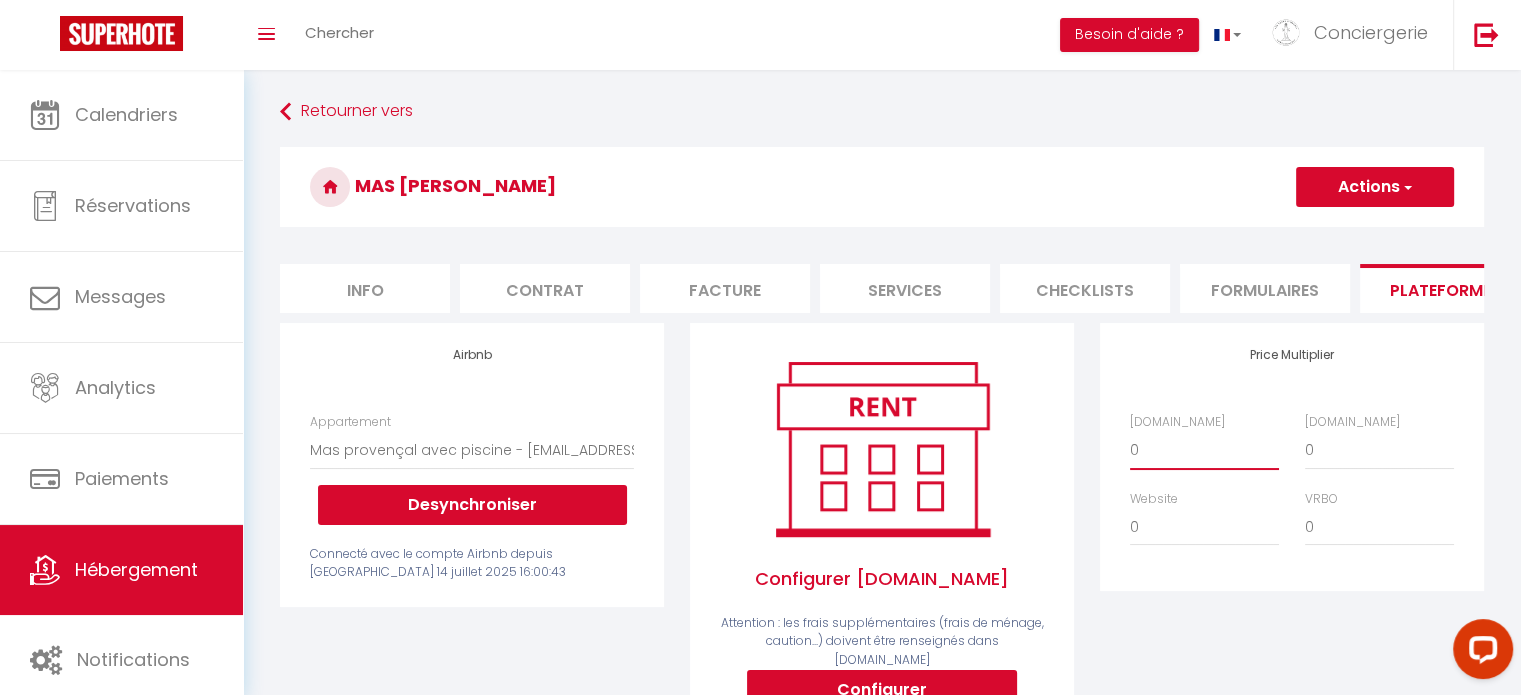 select on "+ 8 %" 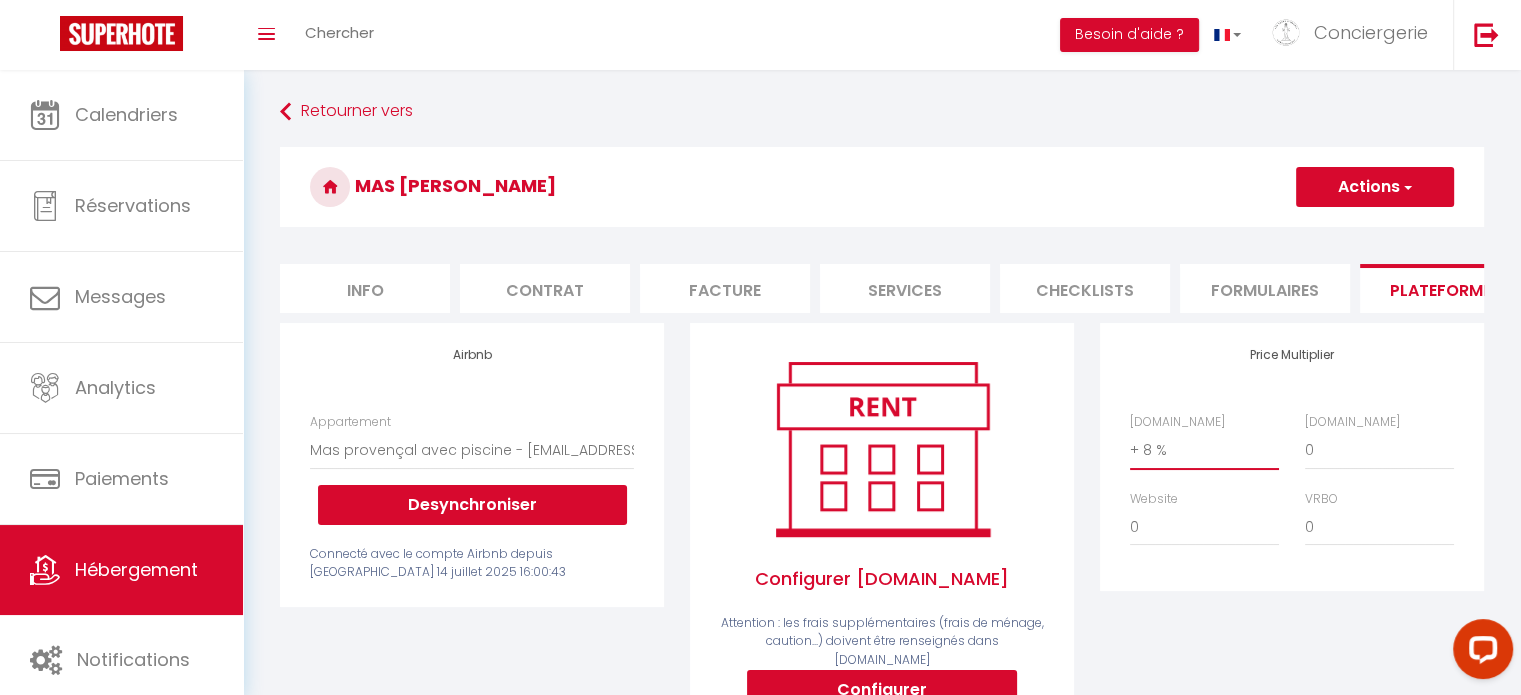 click on "0
+ 1 %
+ 2 %
+ 3 %
+ 4 %
+ 5 %
+ 6 %
+ 7 %
+ 8 %
+ 9 %" at bounding box center [1204, 450] 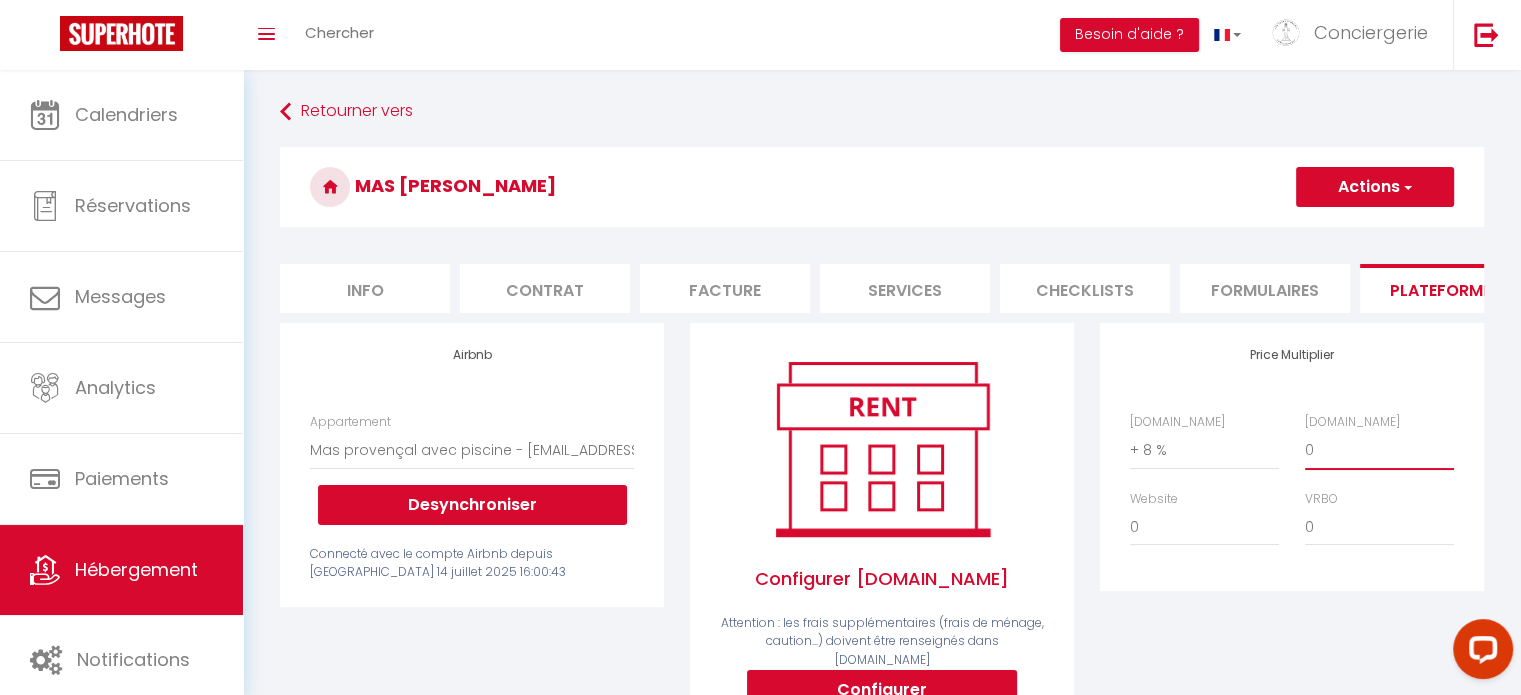 click on "0
+ 1 %
+ 2 %
+ 3 %
+ 4 %
+ 5 %
+ 6 %
+ 7 %
+ 8 %
+ 9 %" at bounding box center (1379, 450) 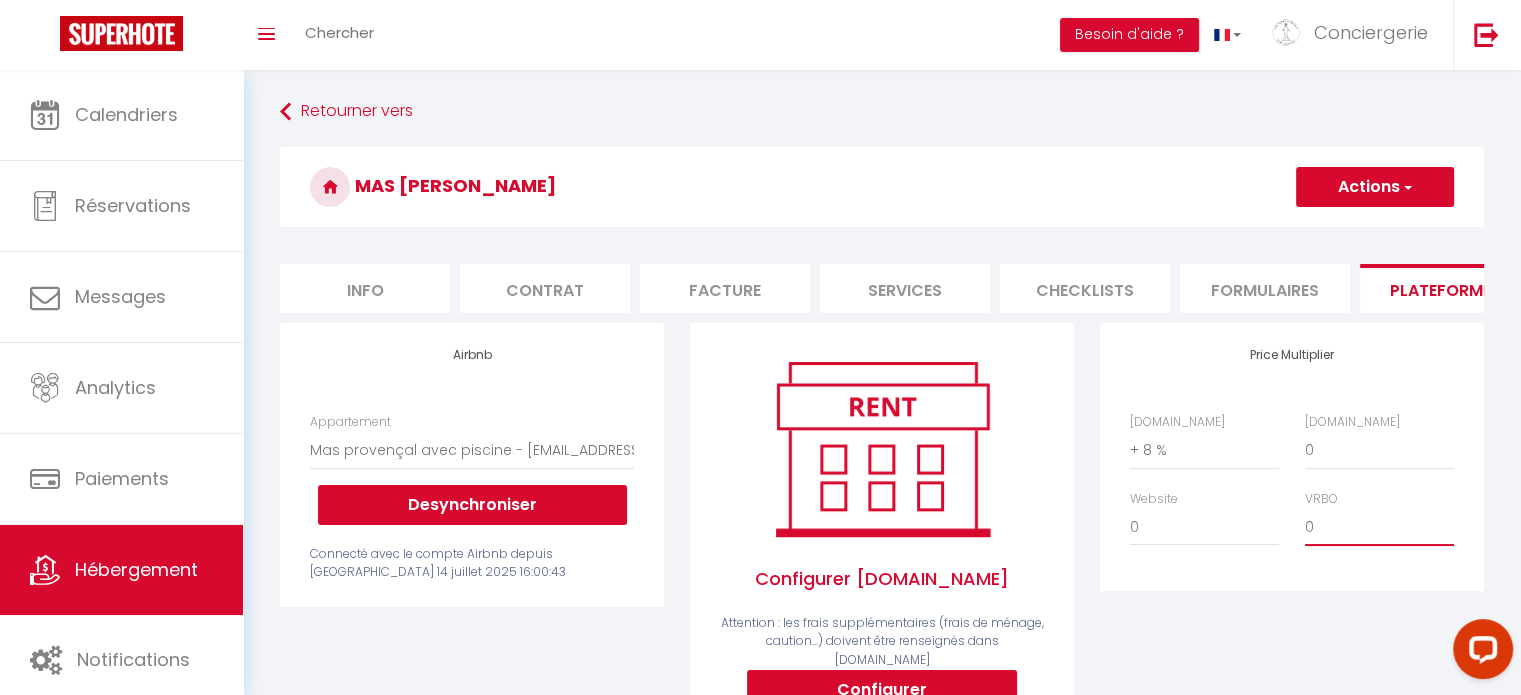 click on "0
+ 1 %
+ 2 %
+ 3 %
+ 4 %
+ 5 %
+ 6 %
+ 7 %
+ 8 %
+ 9 %" at bounding box center [1379, 527] 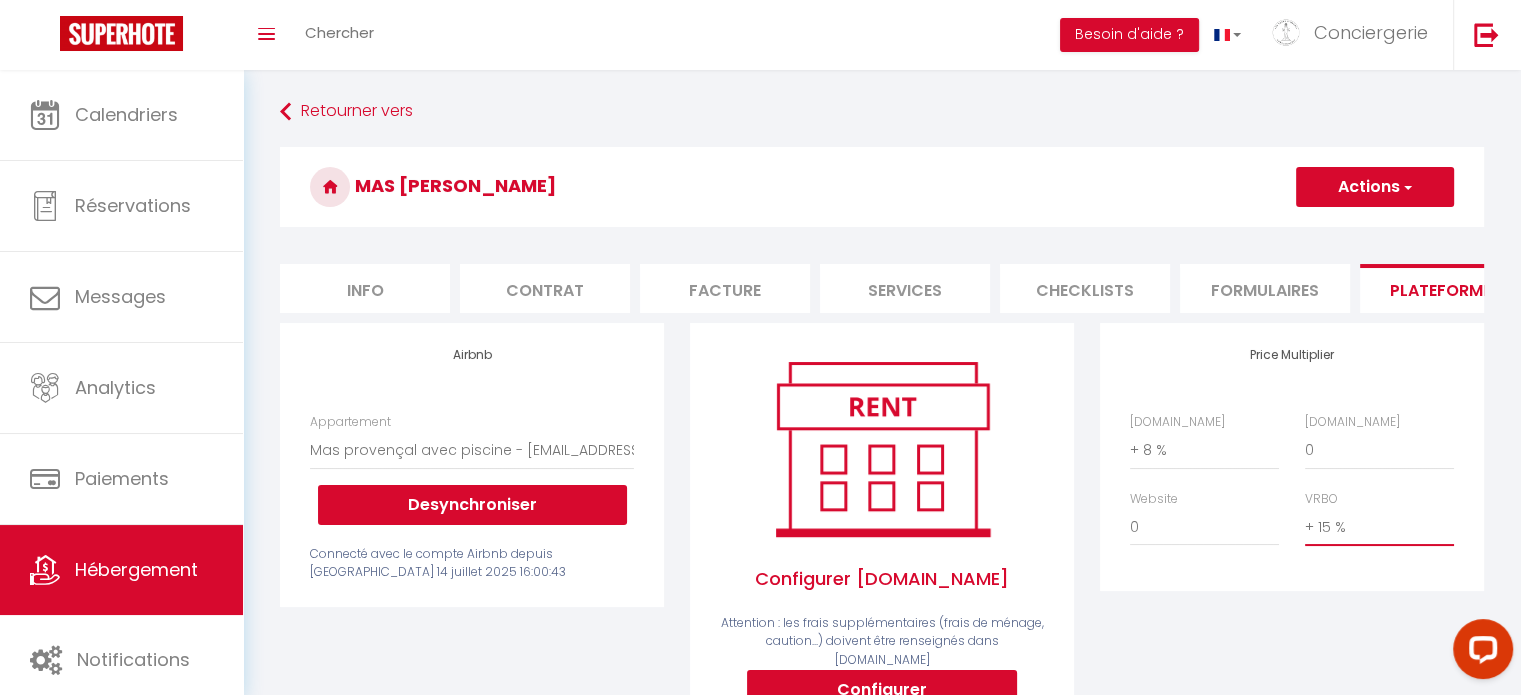 click on "0
+ 1 %
+ 2 %
+ 3 %
+ 4 %
+ 5 %
+ 6 %
+ 7 %
+ 8 %
+ 9 %" at bounding box center (1379, 527) 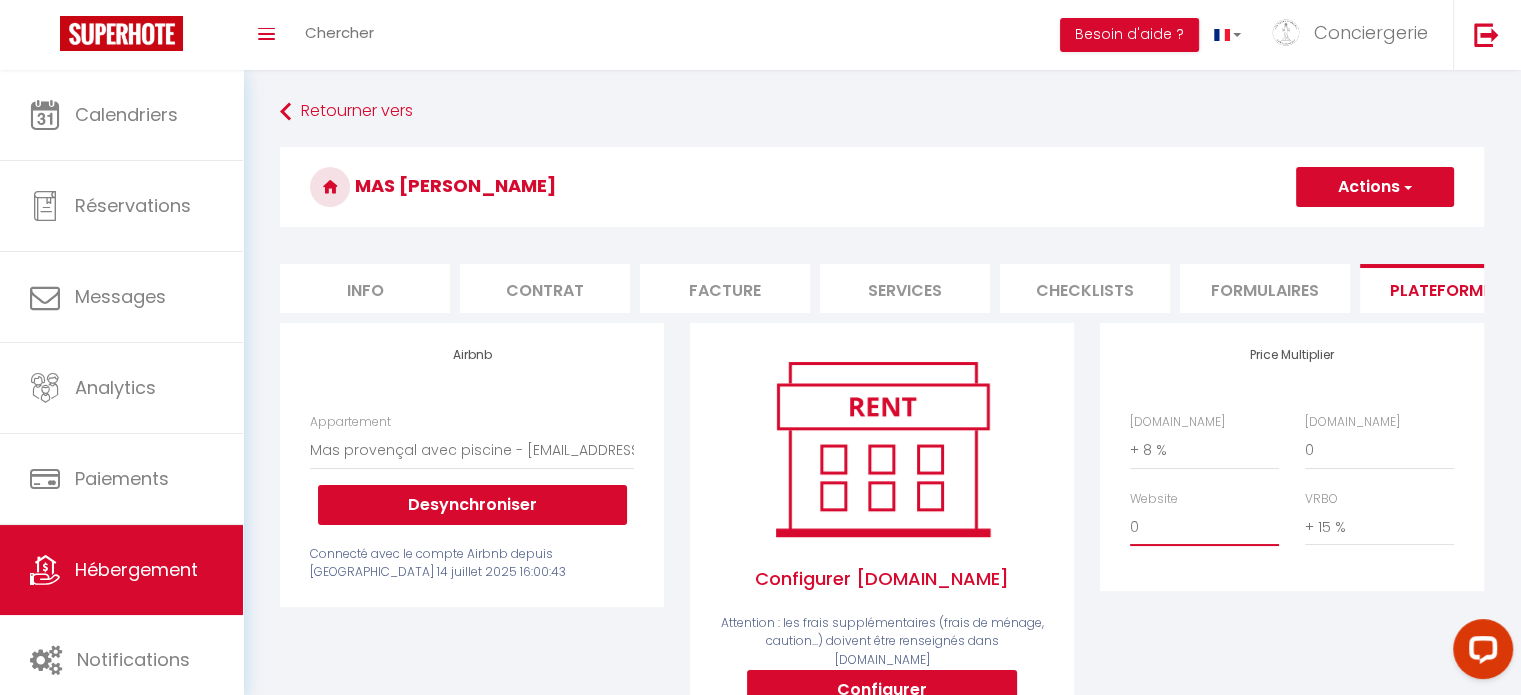 click on "0
+ 1 %
+ 2 %
+ 3 %
+ 4 %
+ 5 %
+ 6 %
+ 7 %
+ 8 %
+ 9 %" at bounding box center (1204, 527) 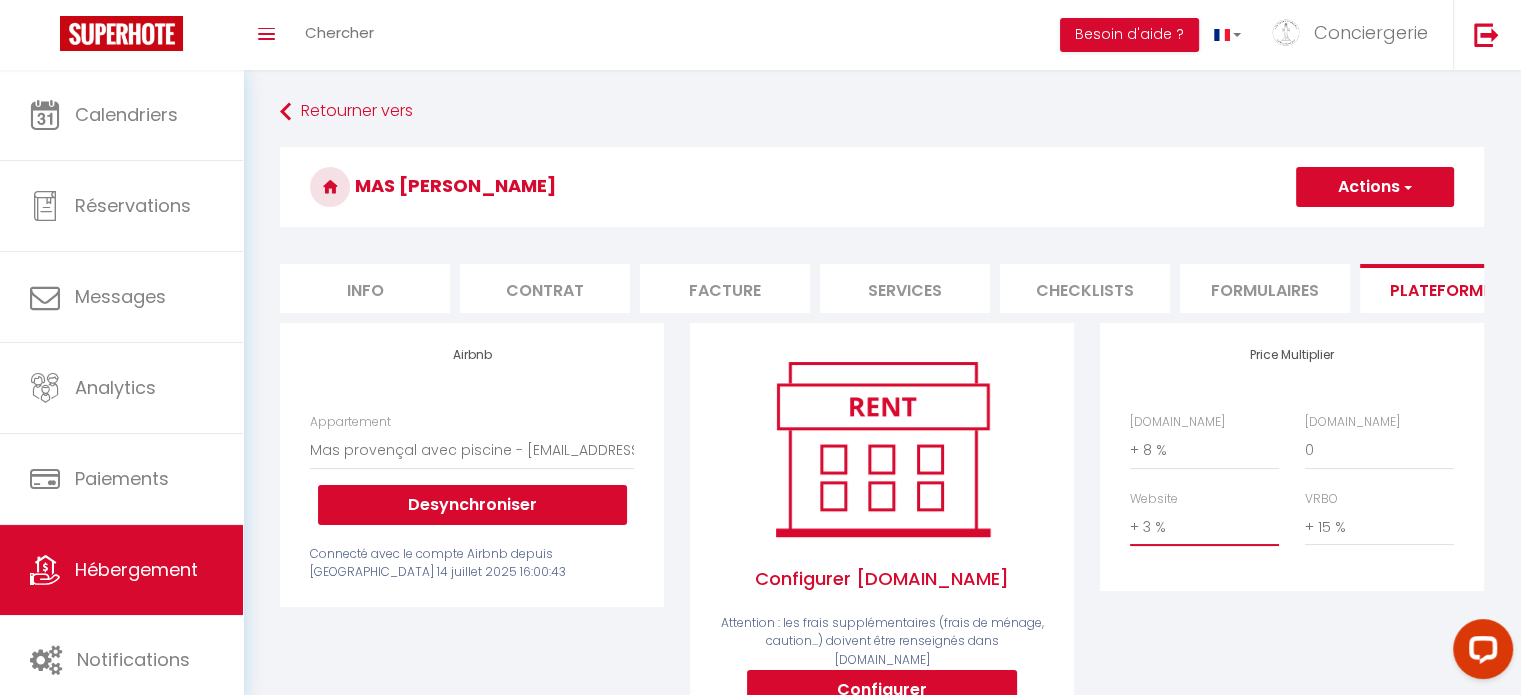 click on "0
+ 1 %
+ 2 %
+ 3 %
+ 4 %
+ 5 %
+ 6 %
+ 7 %
+ 8 %
+ 9 %" at bounding box center (1204, 527) 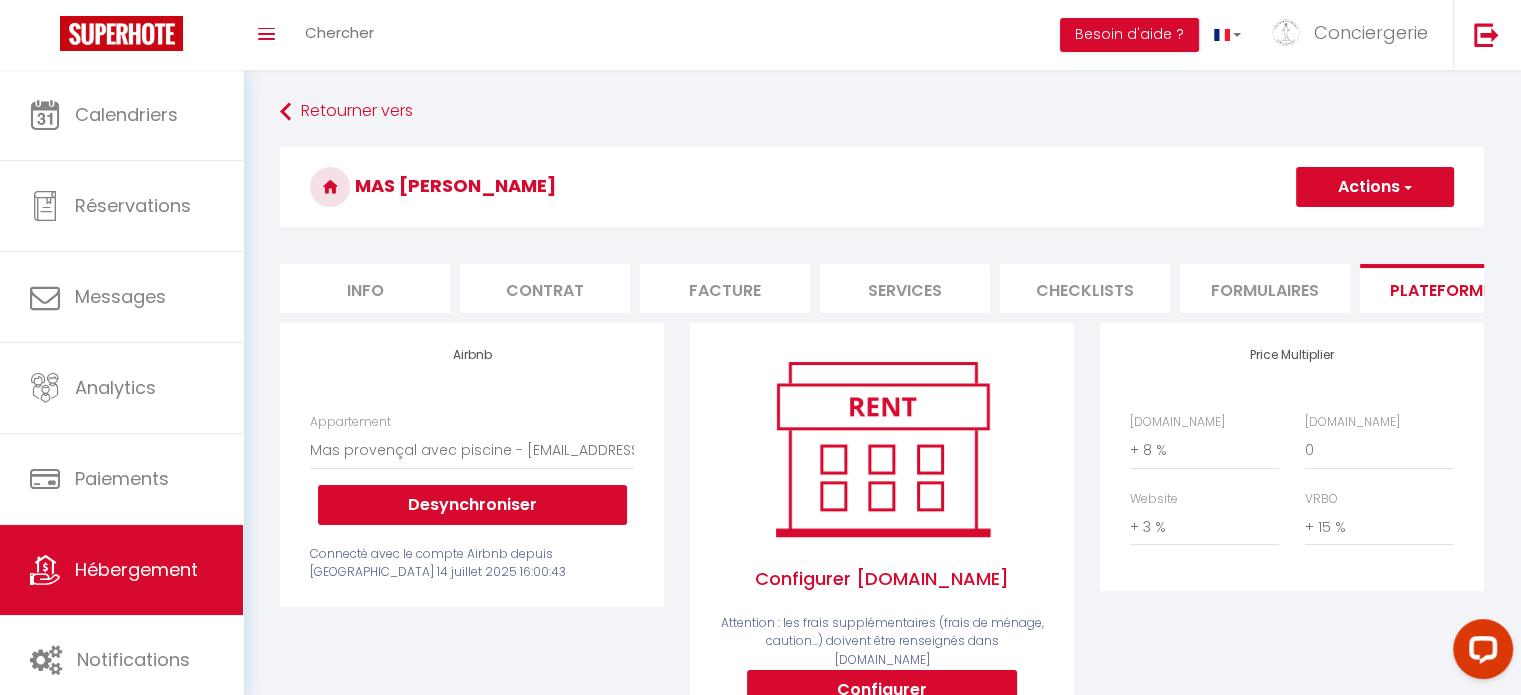 click on "Actions" at bounding box center [1375, 187] 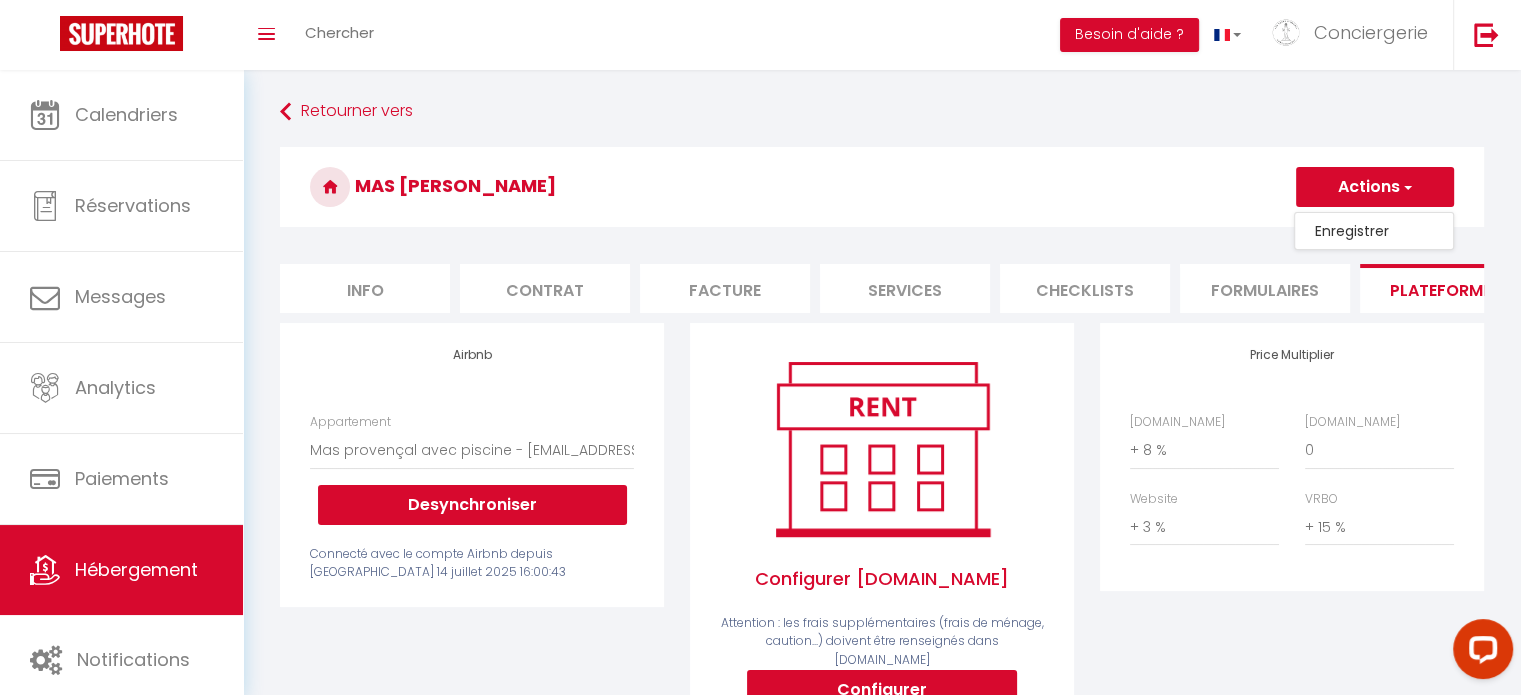 click on "Enregistrer" at bounding box center (1374, 231) 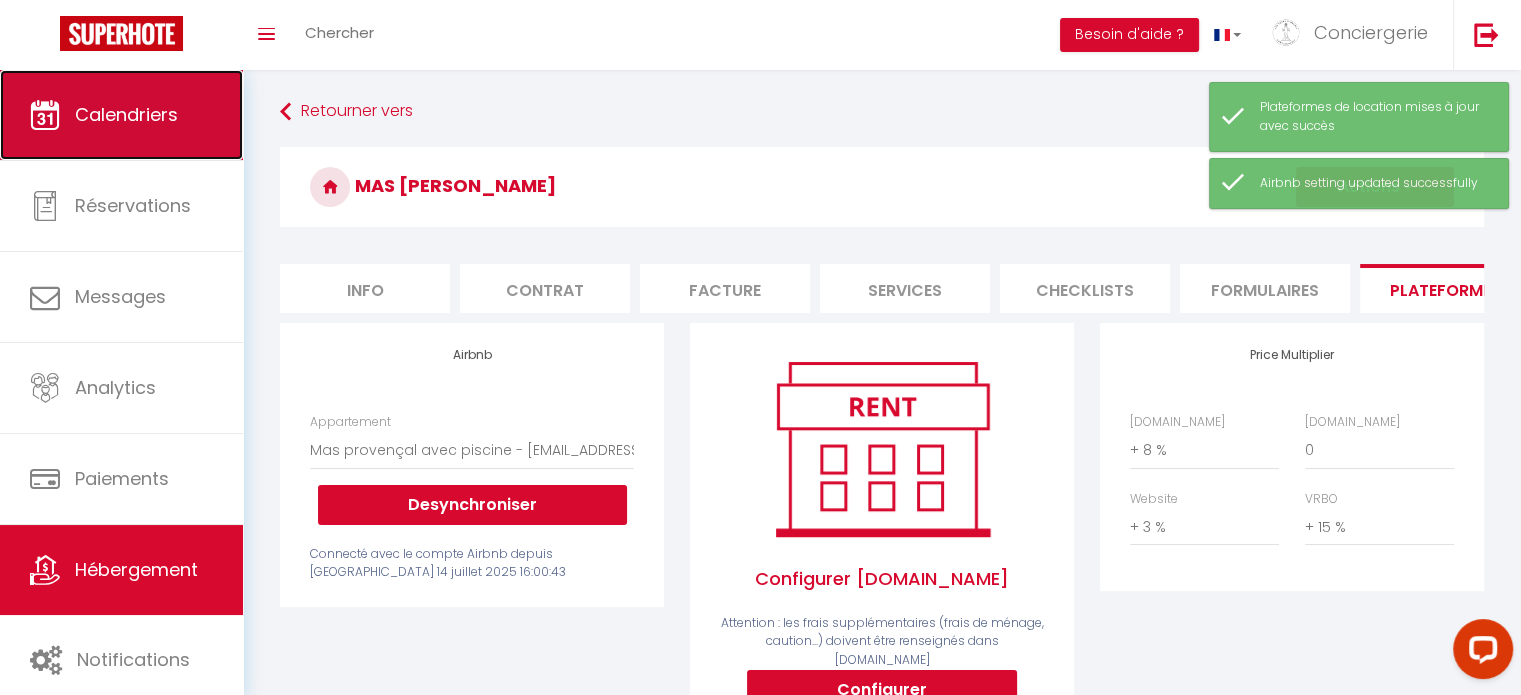 click on "Calendriers" at bounding box center (121, 115) 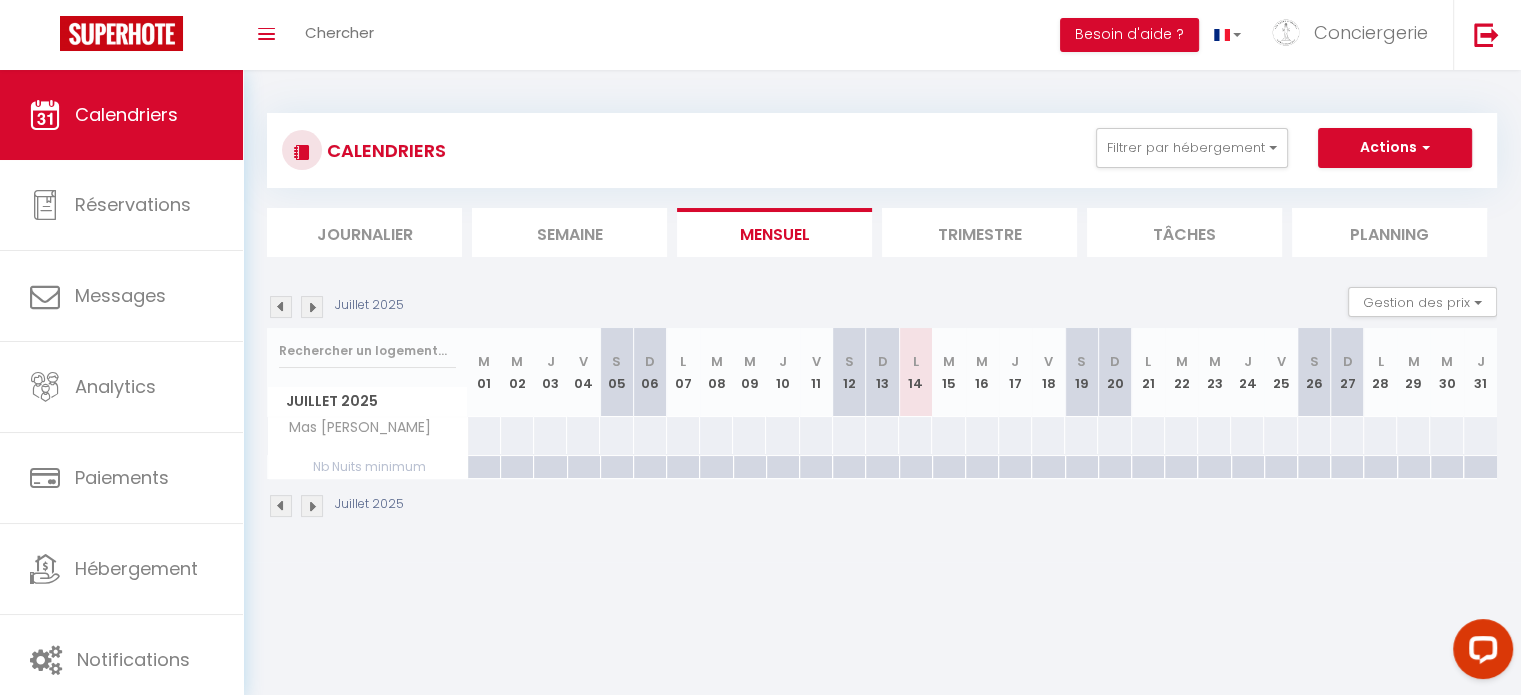 click at bounding box center [484, 435] 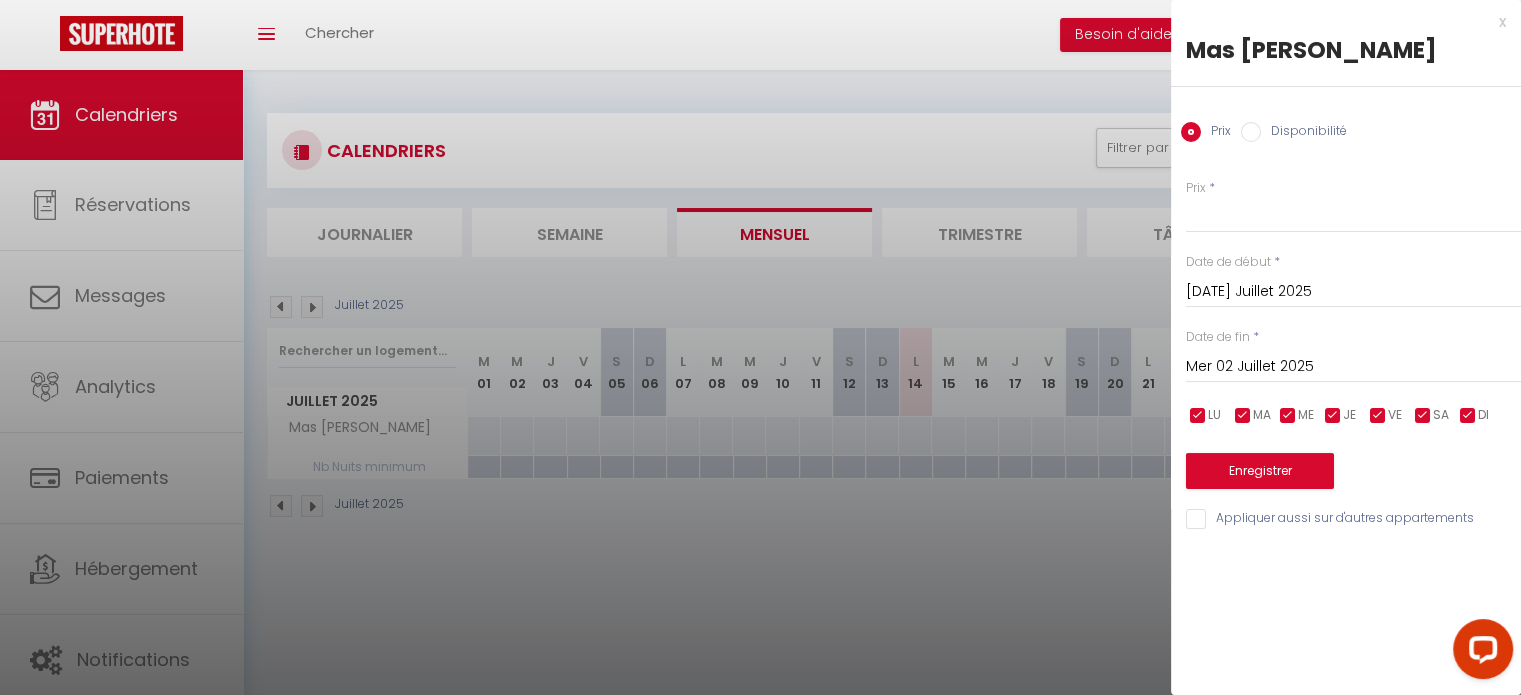 click on "Mer 02 Juillet 2025" at bounding box center [1353, 367] 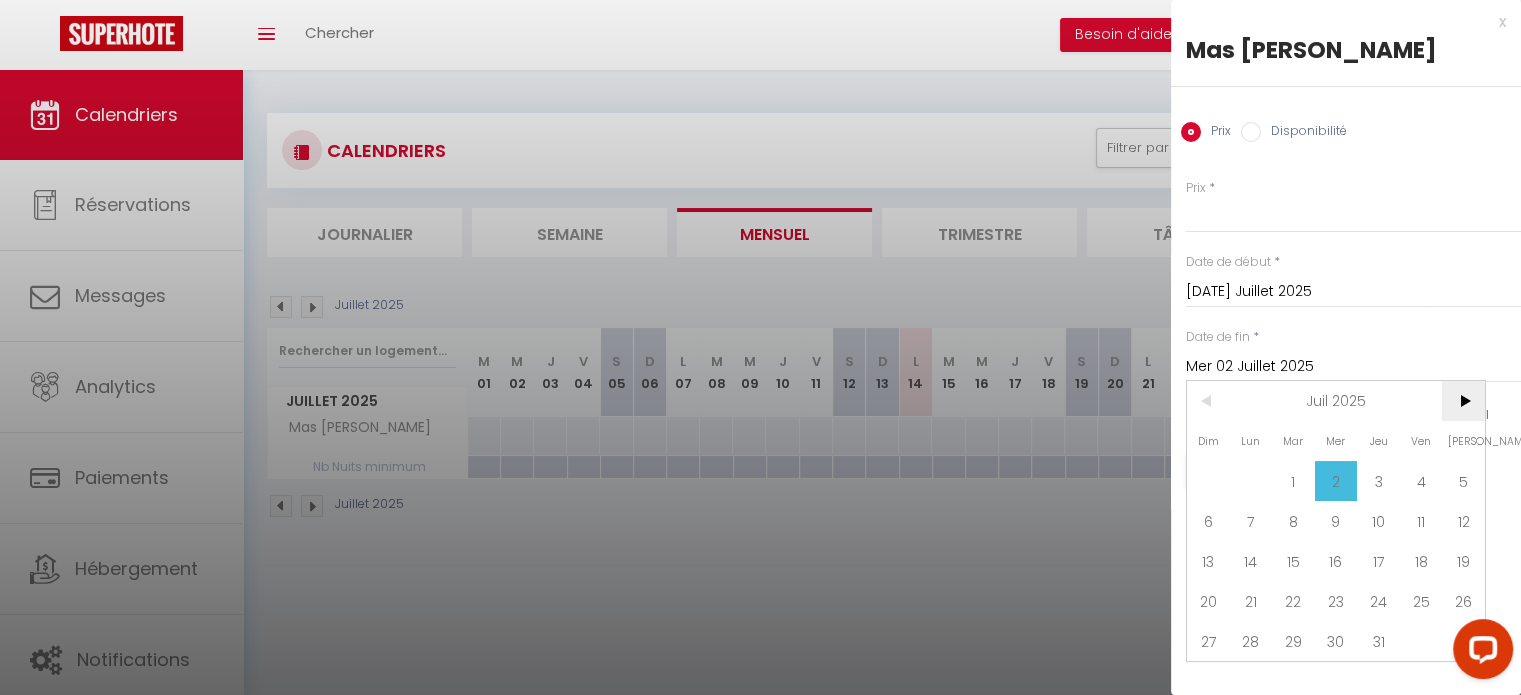 click on ">" at bounding box center (1463, 401) 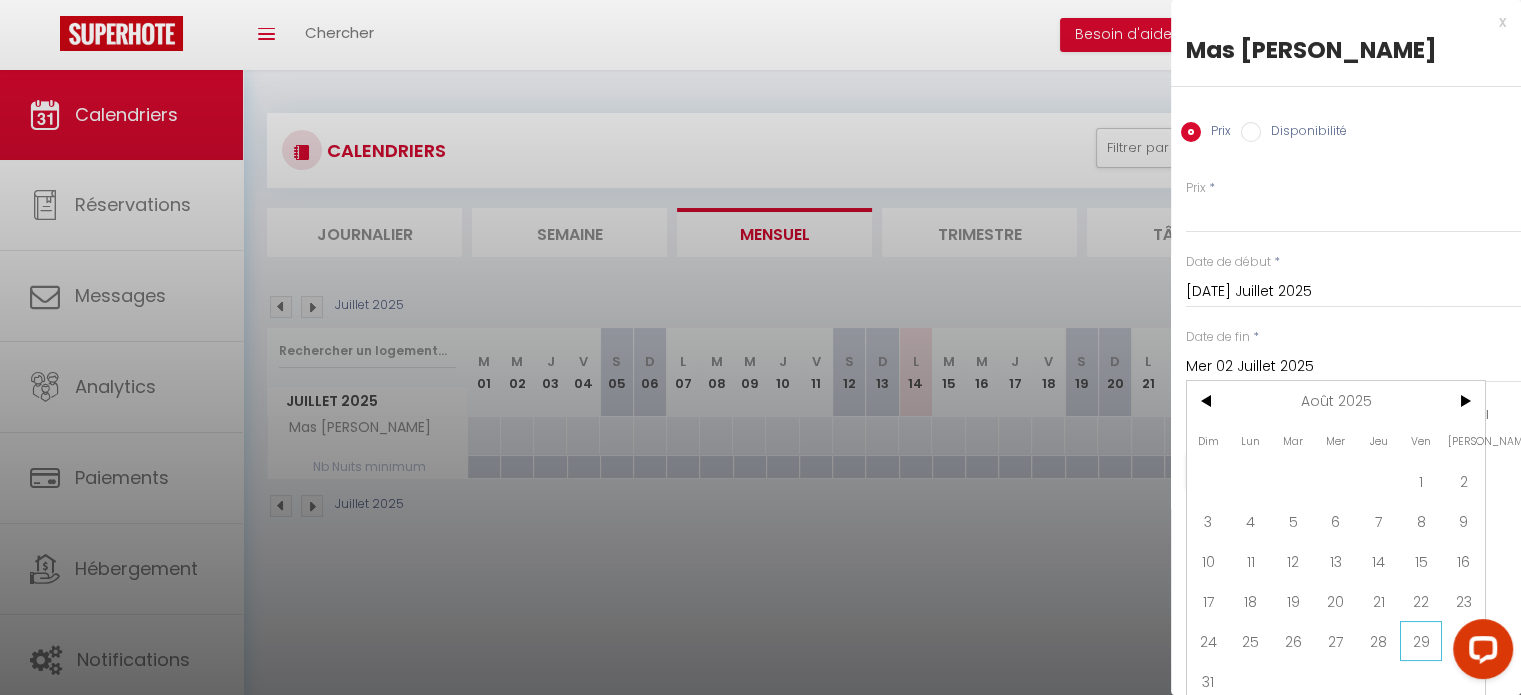 click on "29" at bounding box center [1421, 641] 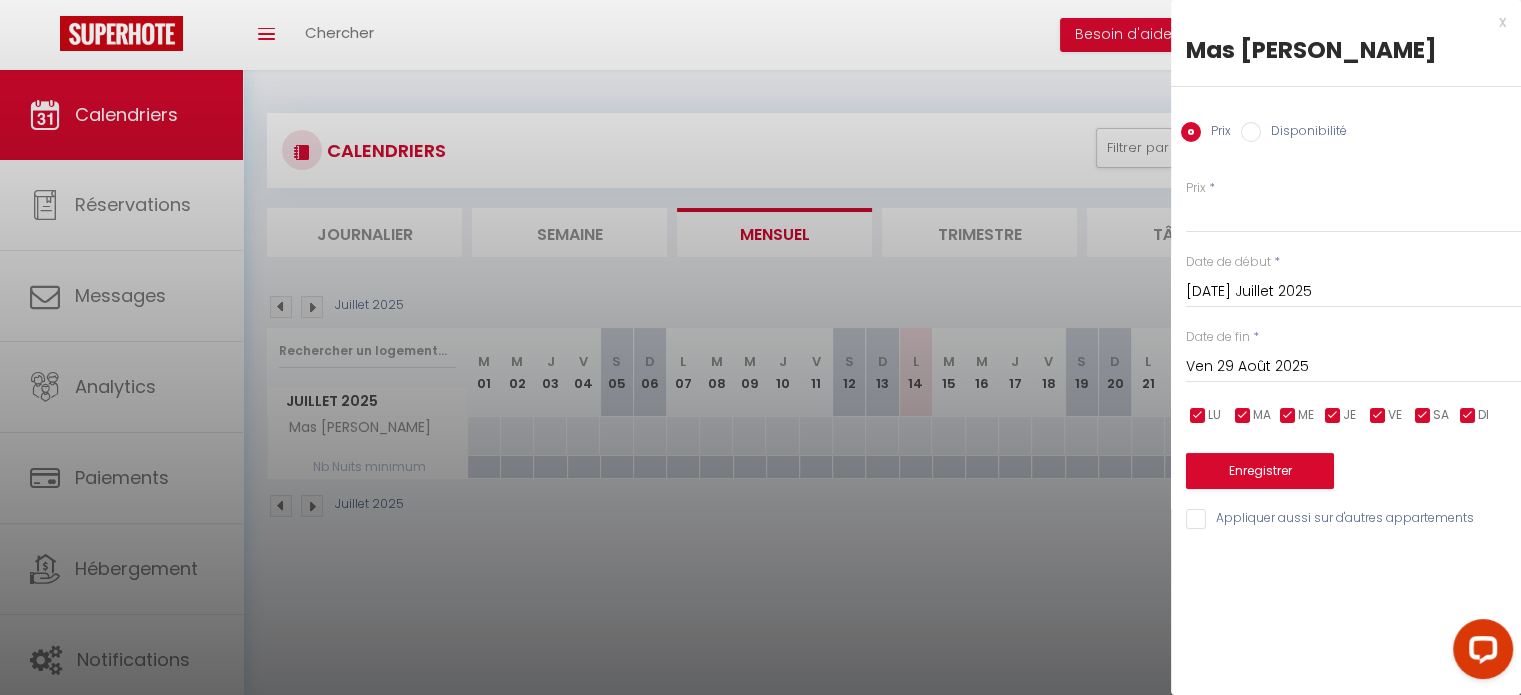click on "Disponibilité" at bounding box center (1304, 133) 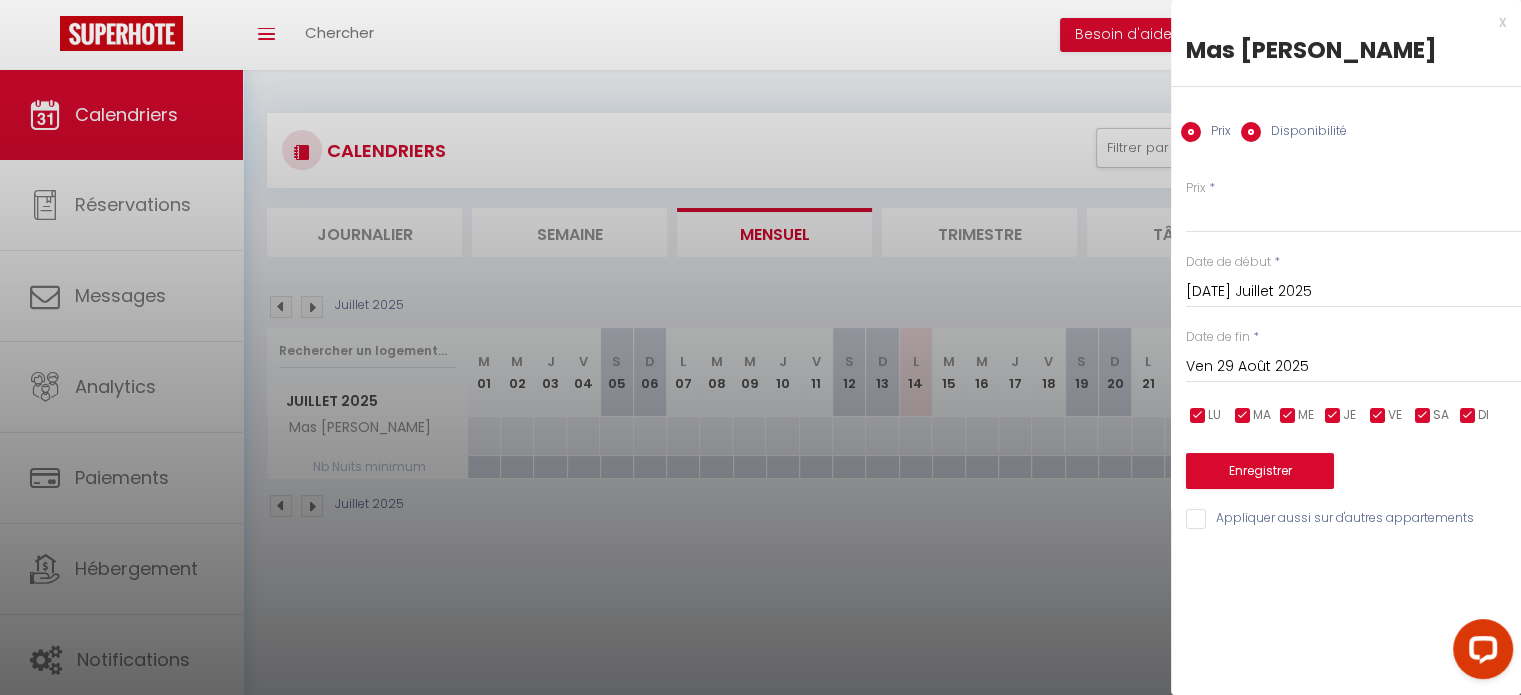 radio on "false" 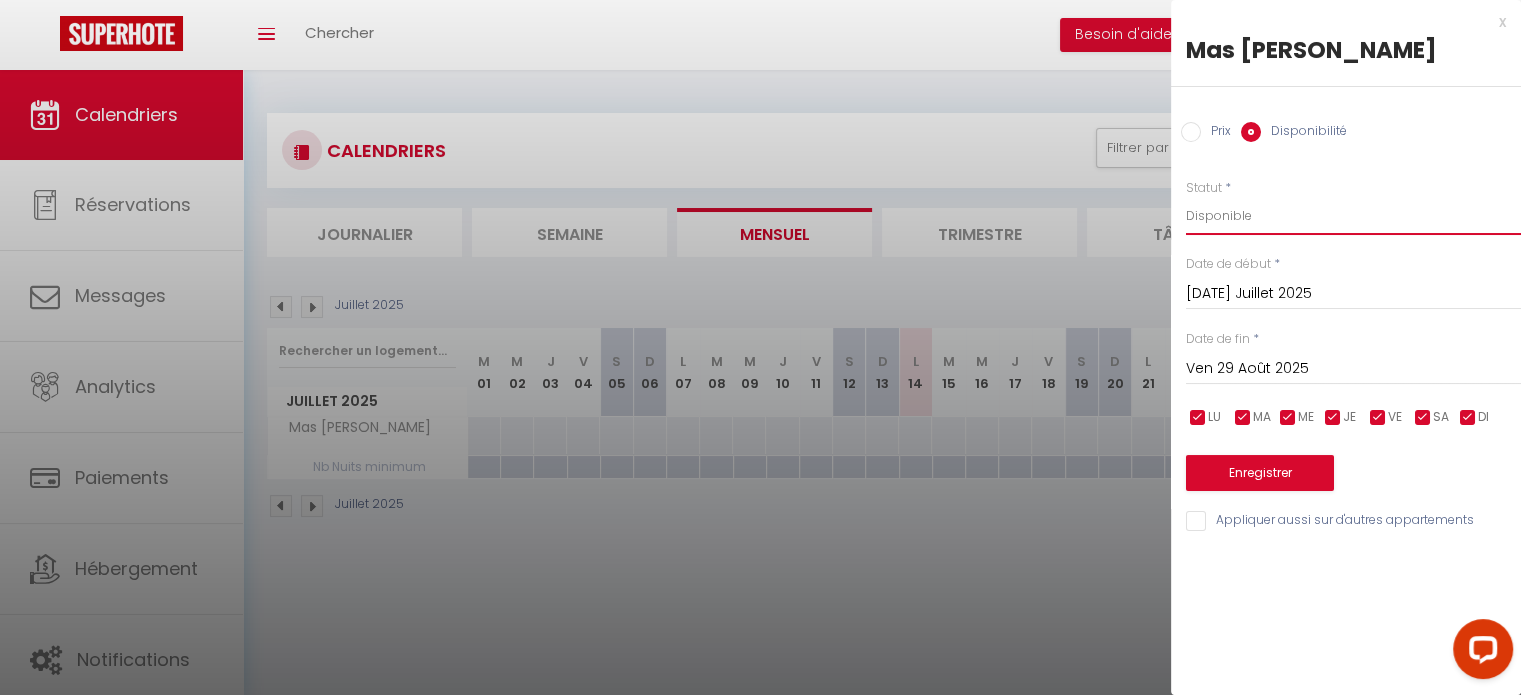 click on "Disponible
Indisponible" at bounding box center [1353, 216] 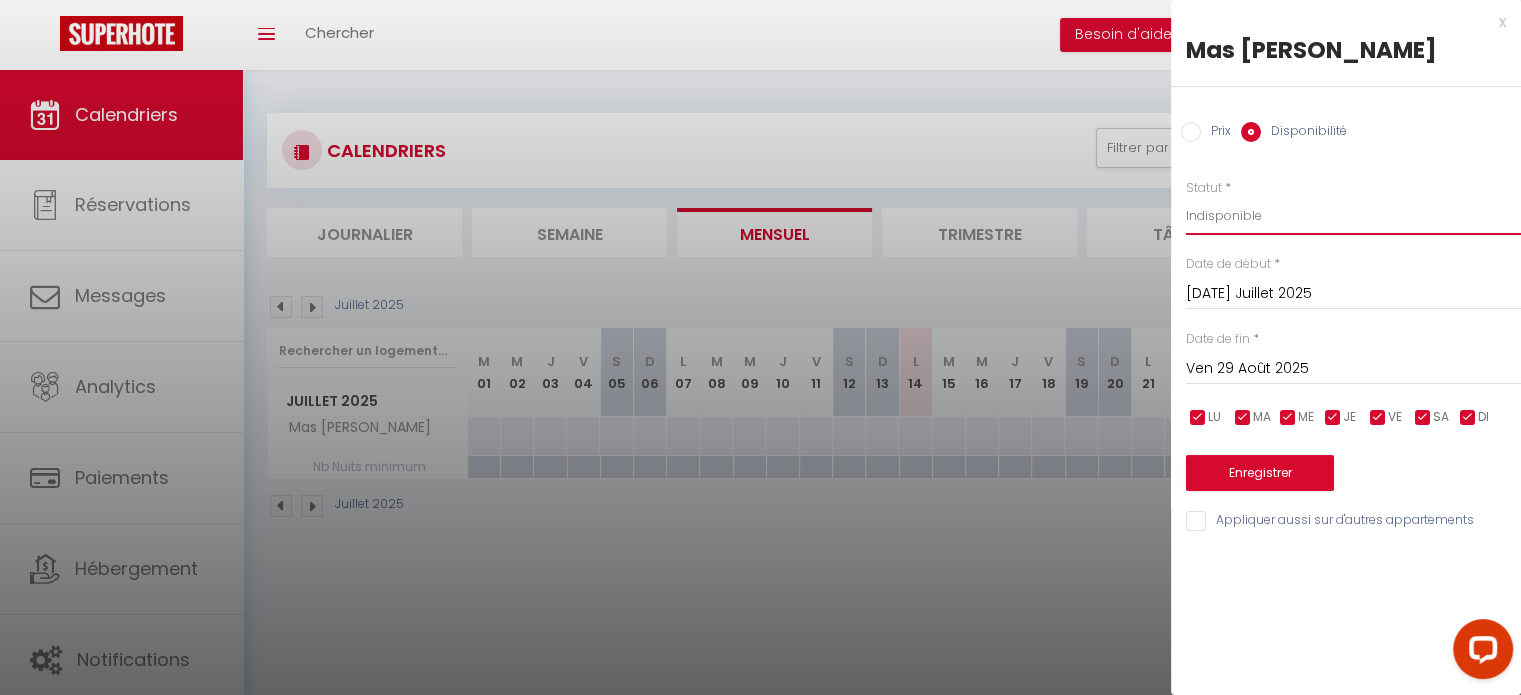click on "Disponible
Indisponible" at bounding box center [1353, 216] 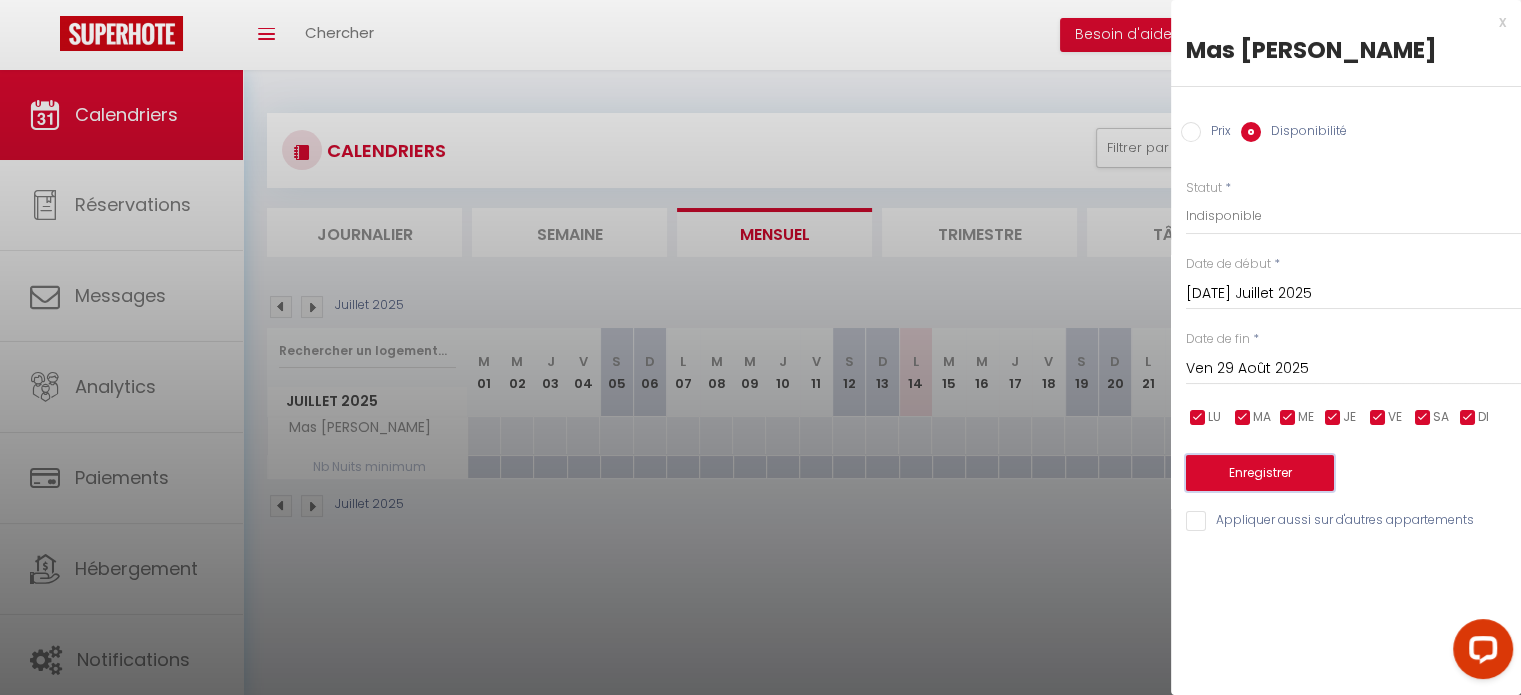 click on "Enregistrer" at bounding box center [1260, 473] 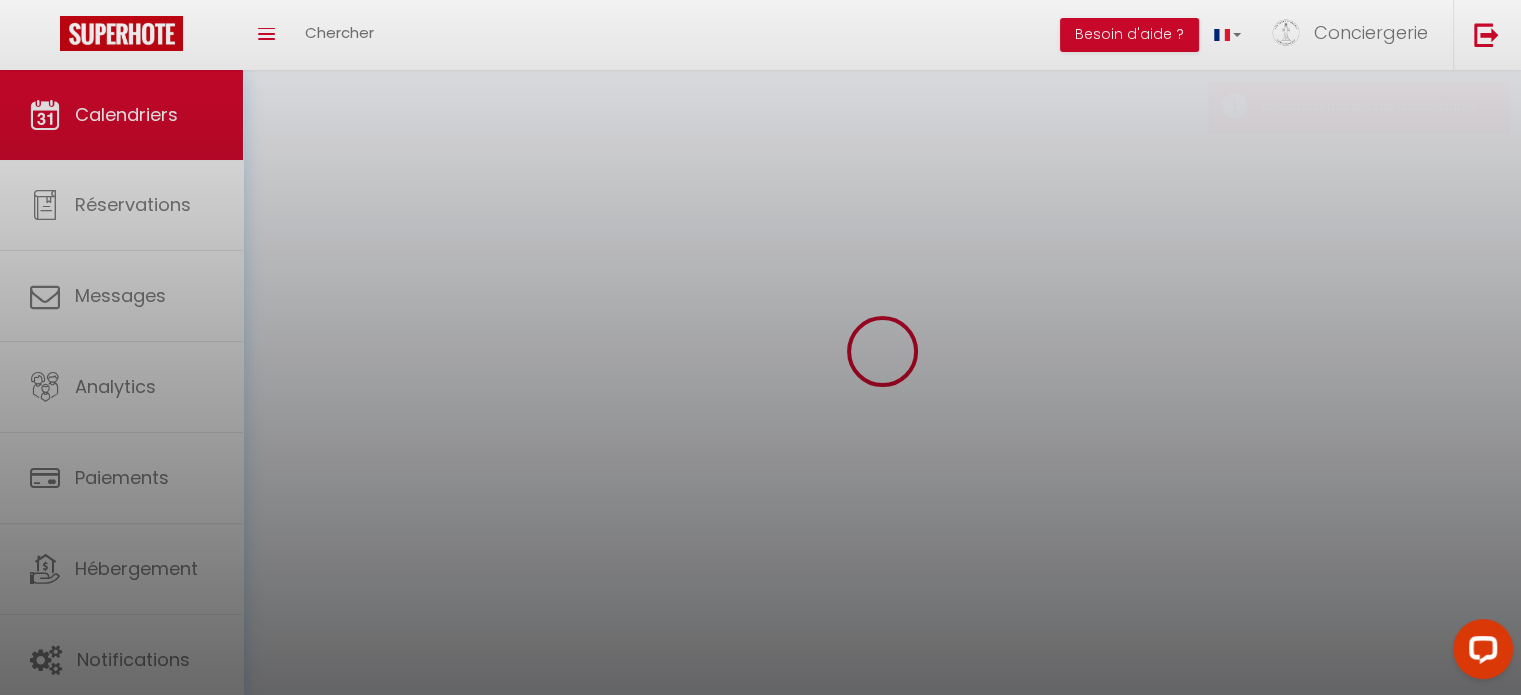 select on "0" 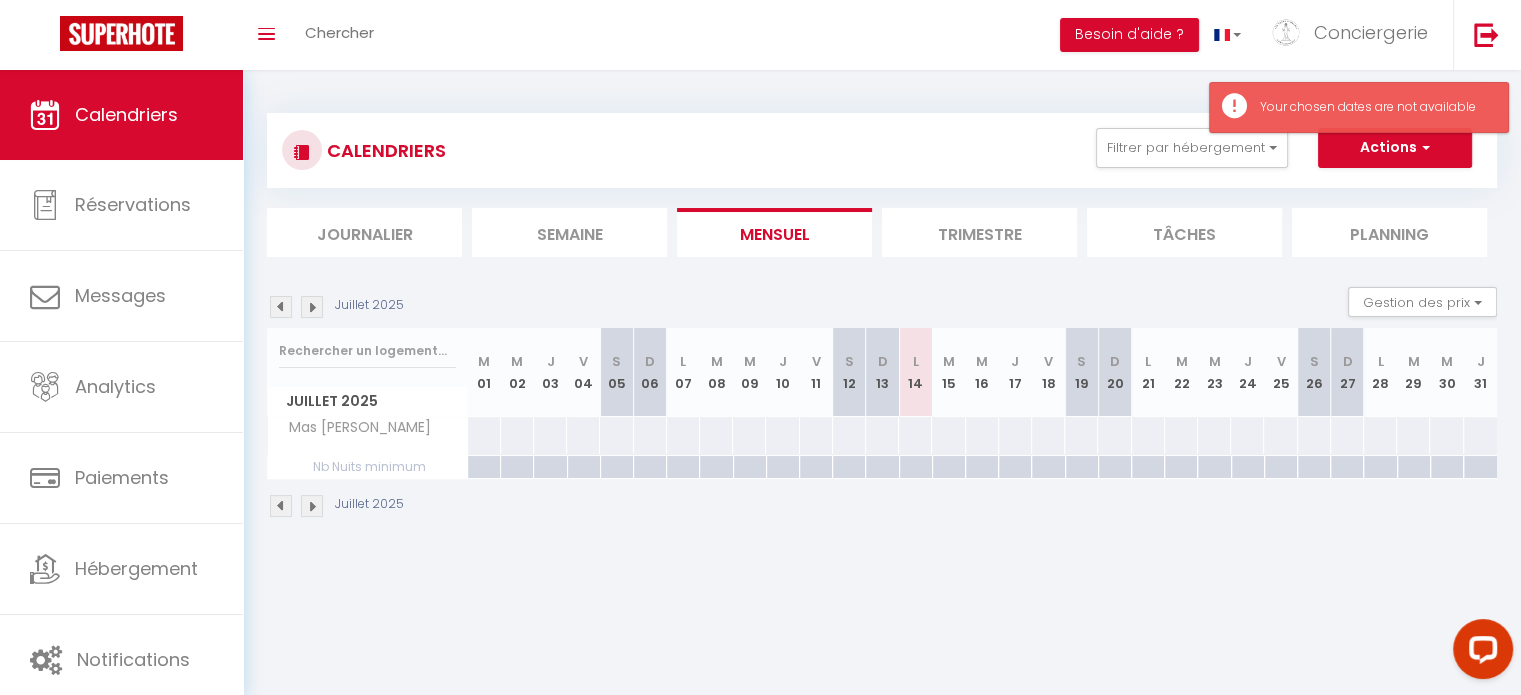 click at bounding box center [948, 435] 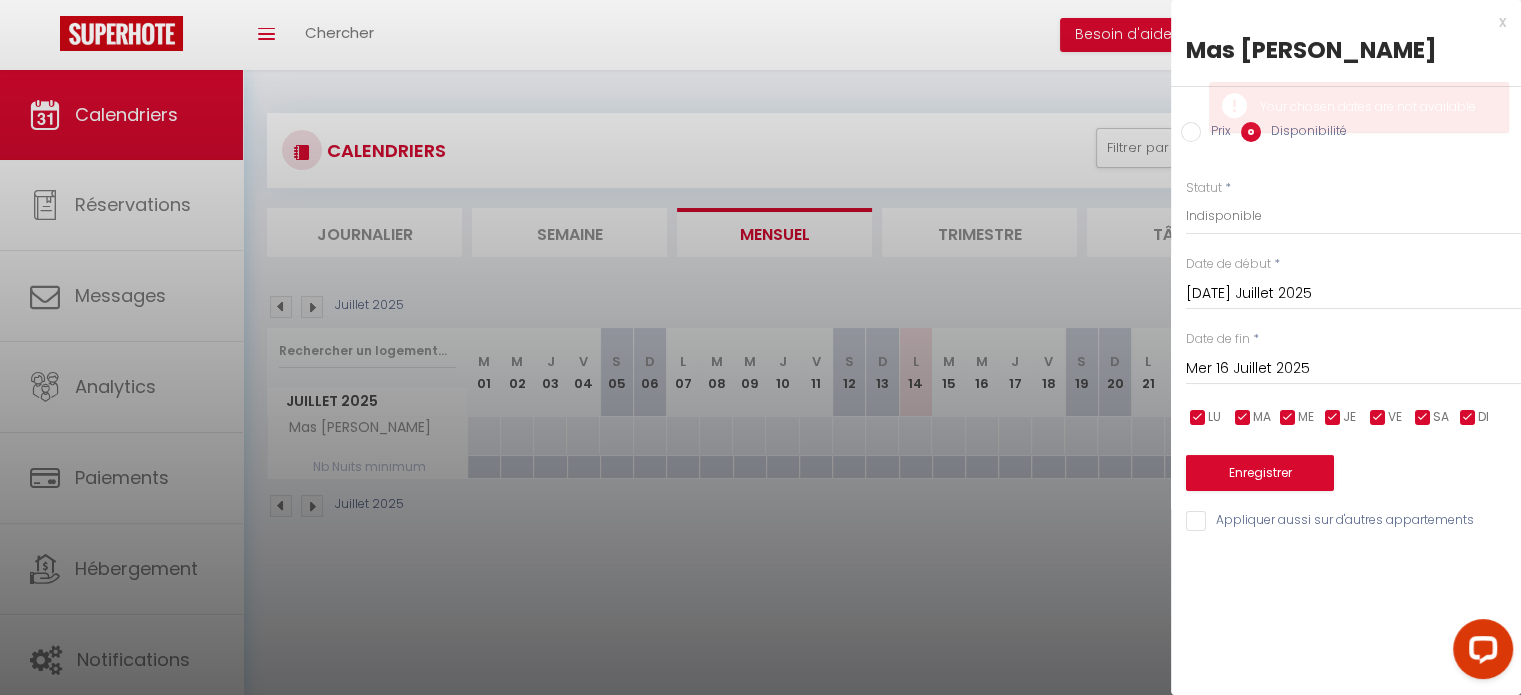 click on "Mer 16 Juillet 2025" at bounding box center (1353, 369) 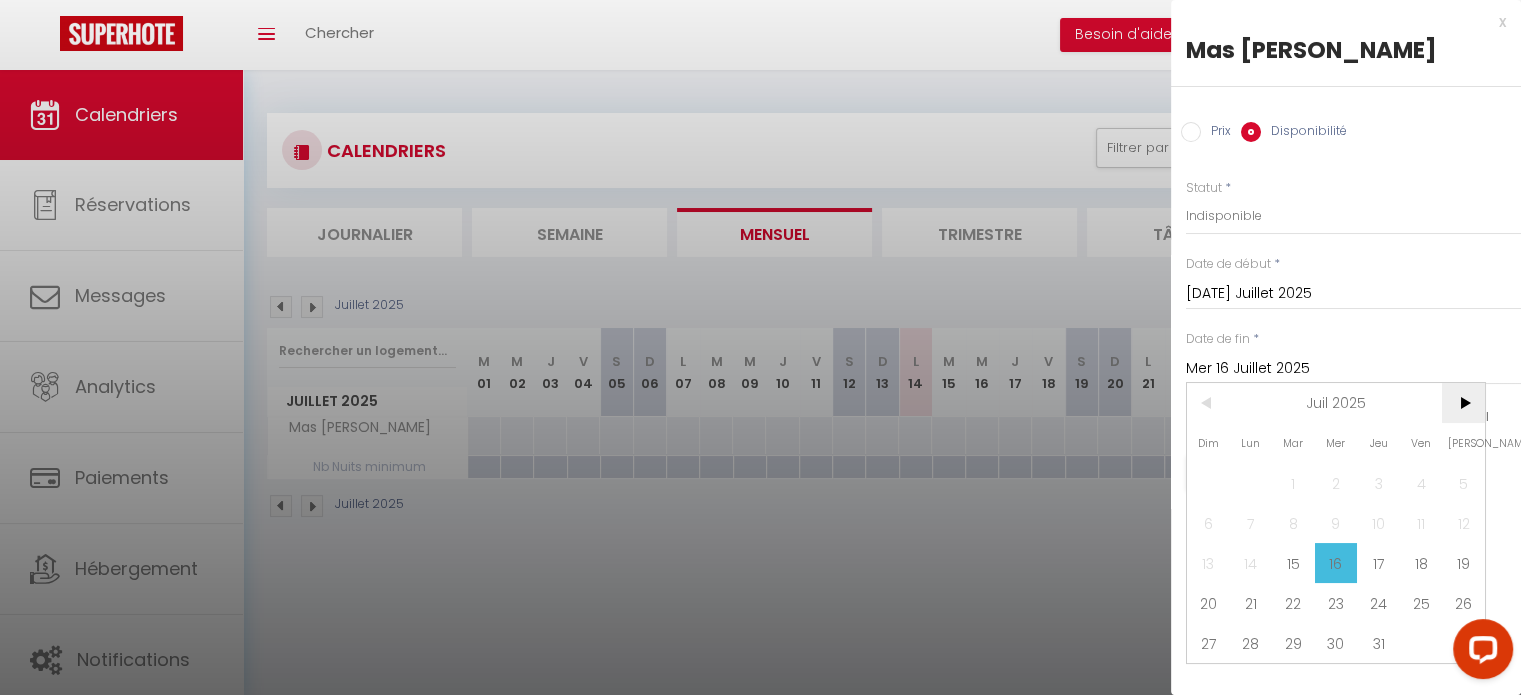 click on ">" at bounding box center [1463, 403] 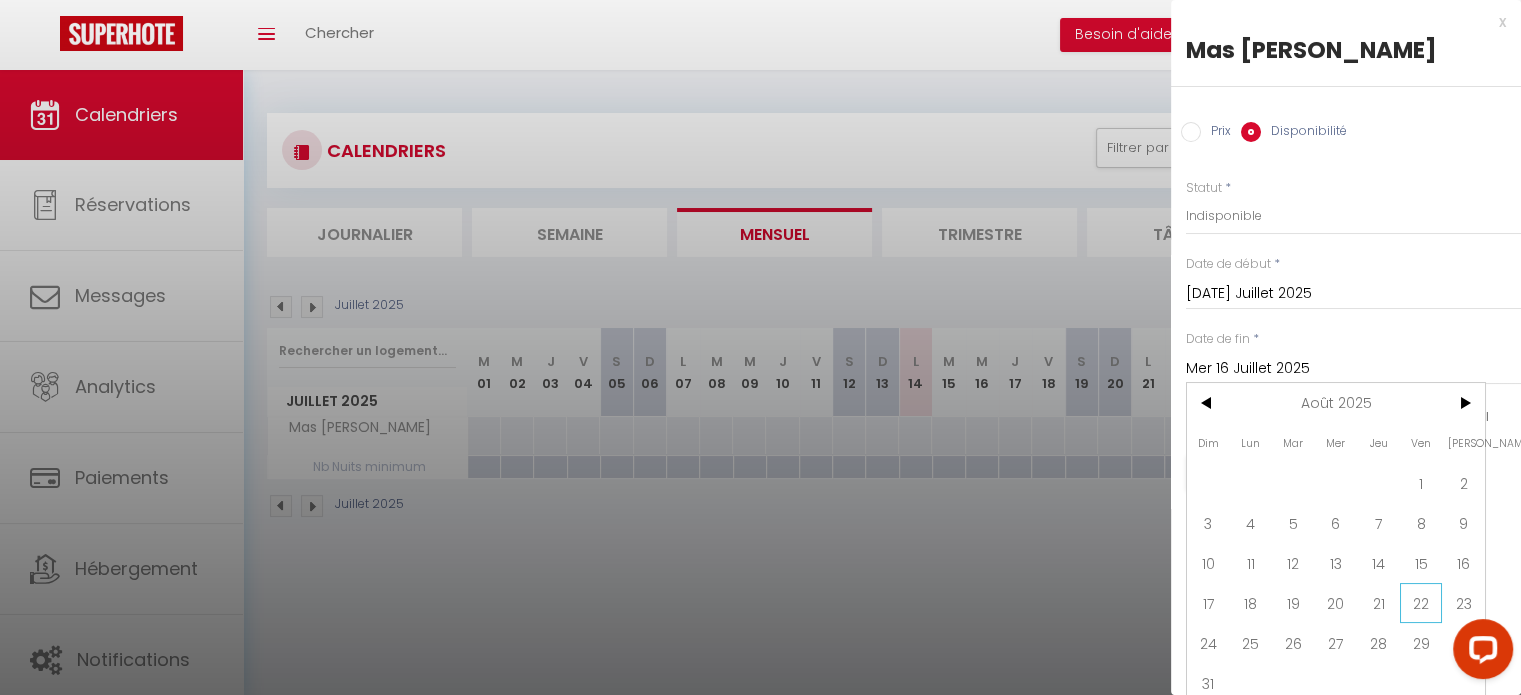 click on "22" at bounding box center (1421, 603) 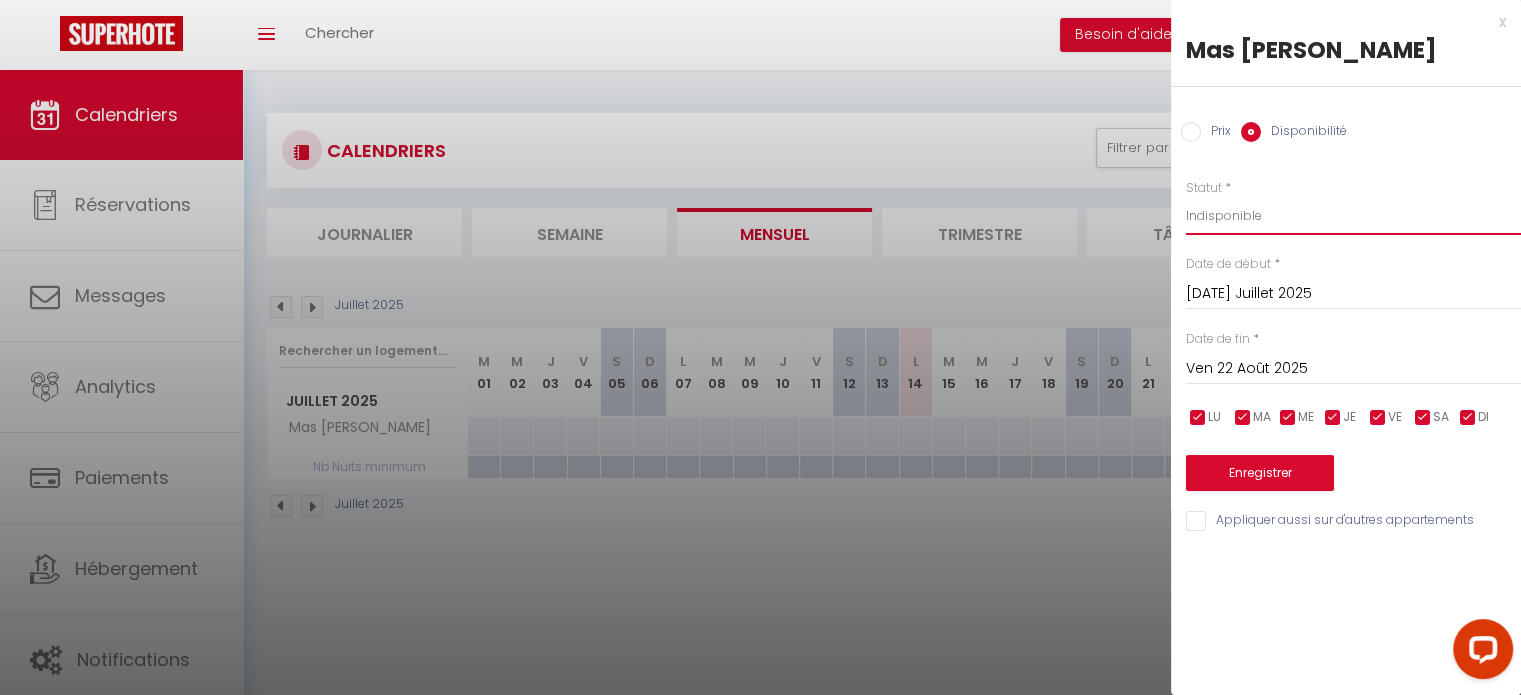click on "Disponible
Indisponible" at bounding box center [1353, 216] 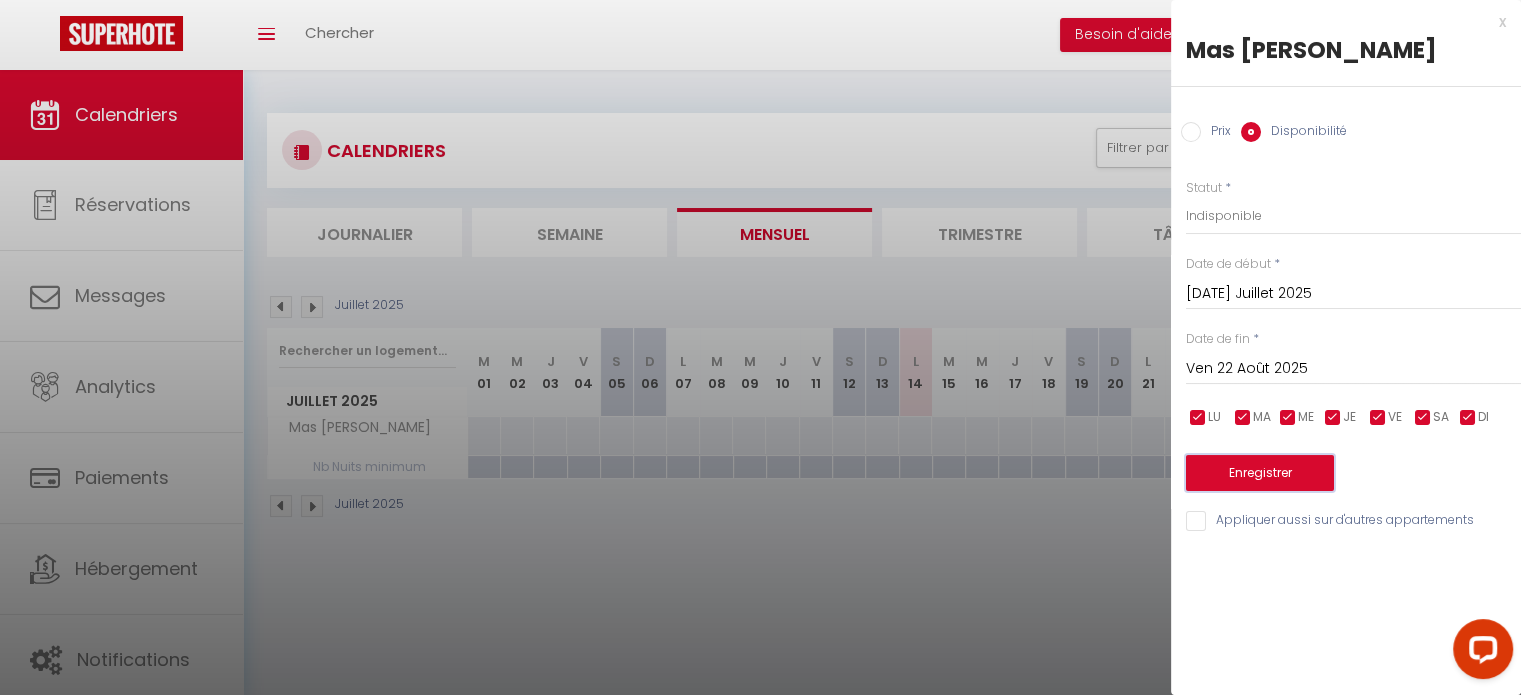 click on "Enregistrer" at bounding box center [1260, 473] 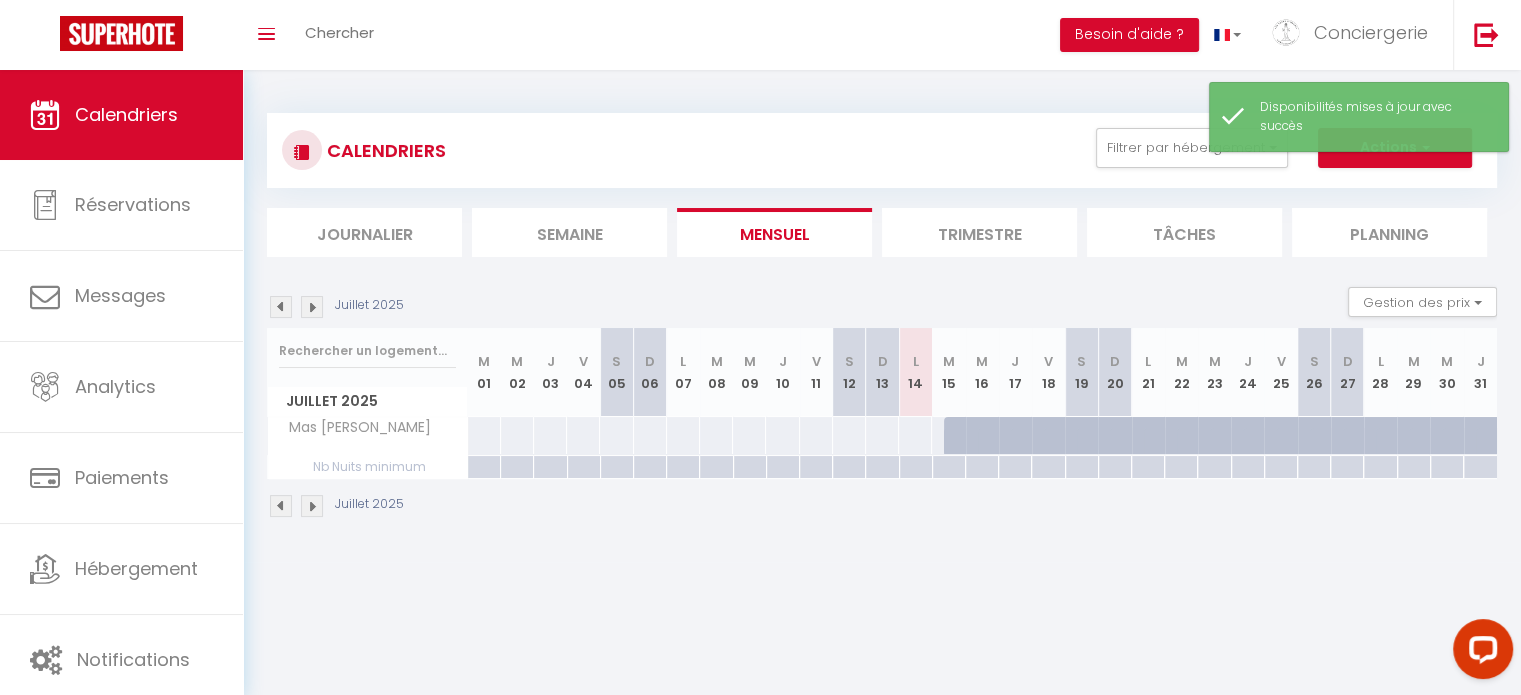 click at bounding box center (312, 506) 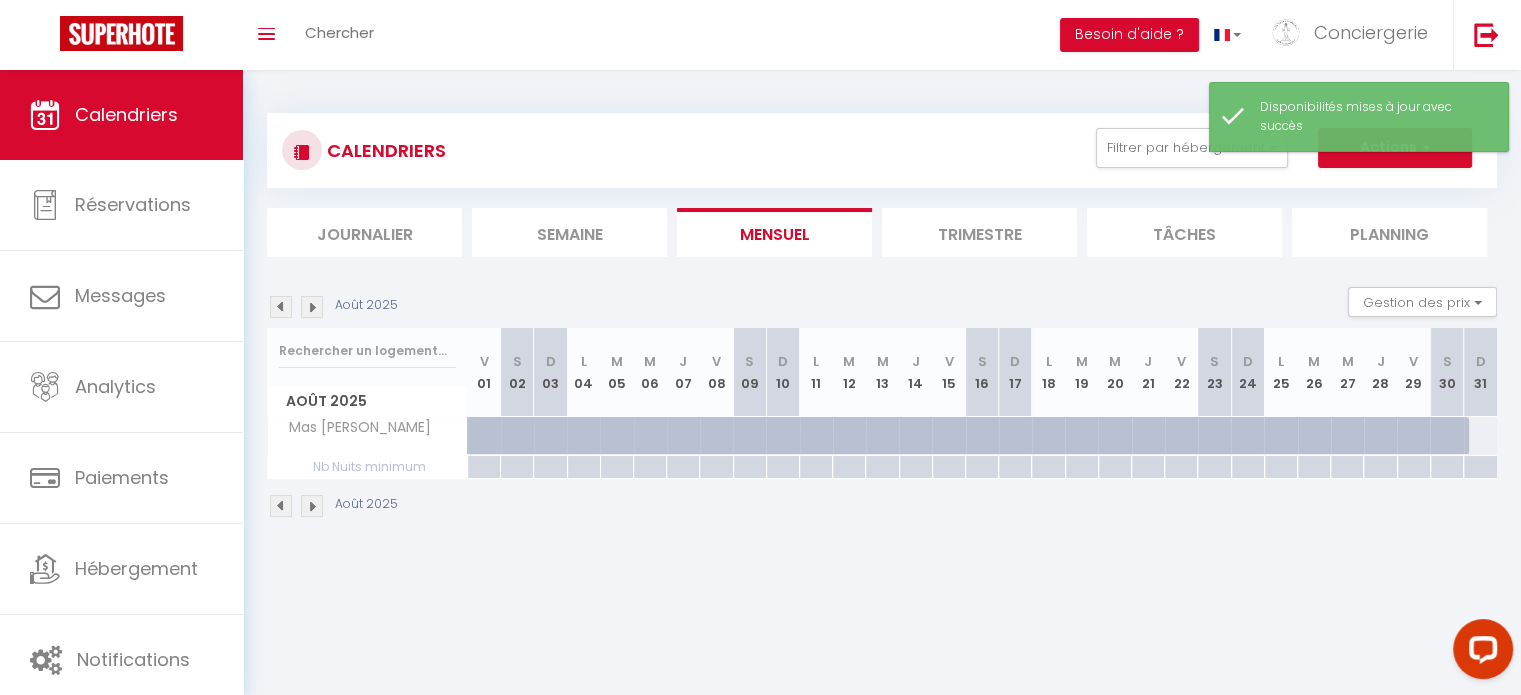 click at bounding box center (312, 506) 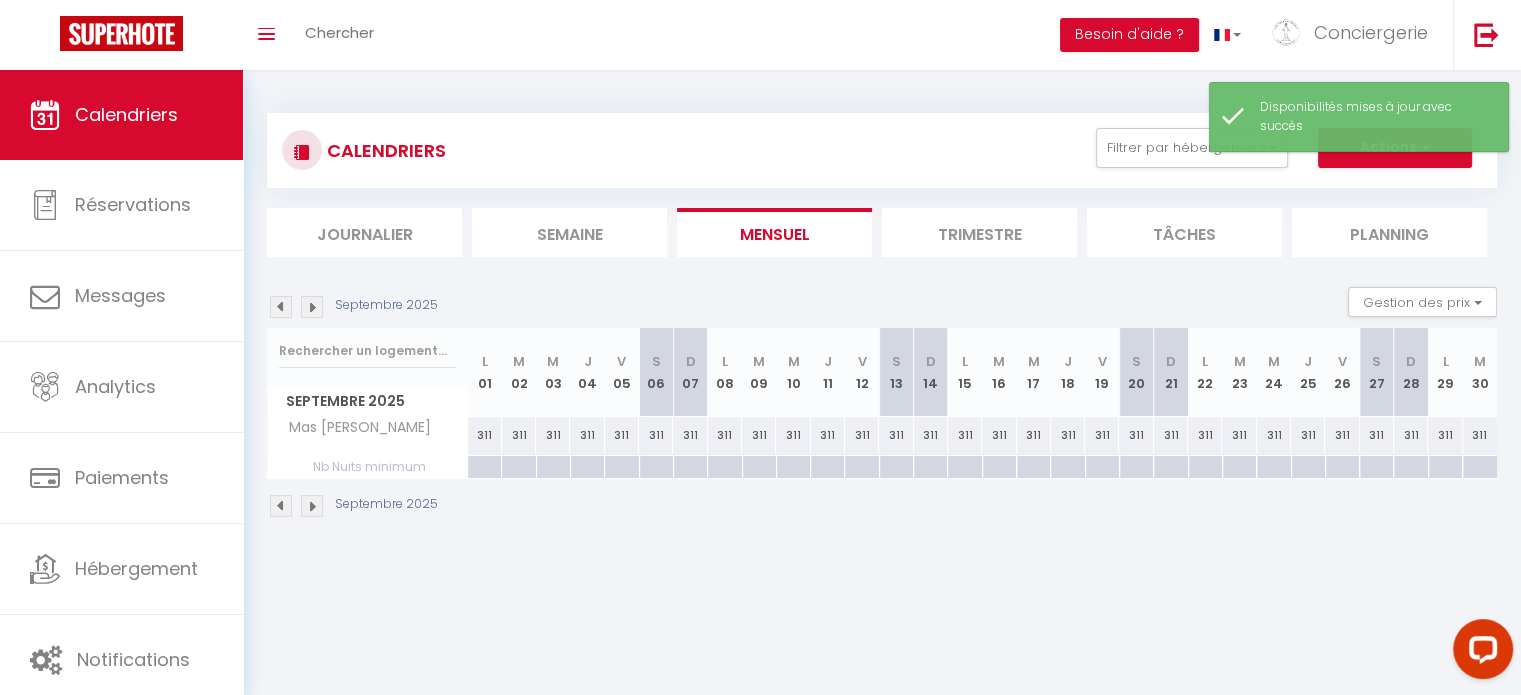 click at bounding box center [484, 467] 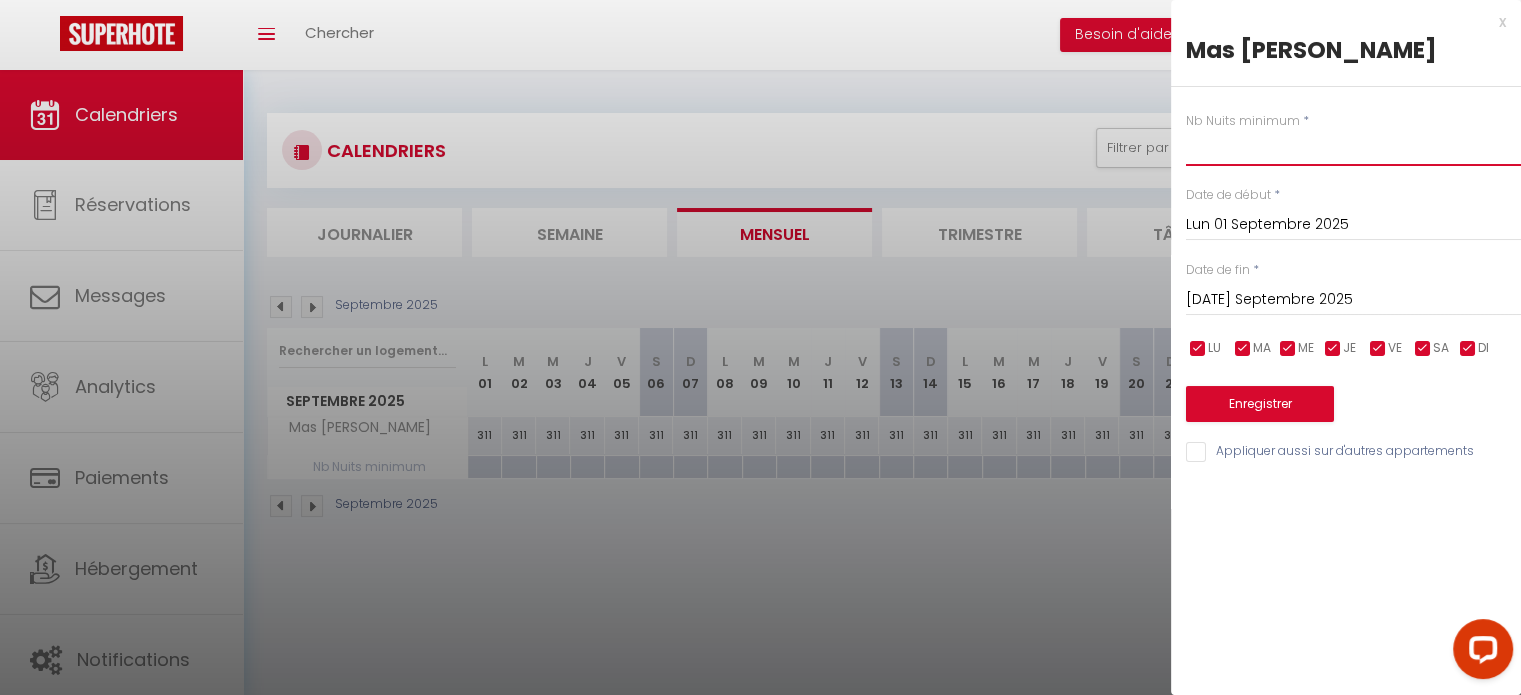 click at bounding box center [1353, 148] 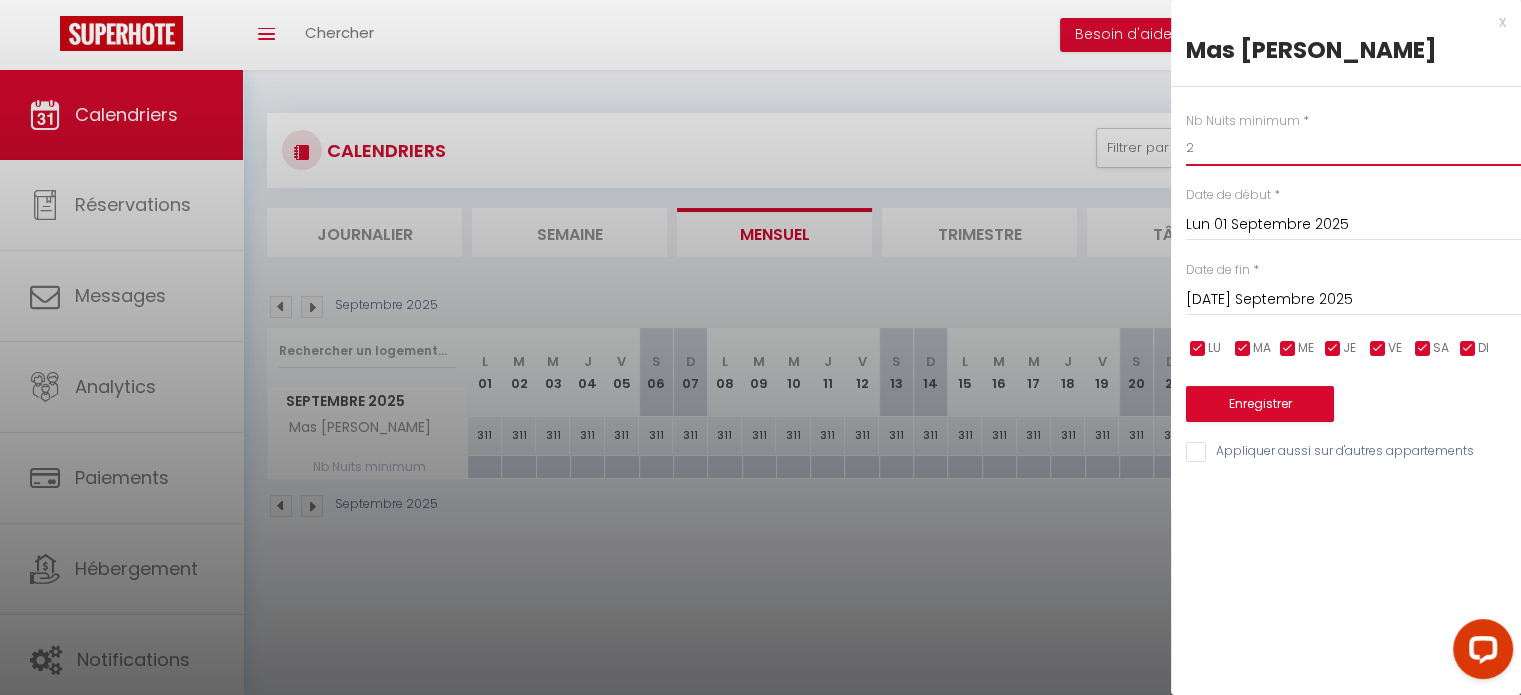 type on "2" 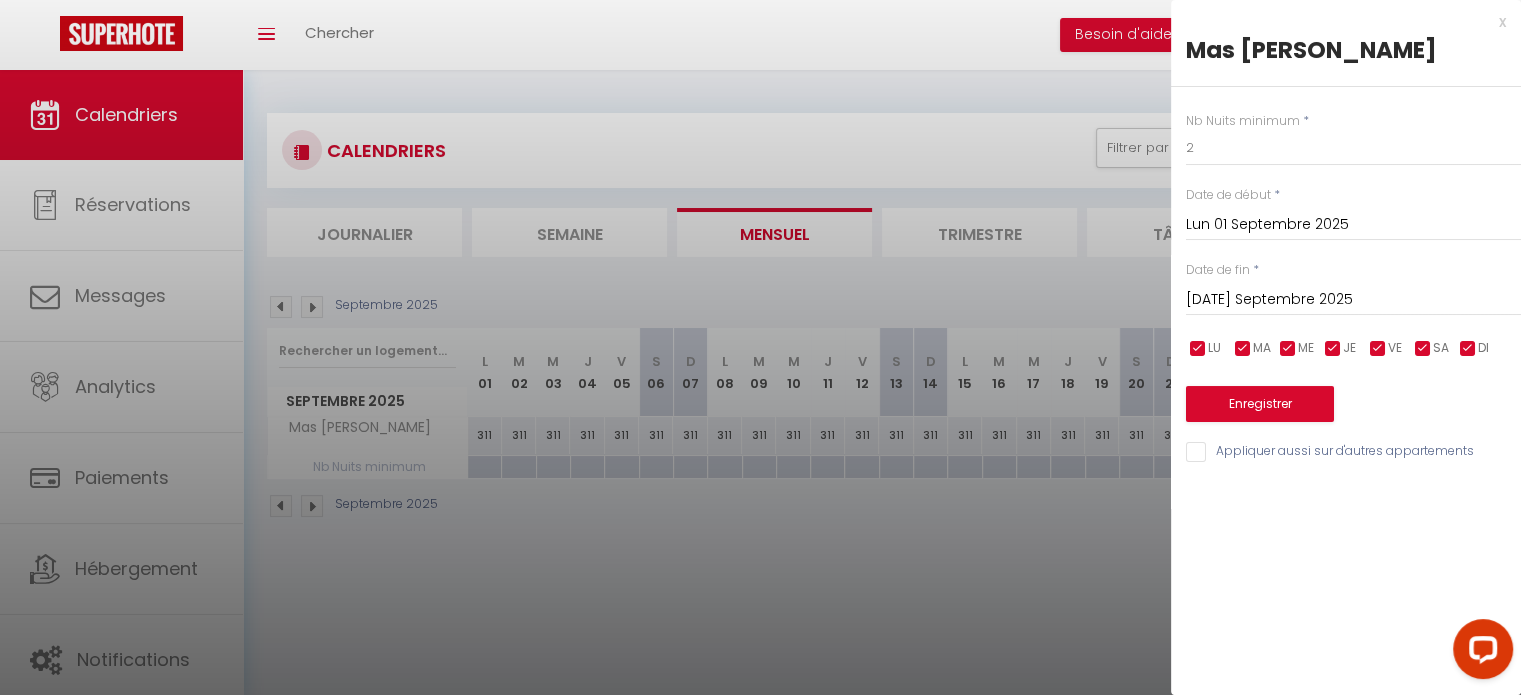 click on "[DATE] Septembre 2025" at bounding box center [1353, 300] 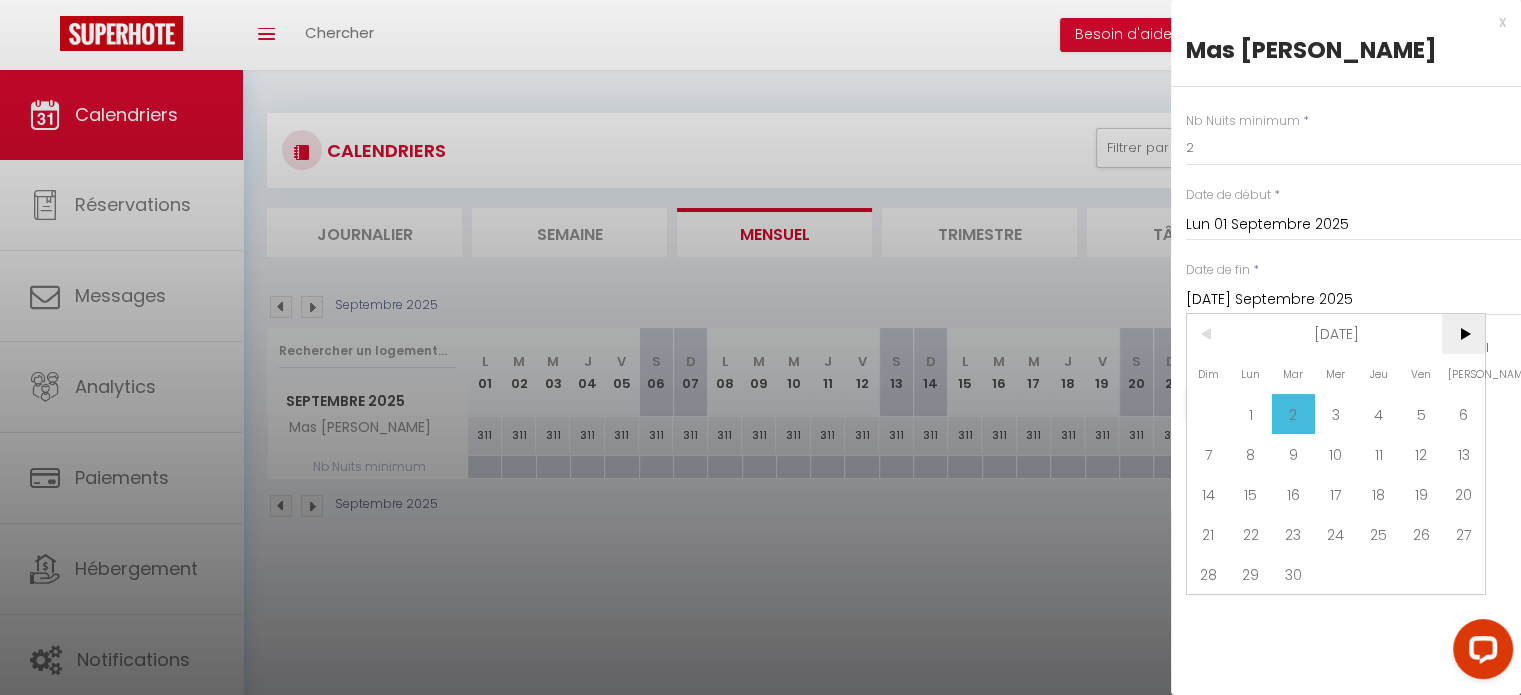 click on ">" at bounding box center (1463, 334) 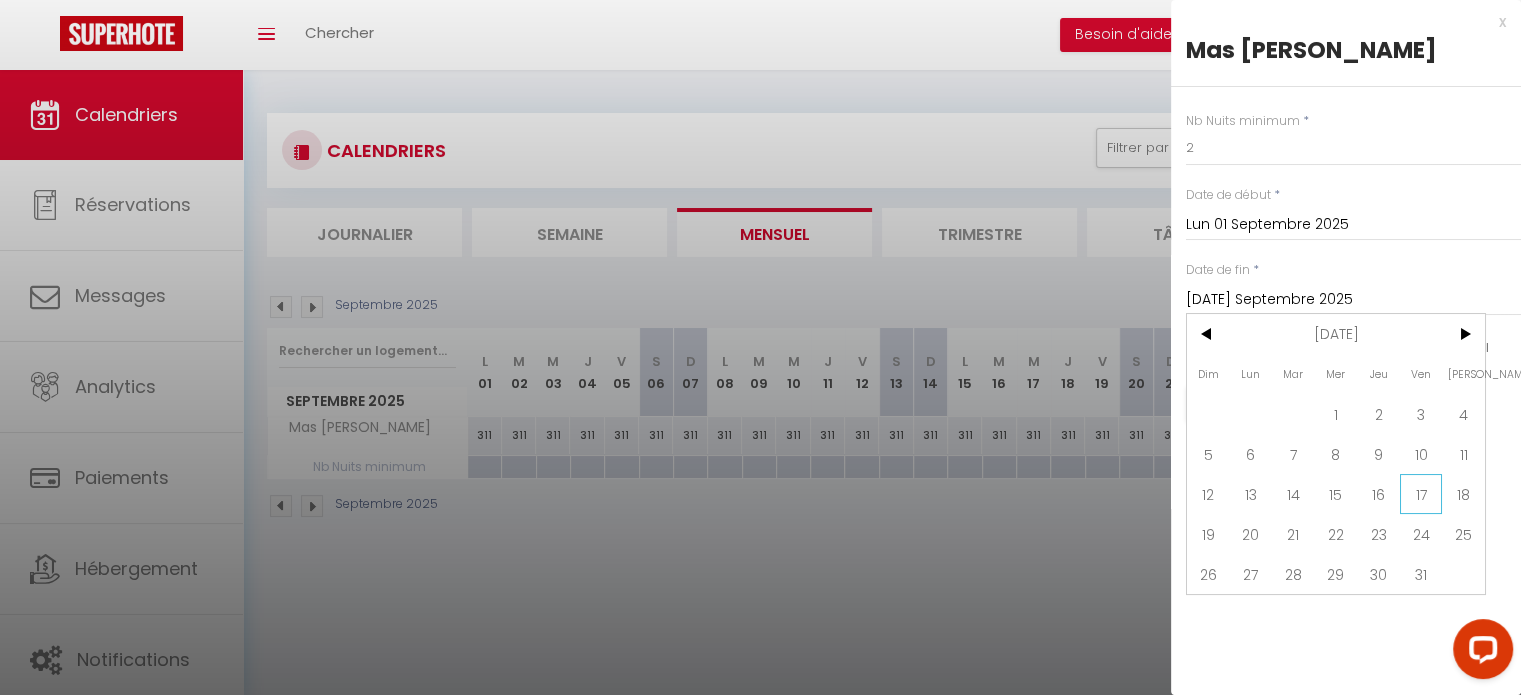 click on "17" at bounding box center (1421, 494) 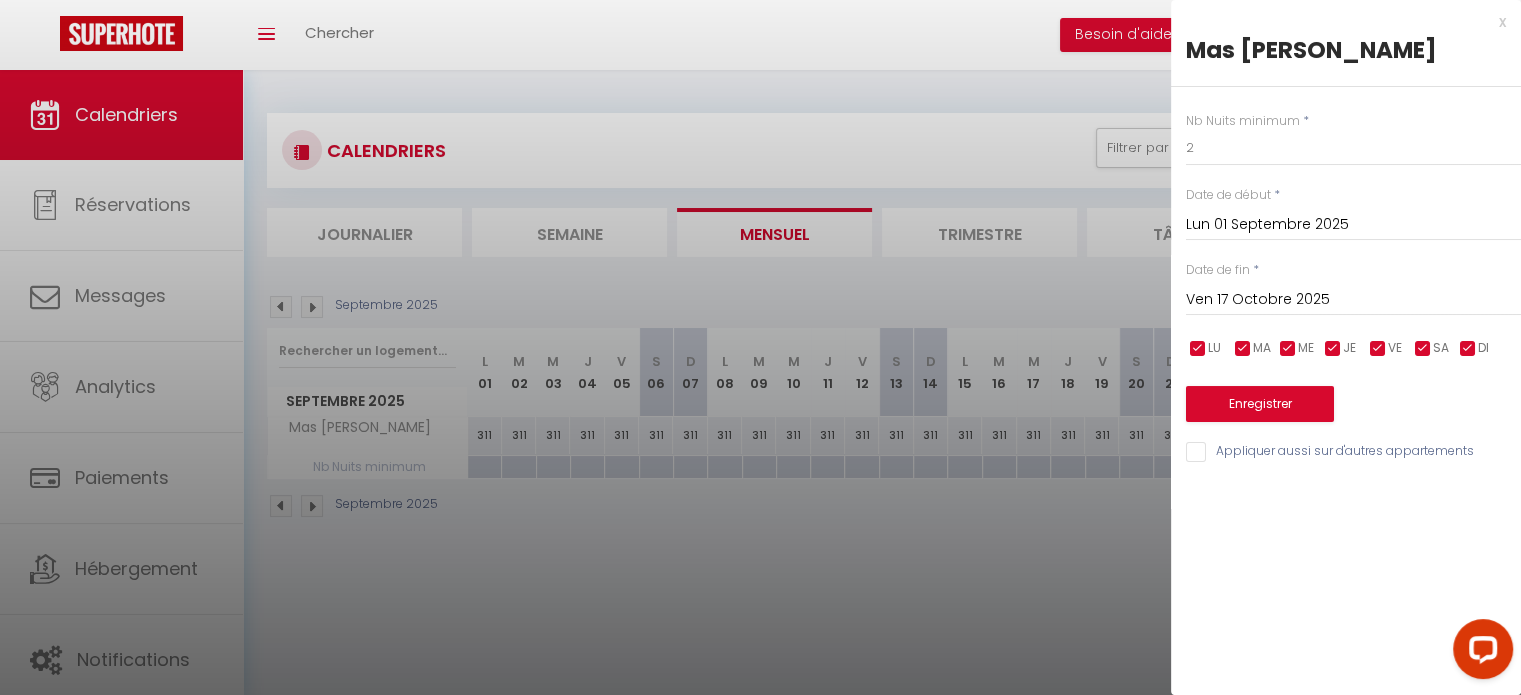 click on "Ven 17 Octobre 2025" at bounding box center (1353, 300) 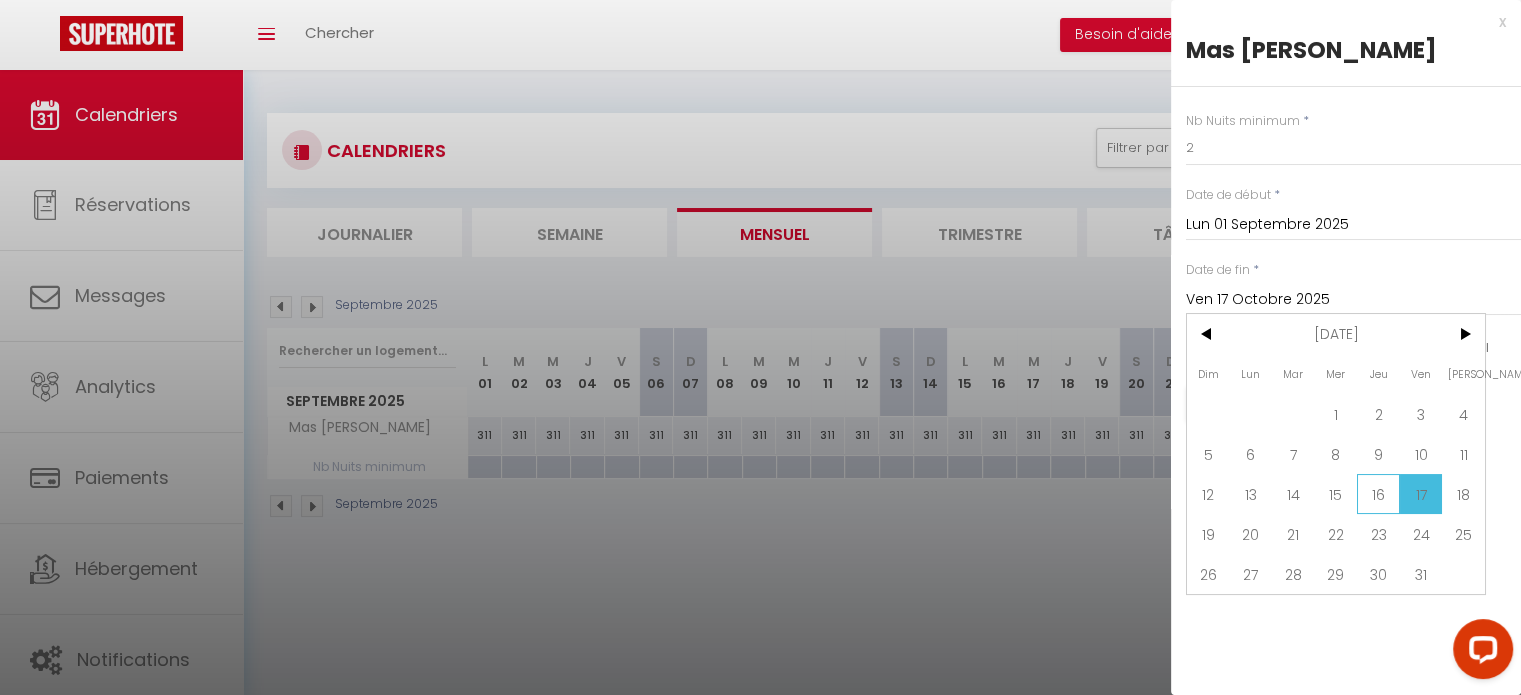 click on "16" at bounding box center [1378, 494] 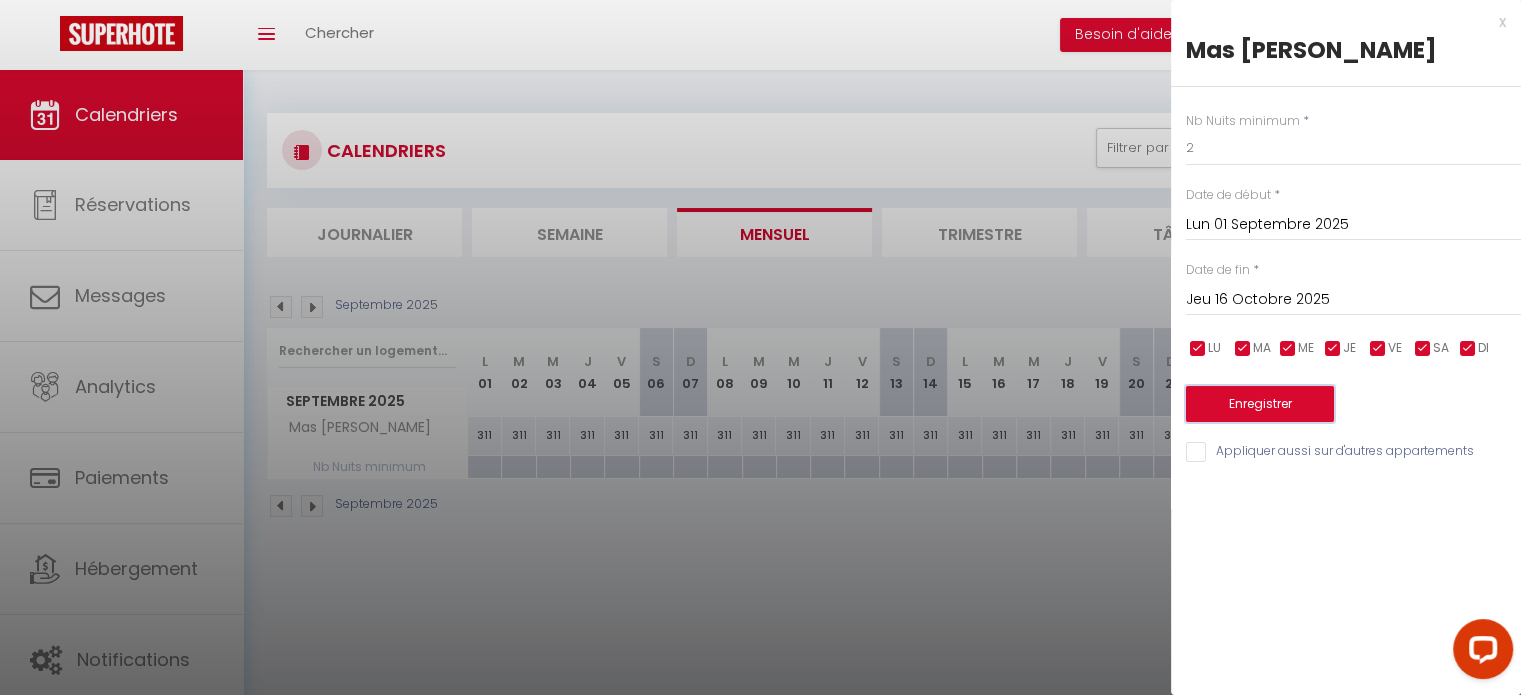 click on "Enregistrer" at bounding box center [1260, 404] 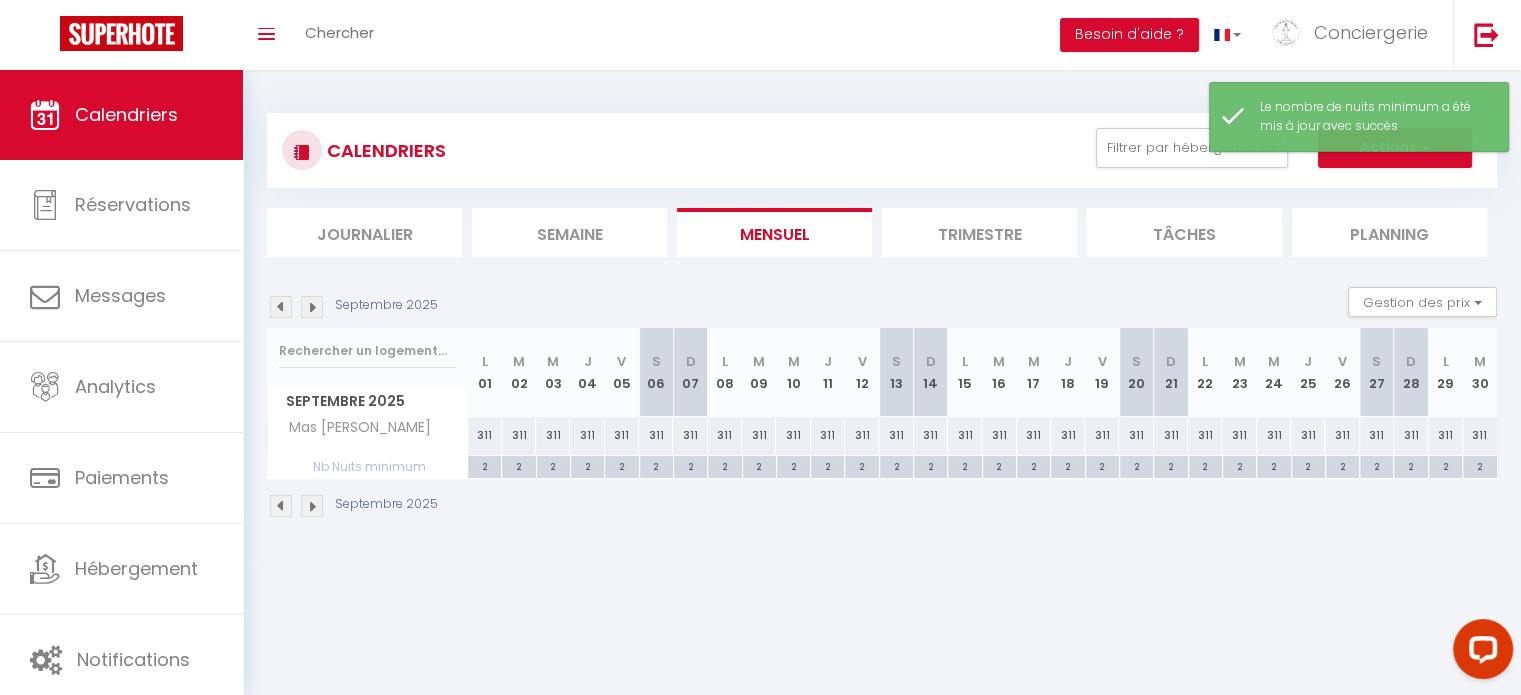 click at bounding box center (312, 506) 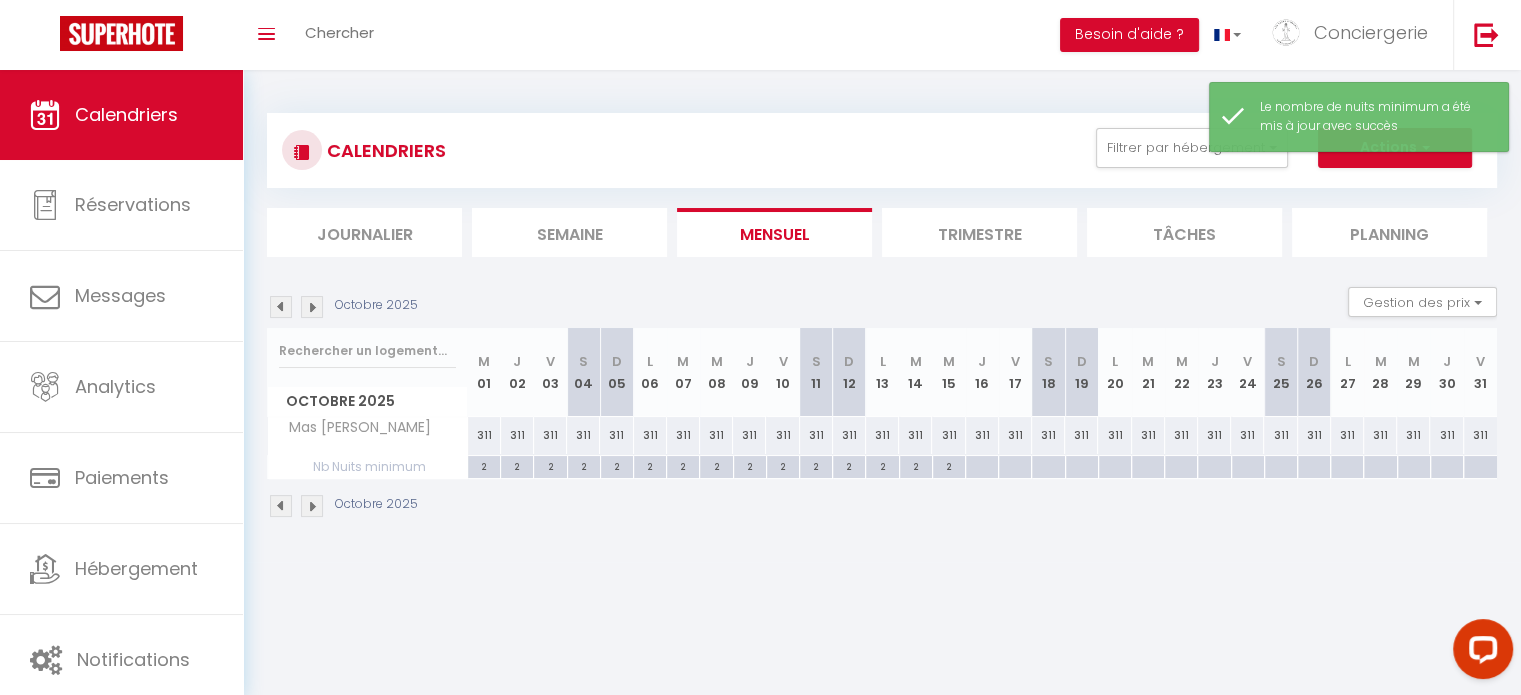 click at bounding box center (981, 467) 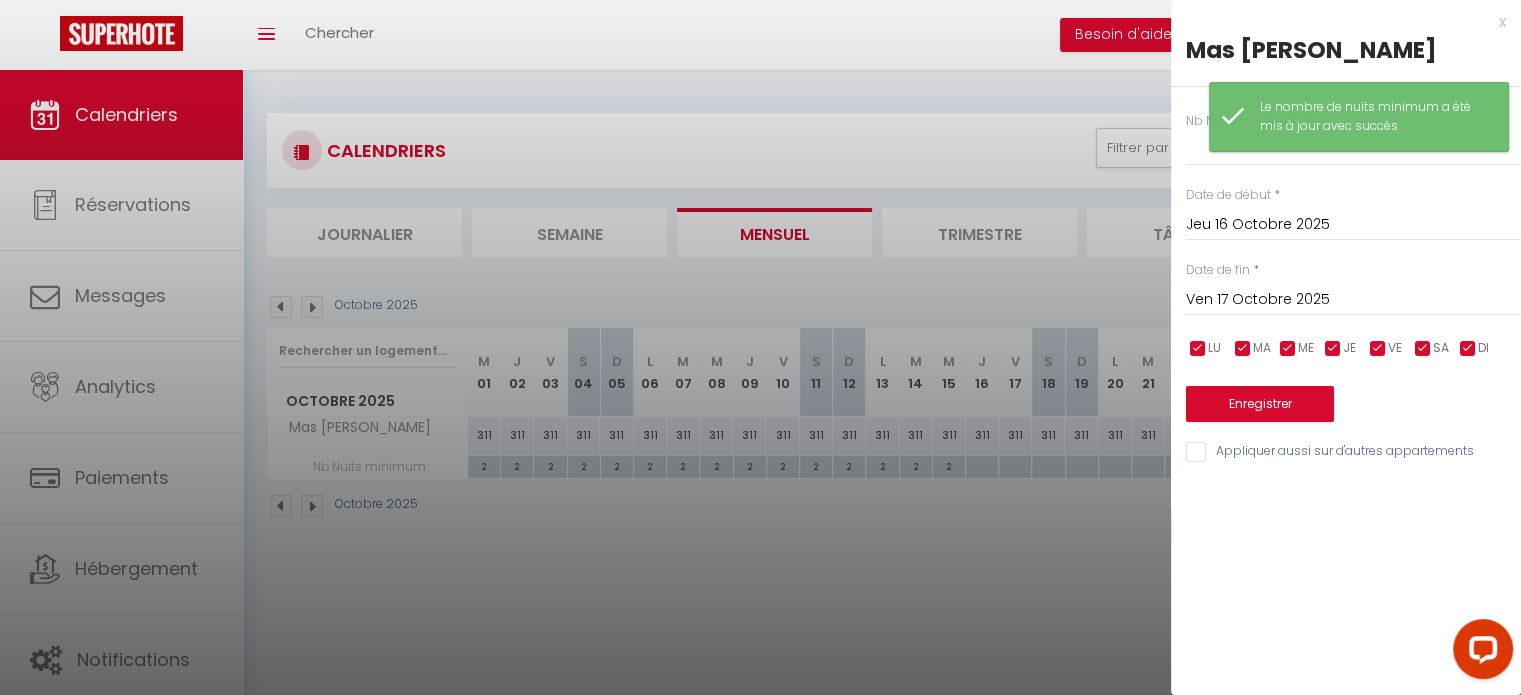 click on "Ven 17 Octobre 2025" at bounding box center [1353, 300] 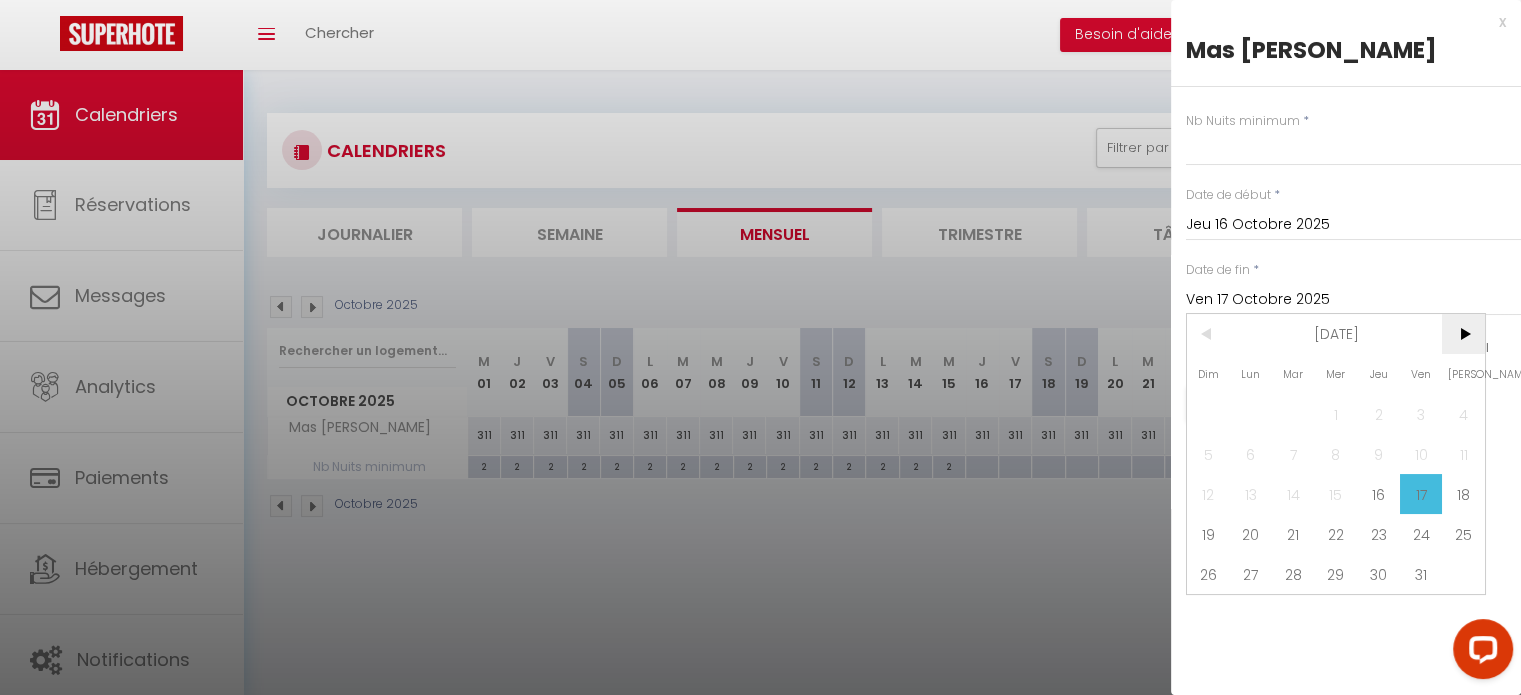 click on ">" at bounding box center (1463, 334) 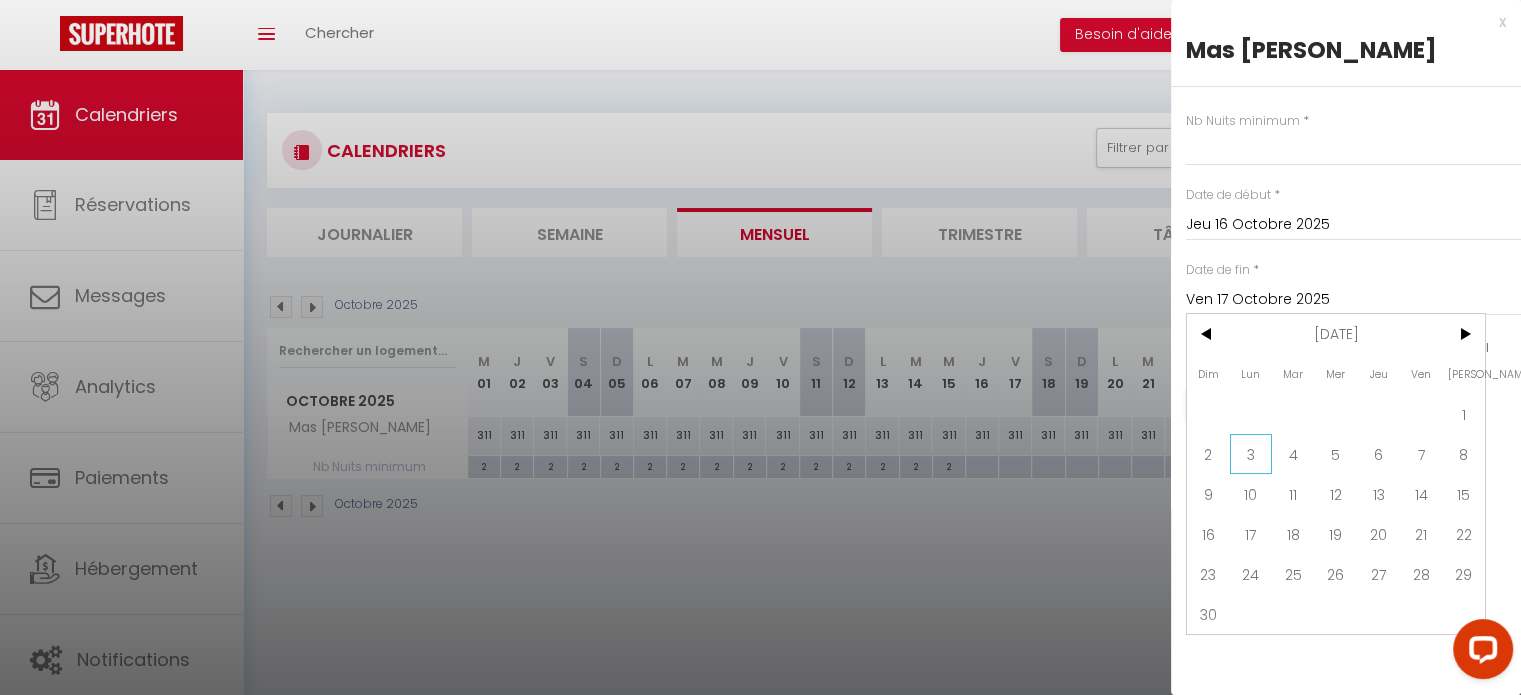 click on "3" at bounding box center [1251, 454] 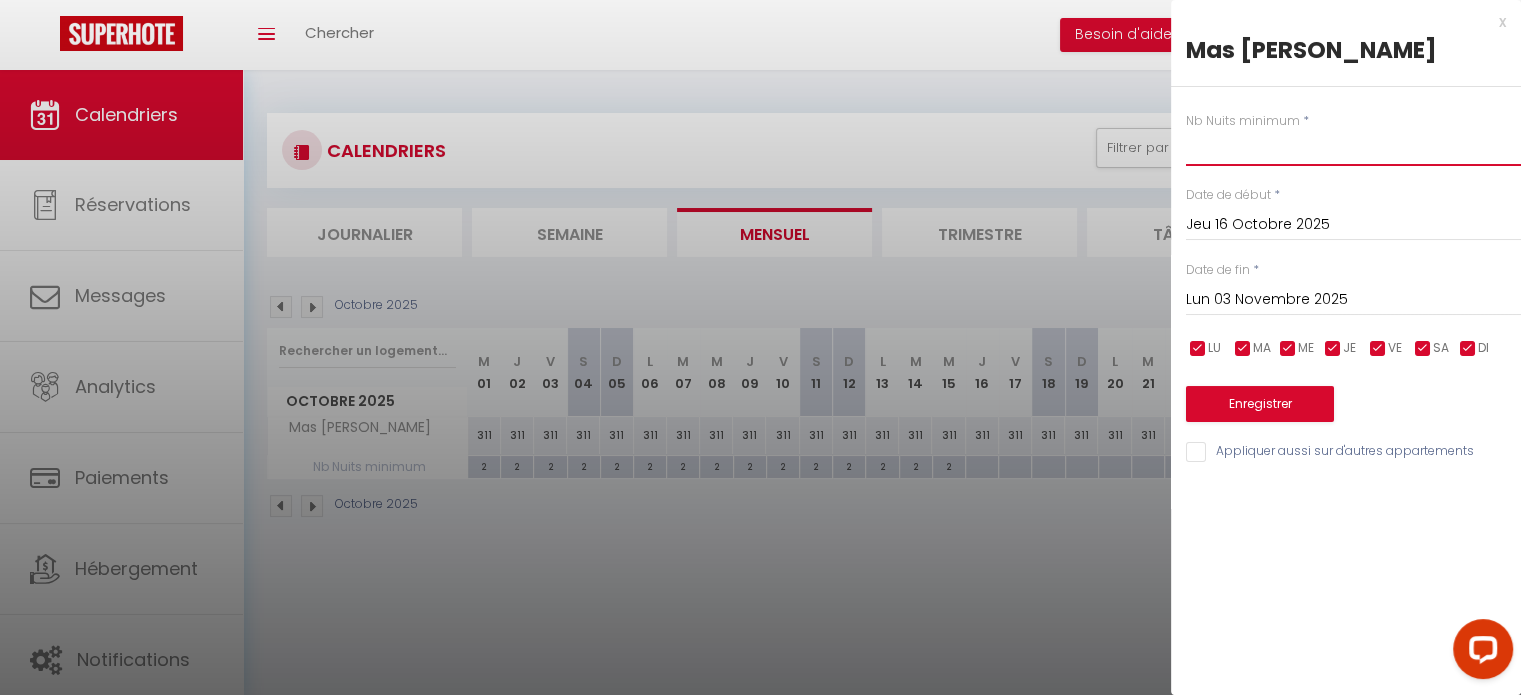 click at bounding box center [1353, 148] 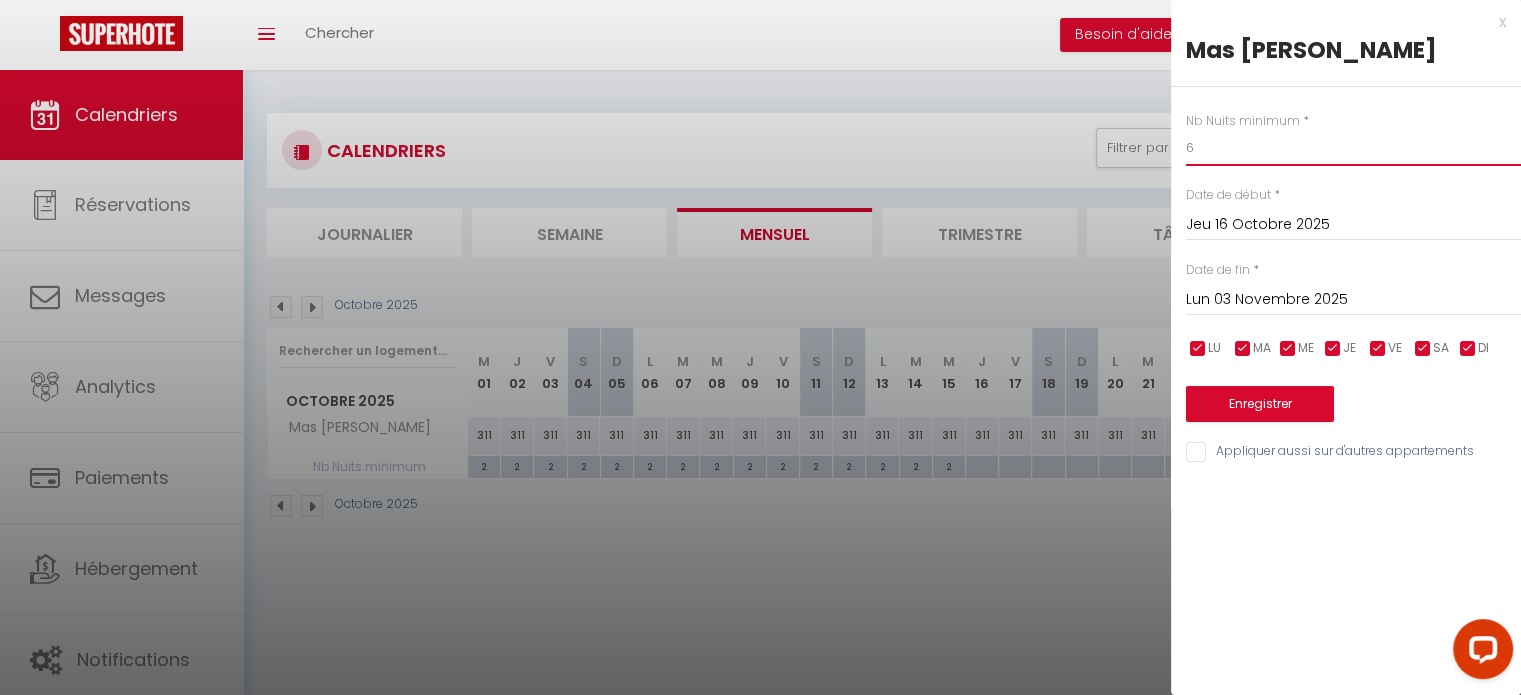 type on "6" 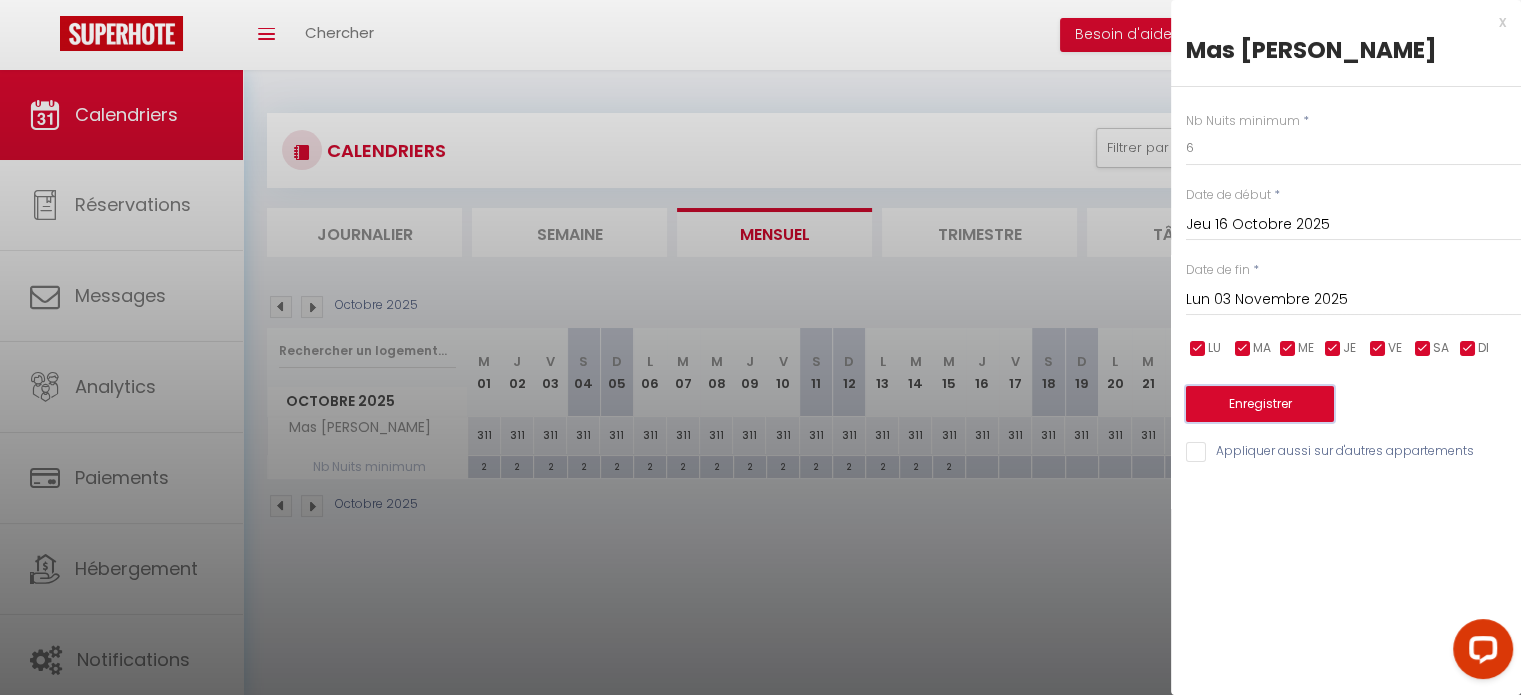 click on "Enregistrer" at bounding box center [1260, 404] 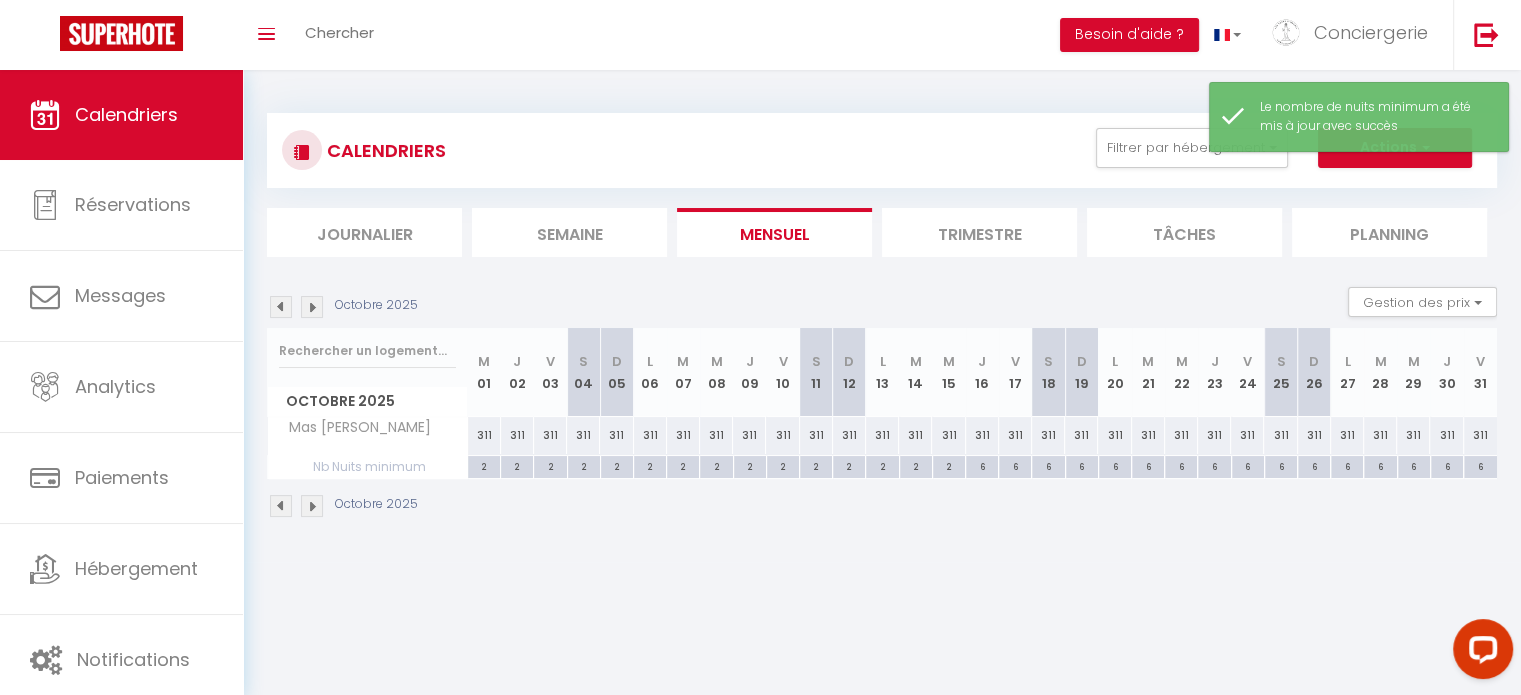 click at bounding box center [312, 506] 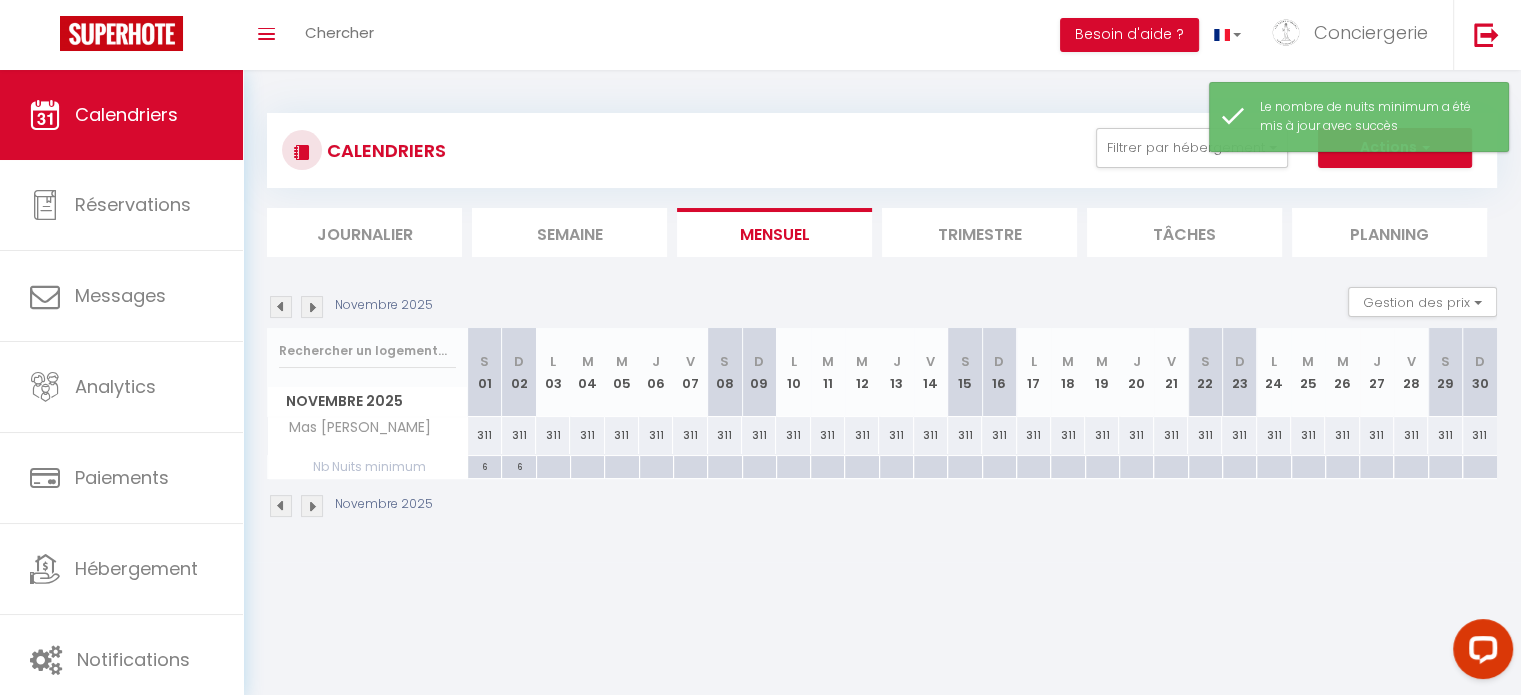 click at bounding box center [281, 506] 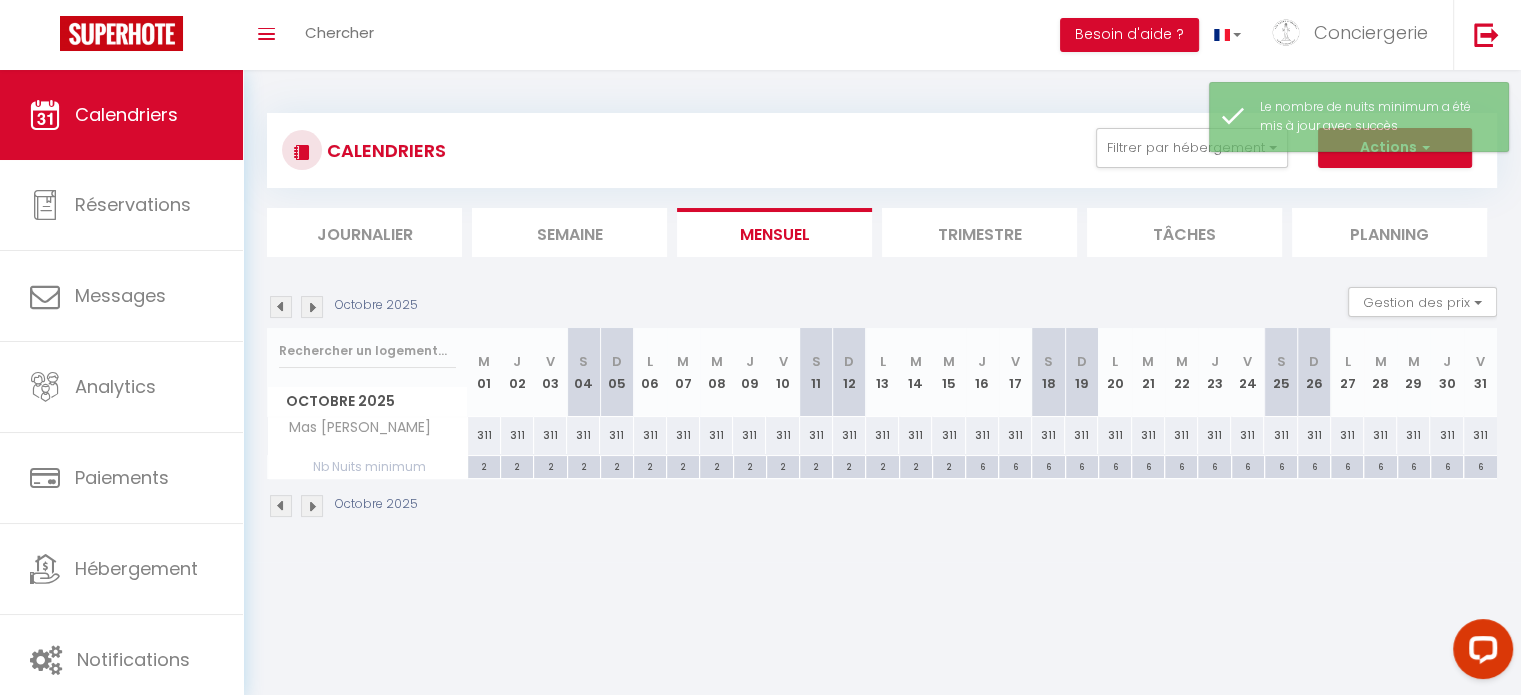 click on "6" at bounding box center (982, 465) 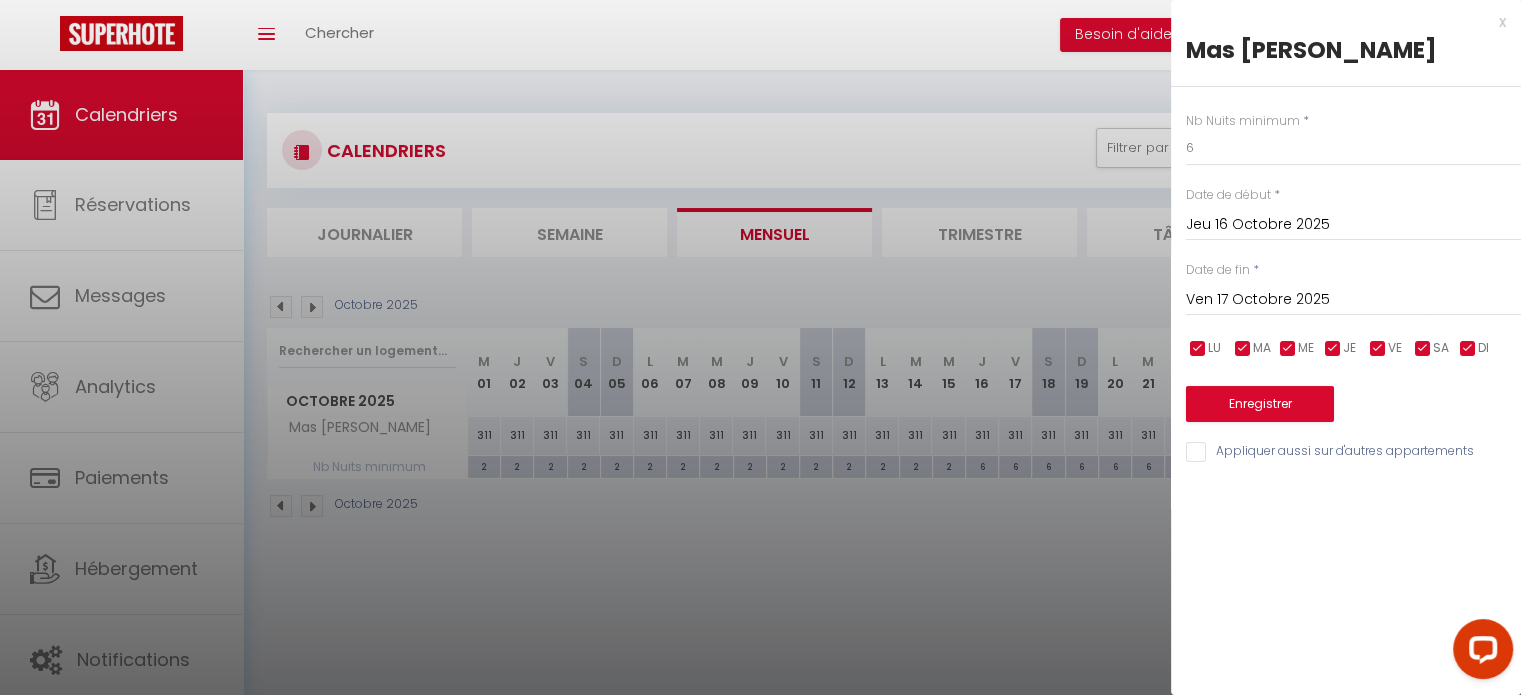 click on "Ven 17 Octobre 2025" at bounding box center (1353, 300) 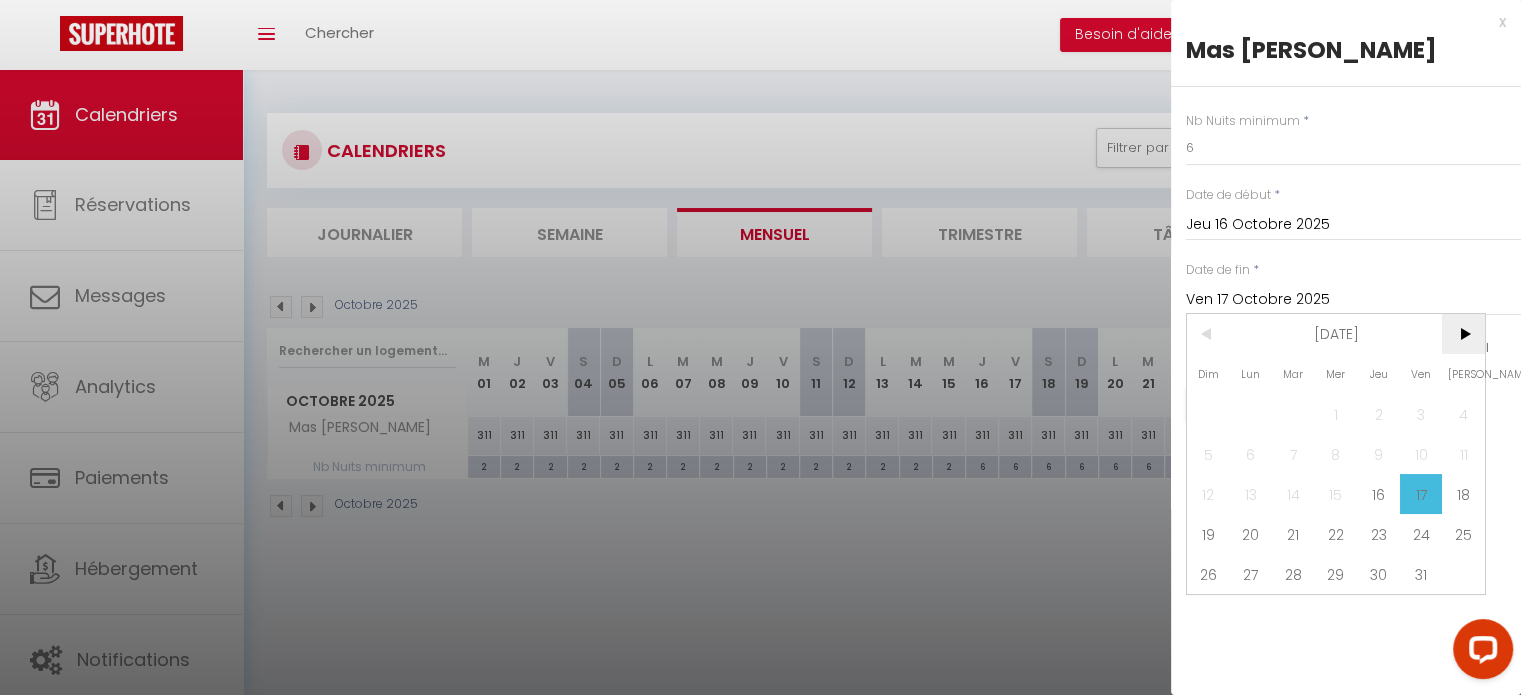 click on ">" at bounding box center [1463, 334] 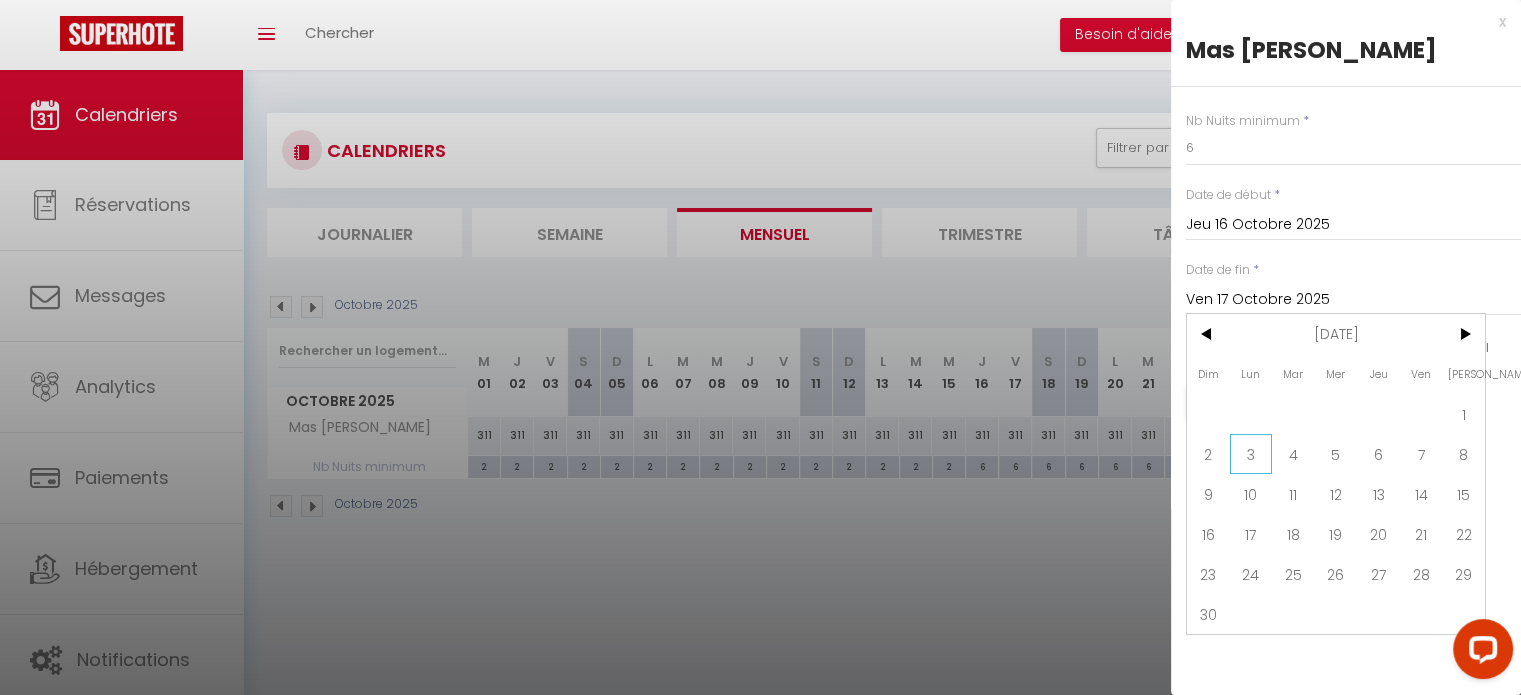 click on "3" at bounding box center (1251, 454) 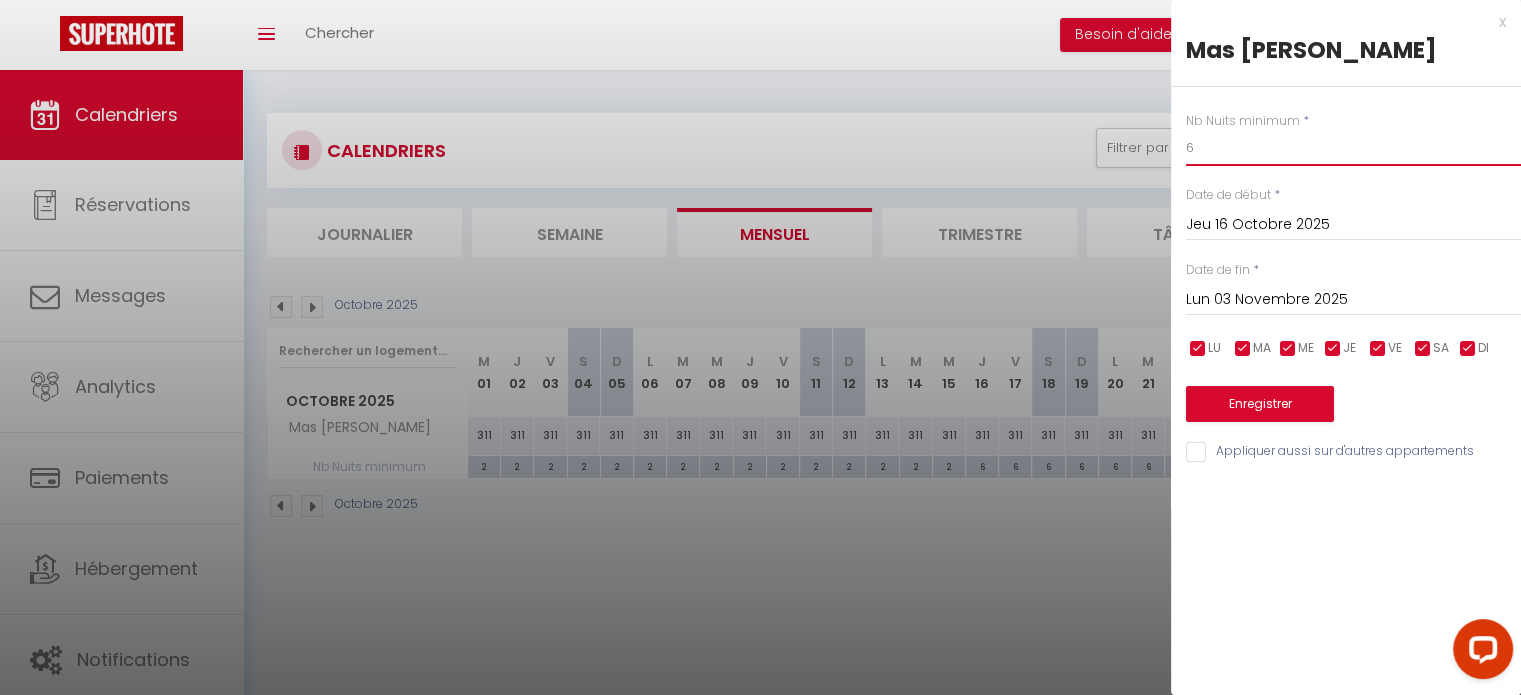 click on "6" at bounding box center [1353, 148] 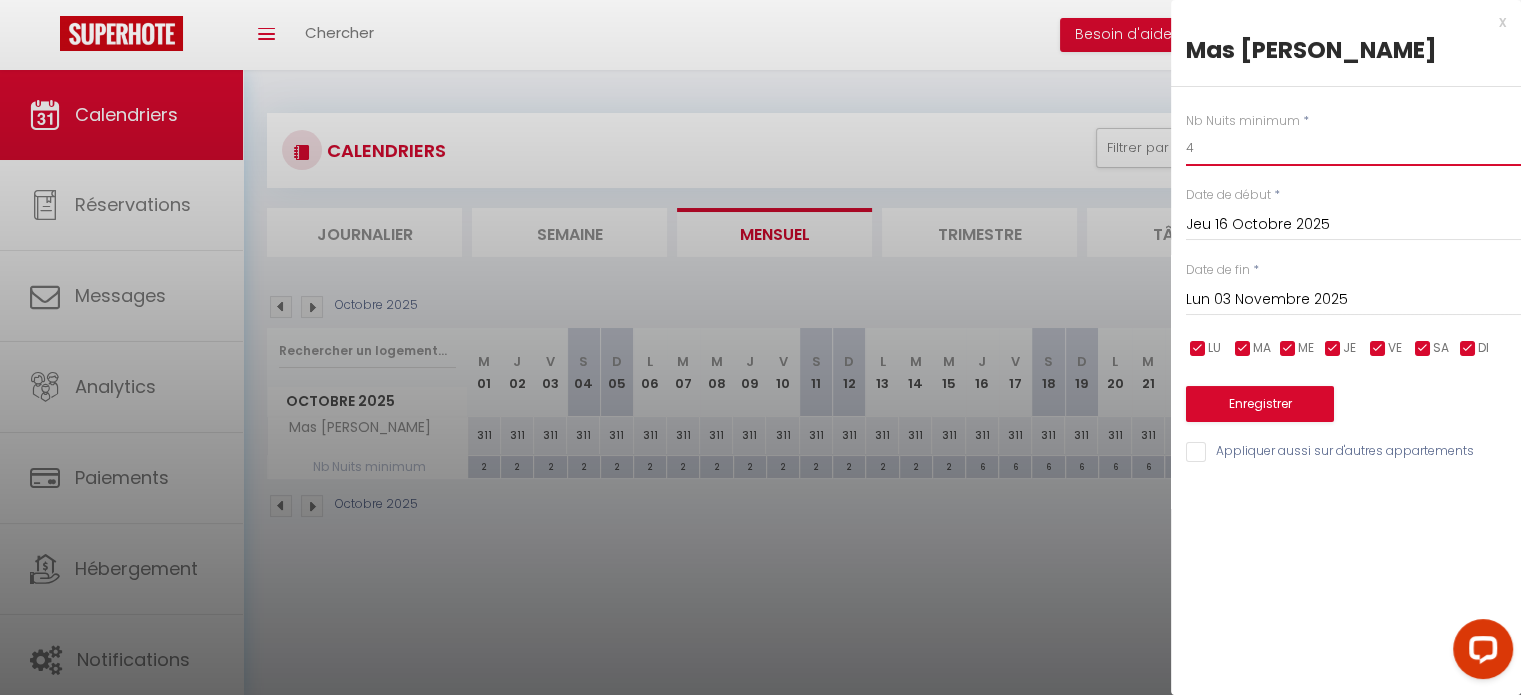 type on "4" 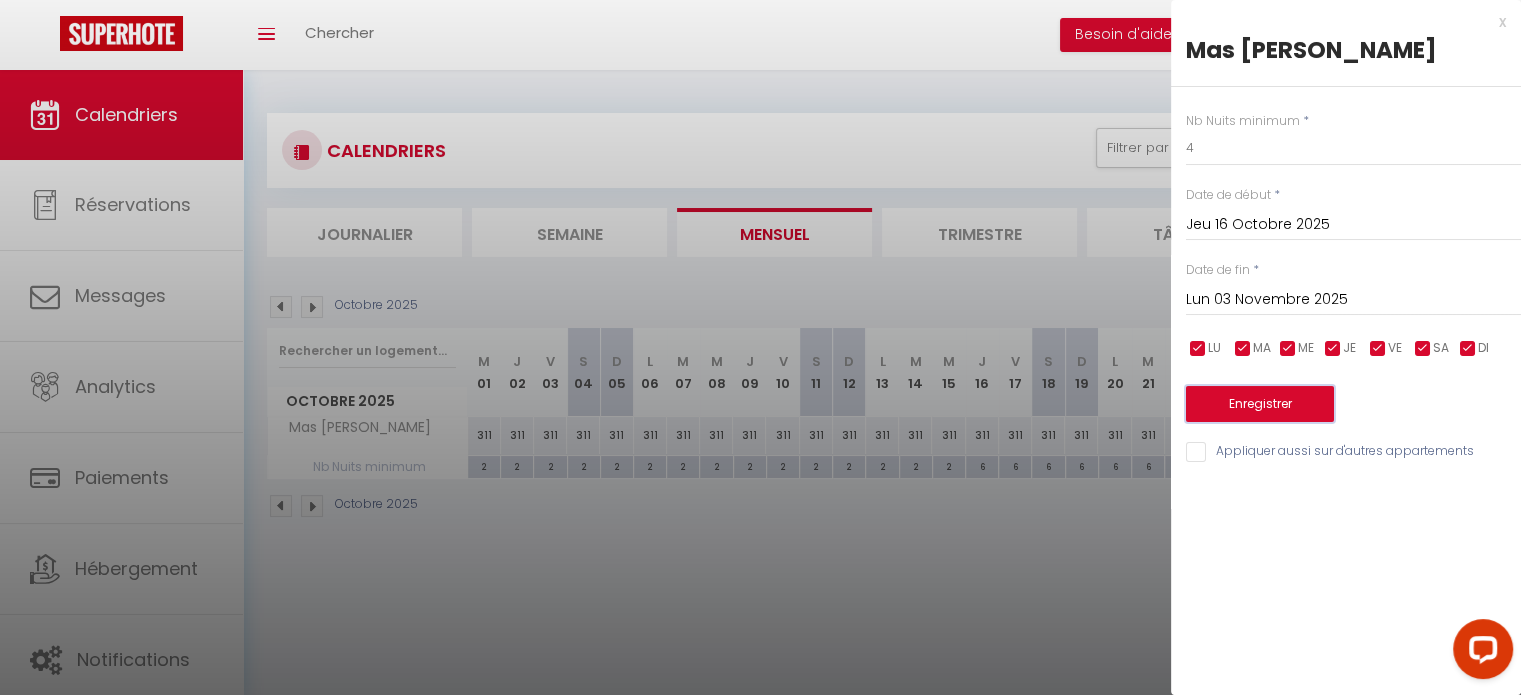 click on "Enregistrer" at bounding box center [1260, 404] 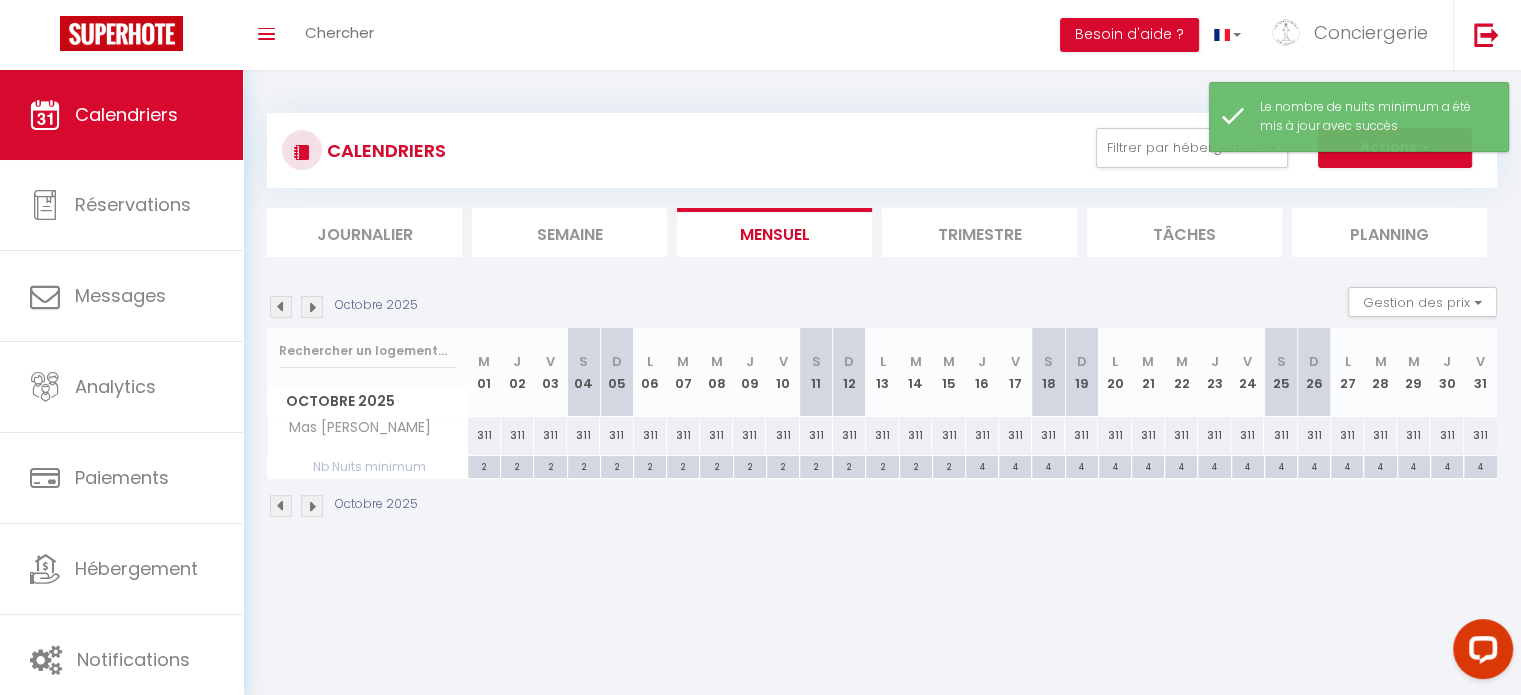 click at bounding box center (312, 506) 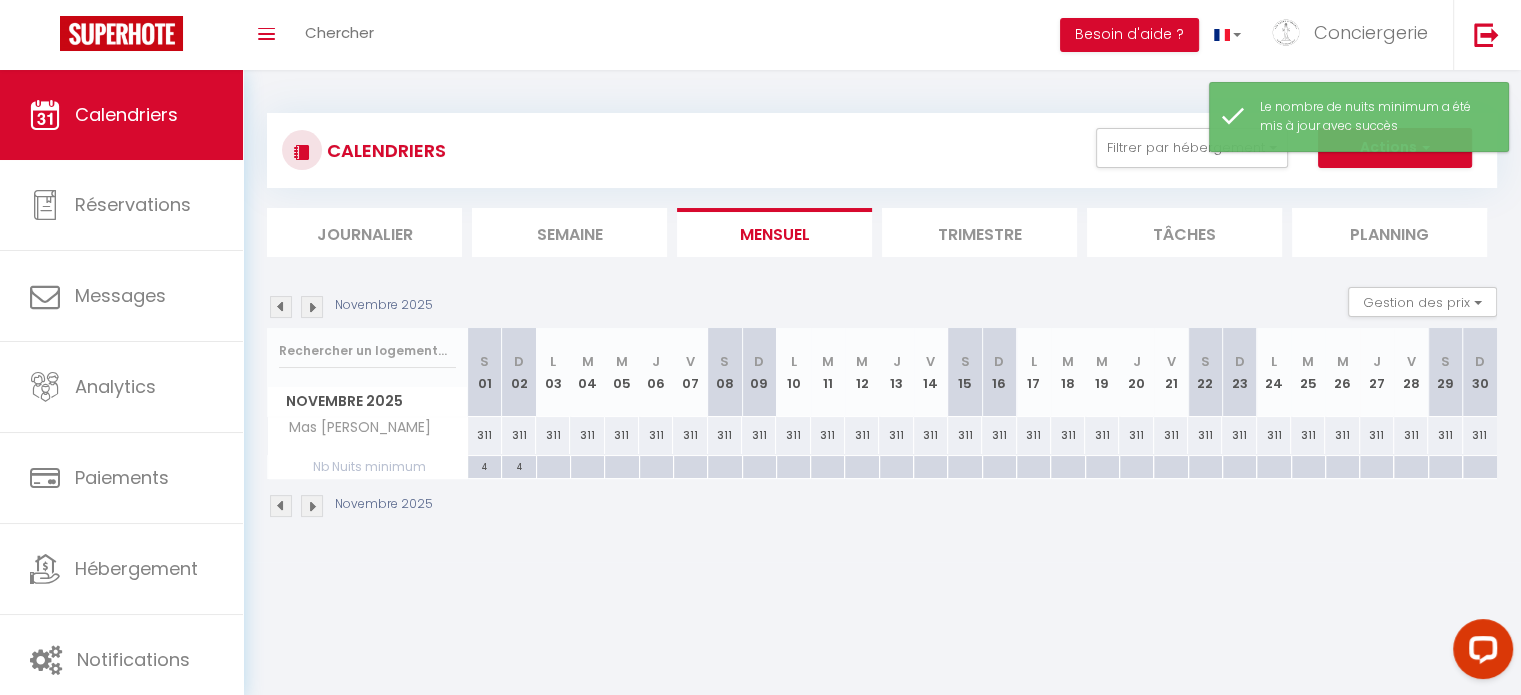 click at bounding box center [553, 467] 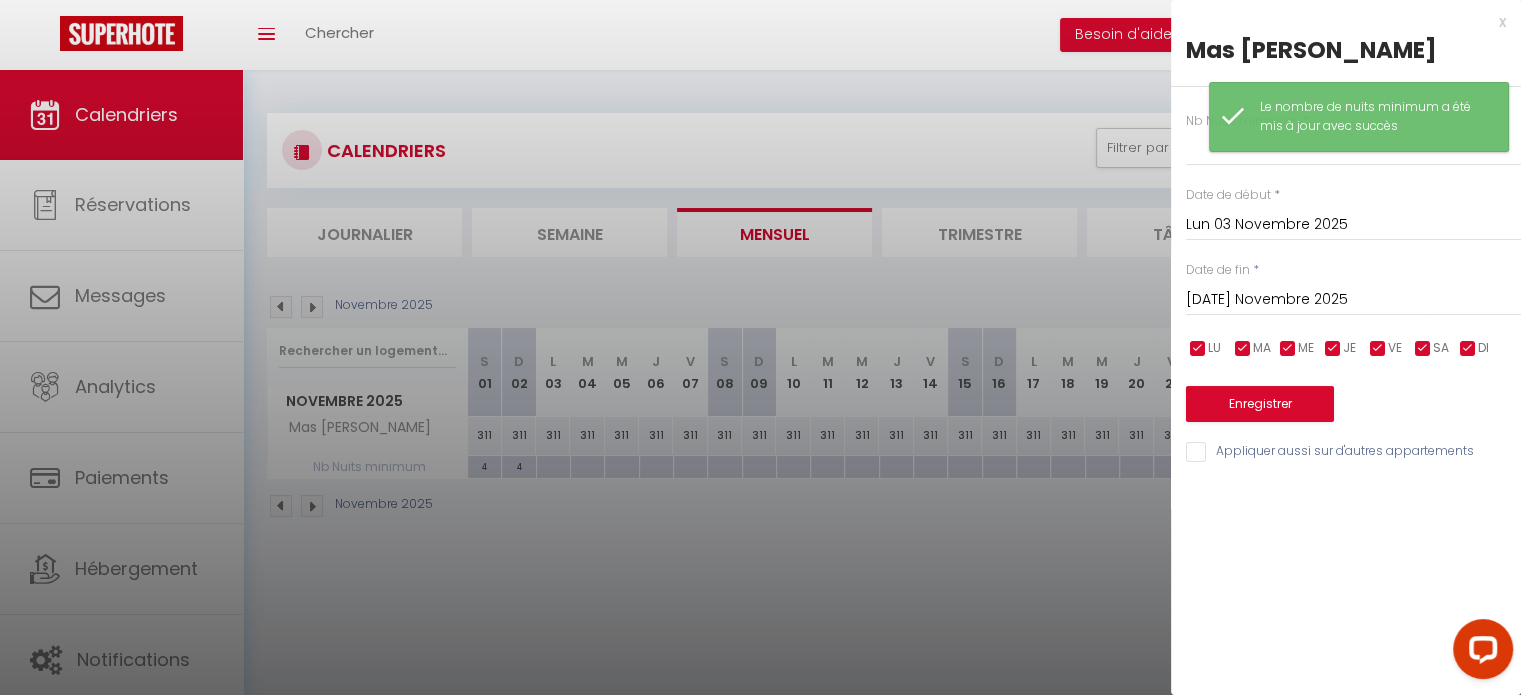 click on "[DATE] Novembre 2025" at bounding box center (1353, 300) 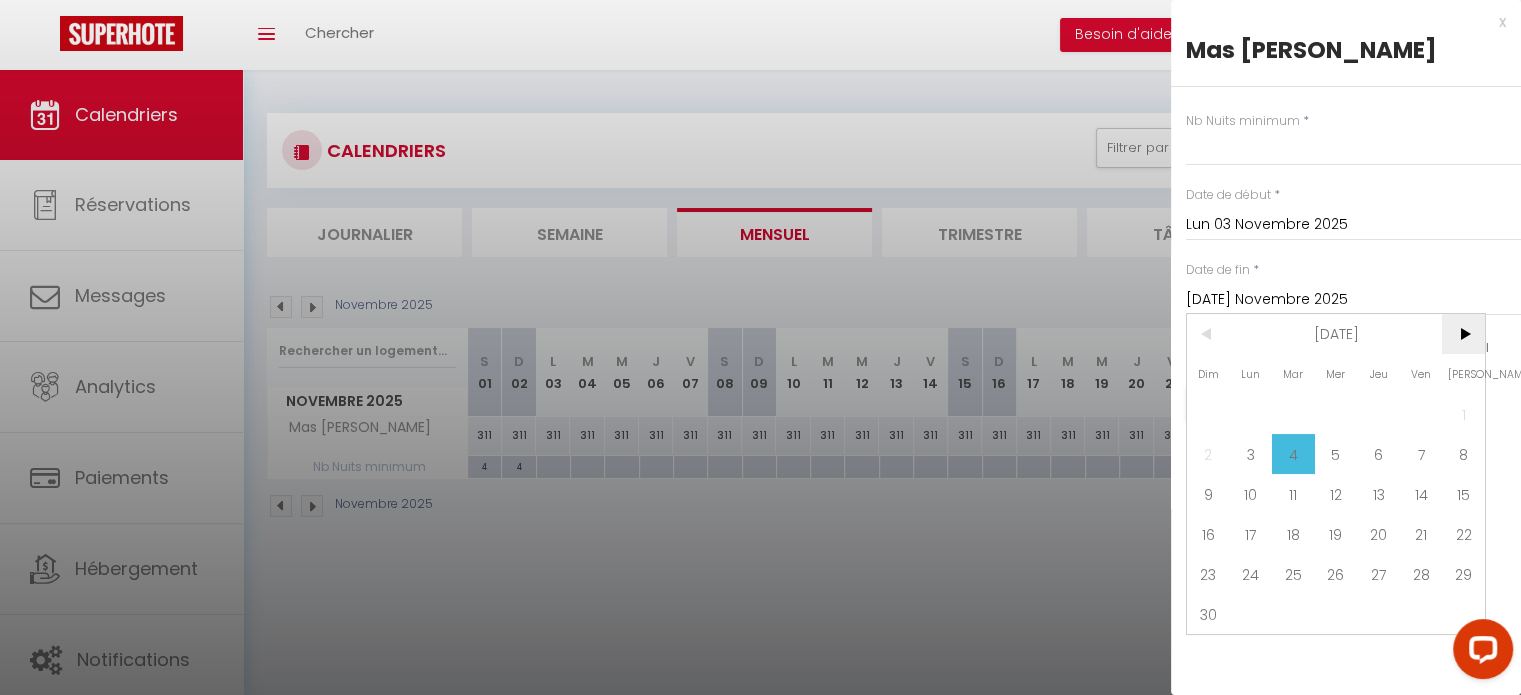 click on ">" at bounding box center [1463, 334] 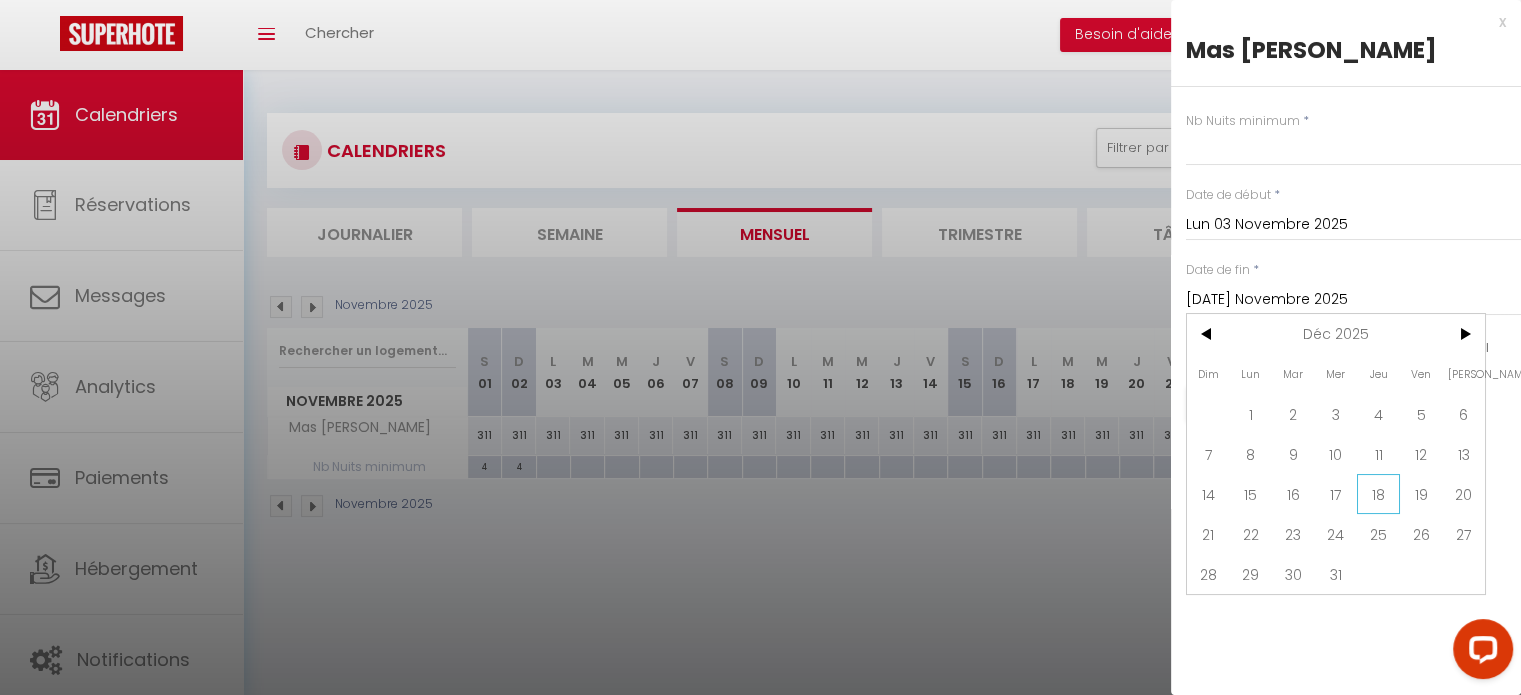click on "18" at bounding box center (1378, 494) 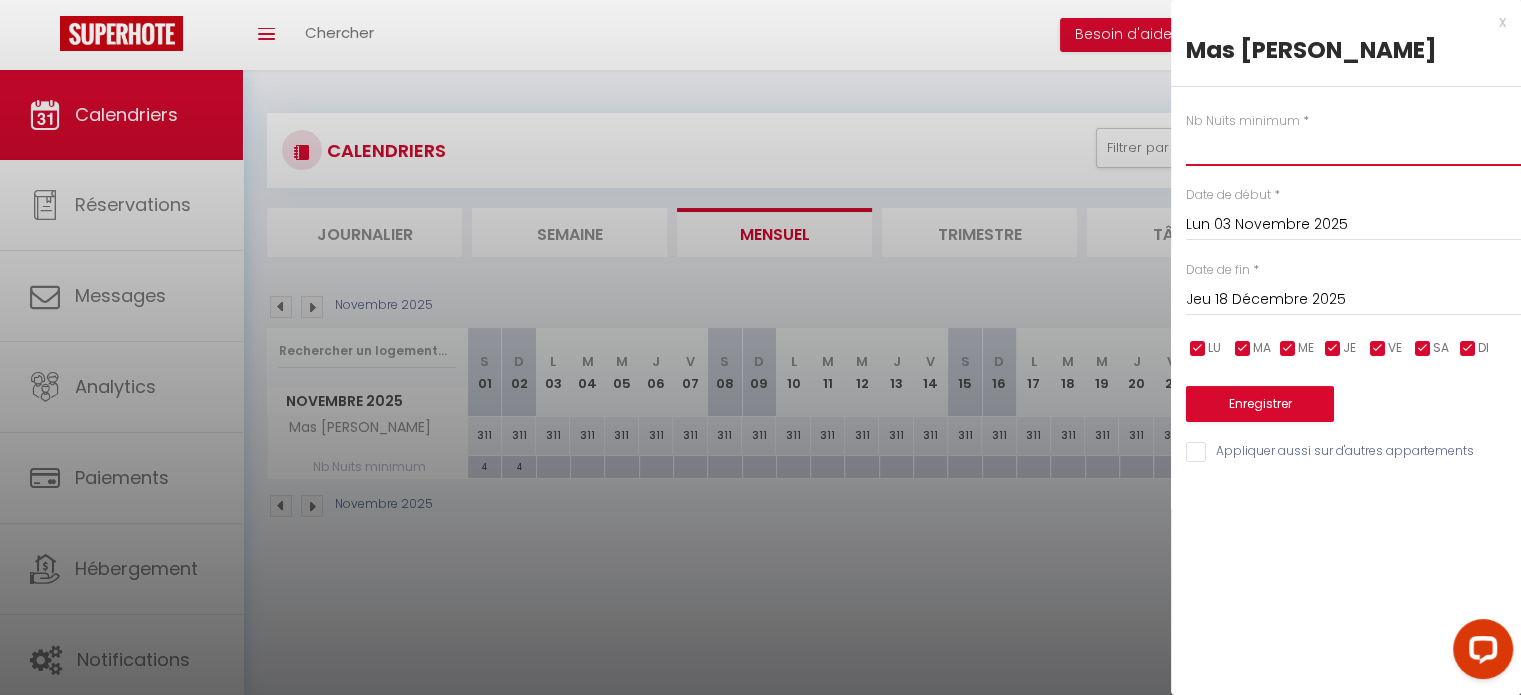 click at bounding box center [1353, 148] 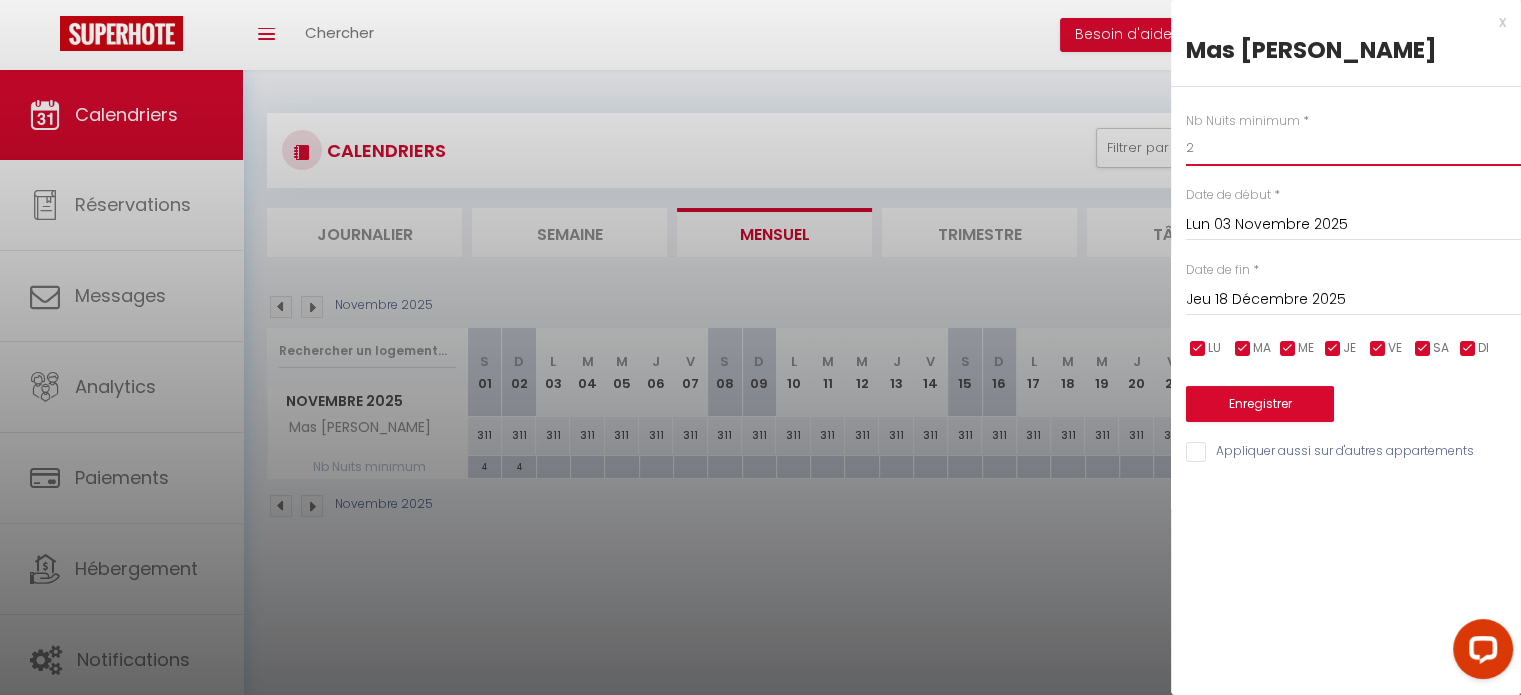 type on "2" 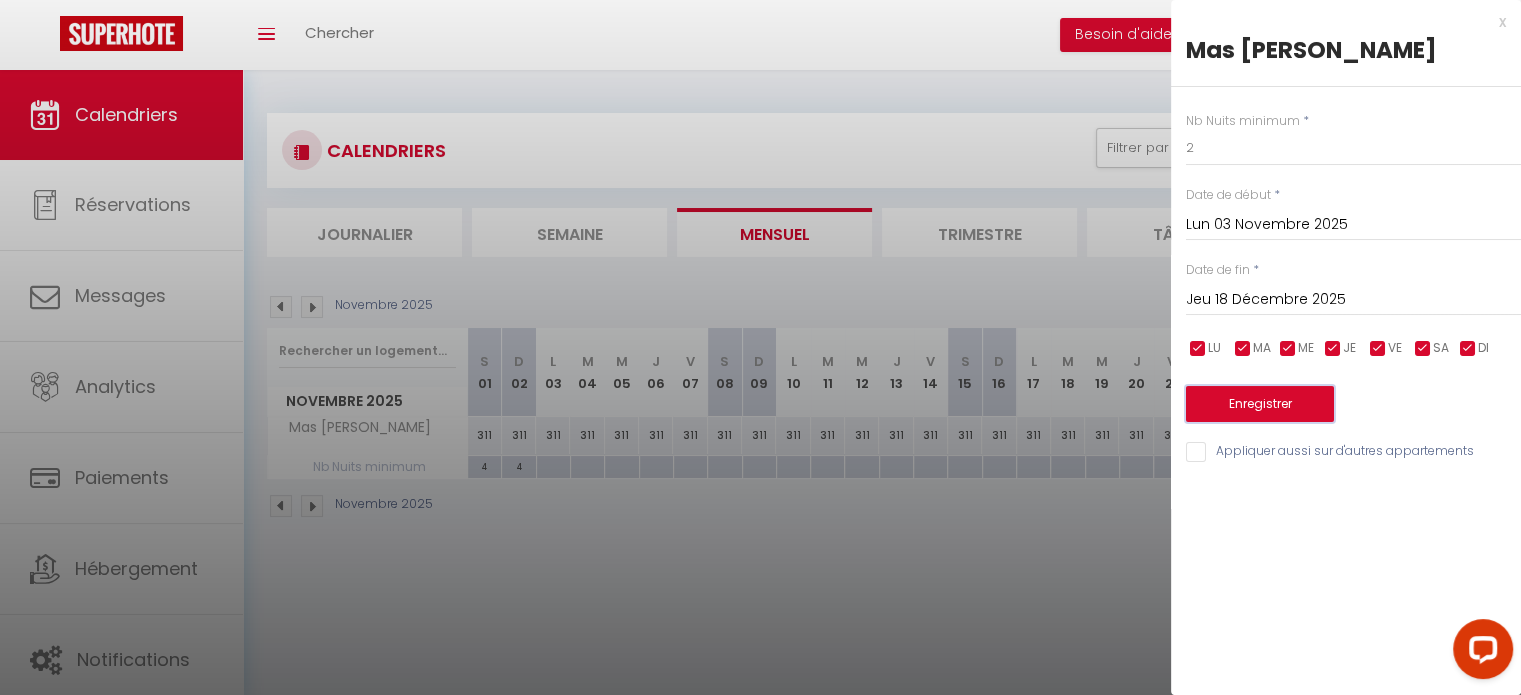 click on "Enregistrer" at bounding box center [1260, 404] 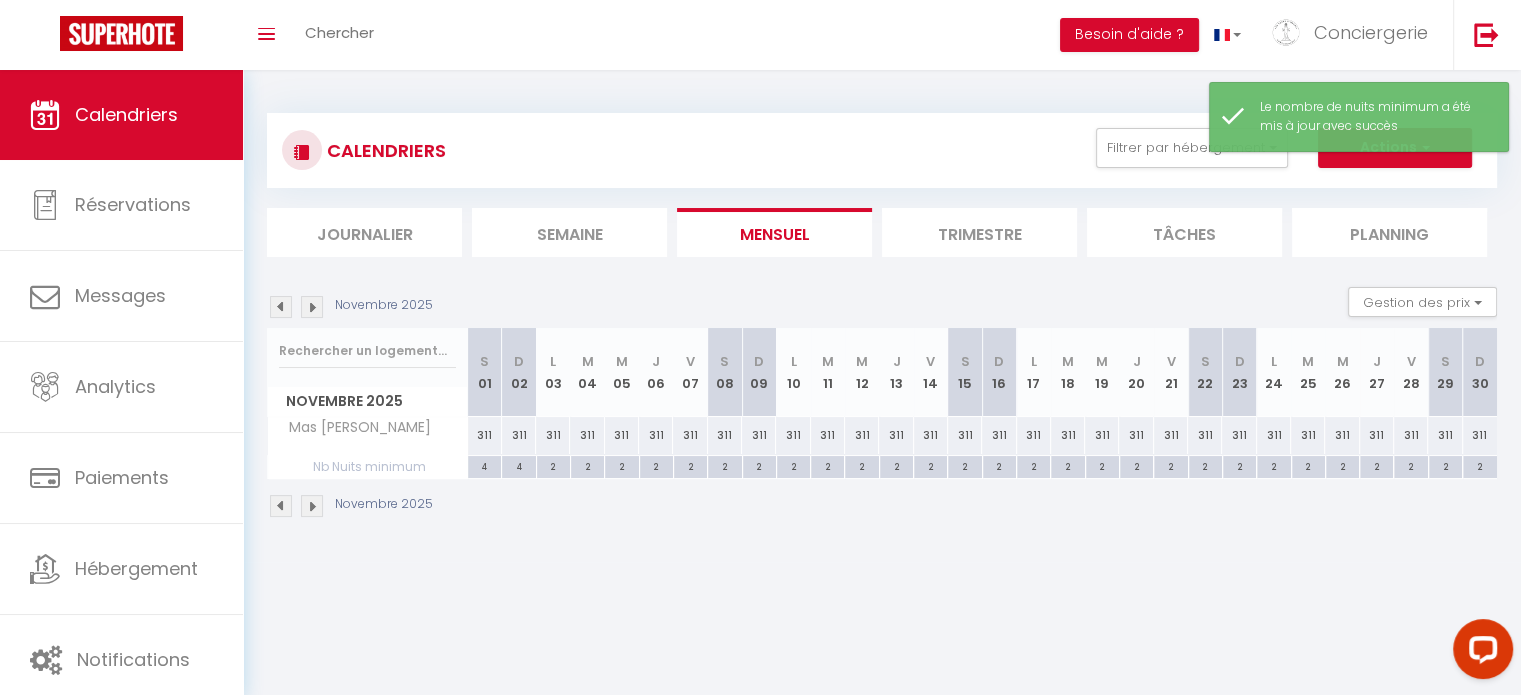 click at bounding box center (312, 506) 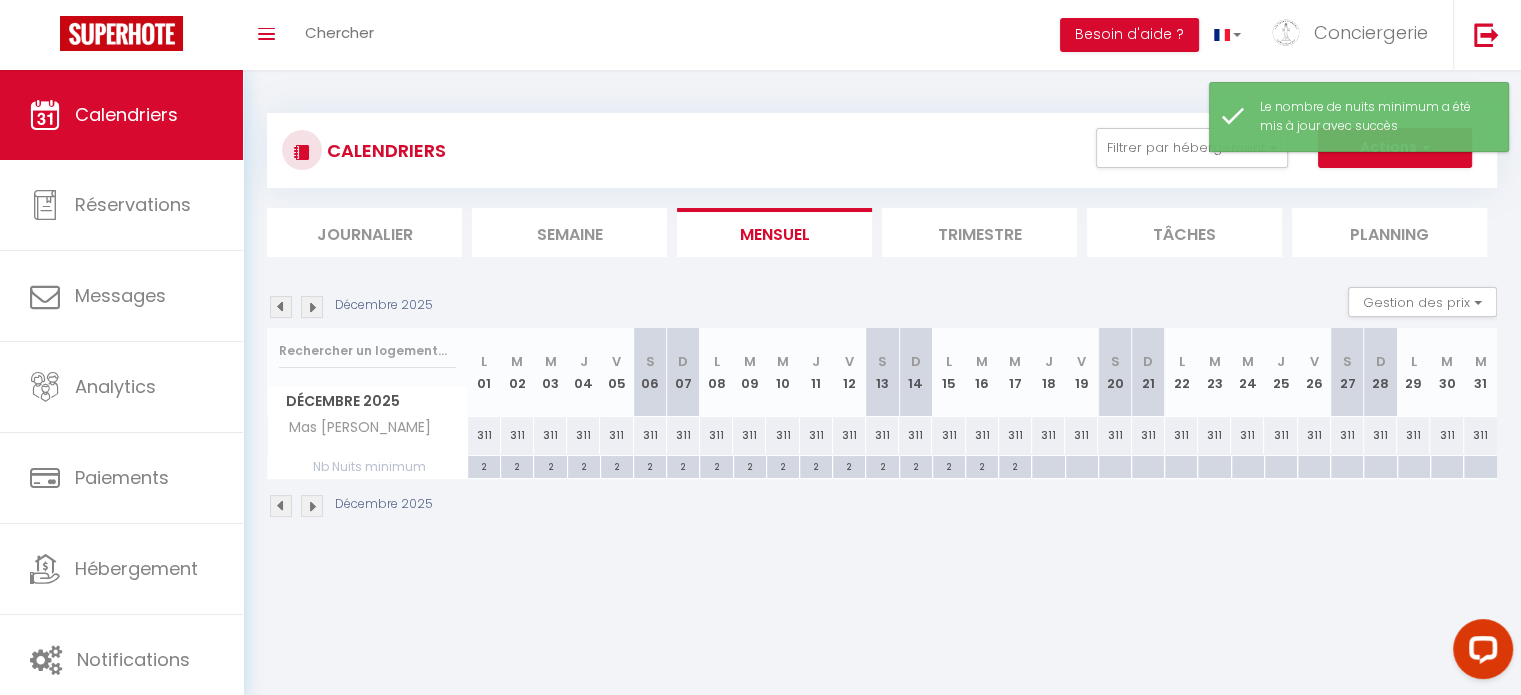 click at bounding box center (1047, 467) 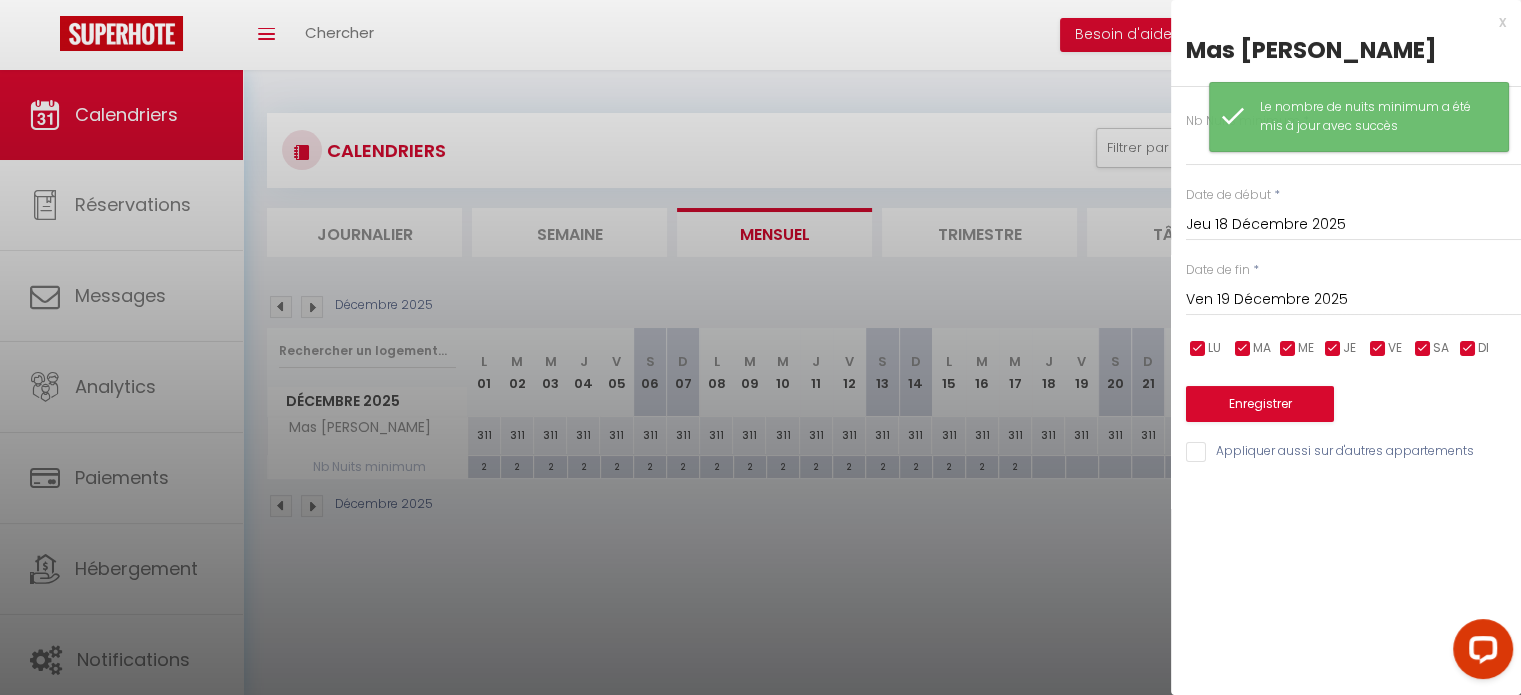 click on "Ven 19 Décembre 2025" at bounding box center (1353, 300) 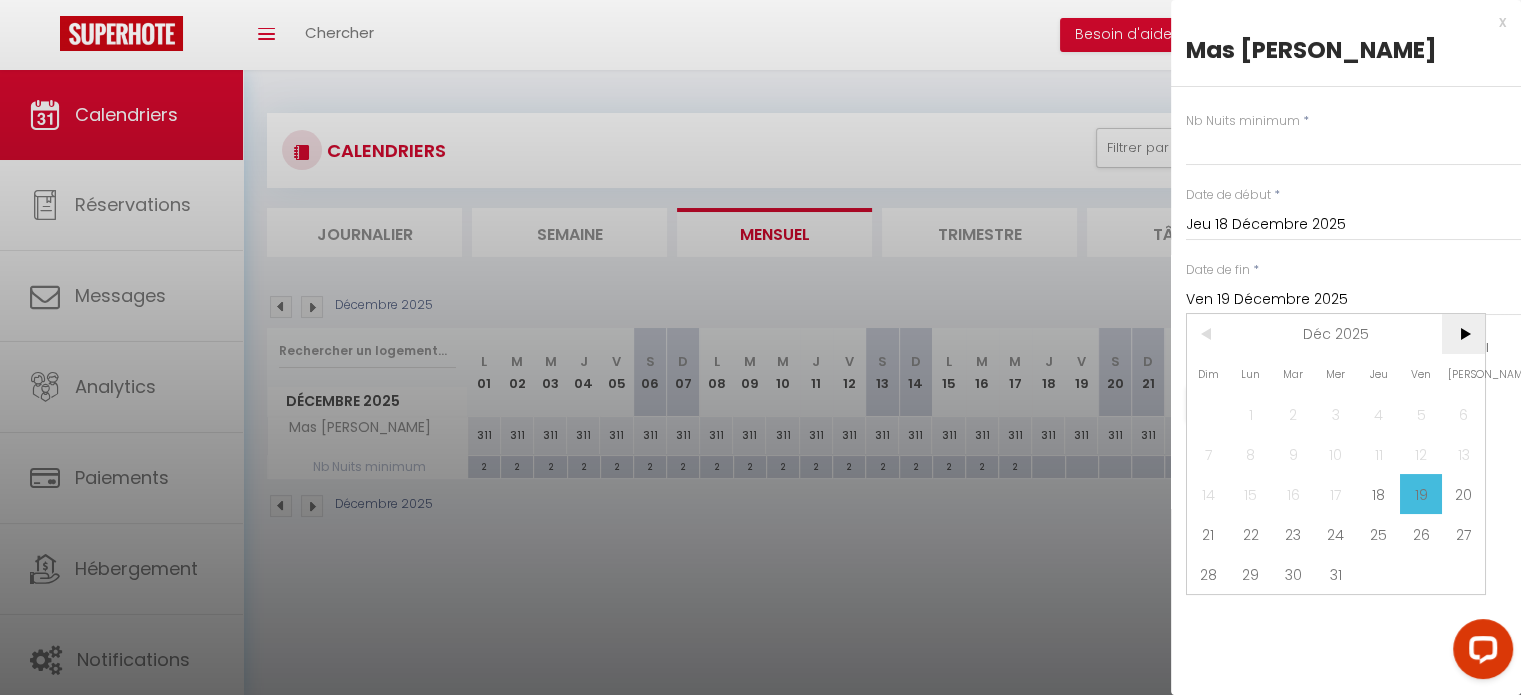 click on ">" at bounding box center (1463, 334) 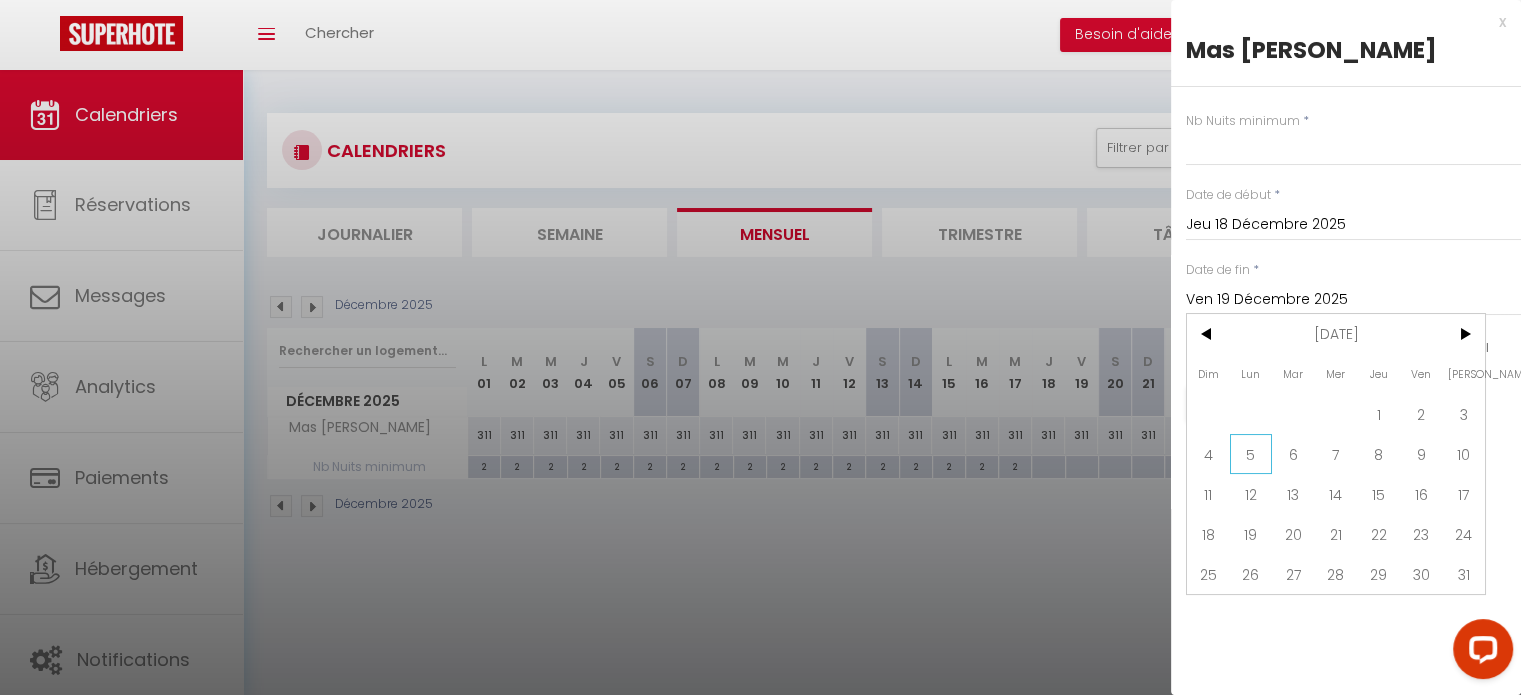 click on "5" at bounding box center [1251, 454] 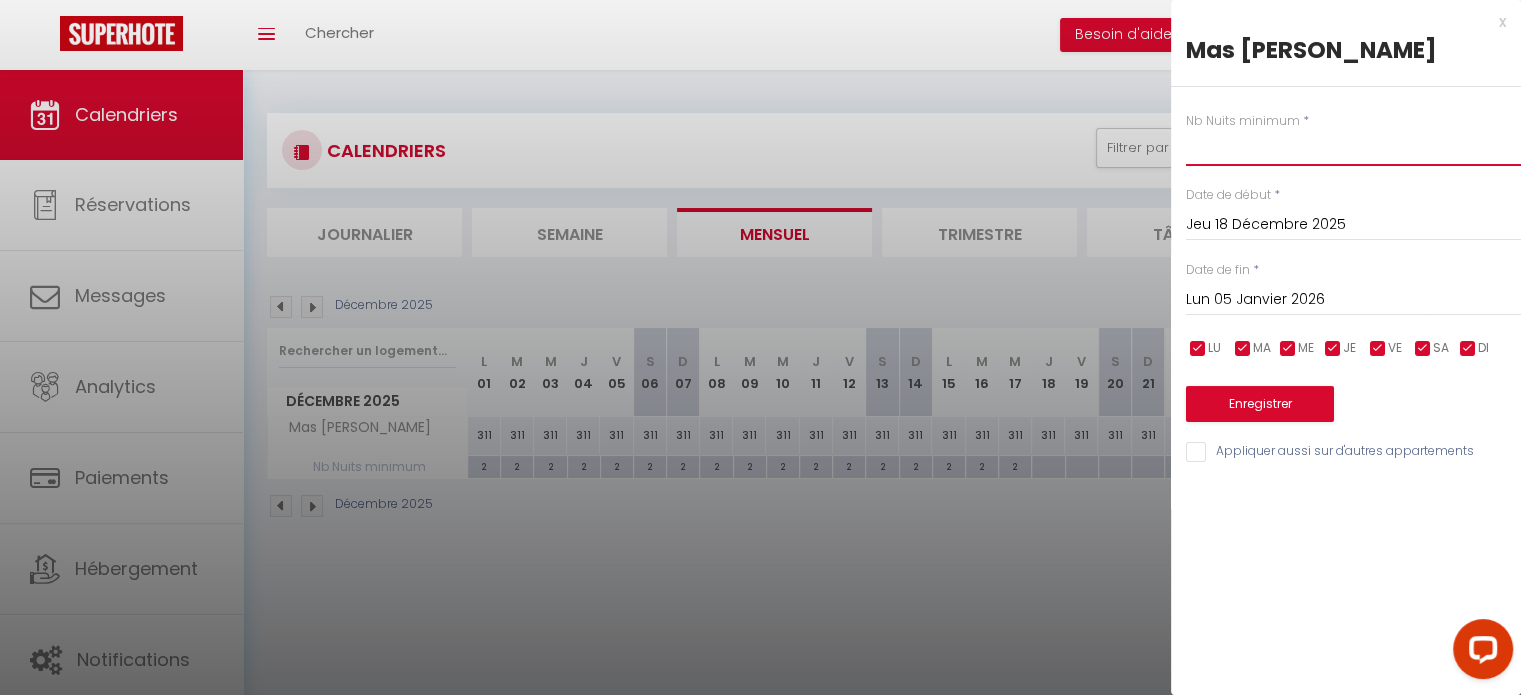 click at bounding box center (1353, 148) 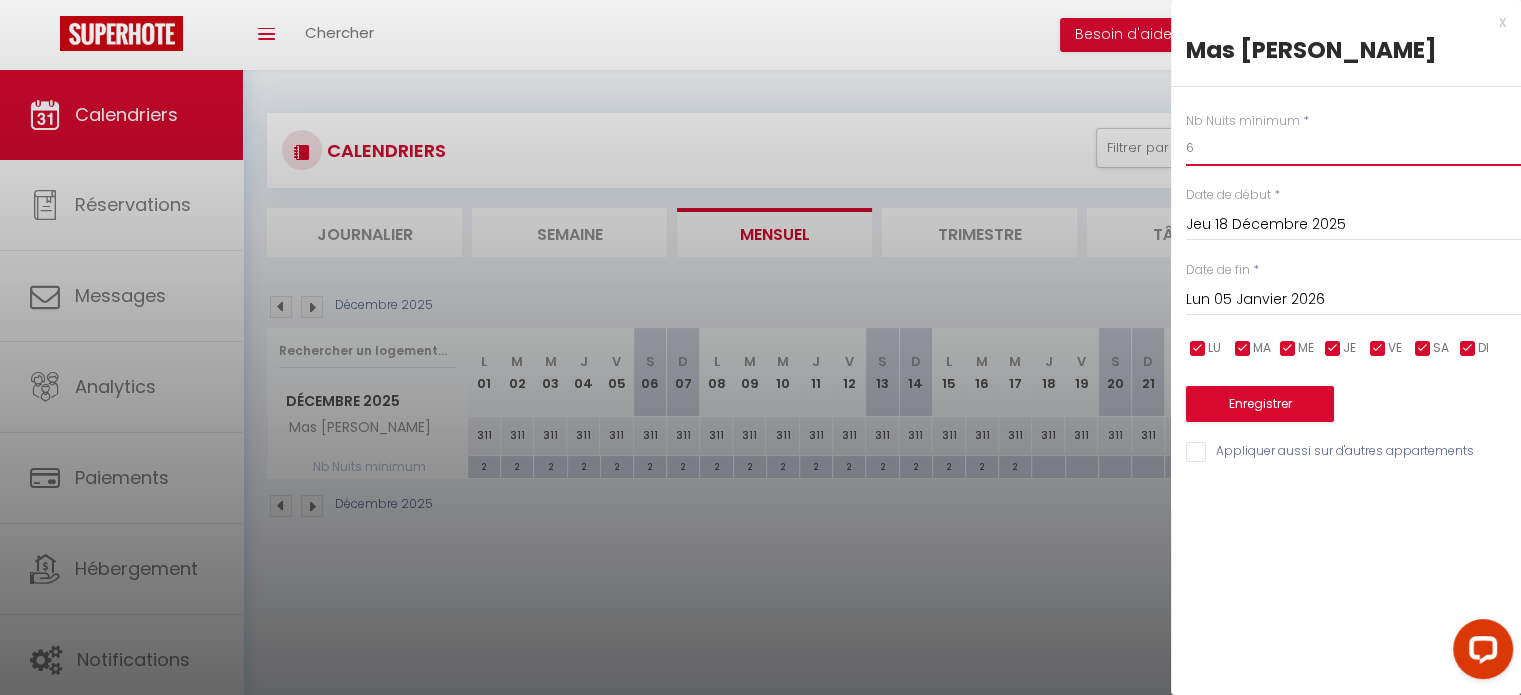 type on "6" 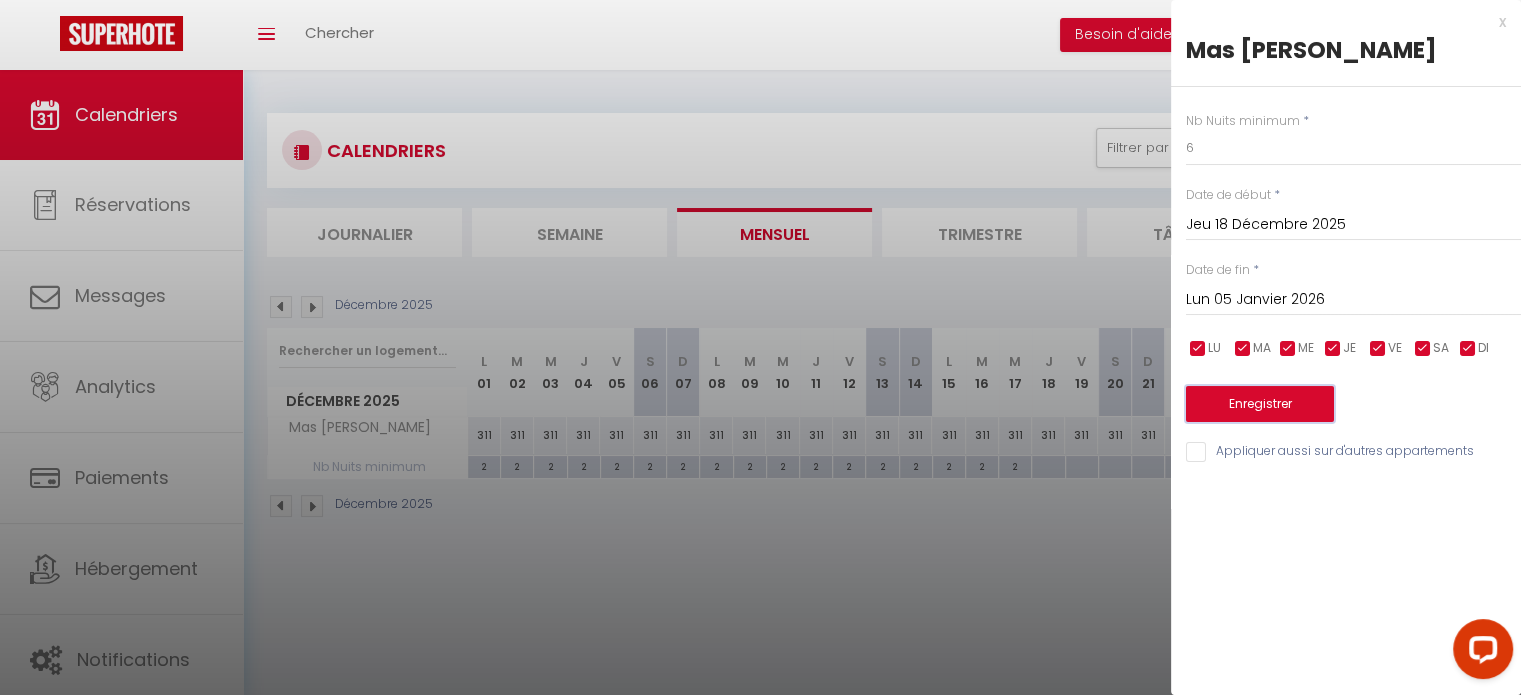 click on "Enregistrer" at bounding box center (1260, 404) 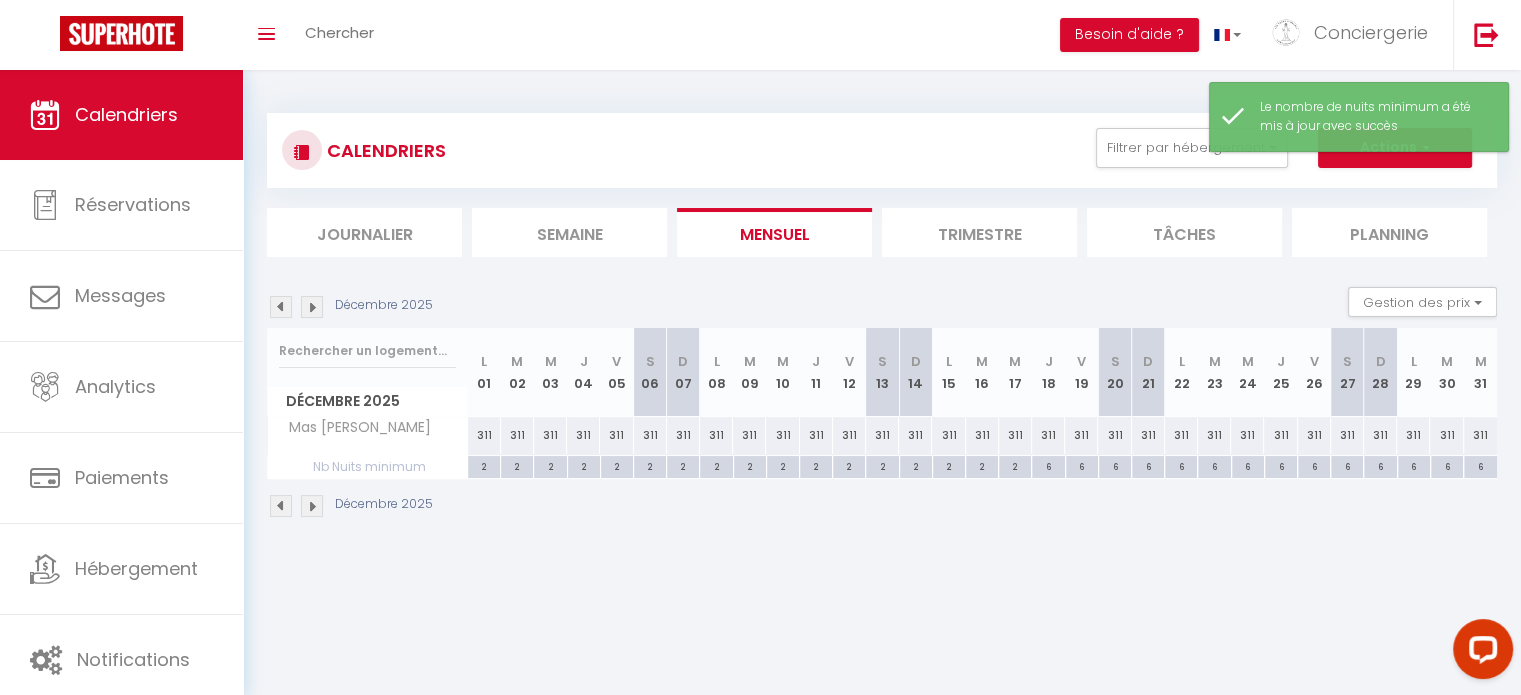 click at bounding box center (312, 506) 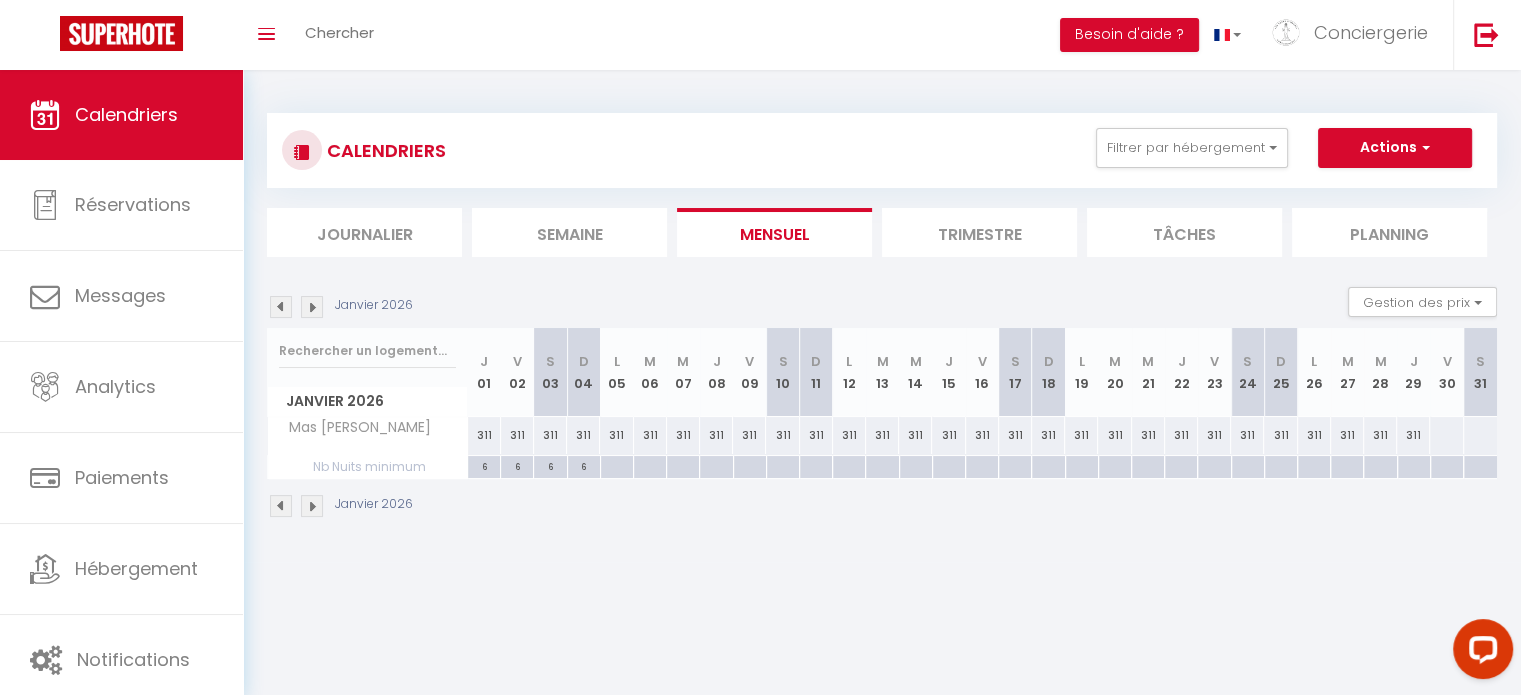 click at bounding box center [616, 467] 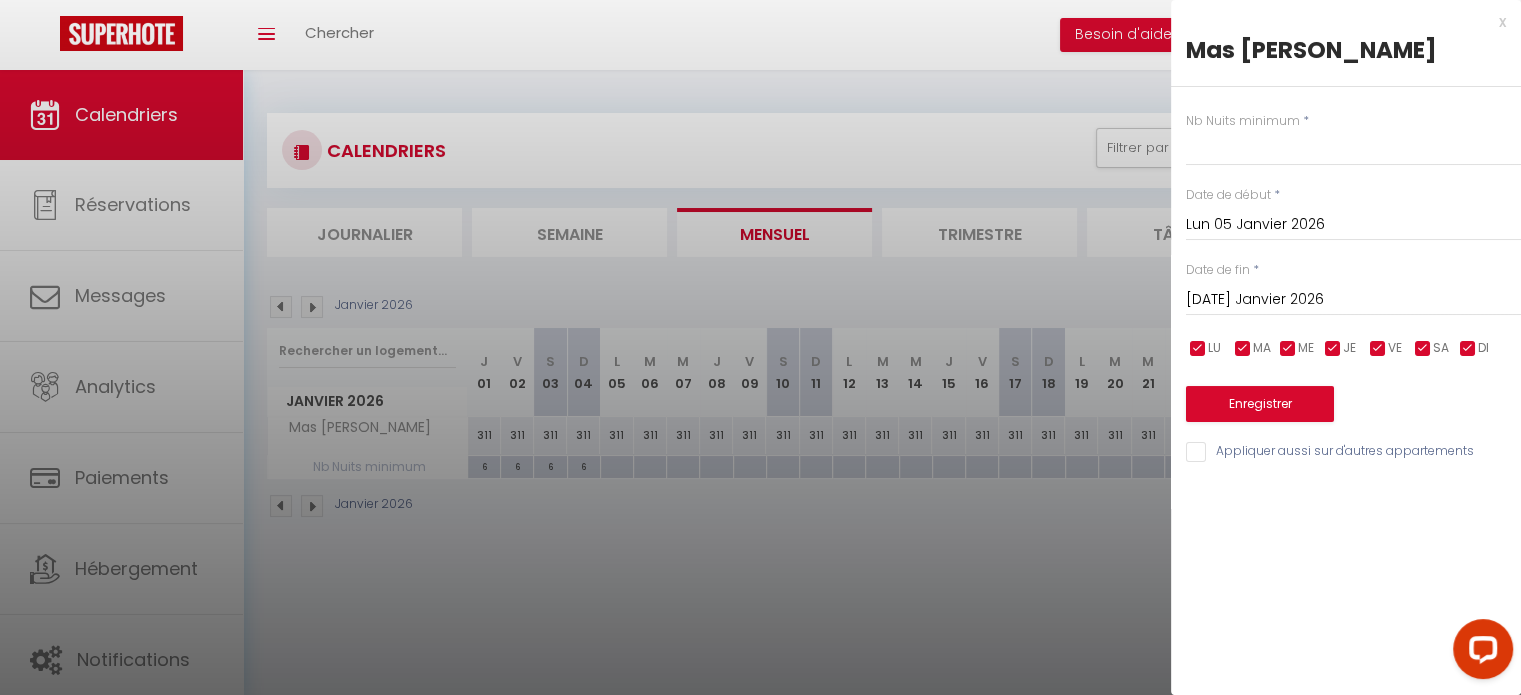 click on "[DATE] Janvier 2026" at bounding box center (1353, 300) 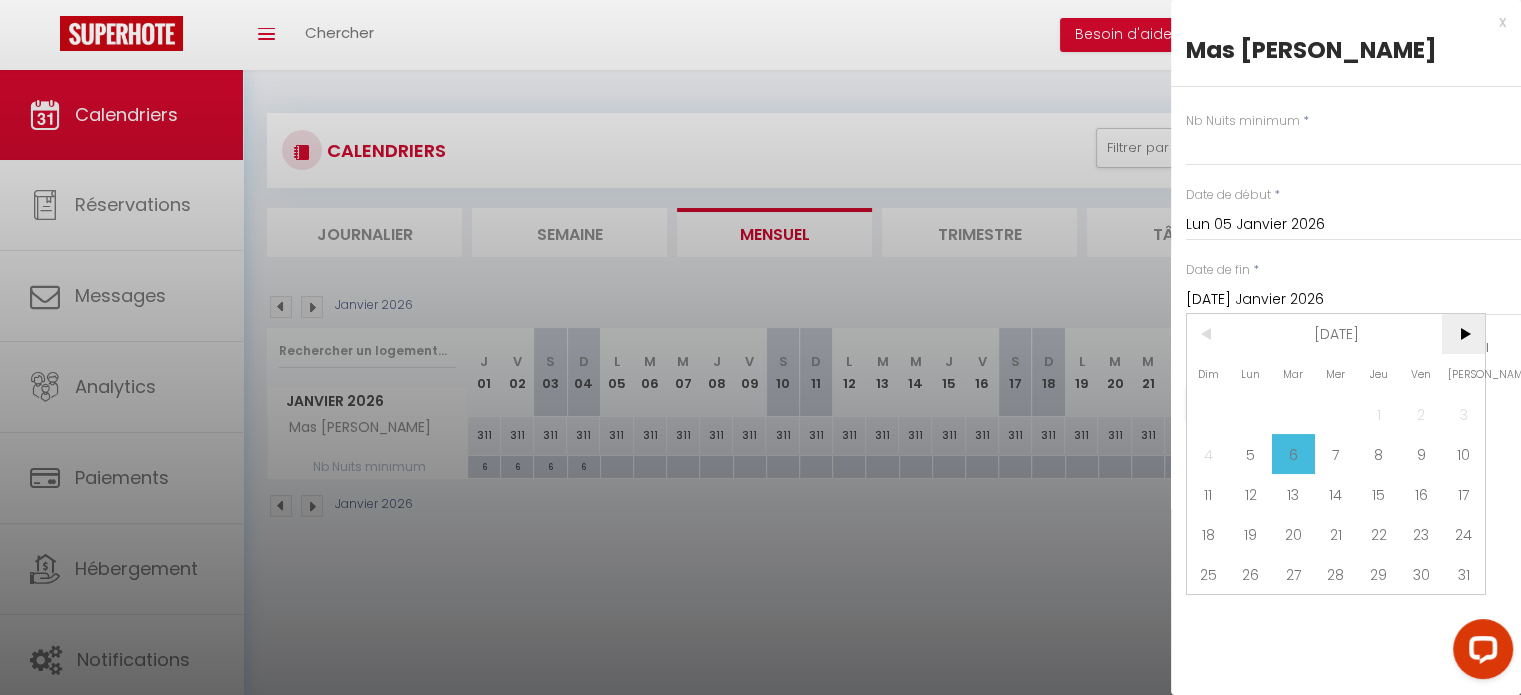 click on ">" at bounding box center [1463, 334] 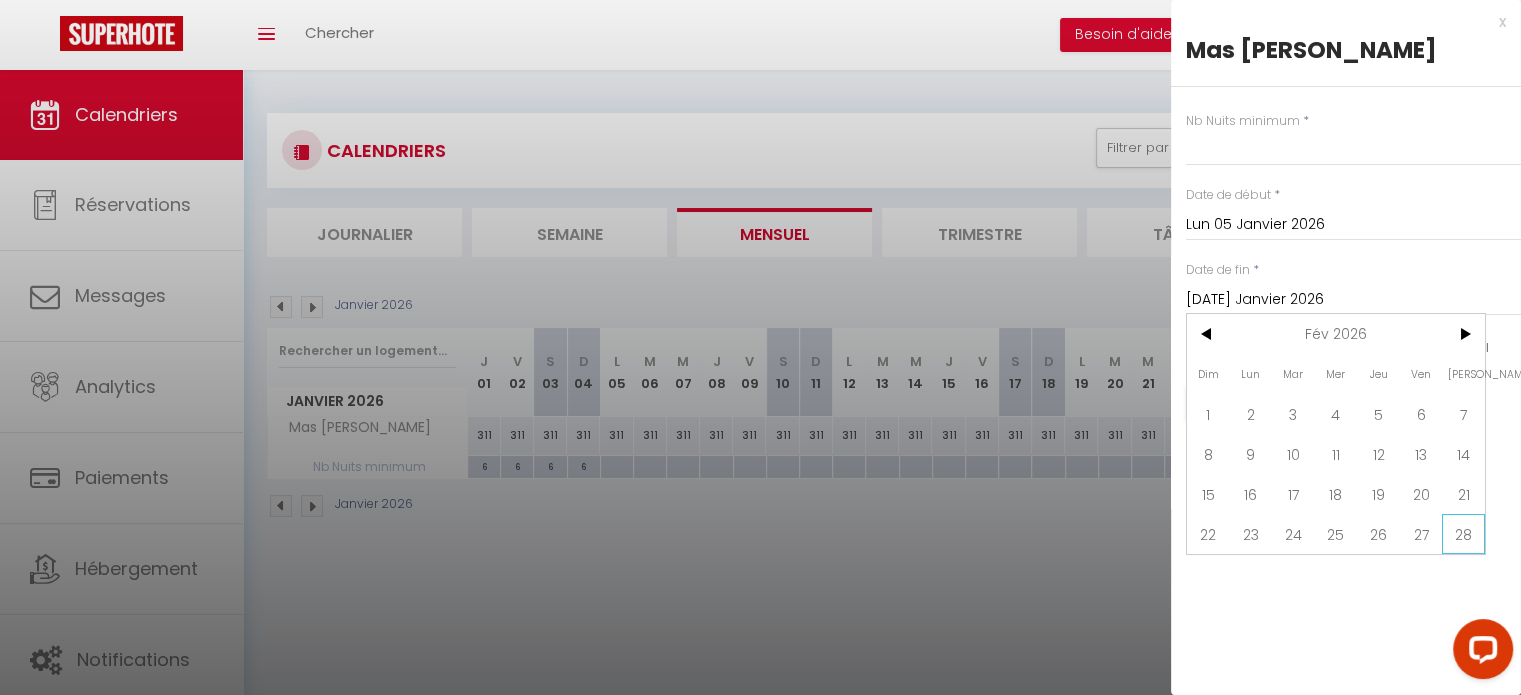 click on "28" at bounding box center (1463, 534) 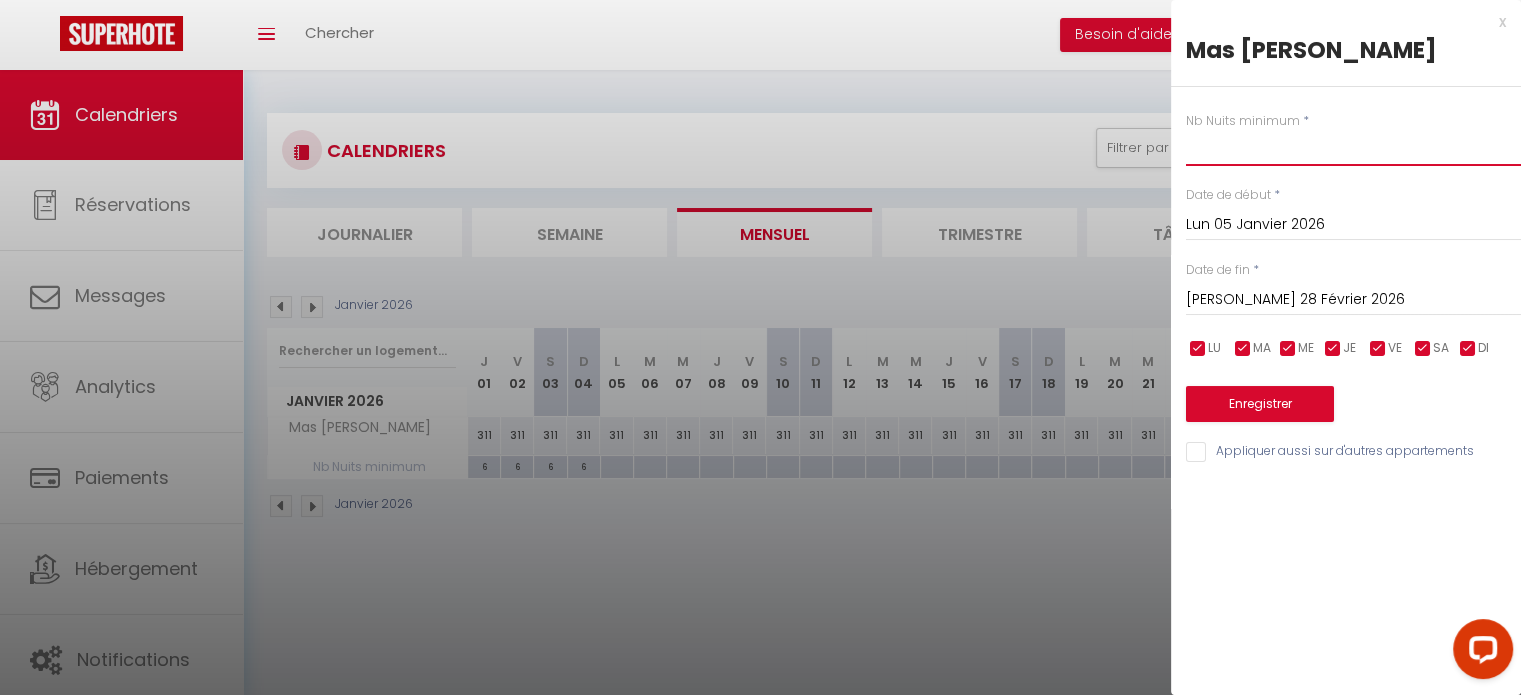 click at bounding box center (1353, 148) 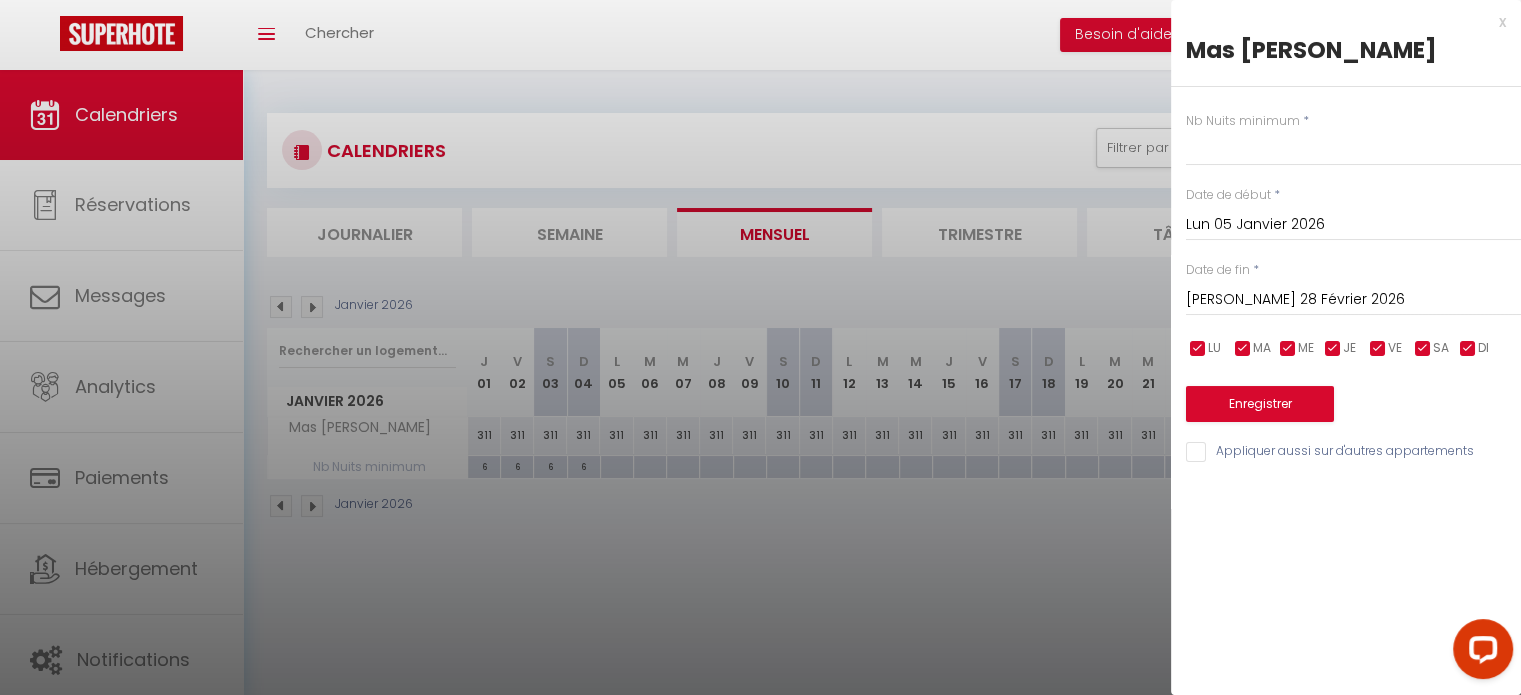 click on "x" at bounding box center (1338, 22) 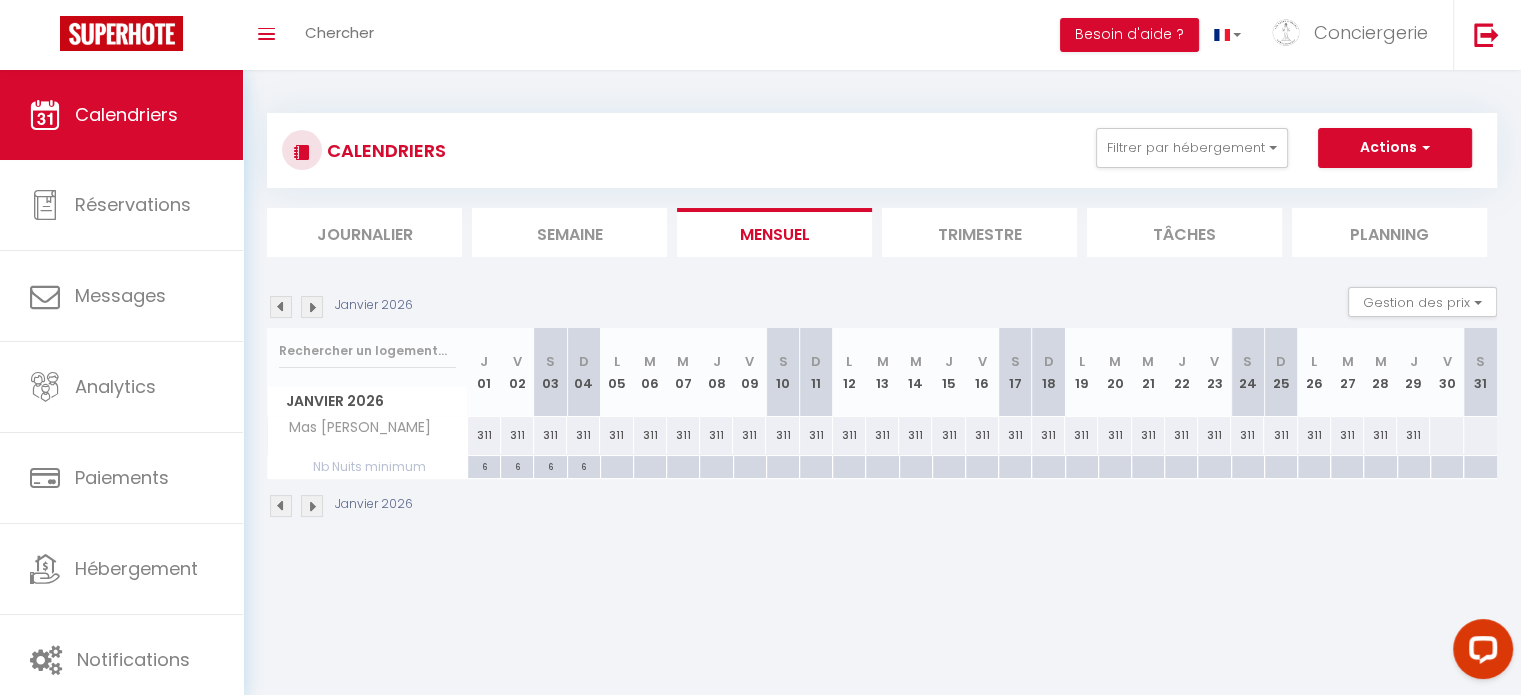 click at bounding box center (616, 467) 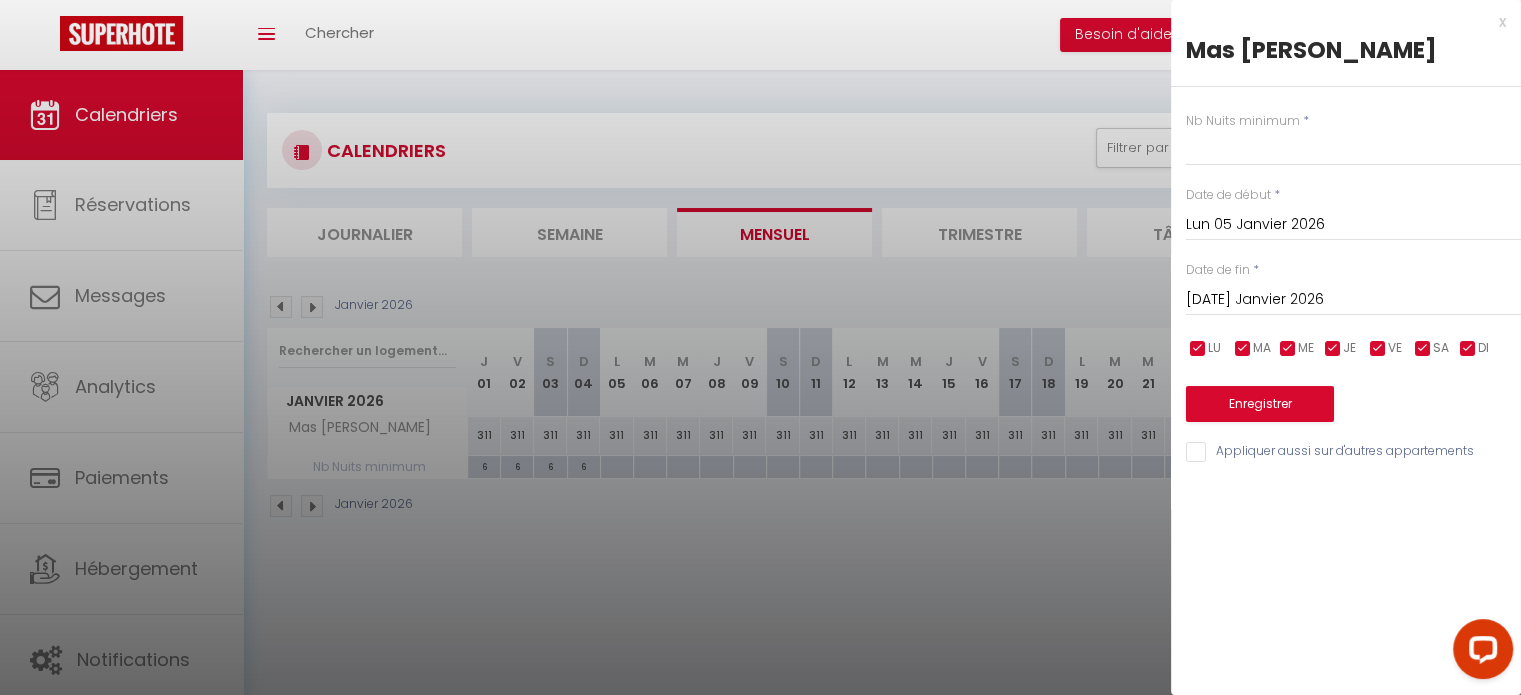 click on "[DATE] Janvier 2026" at bounding box center (1353, 300) 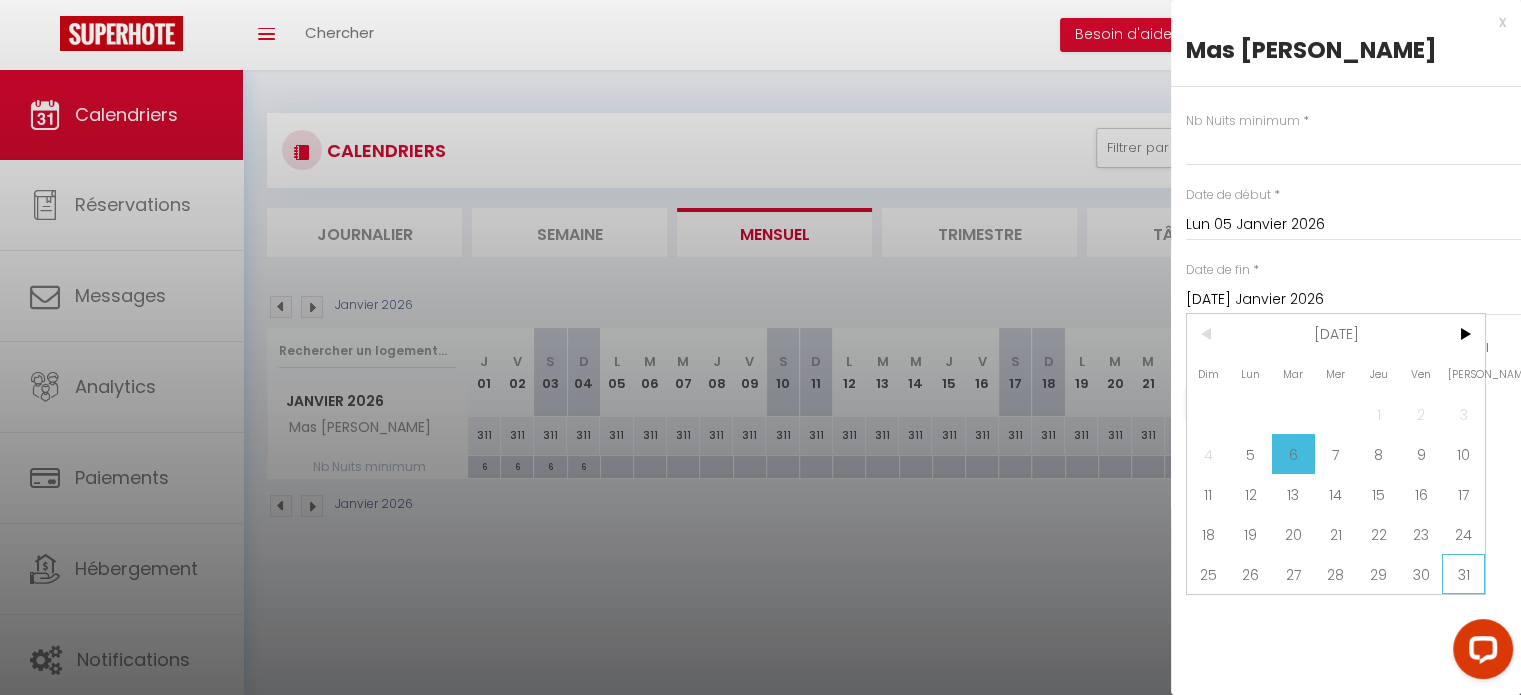 click on "31" at bounding box center (1463, 574) 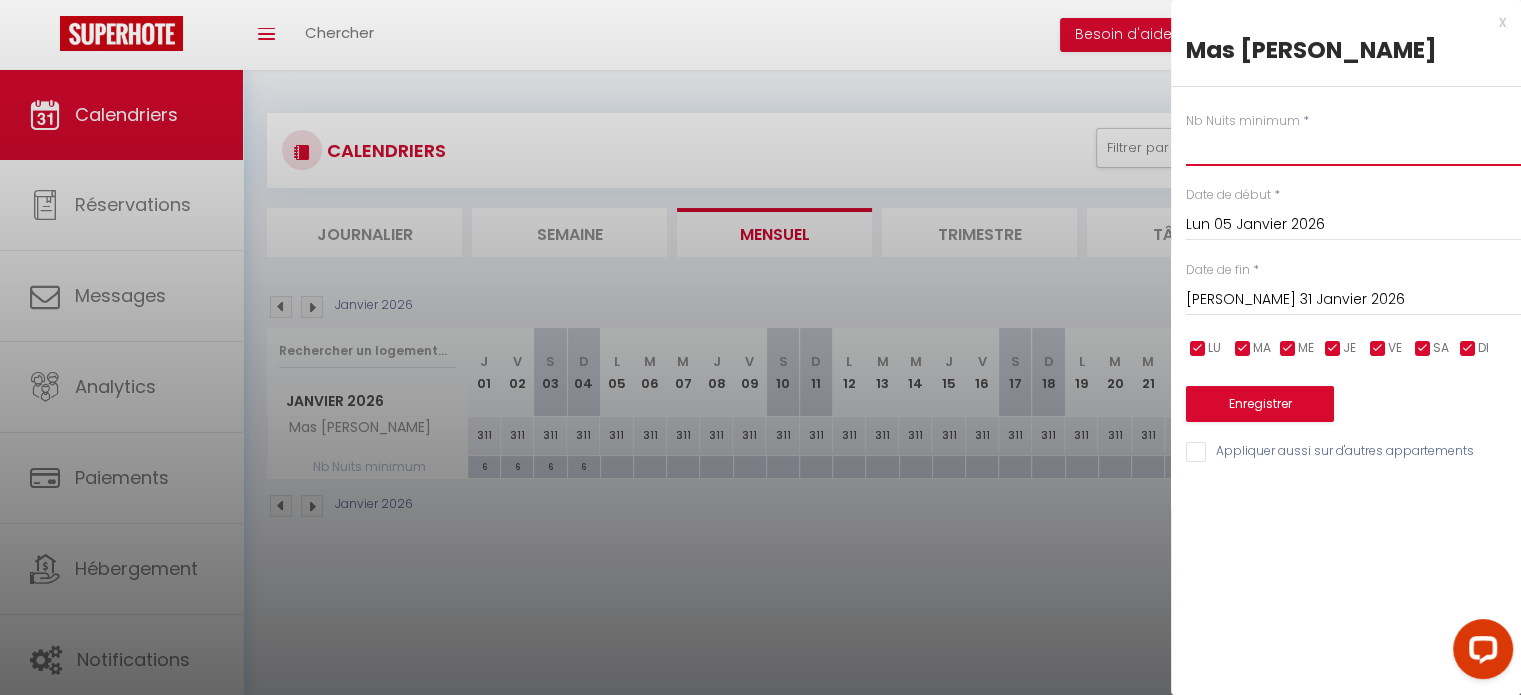 click at bounding box center (1353, 148) 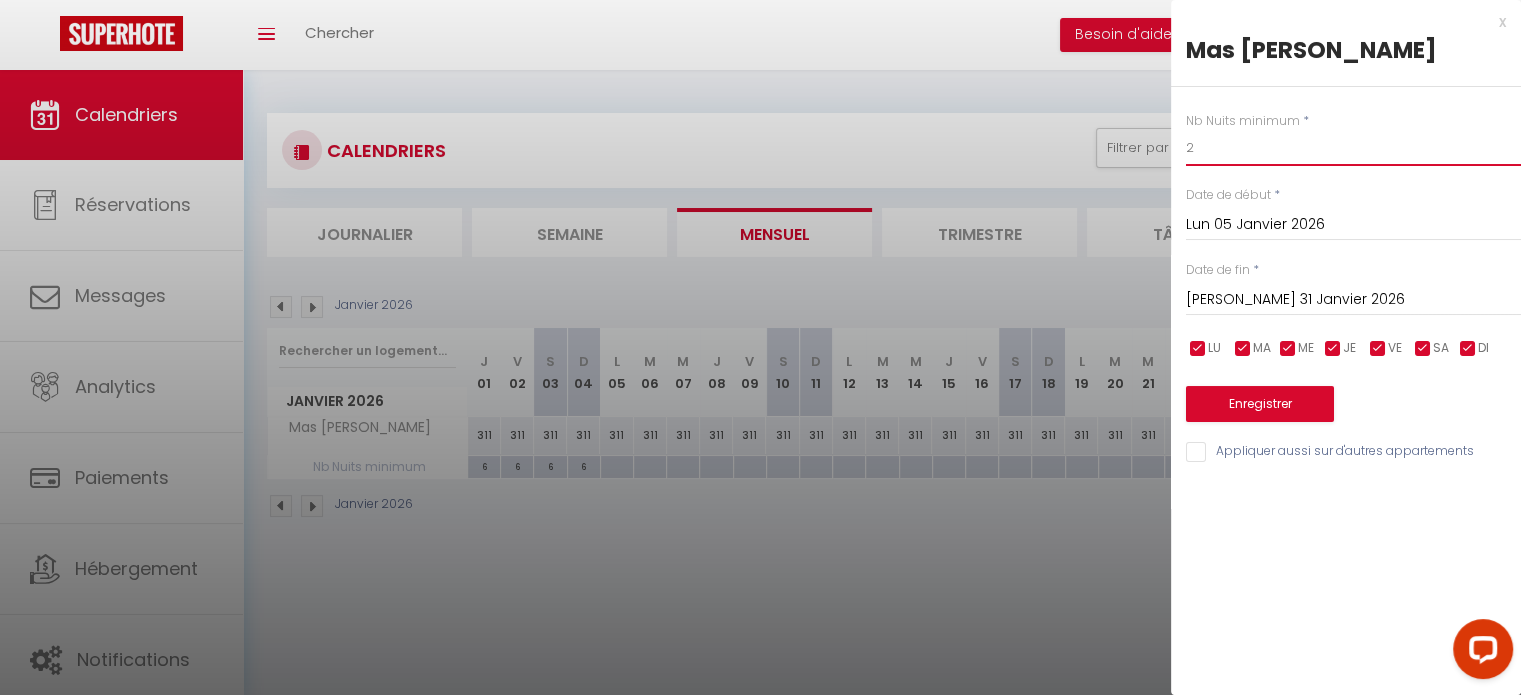 type on "2" 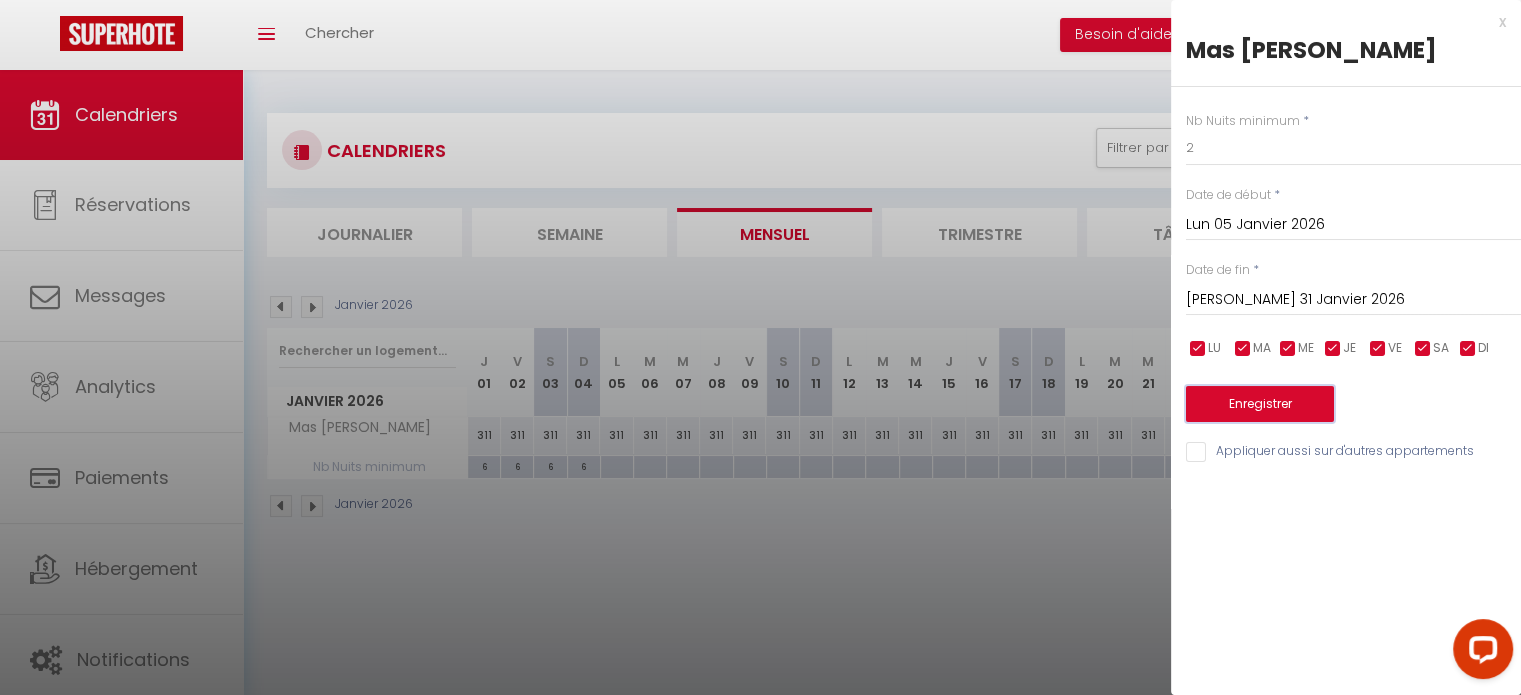 click on "Enregistrer" at bounding box center (1260, 404) 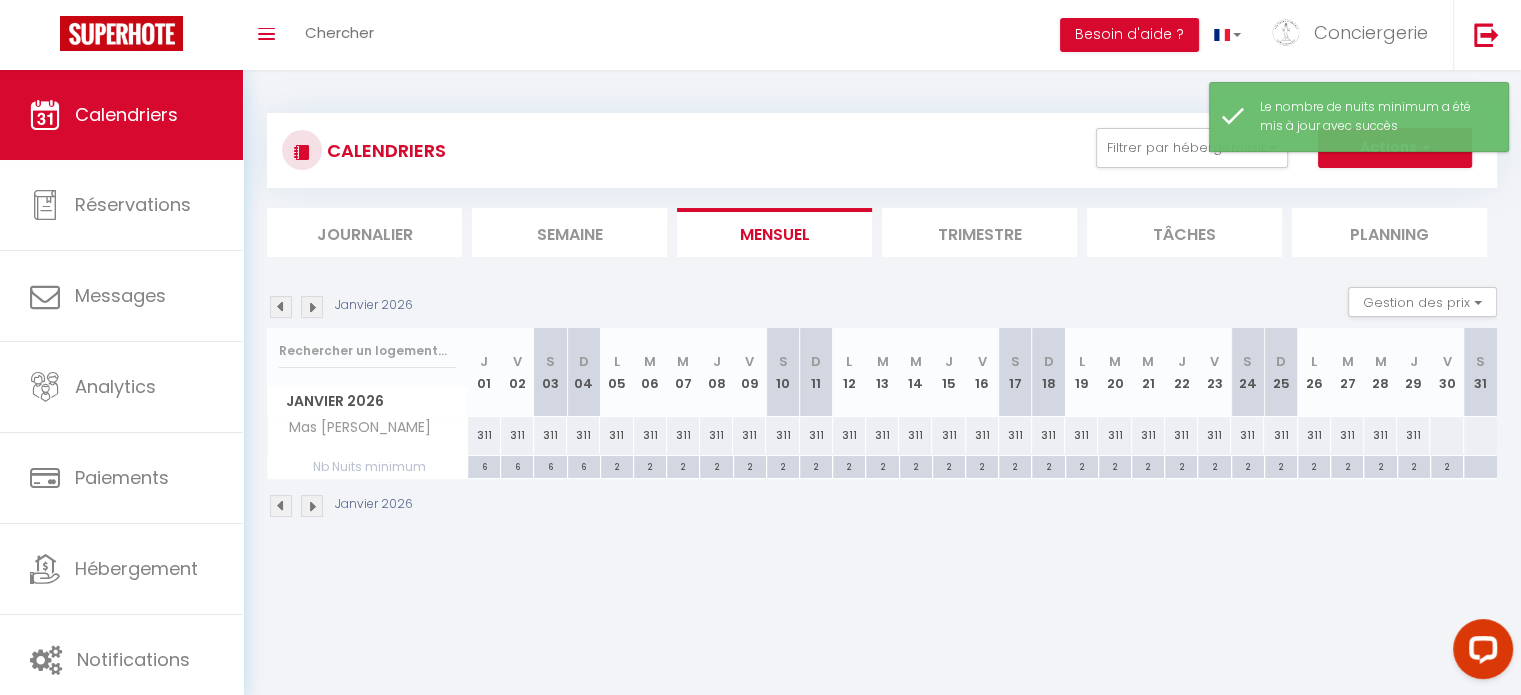 click at bounding box center (312, 506) 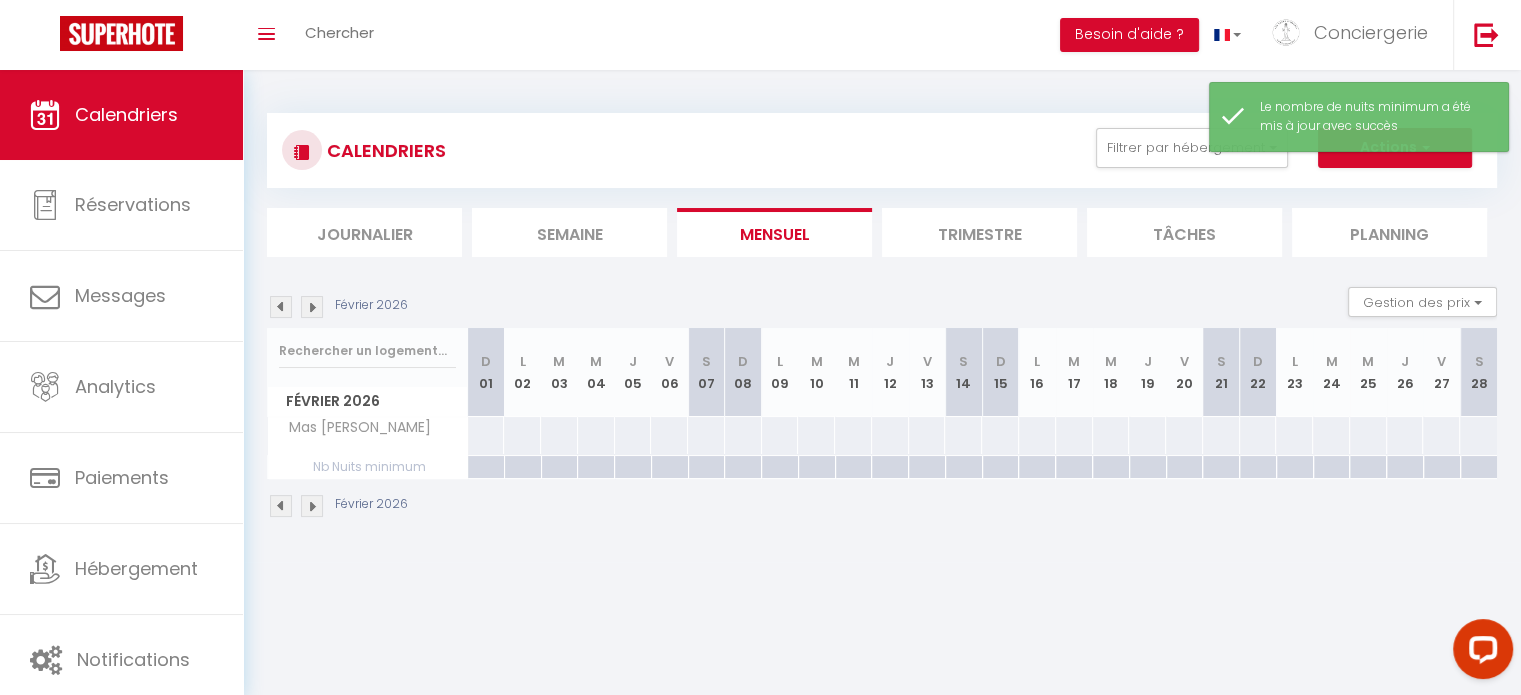 click at bounding box center [281, 506] 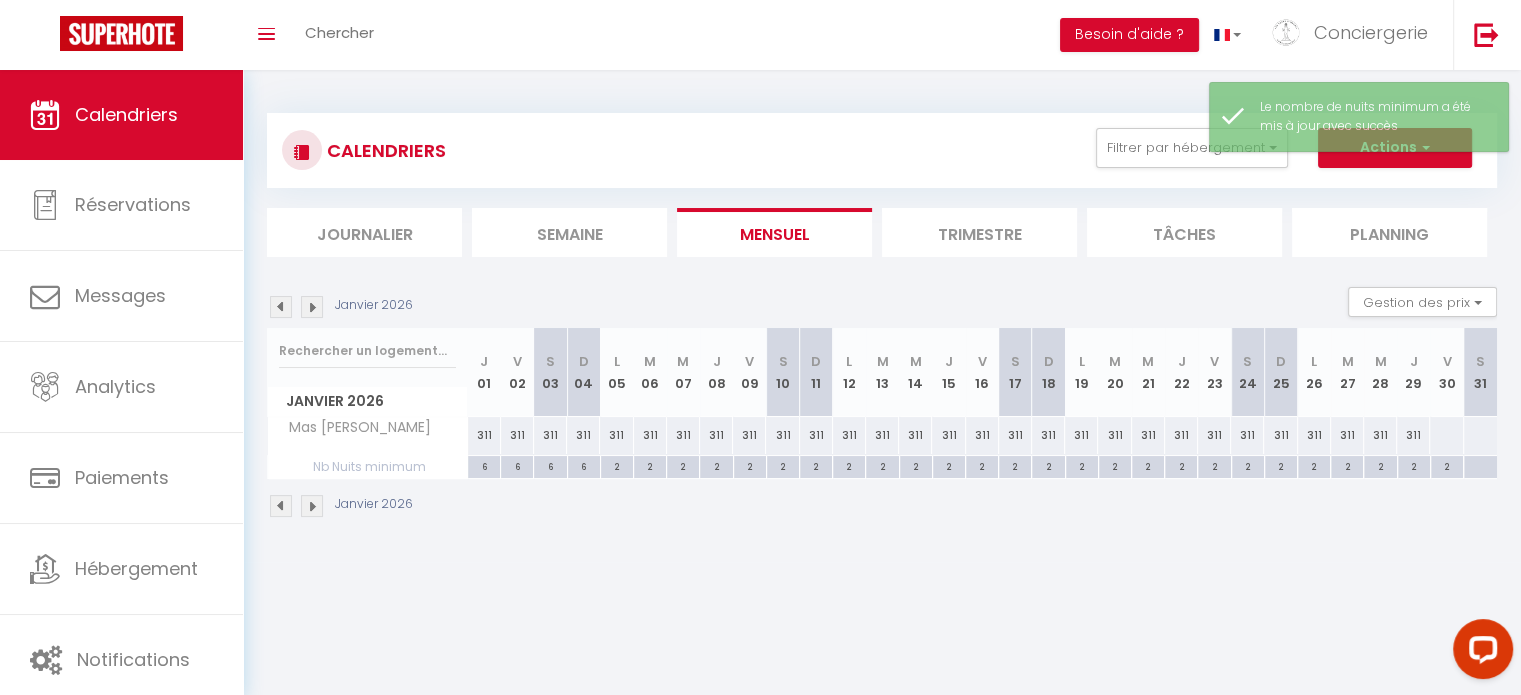 click at bounding box center [1480, 467] 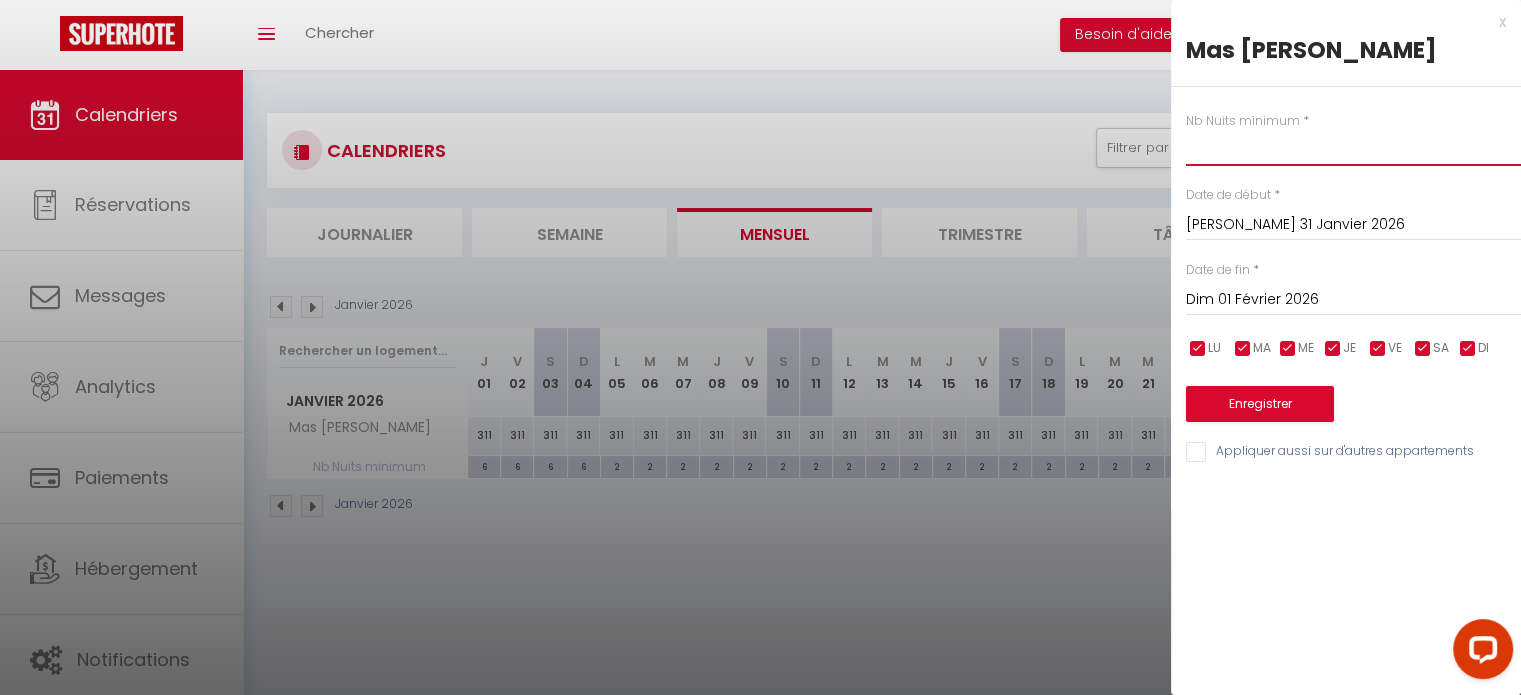 click at bounding box center [1353, 148] 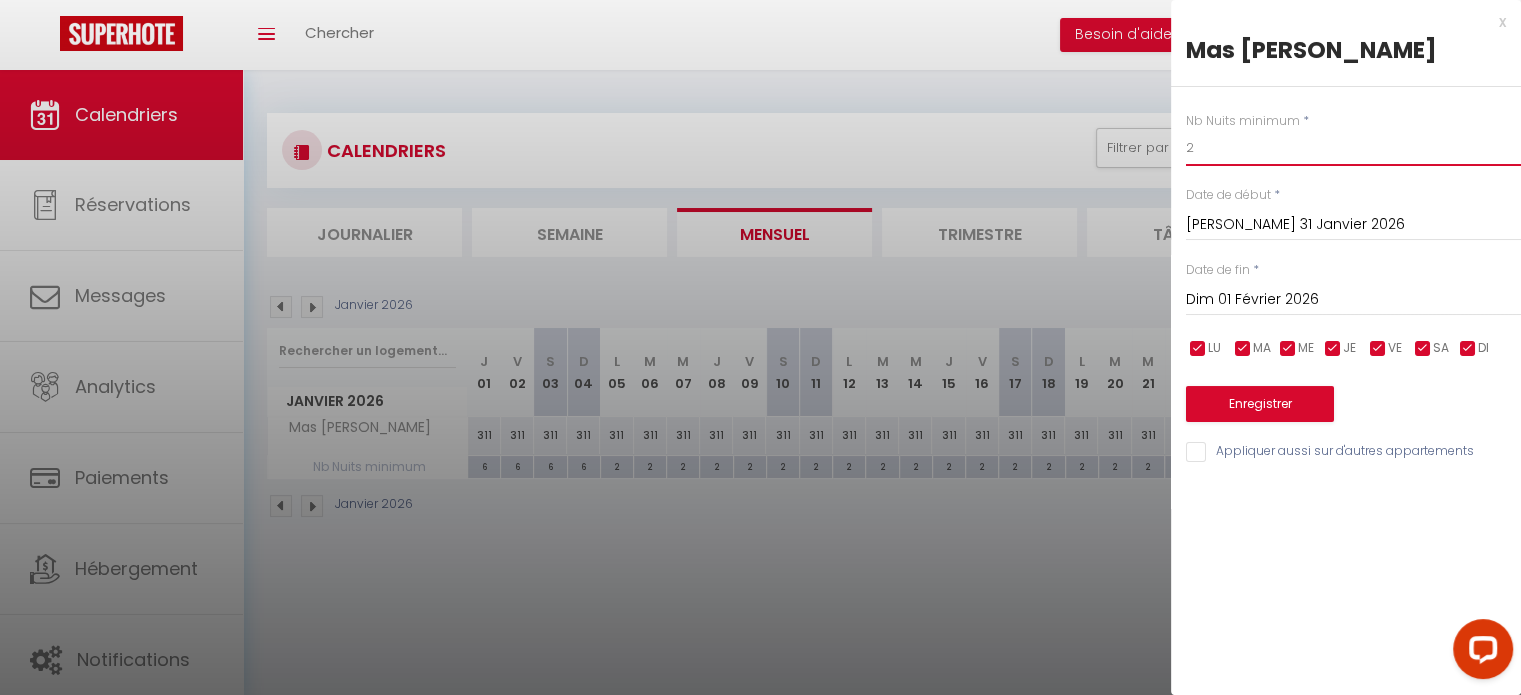 type on "2" 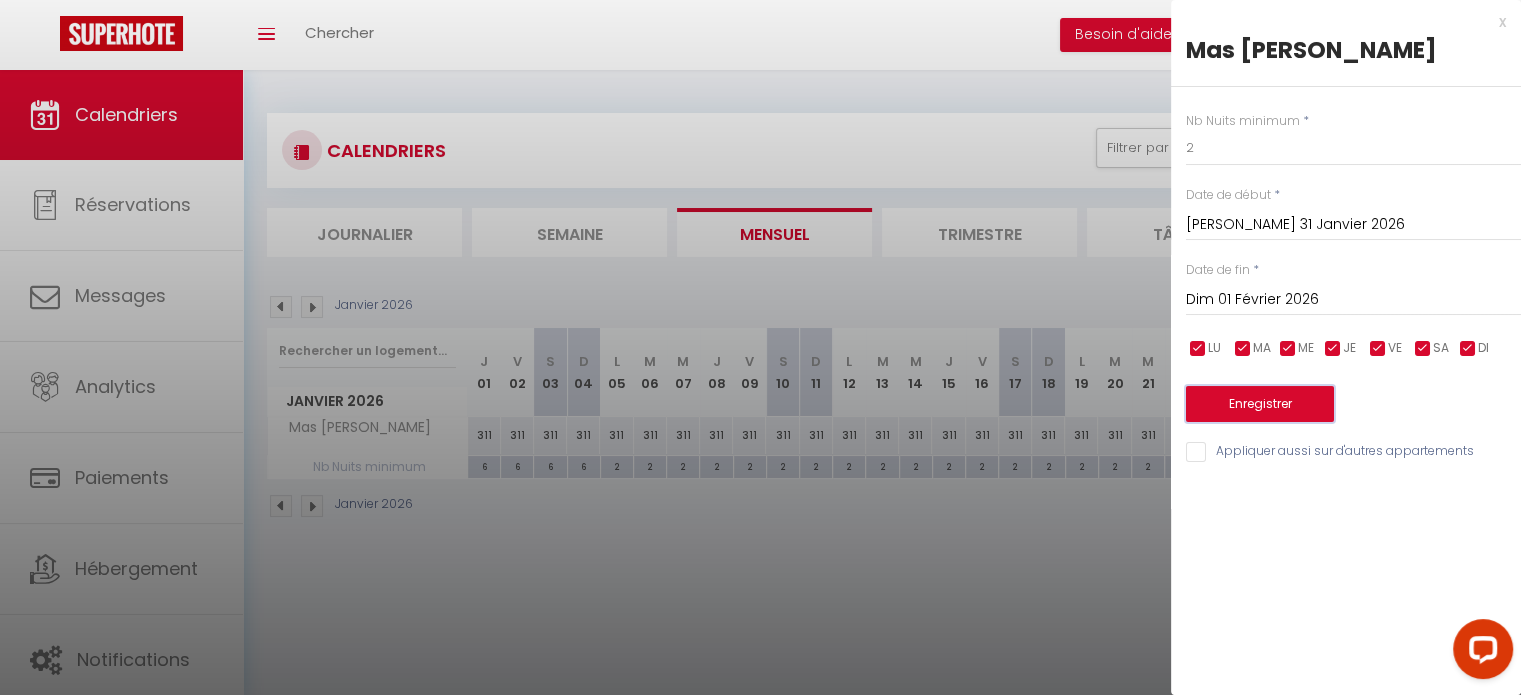 click on "Enregistrer" at bounding box center (1260, 404) 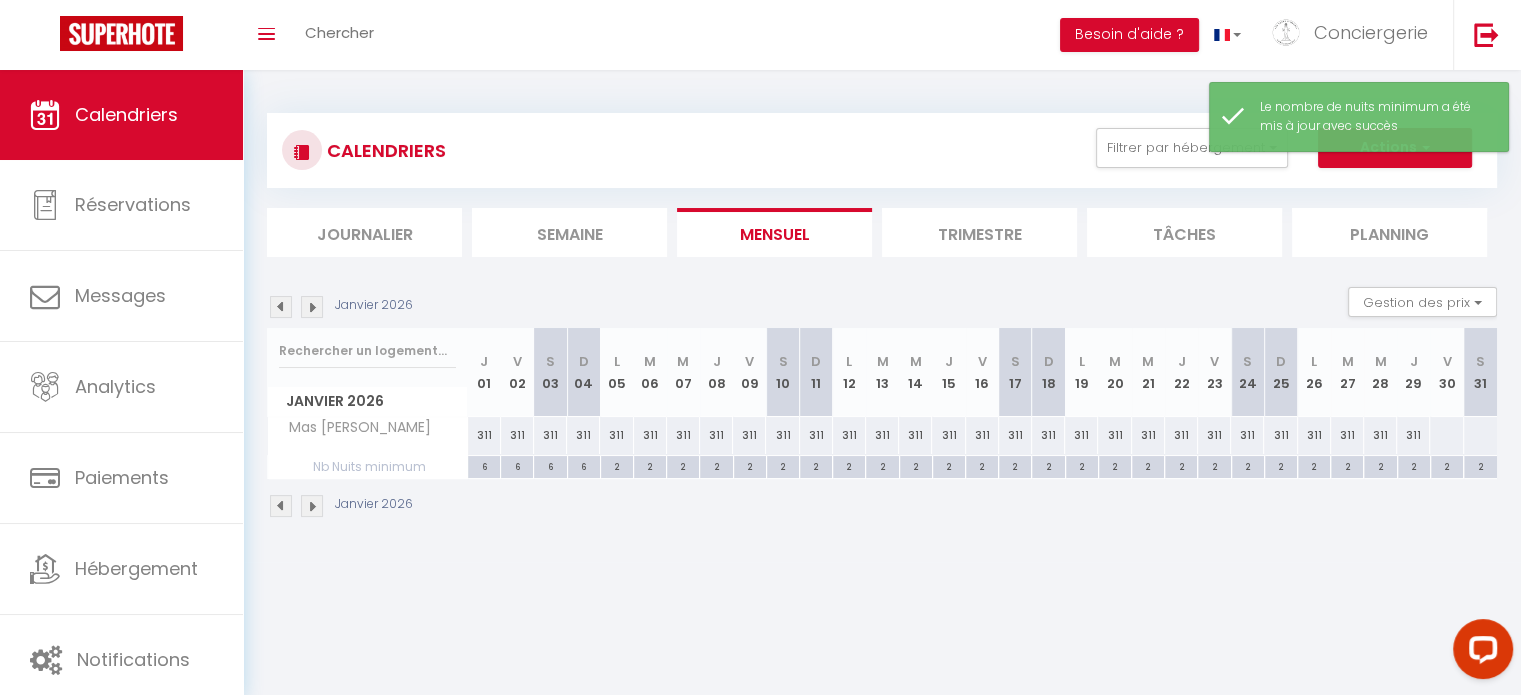 click at bounding box center (1446, 435) 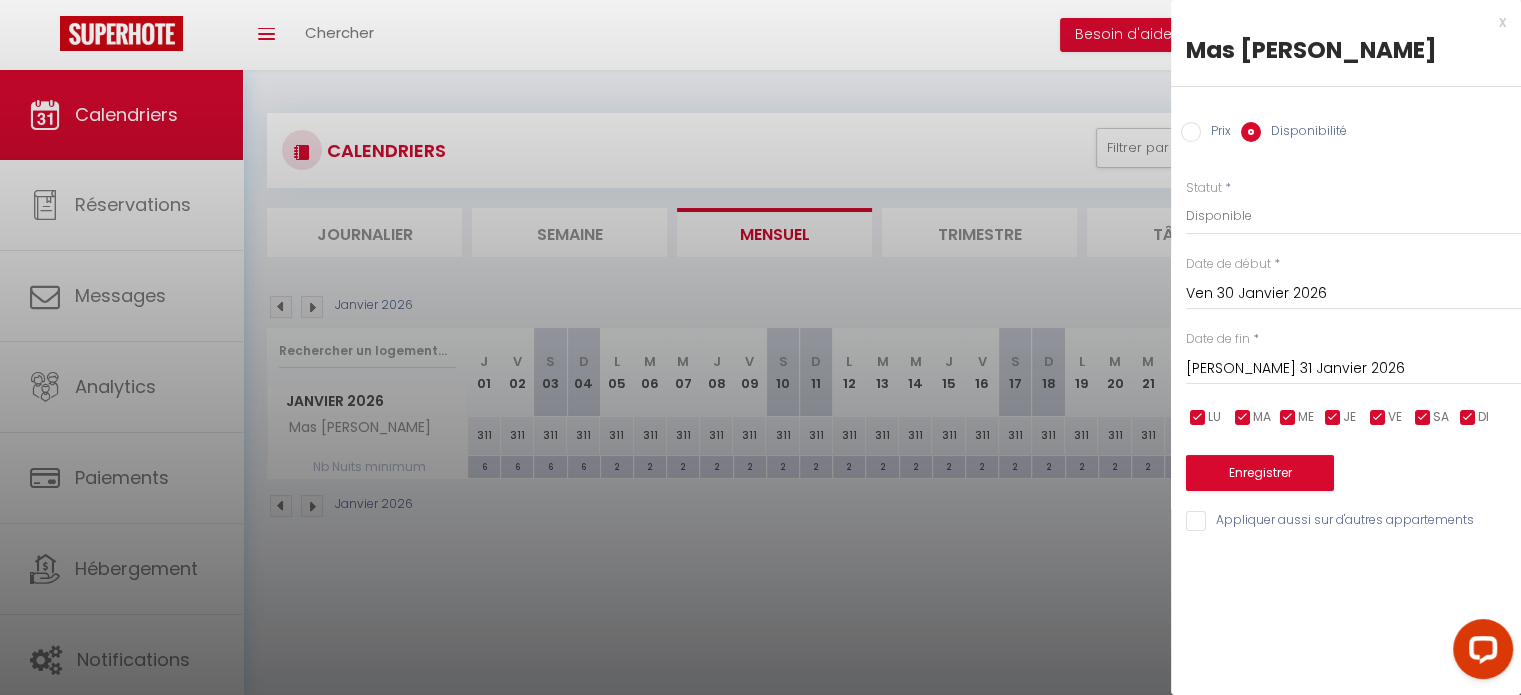 click on "[PERSON_NAME] 31 Janvier 2026" at bounding box center [1353, 369] 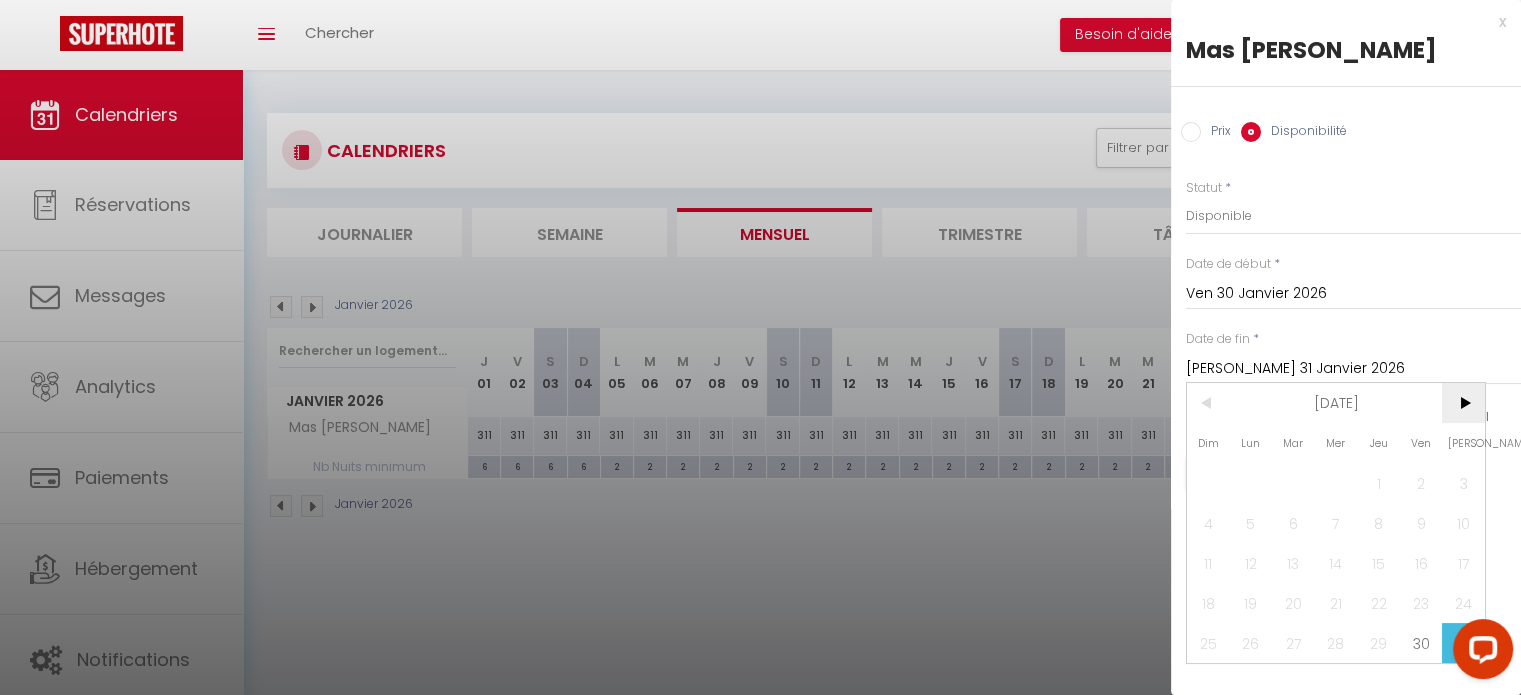 click on ">" at bounding box center (1463, 403) 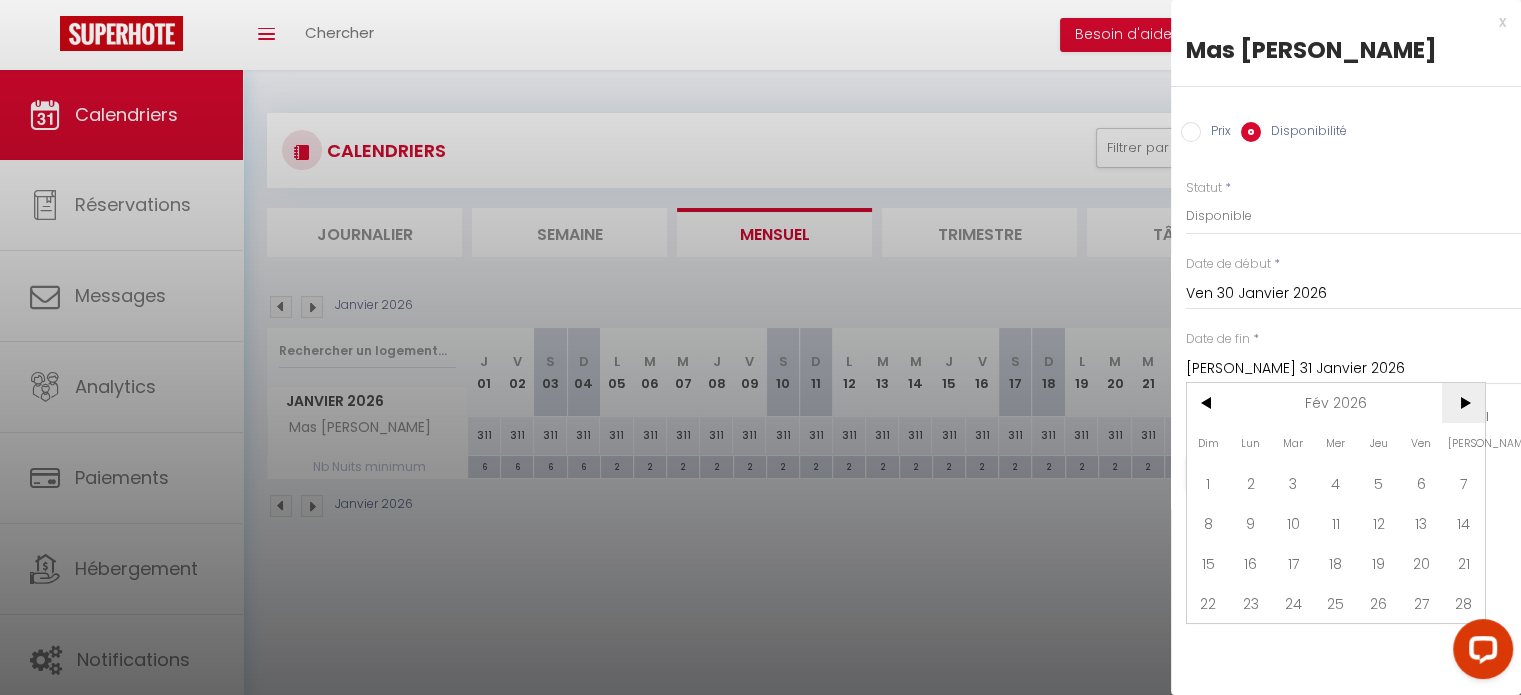 click on ">" at bounding box center (1463, 403) 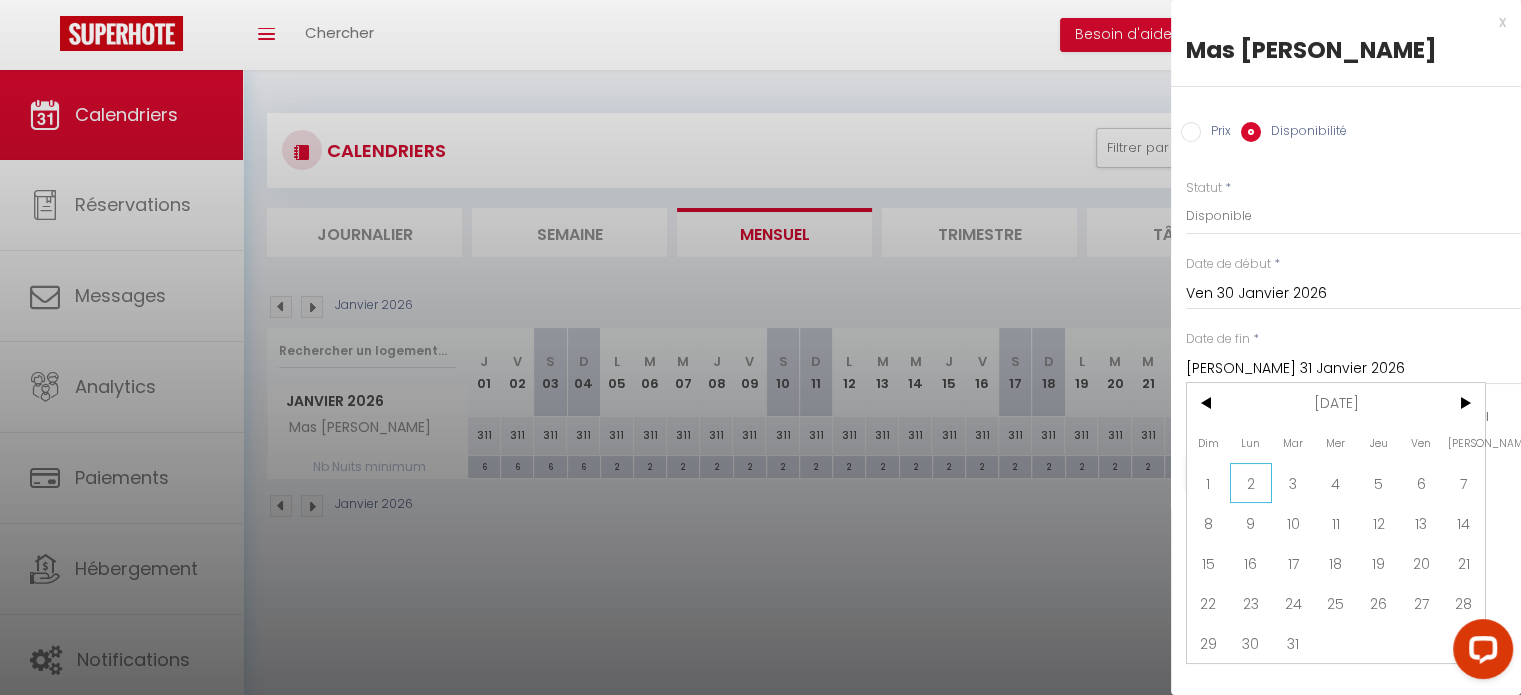 click on "2" at bounding box center (1251, 483) 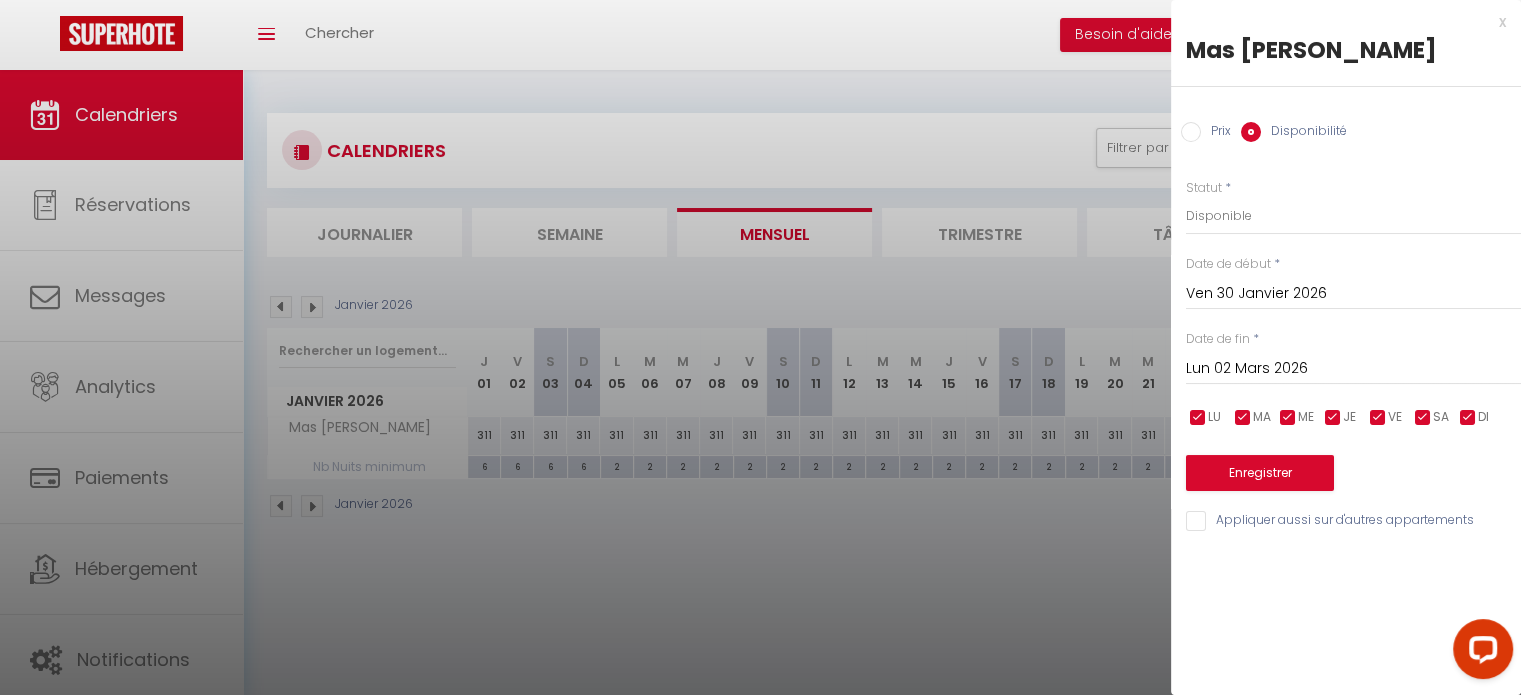 click on "Prix" at bounding box center [1216, 133] 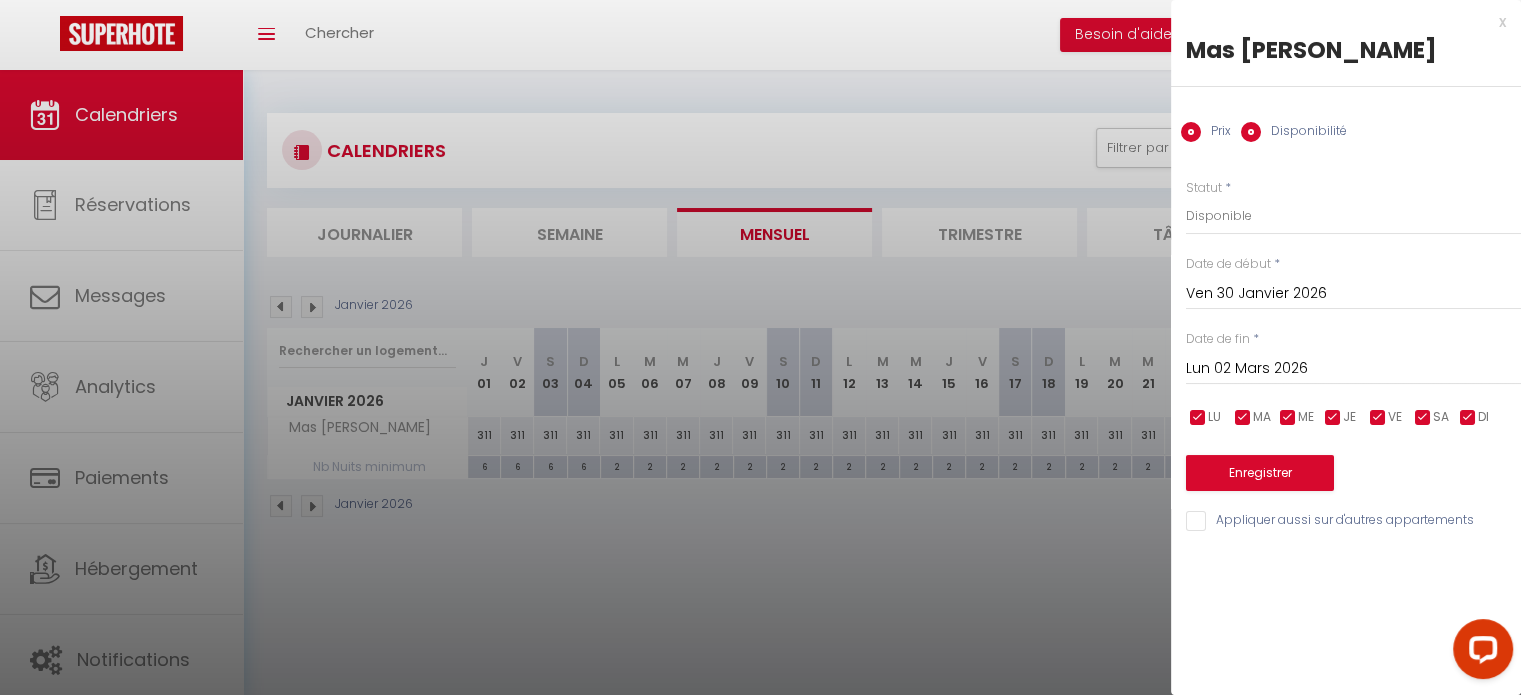 radio on "false" 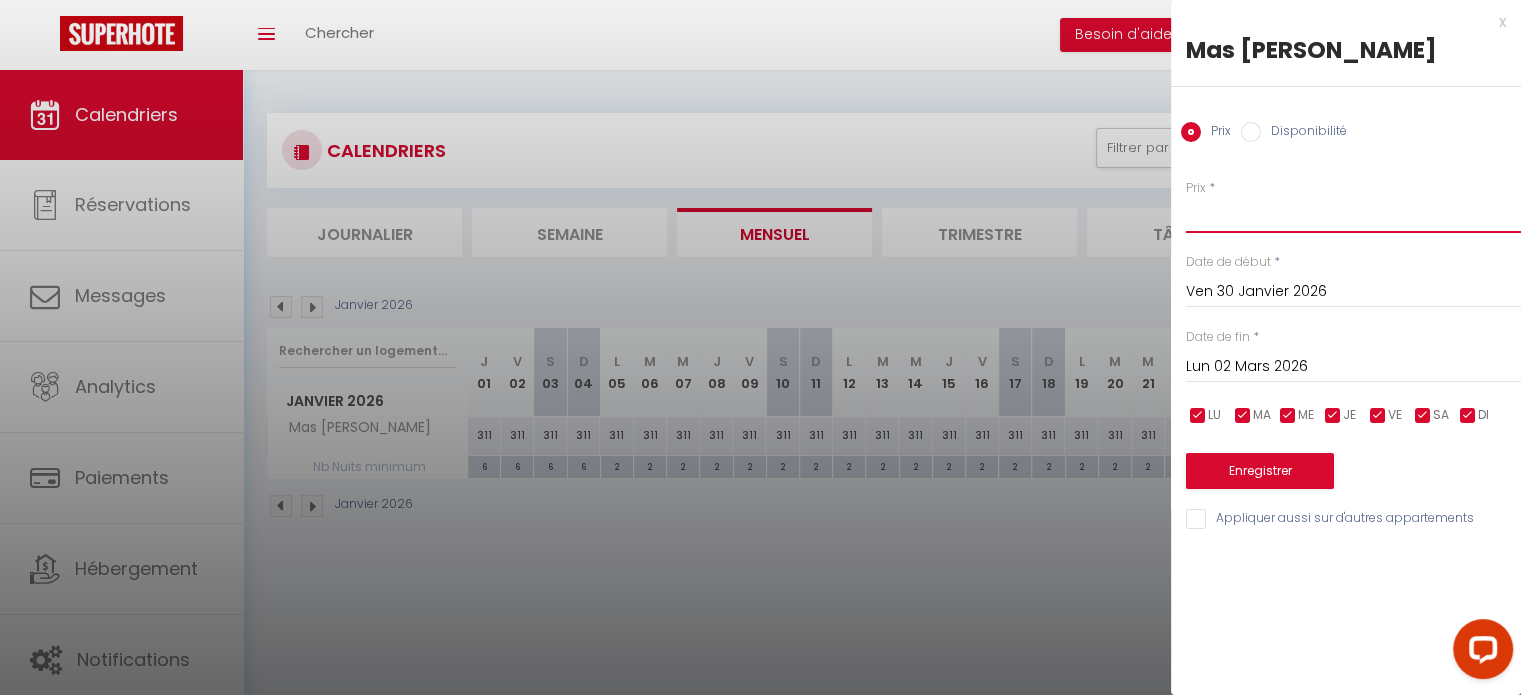 click on "Prix" at bounding box center [1353, 215] 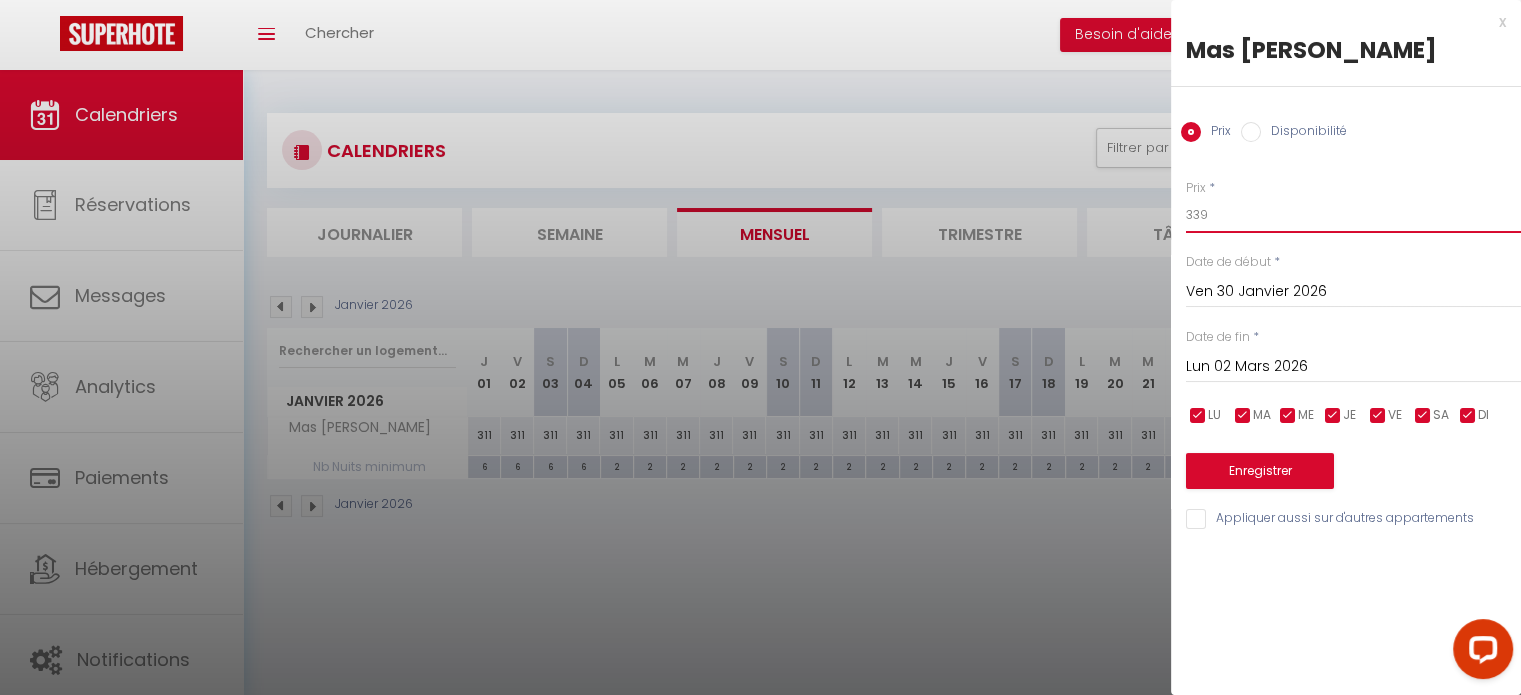 type on "339" 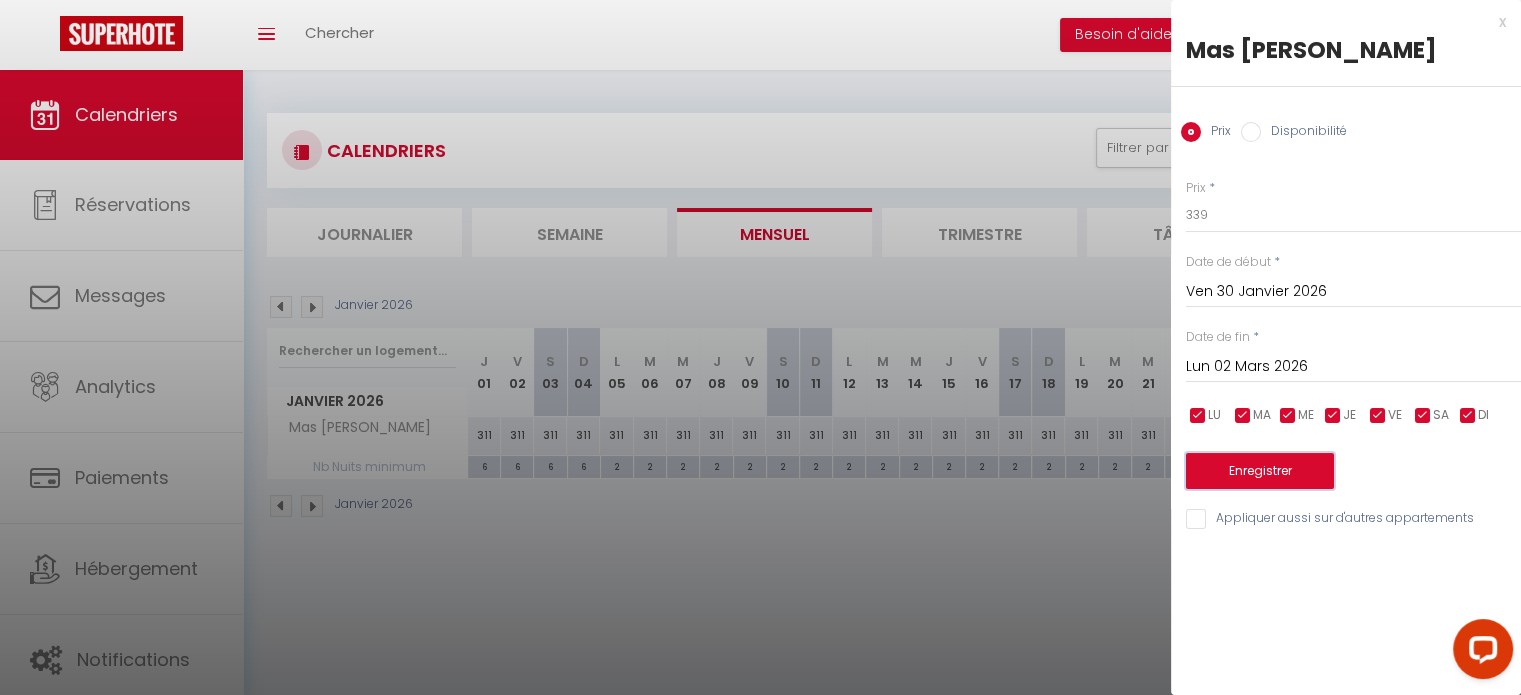 click on "Enregistrer" at bounding box center [1260, 471] 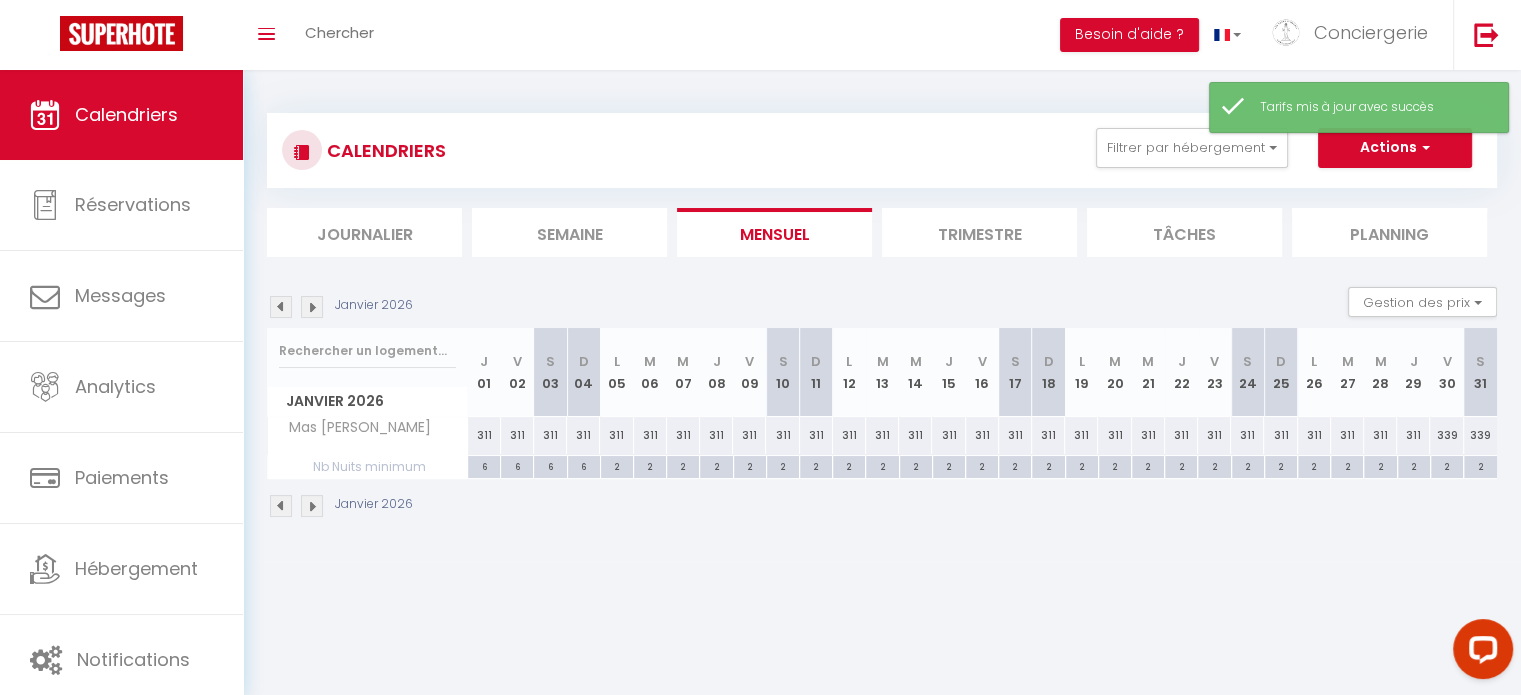 click at bounding box center (312, 506) 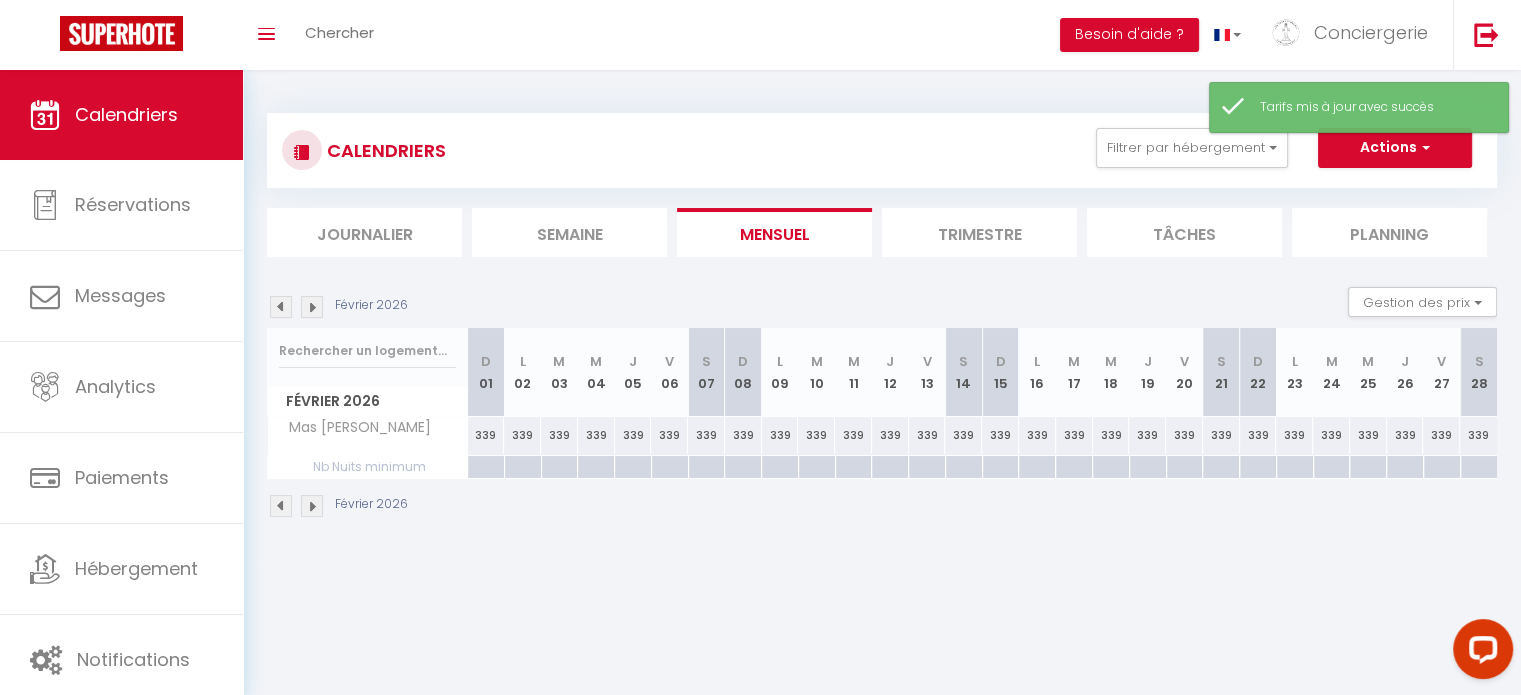 click at bounding box center [281, 506] 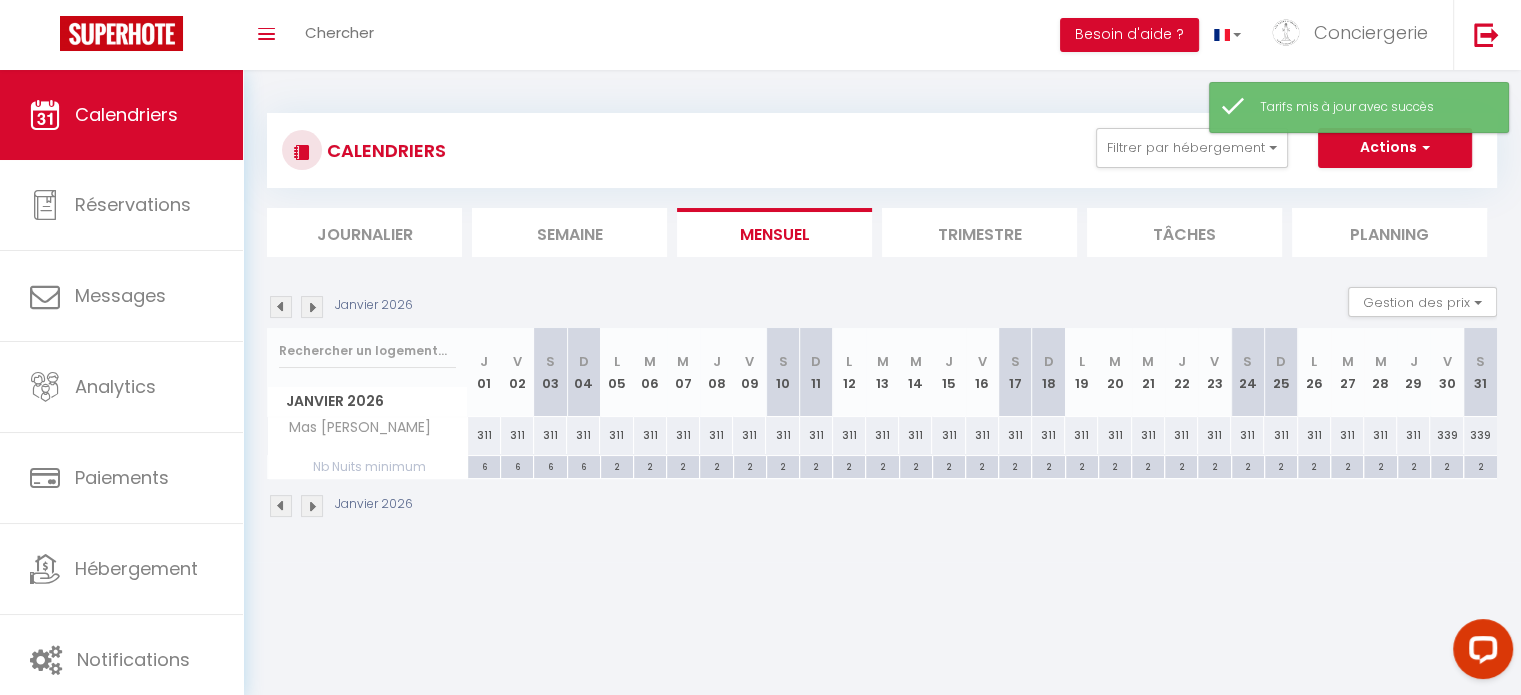 click at bounding box center (312, 506) 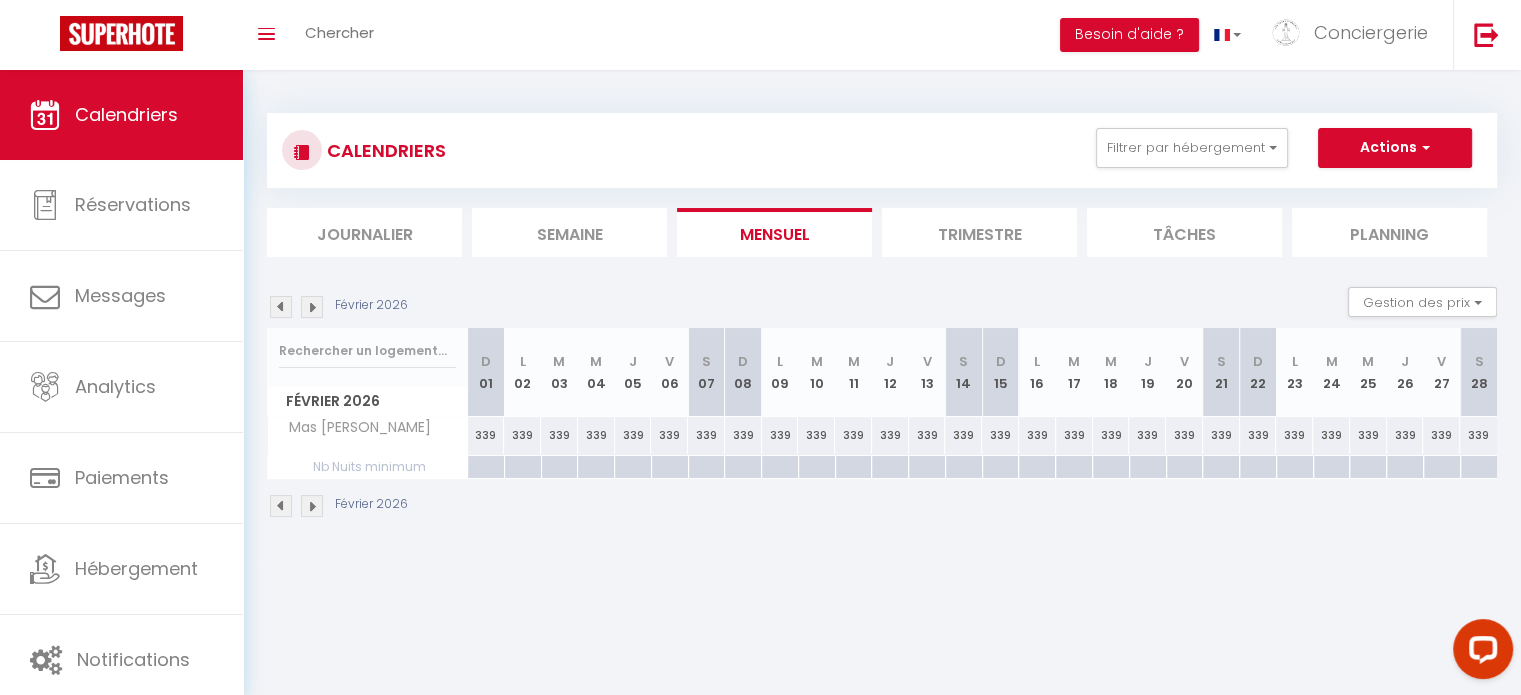 click at bounding box center (632, 467) 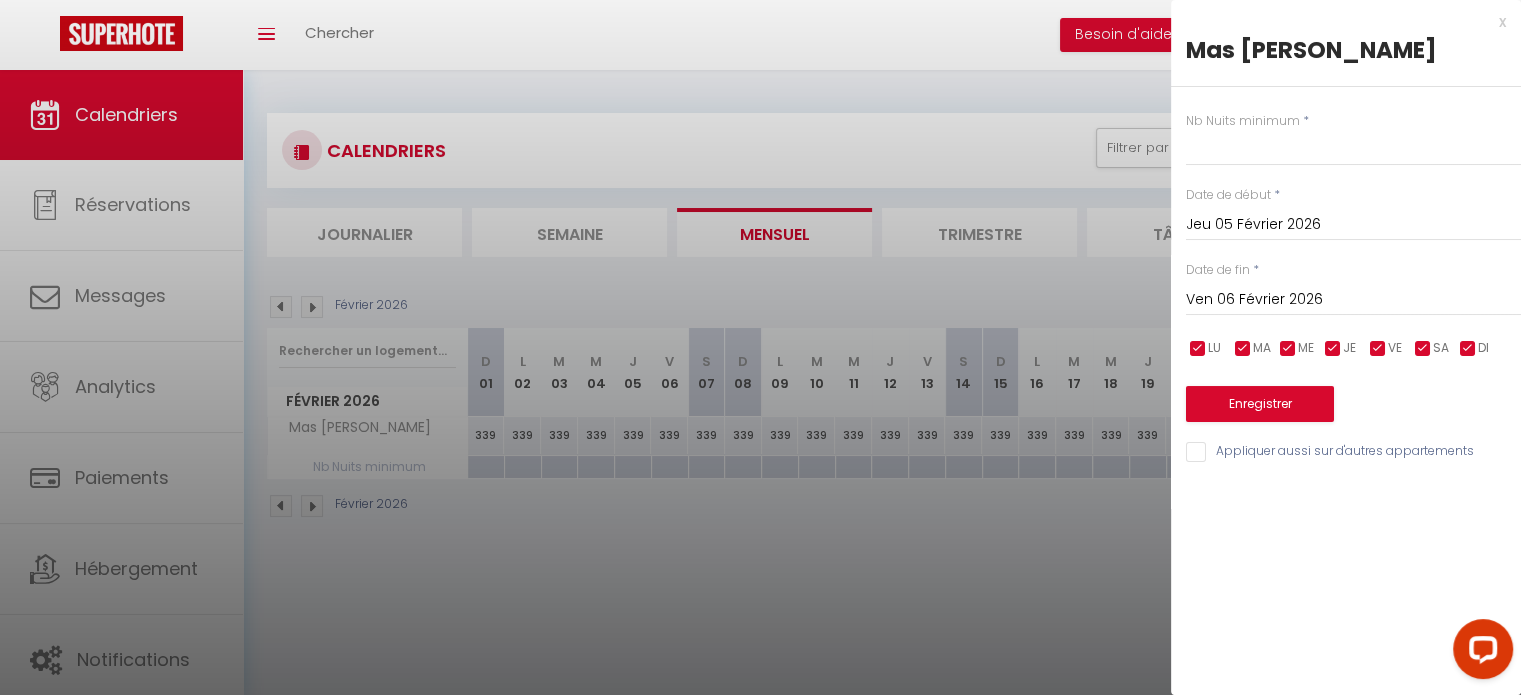click on "Ven 06 Février 2026" at bounding box center (1353, 300) 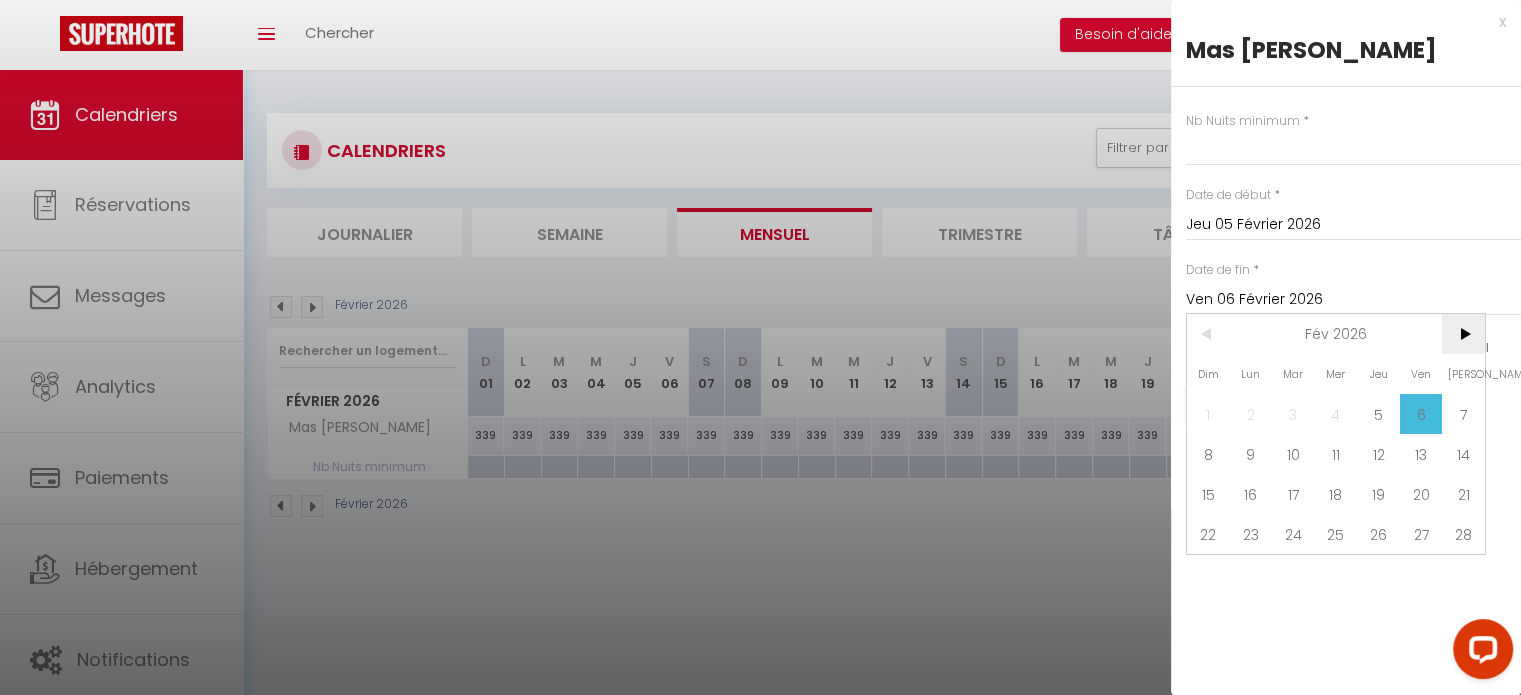 click on ">" at bounding box center [1463, 334] 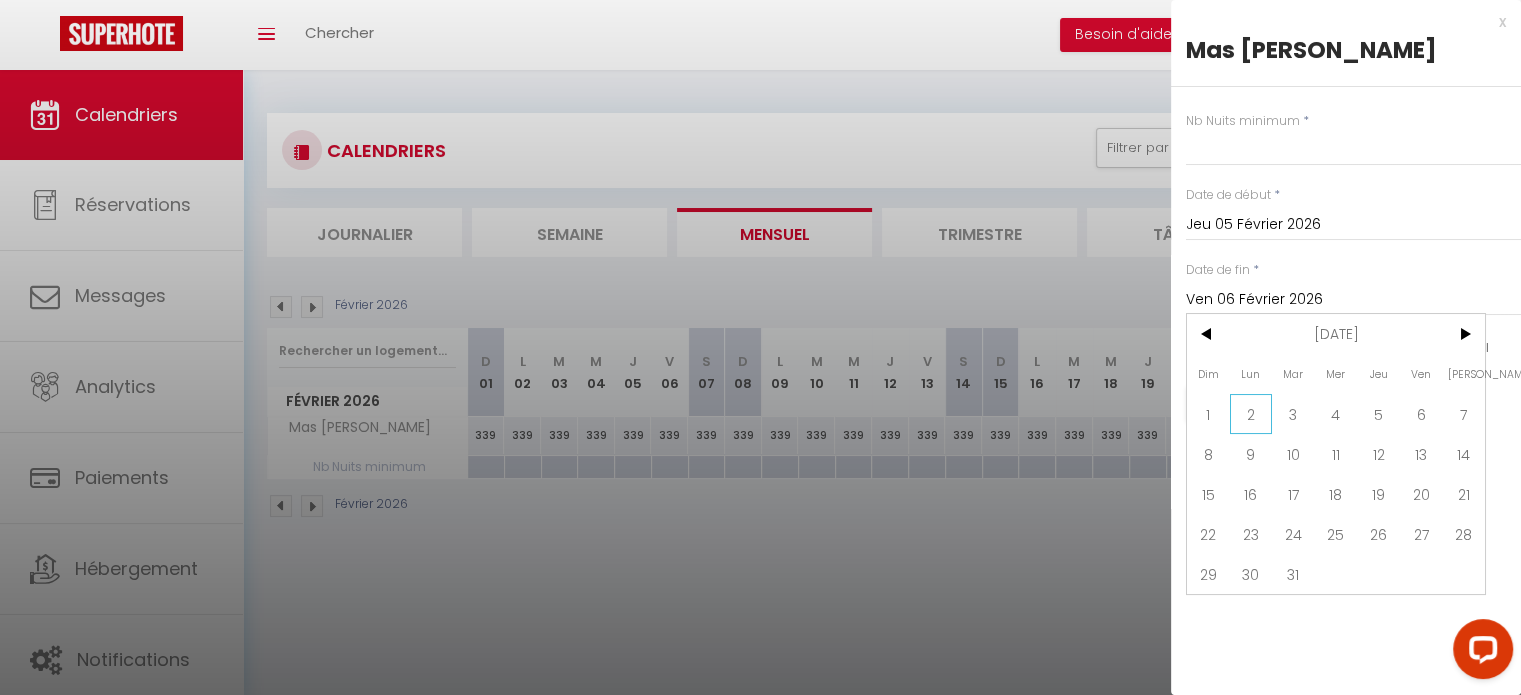 click on "2" at bounding box center (1251, 414) 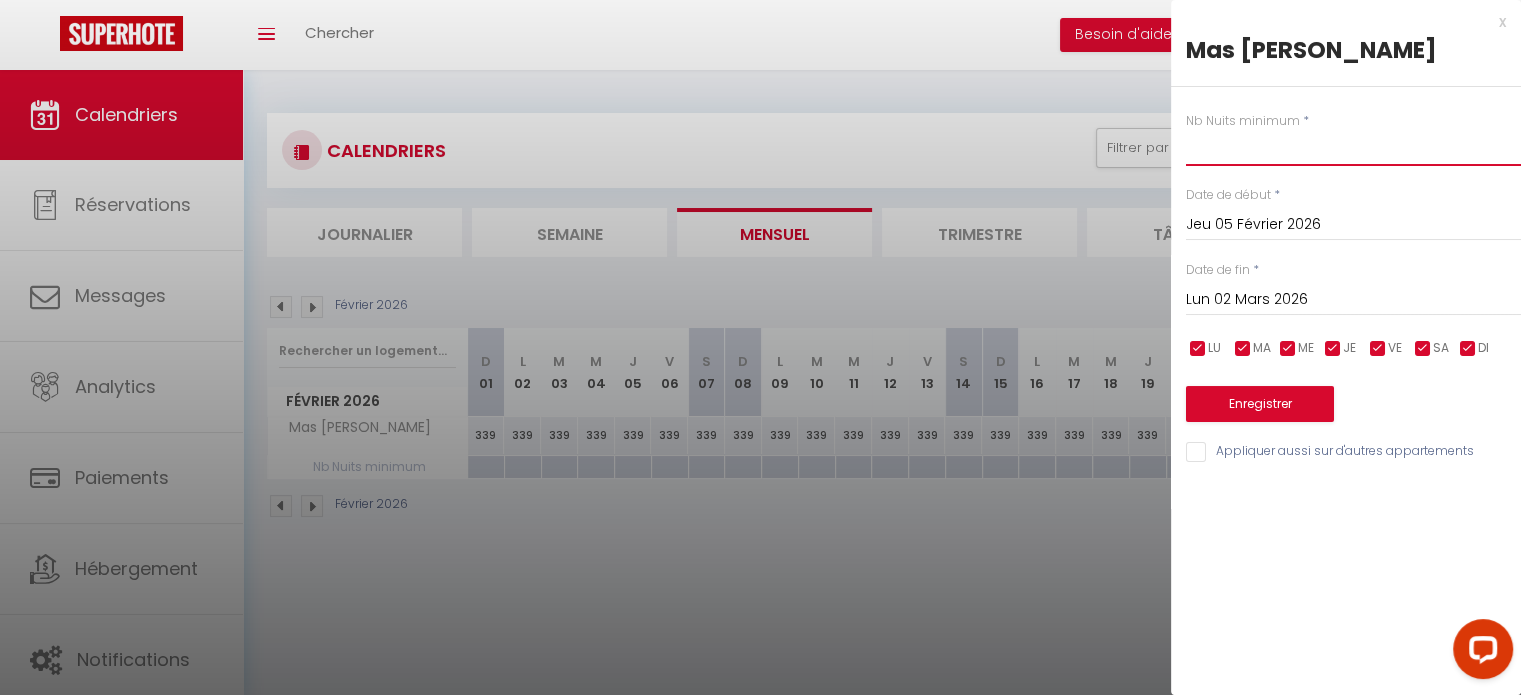 click at bounding box center [1353, 148] 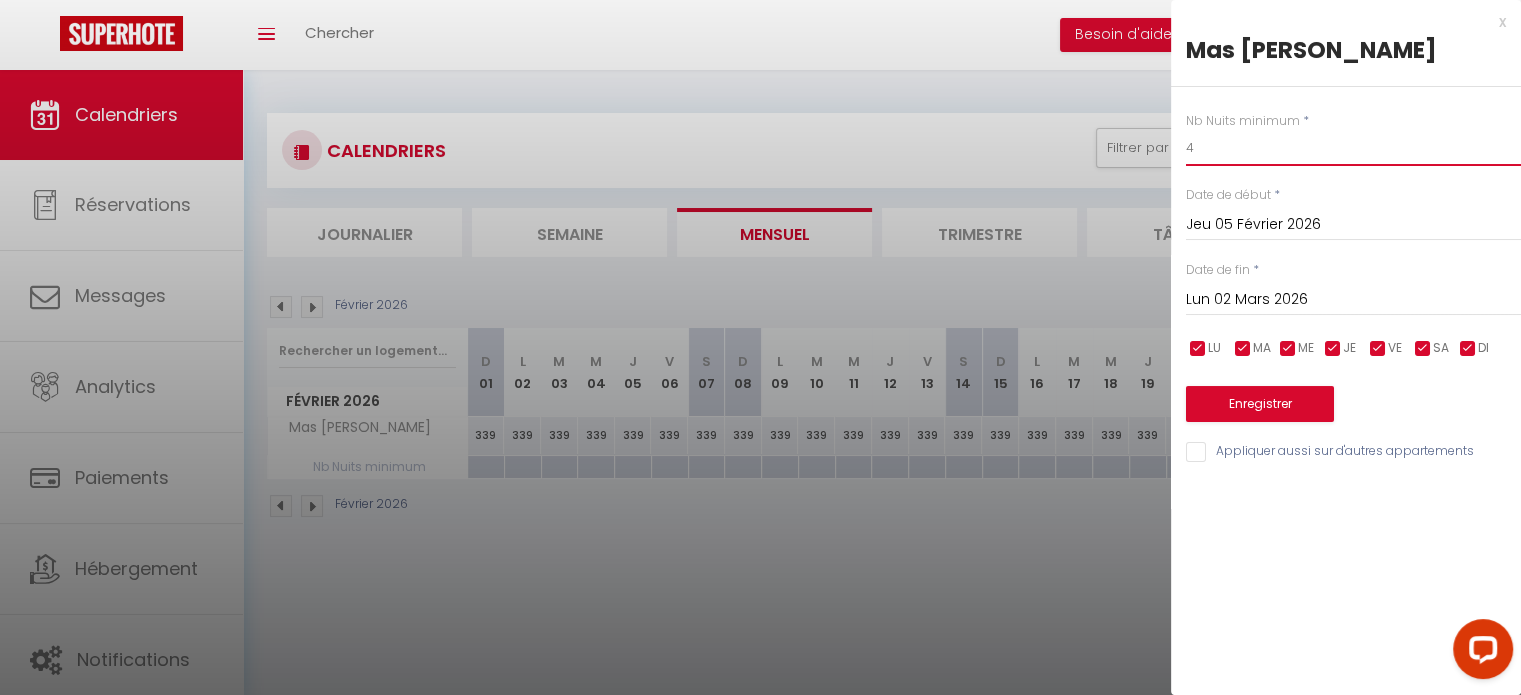 type on "4" 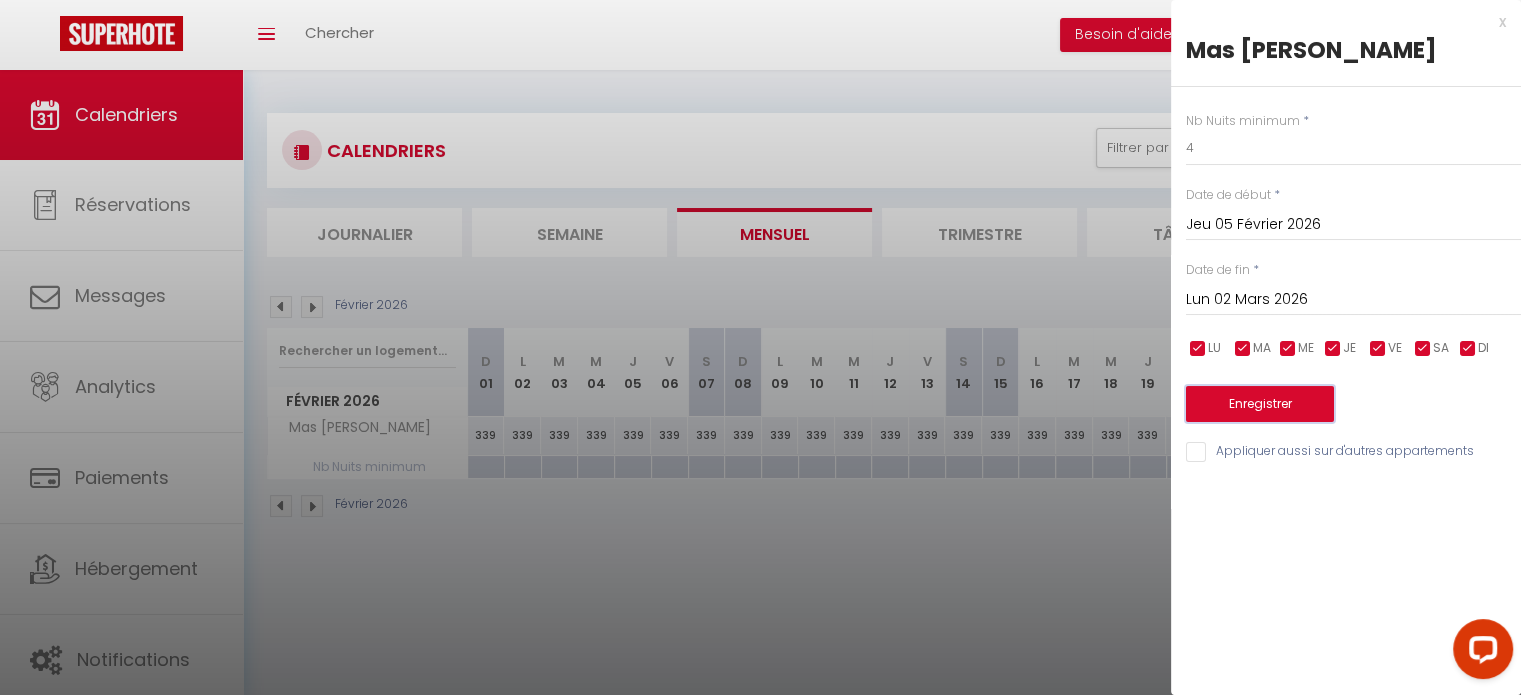 click on "Enregistrer" at bounding box center [1260, 404] 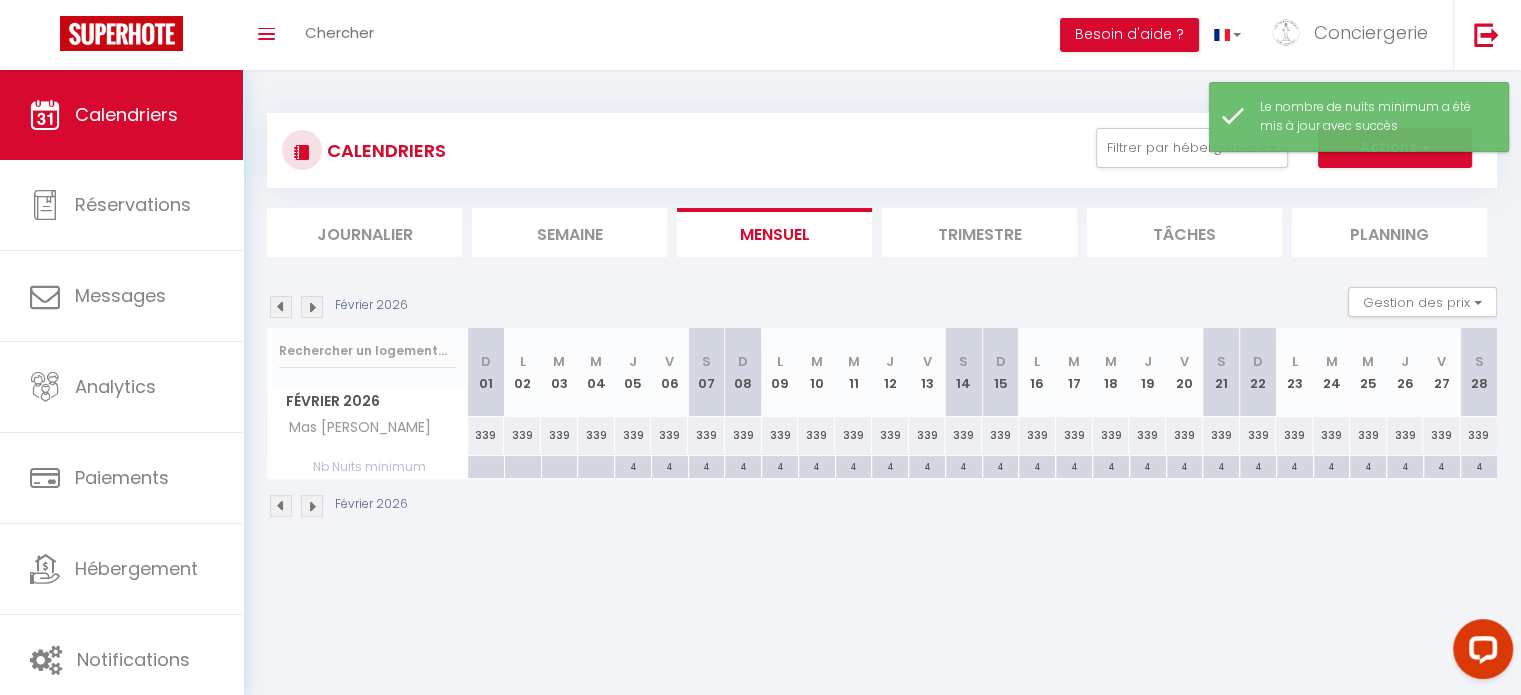 click at bounding box center (281, 506) 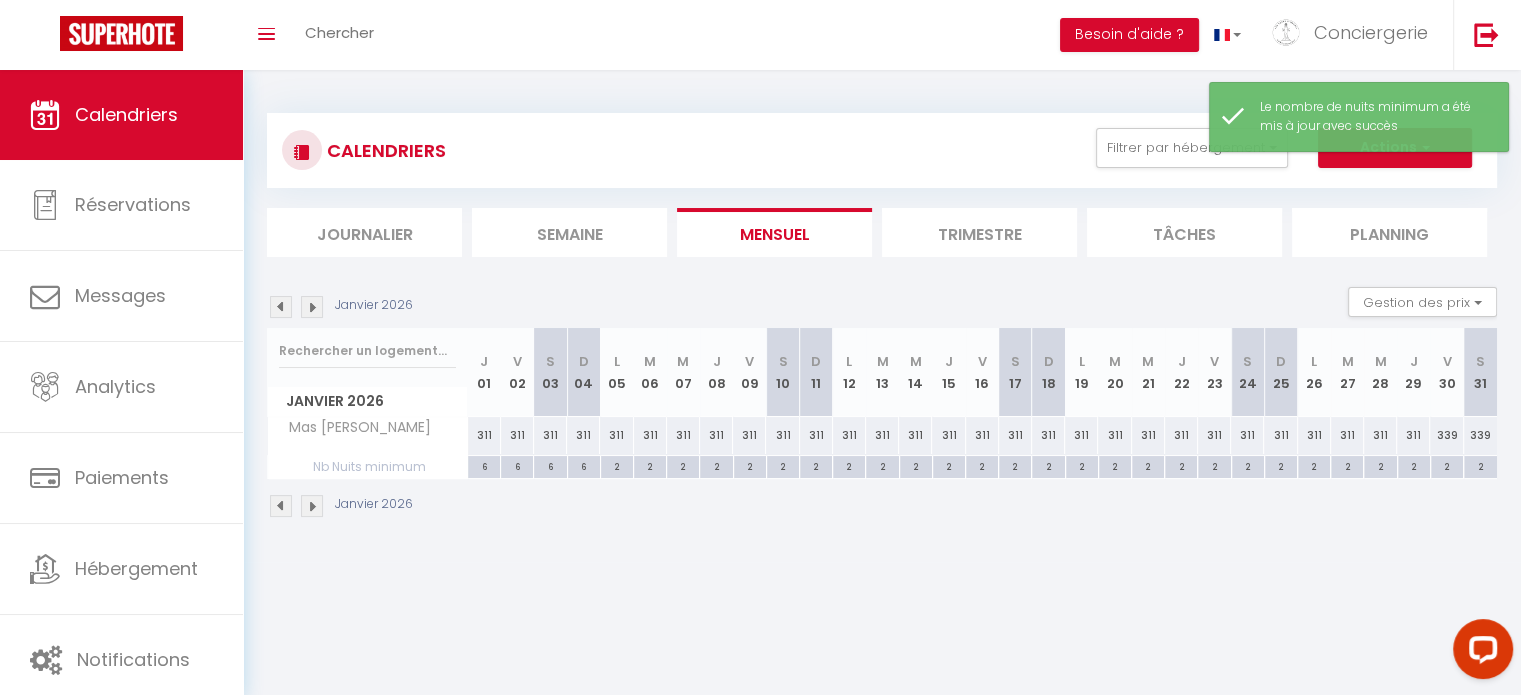 click on "2" at bounding box center [1447, 465] 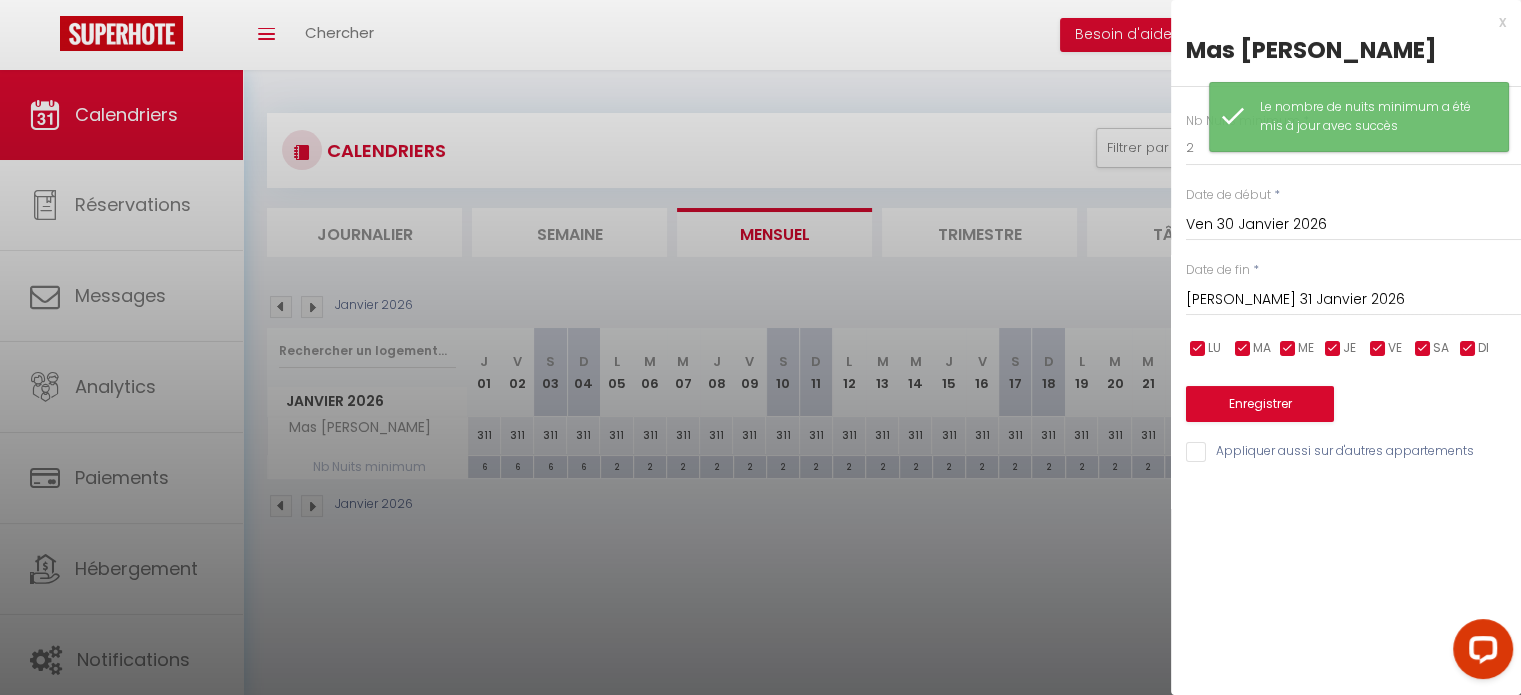 click on "[PERSON_NAME] 31 Janvier 2026" at bounding box center (1353, 300) 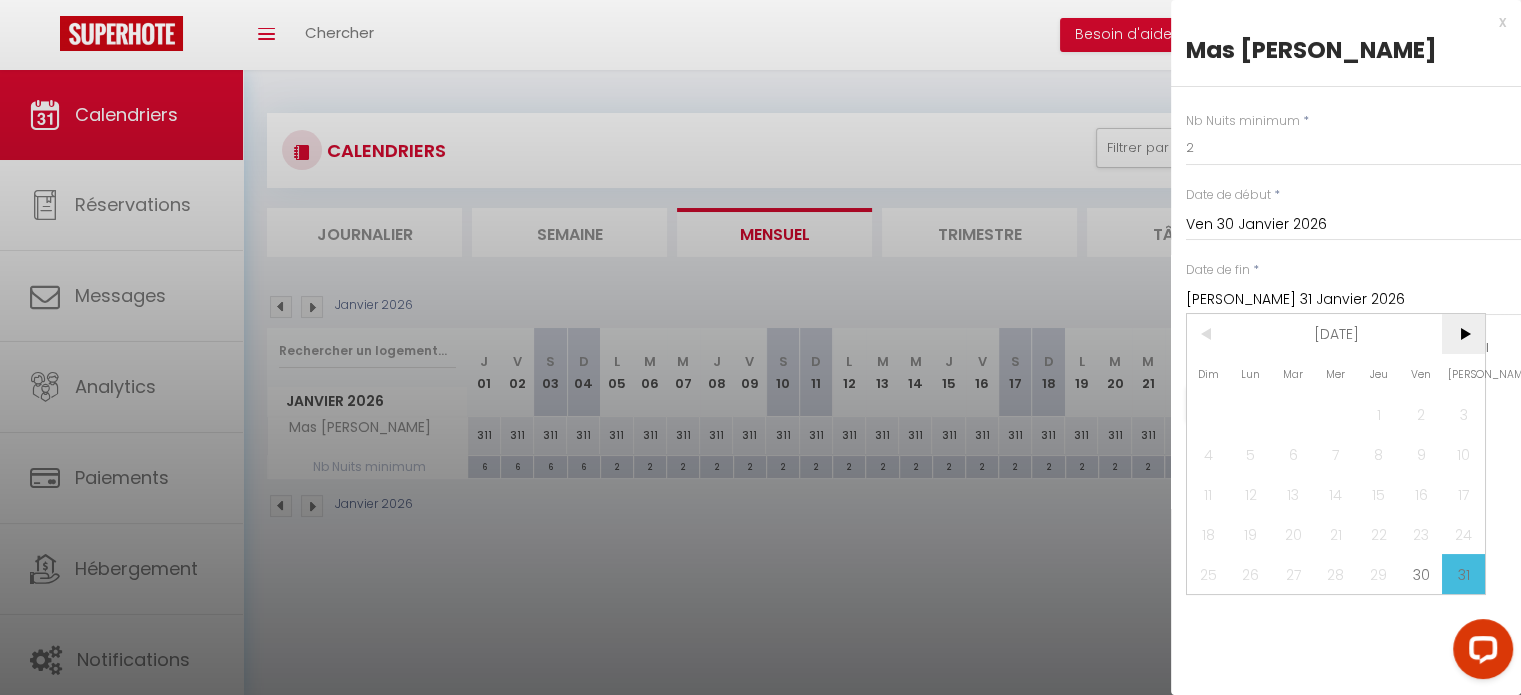 click on ">" at bounding box center (1463, 334) 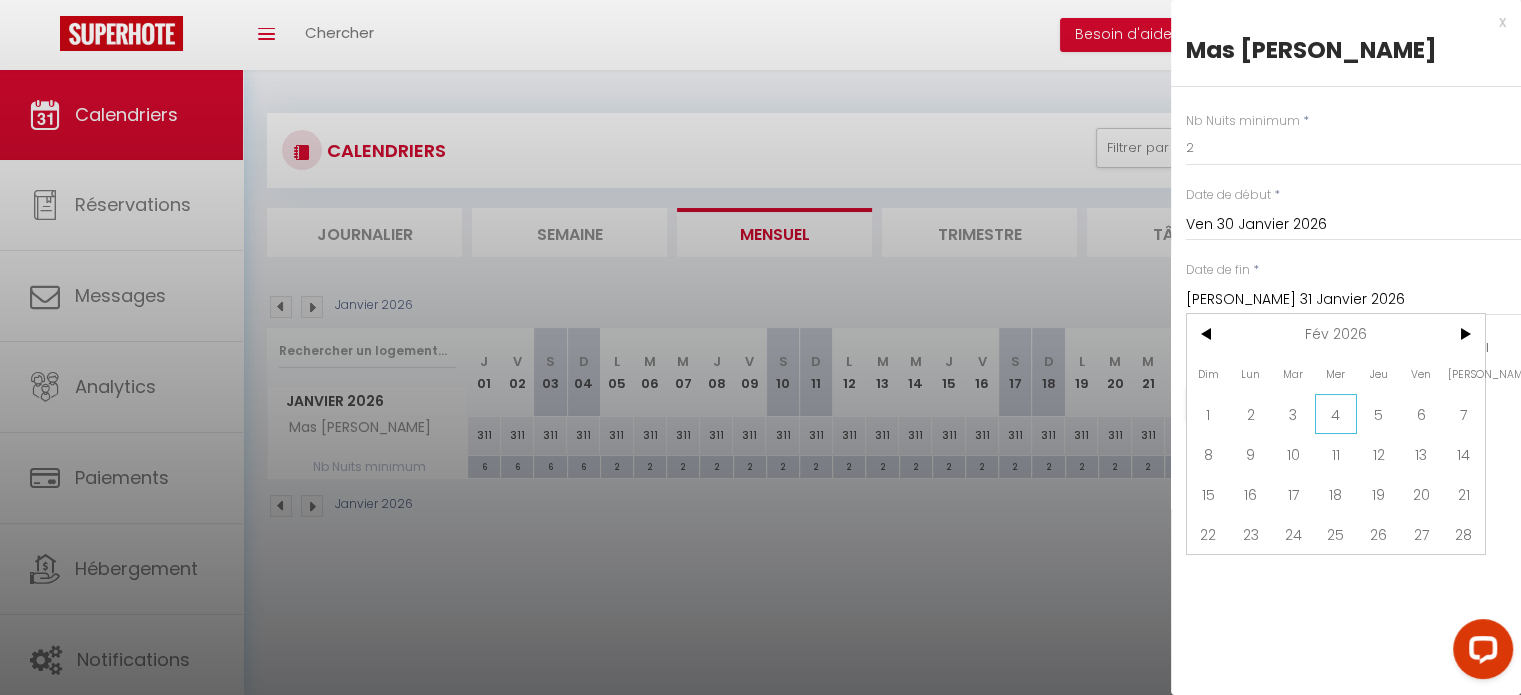 click on "4" at bounding box center (1336, 414) 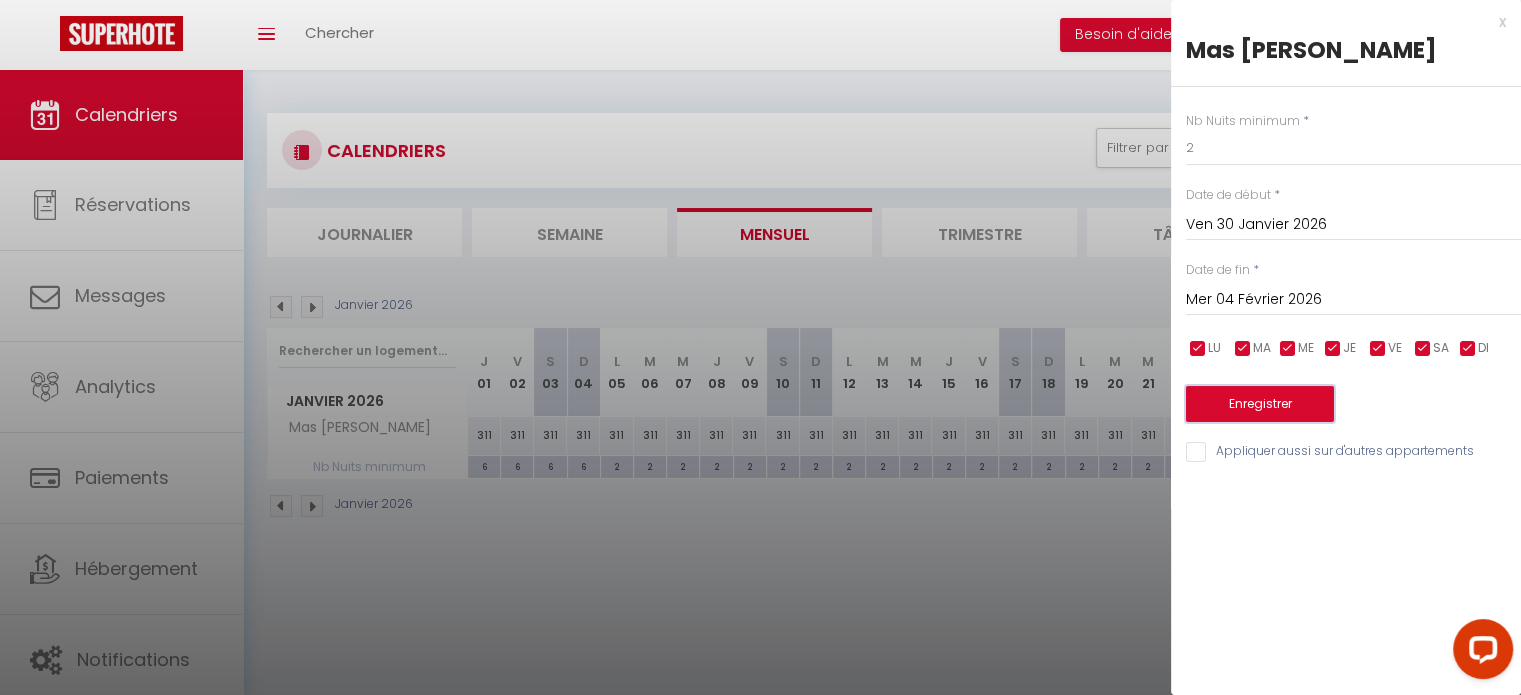 click on "Enregistrer" at bounding box center (1260, 404) 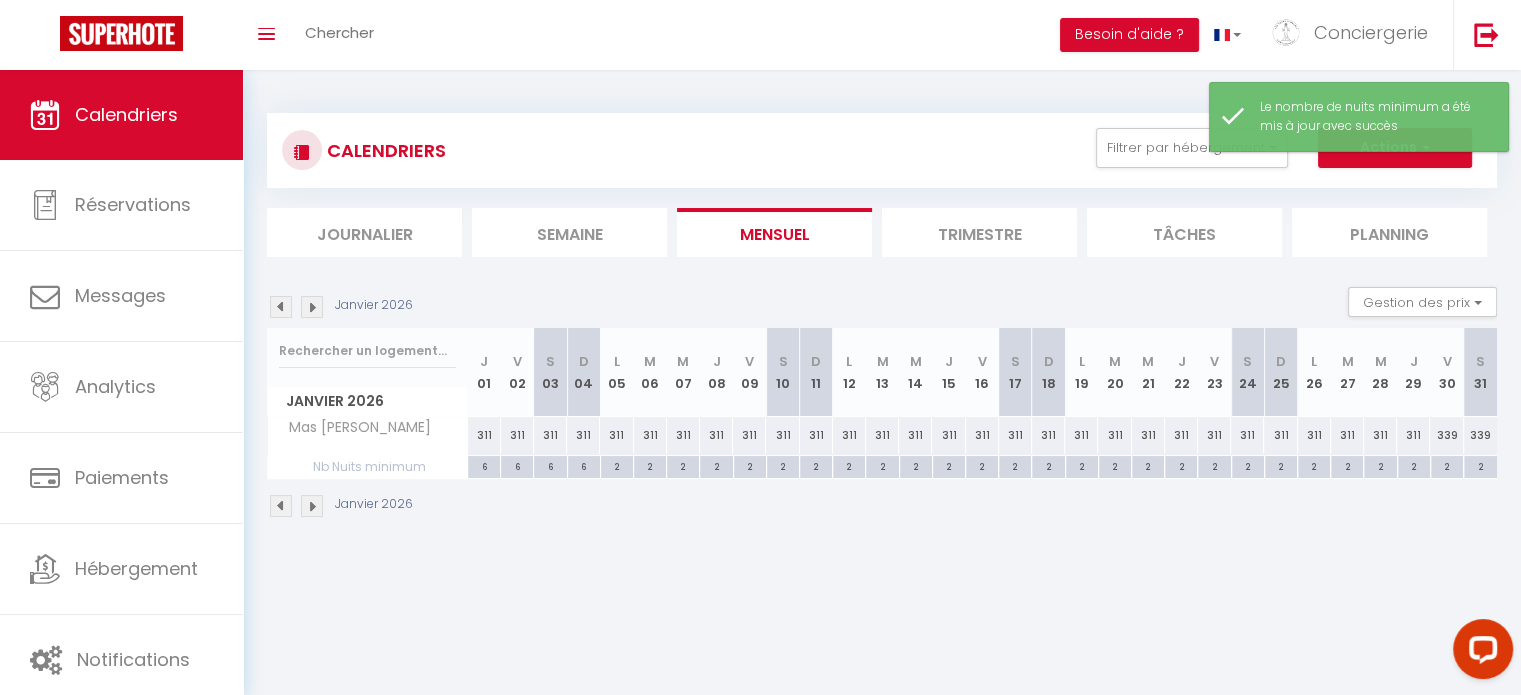 click at bounding box center [312, 506] 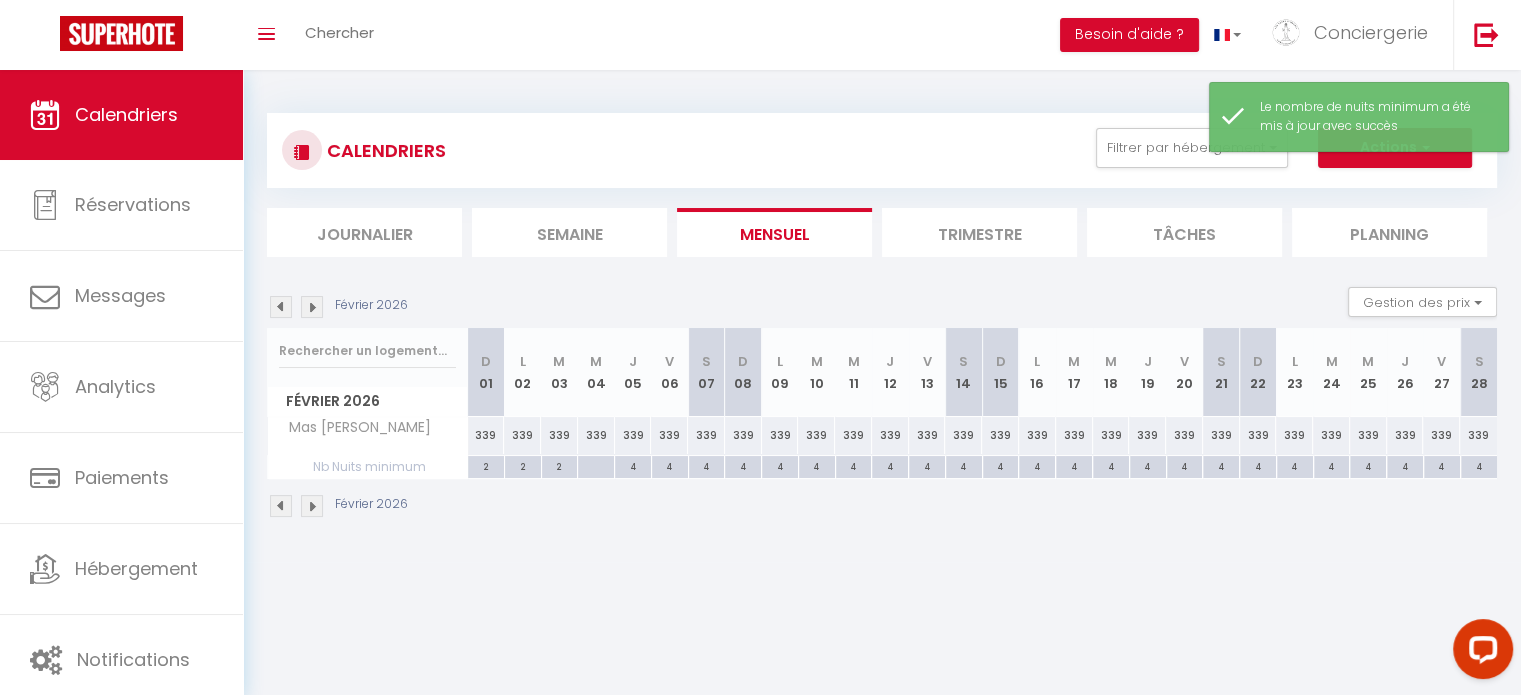 click at bounding box center [281, 506] 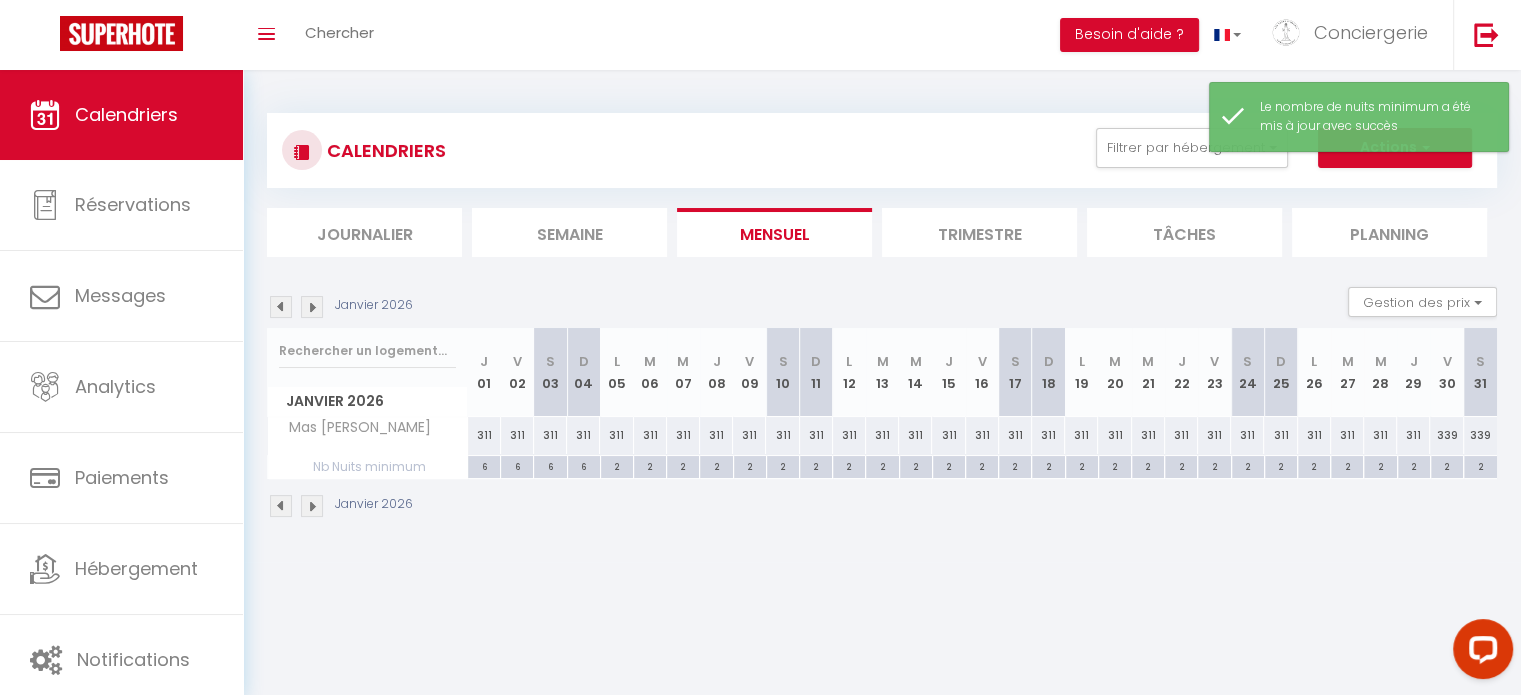click at bounding box center (312, 506) 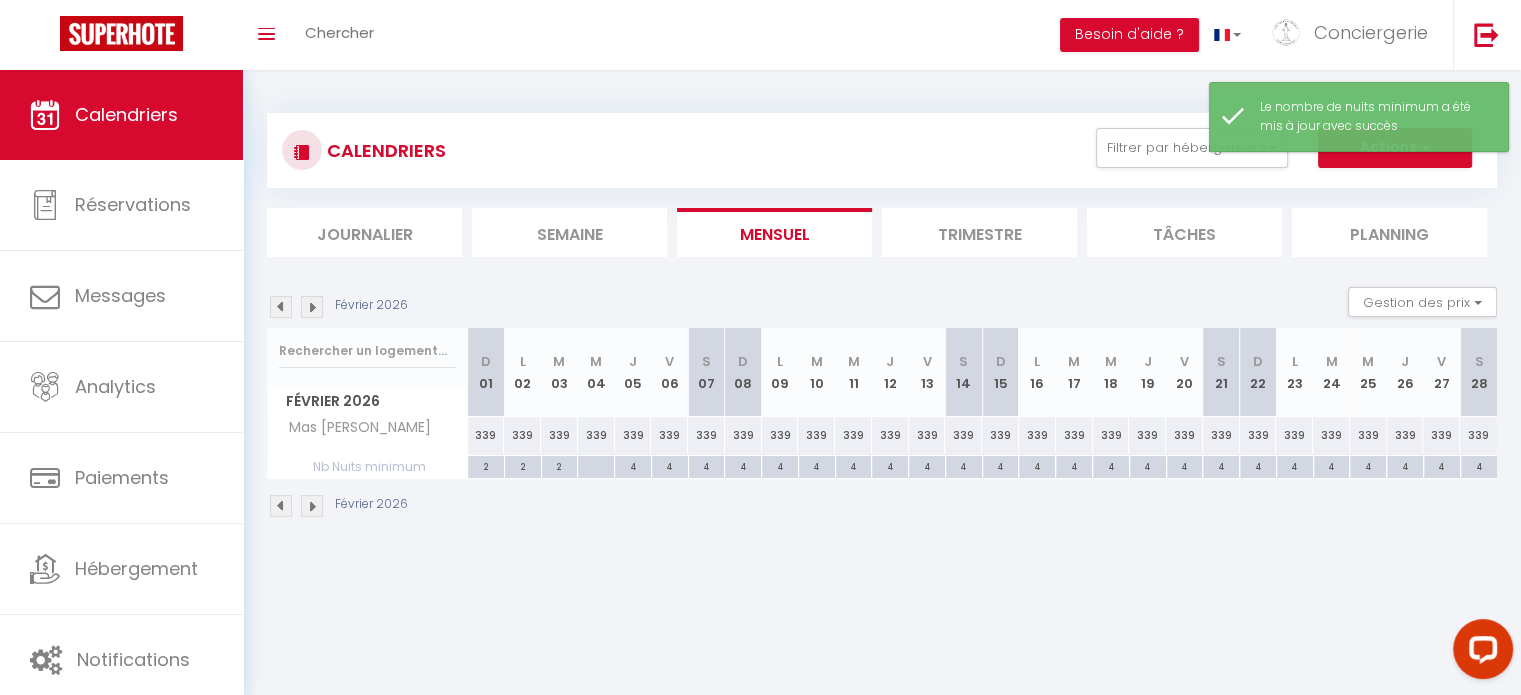 click at bounding box center [595, 467] 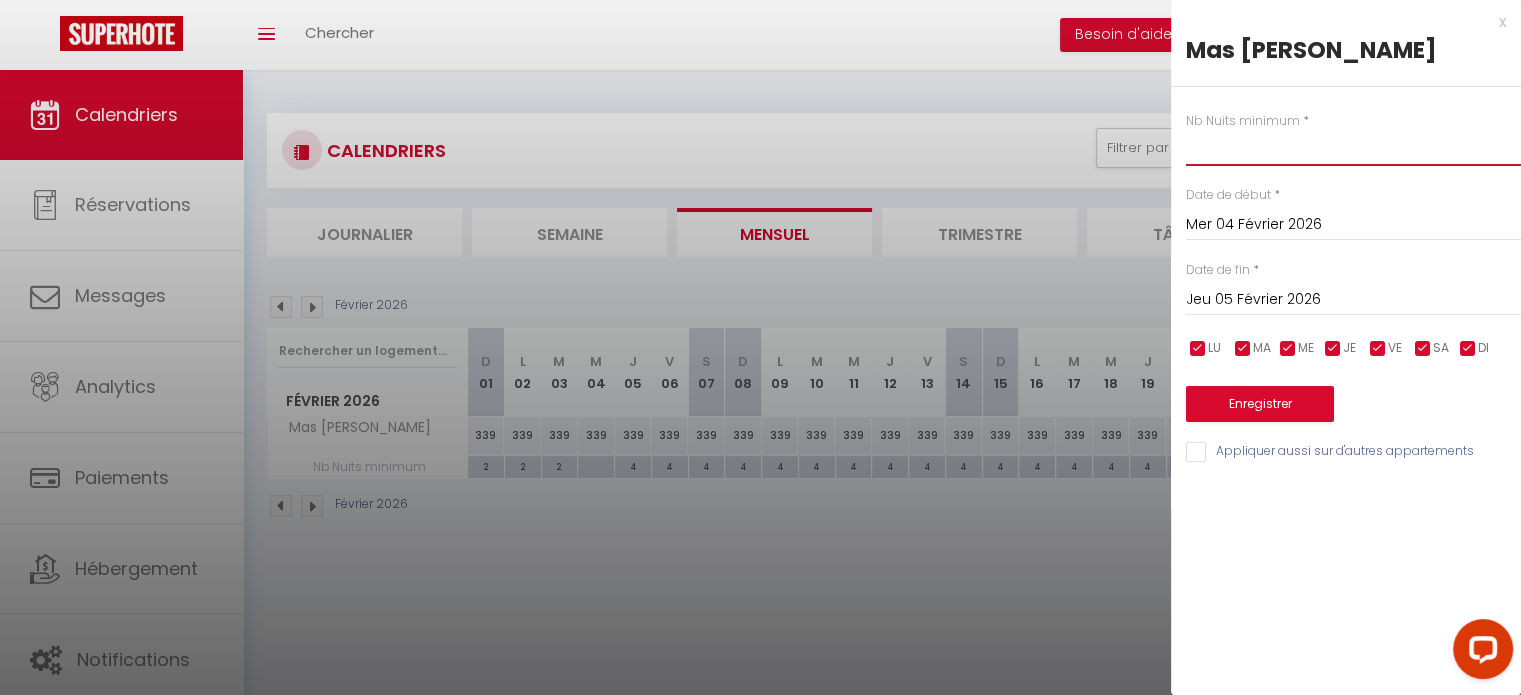 click at bounding box center [1353, 148] 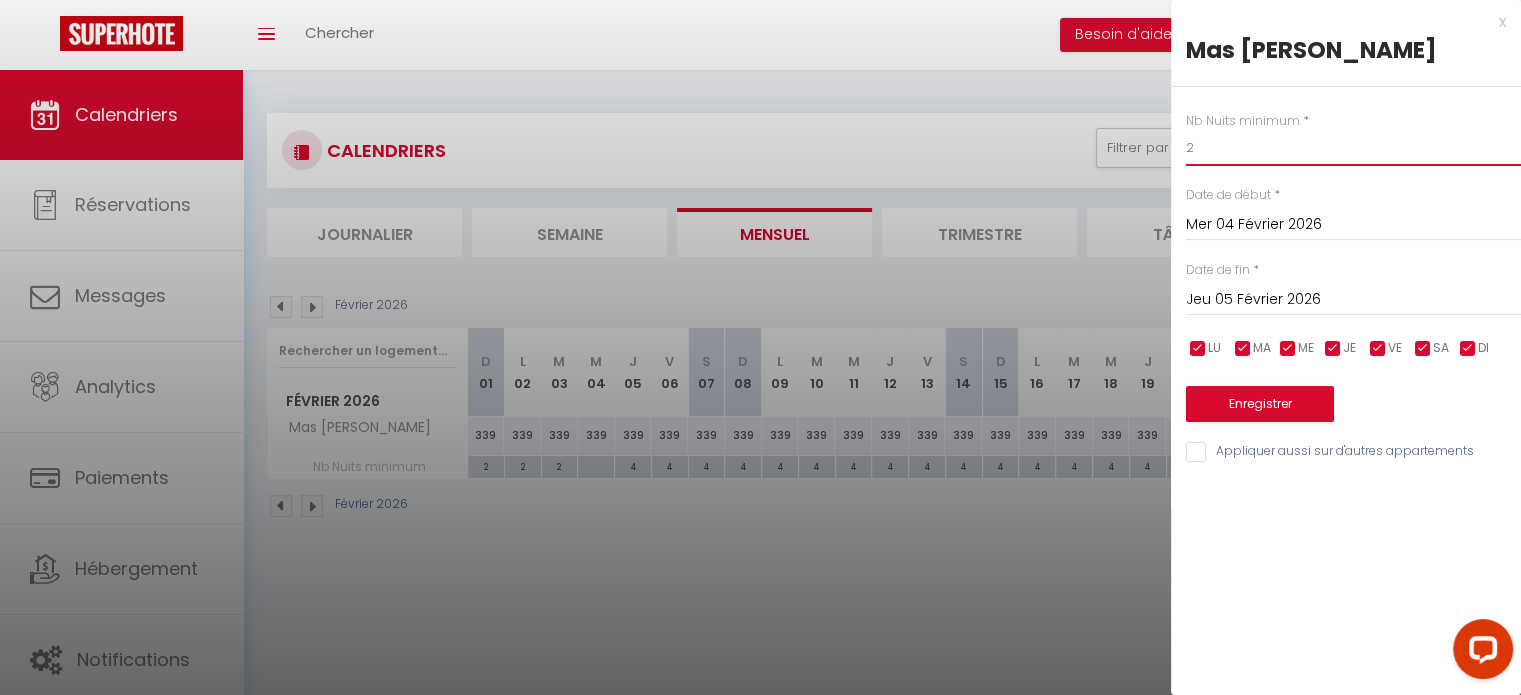 type on "2" 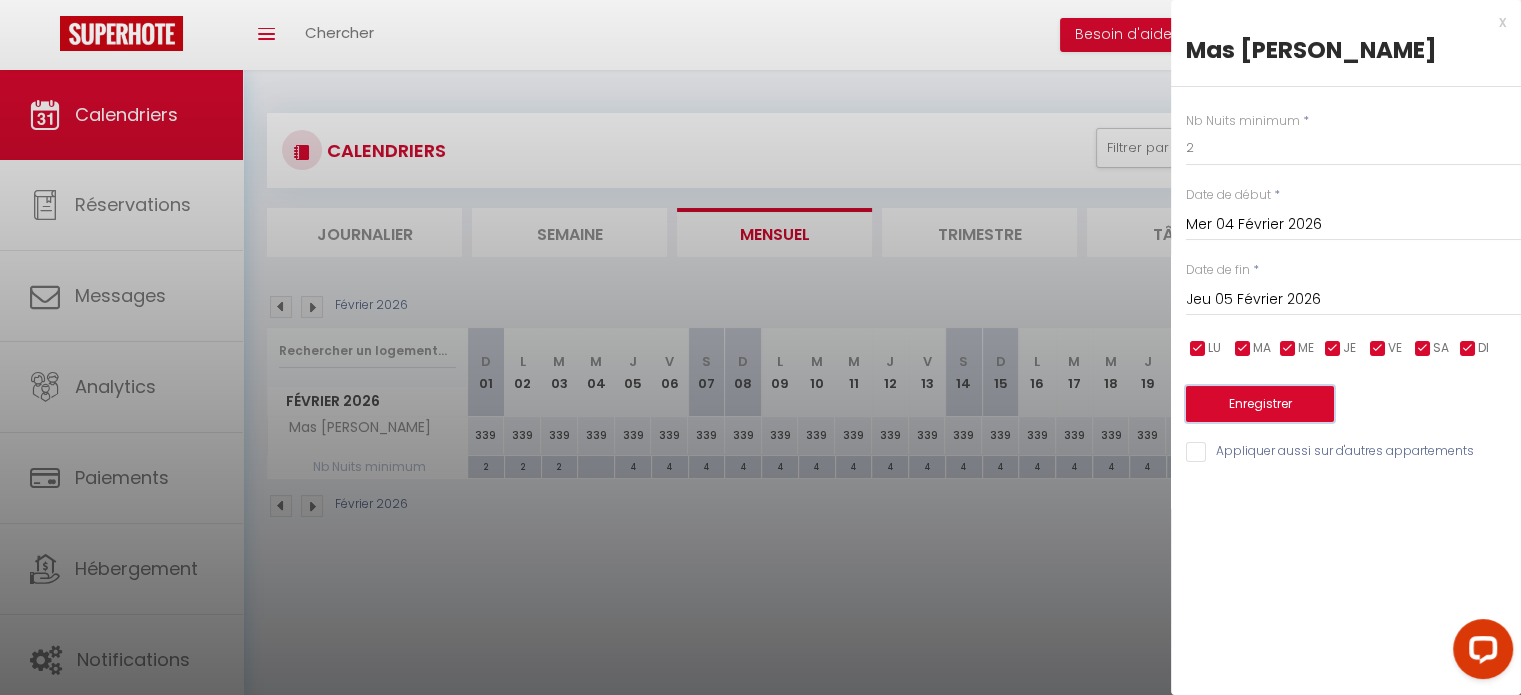 click on "Enregistrer" at bounding box center [1260, 404] 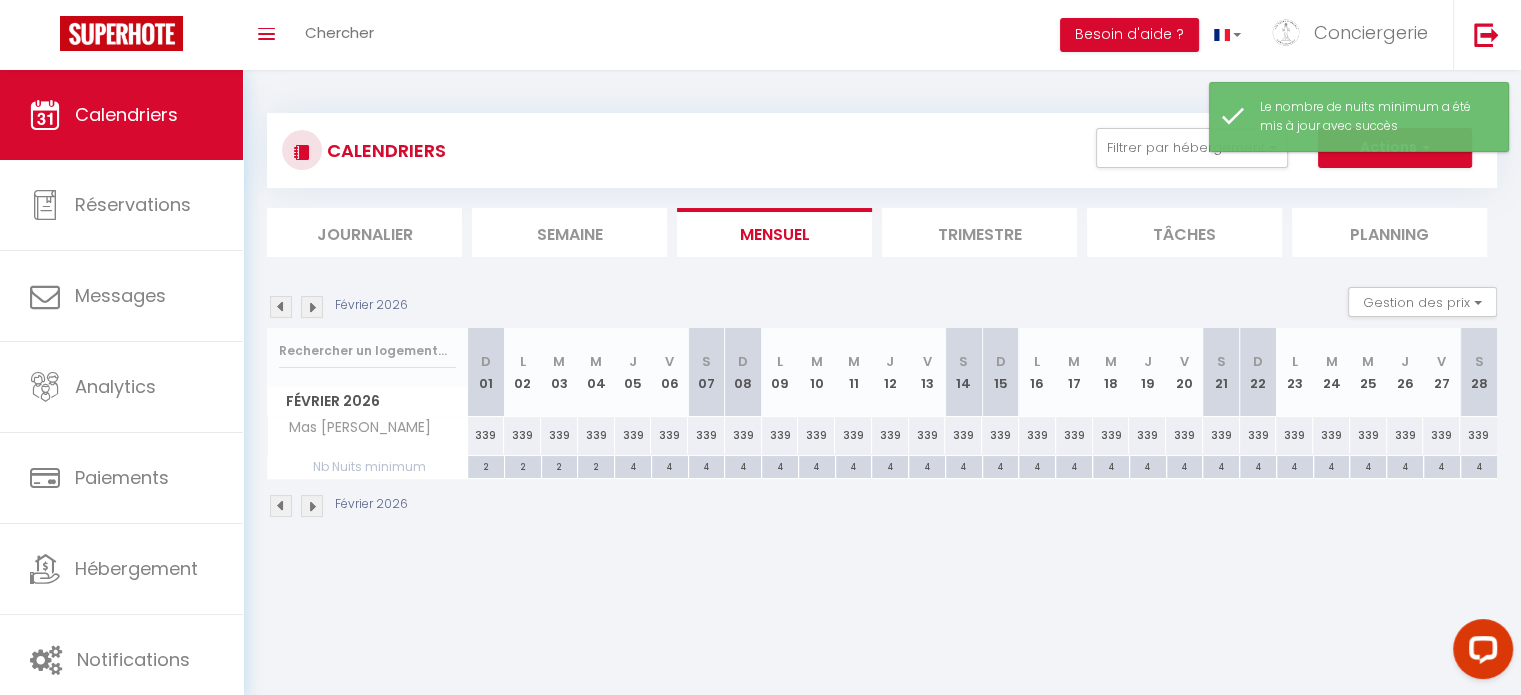click at bounding box center (312, 506) 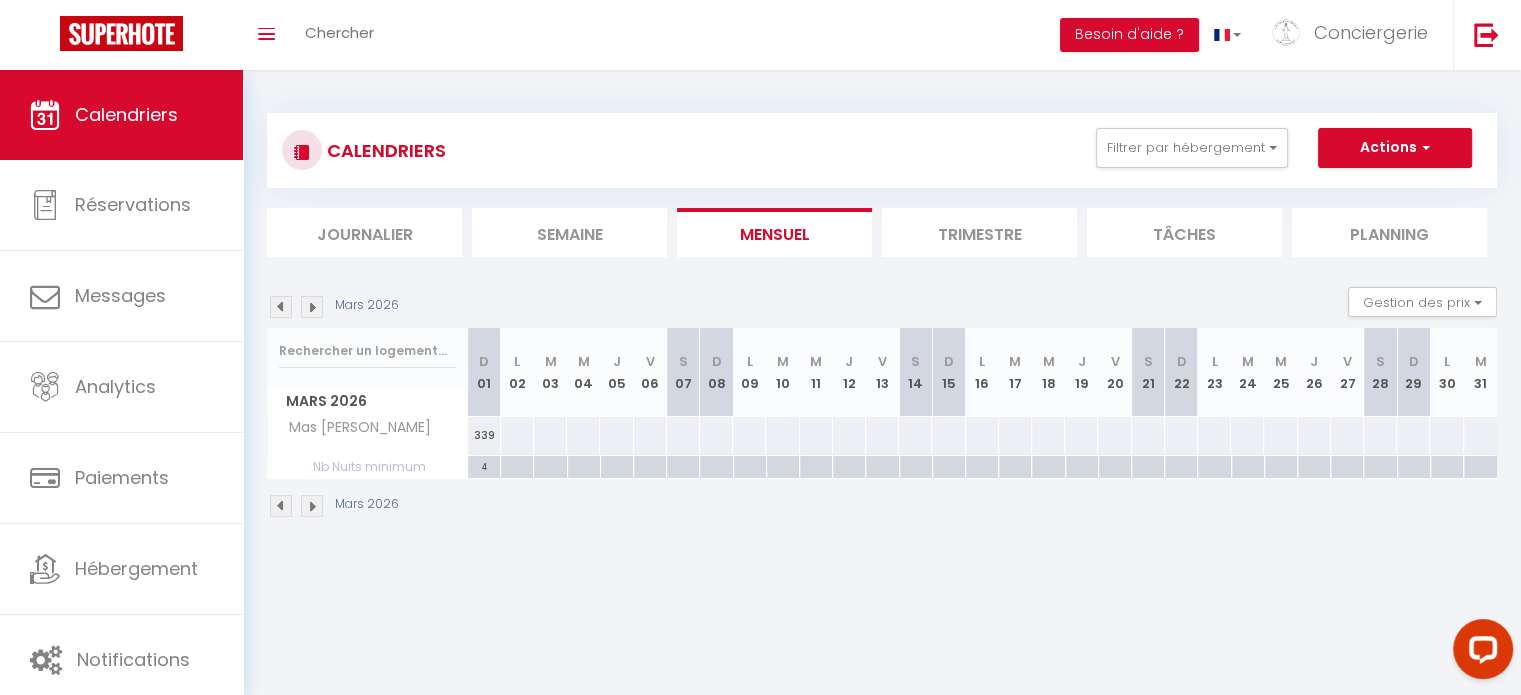 click at bounding box center (517, 435) 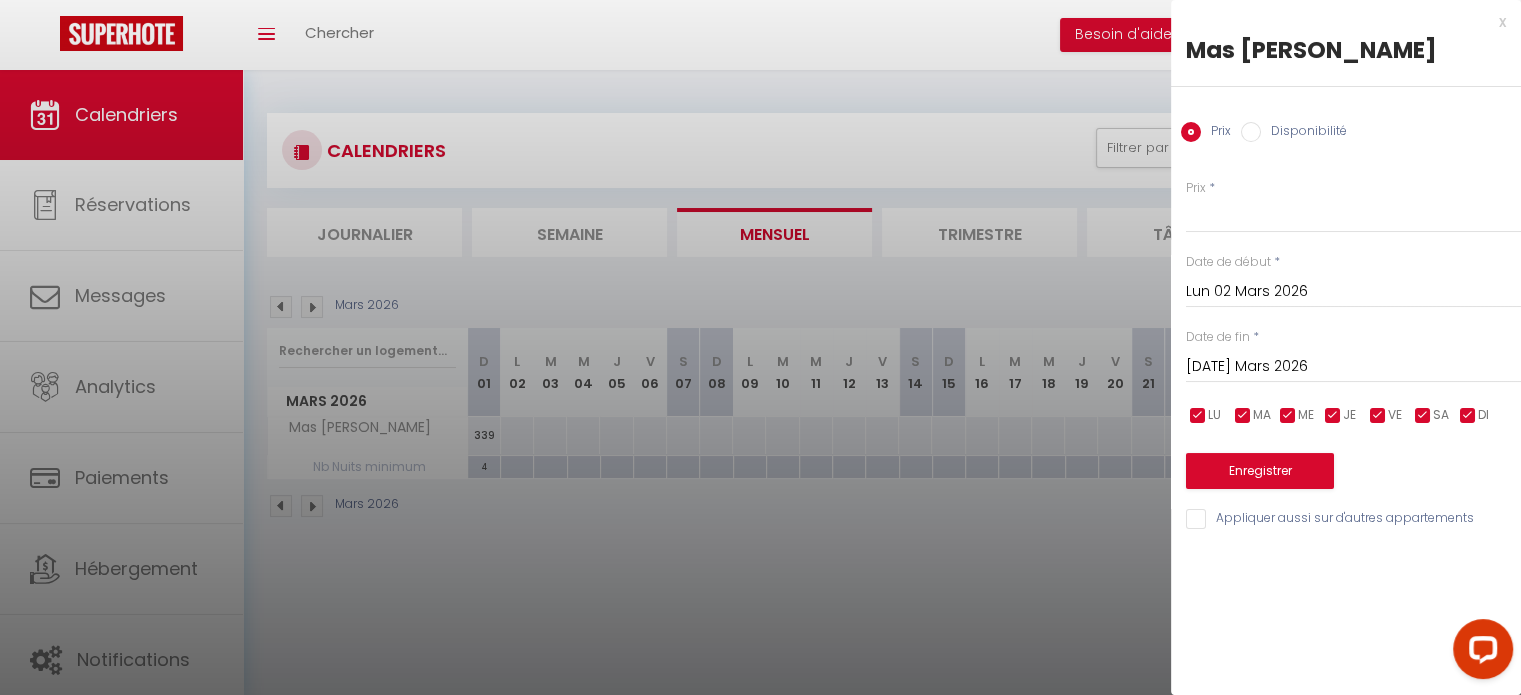 click at bounding box center [760, 347] 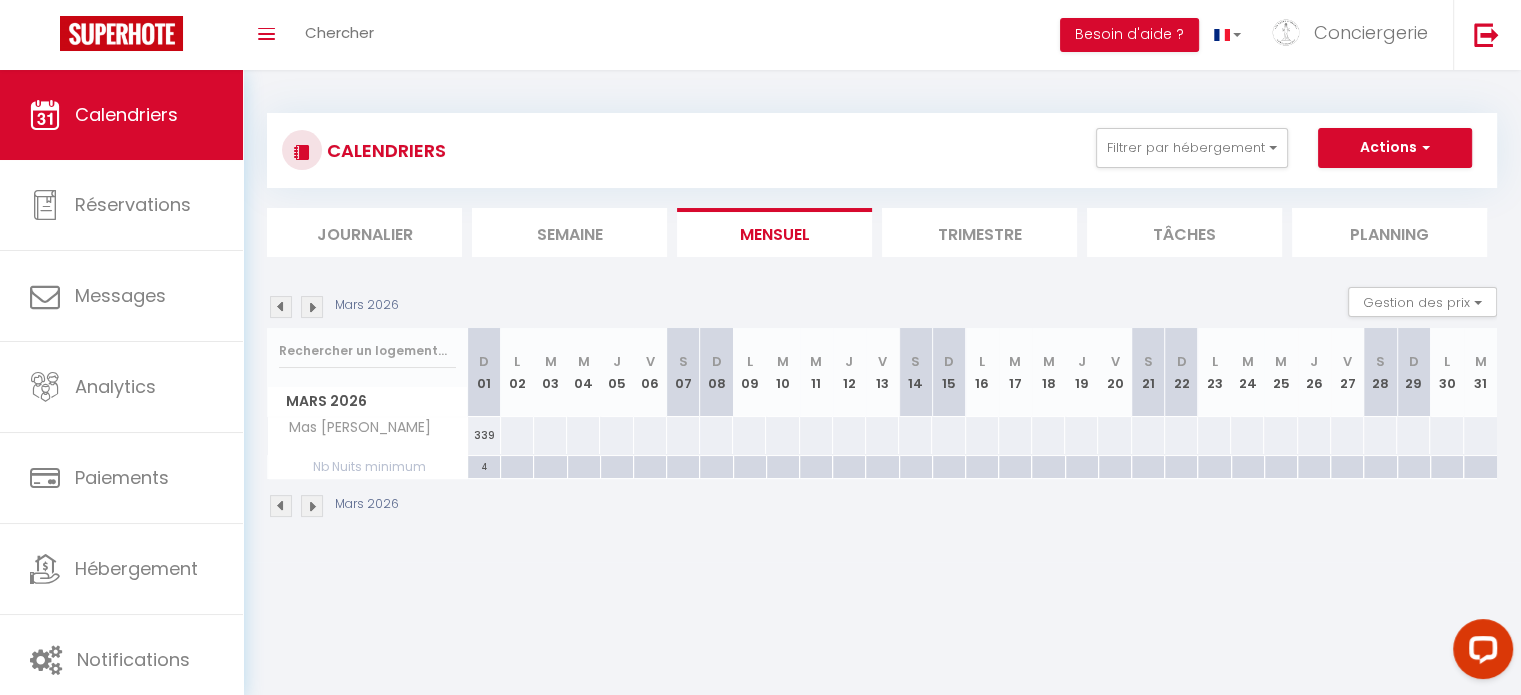 click at bounding box center (517, 435) 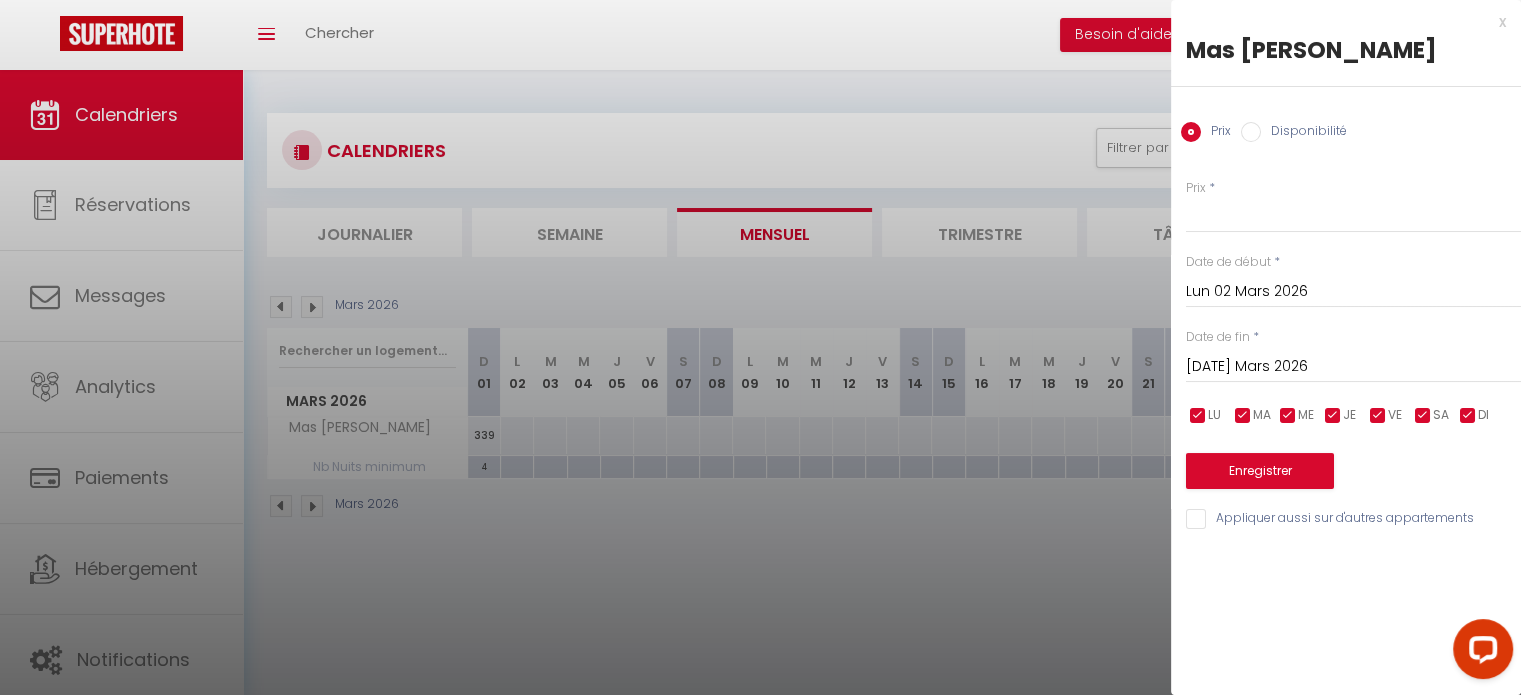 click on "[DATE] Mars 2026" at bounding box center (1353, 367) 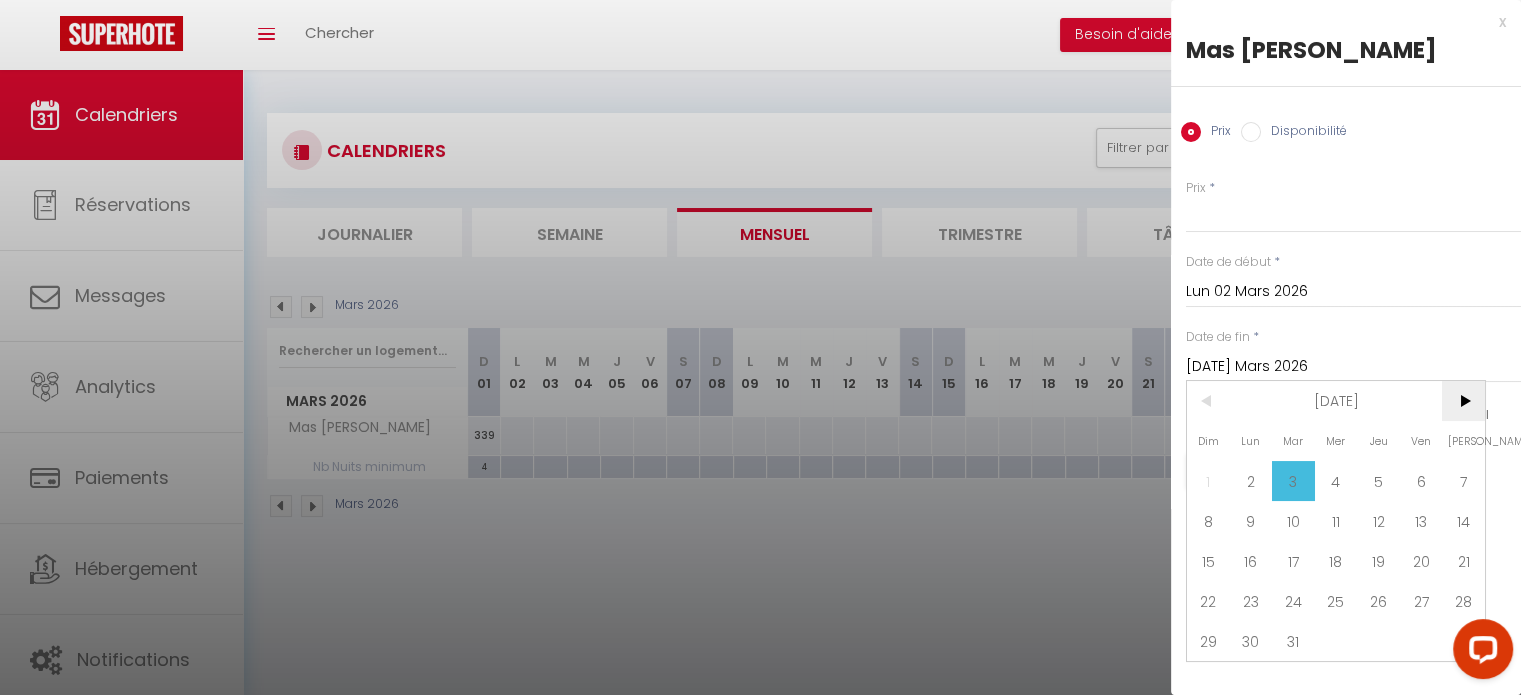 click on ">" at bounding box center (1463, 401) 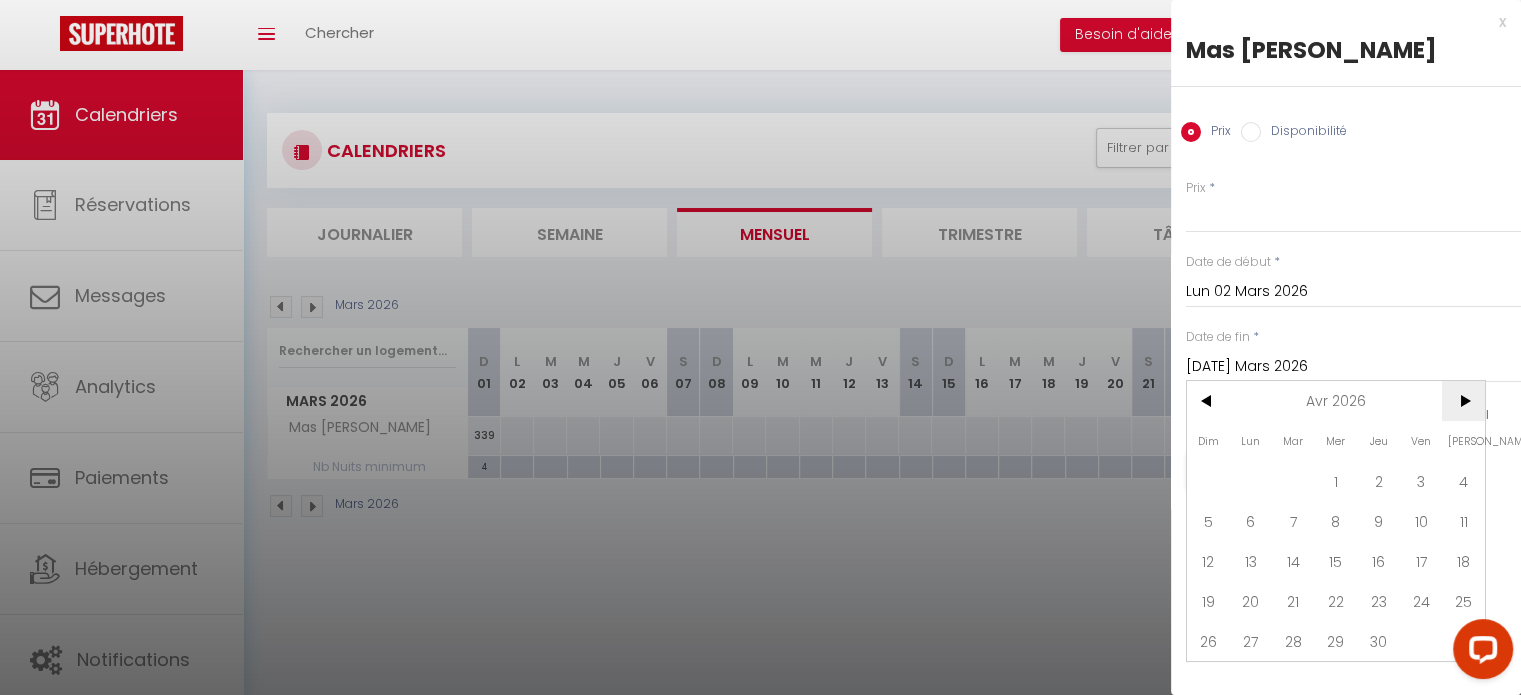 click on ">" at bounding box center (1463, 401) 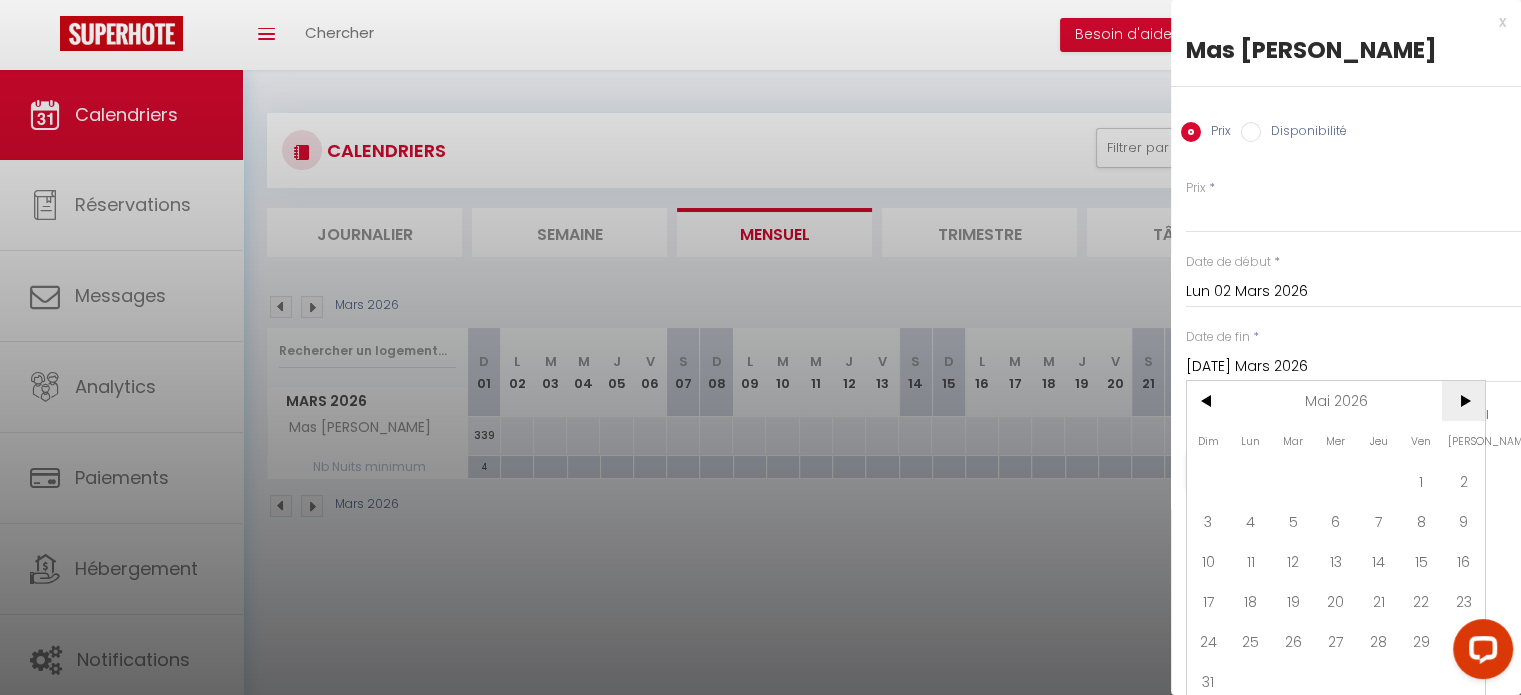 click on ">" at bounding box center (1463, 401) 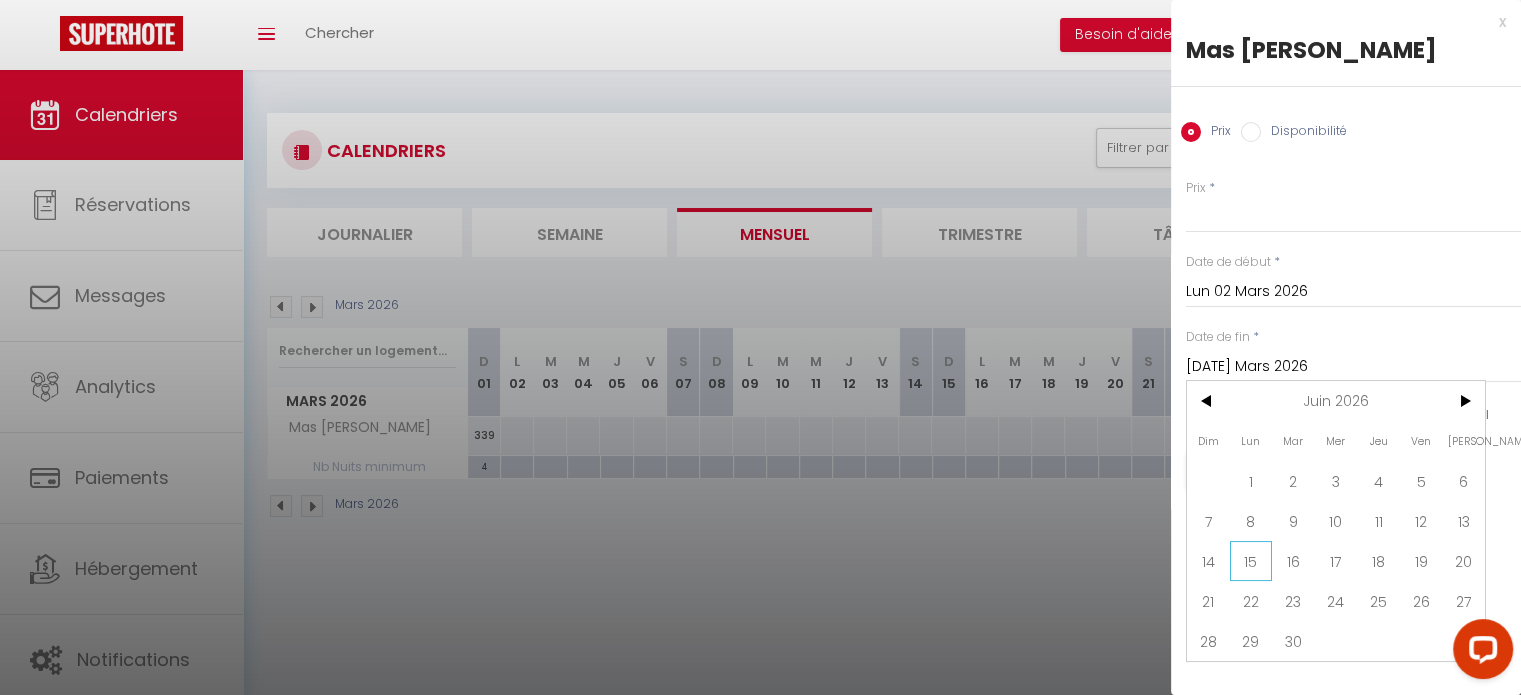 click on "15" at bounding box center [1251, 561] 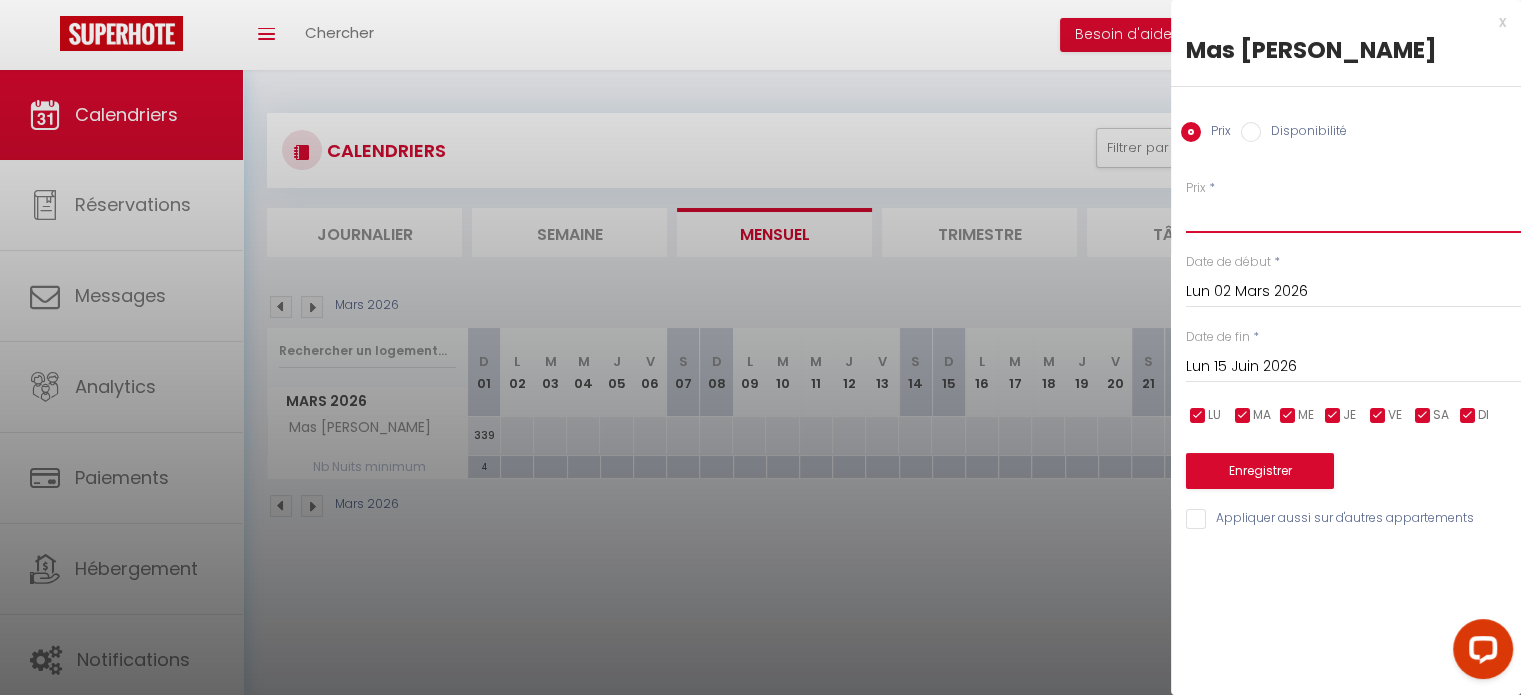 click on "Prix" at bounding box center (1353, 215) 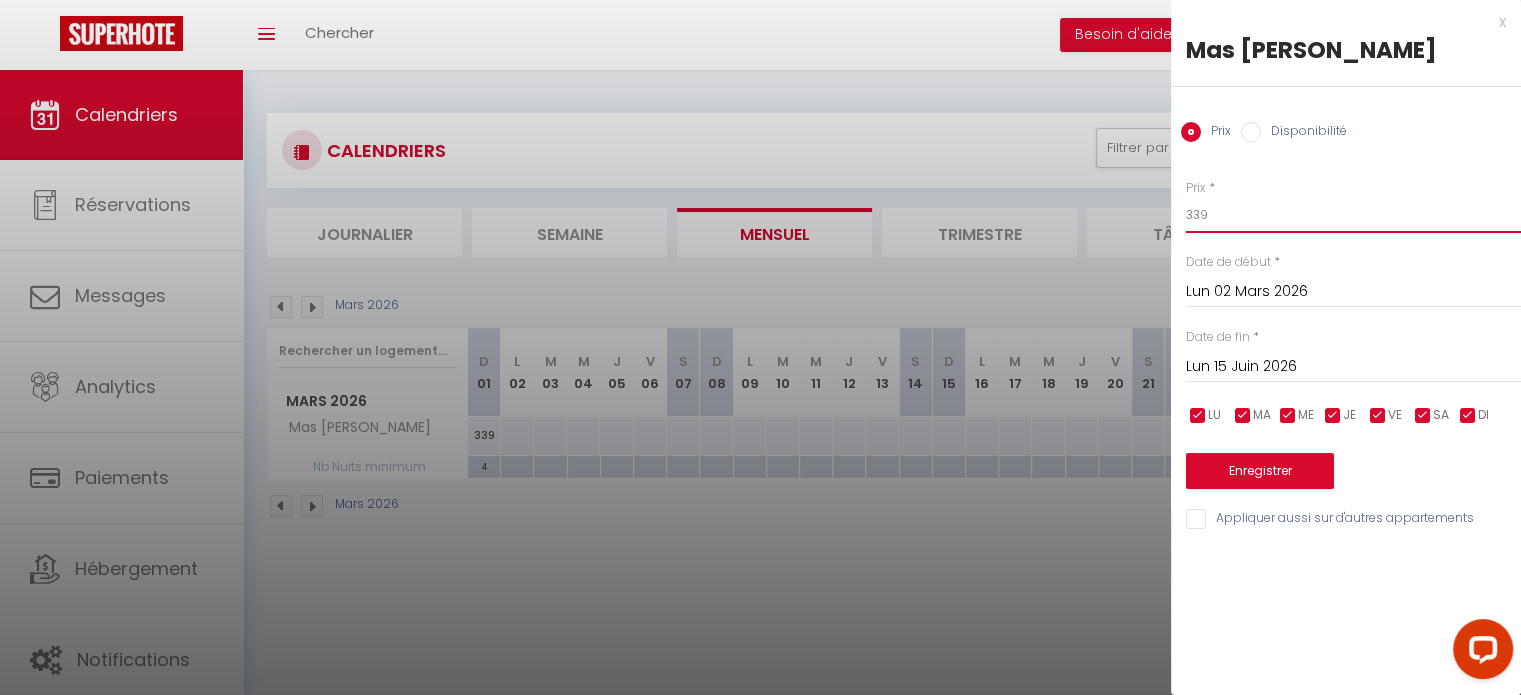 type on "339" 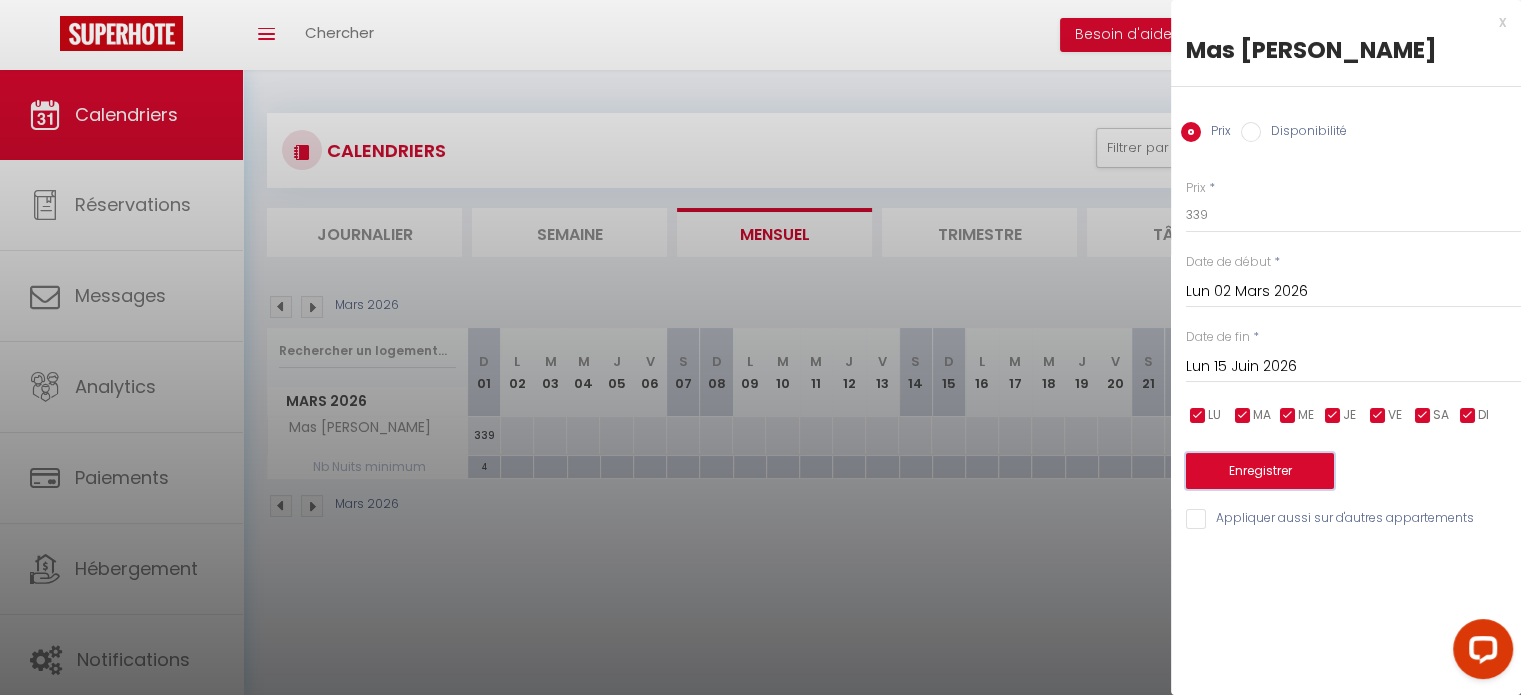 click on "Enregistrer" at bounding box center [1260, 471] 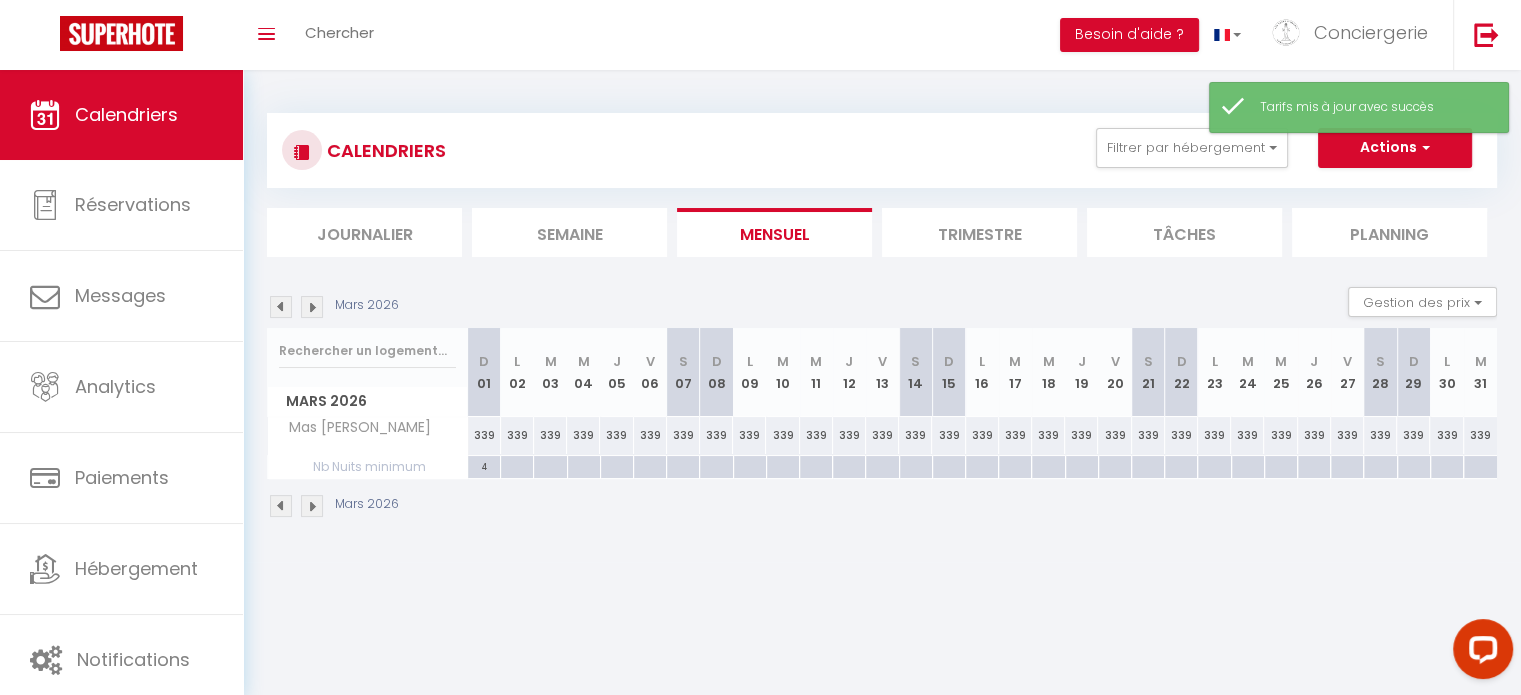 click at bounding box center (312, 307) 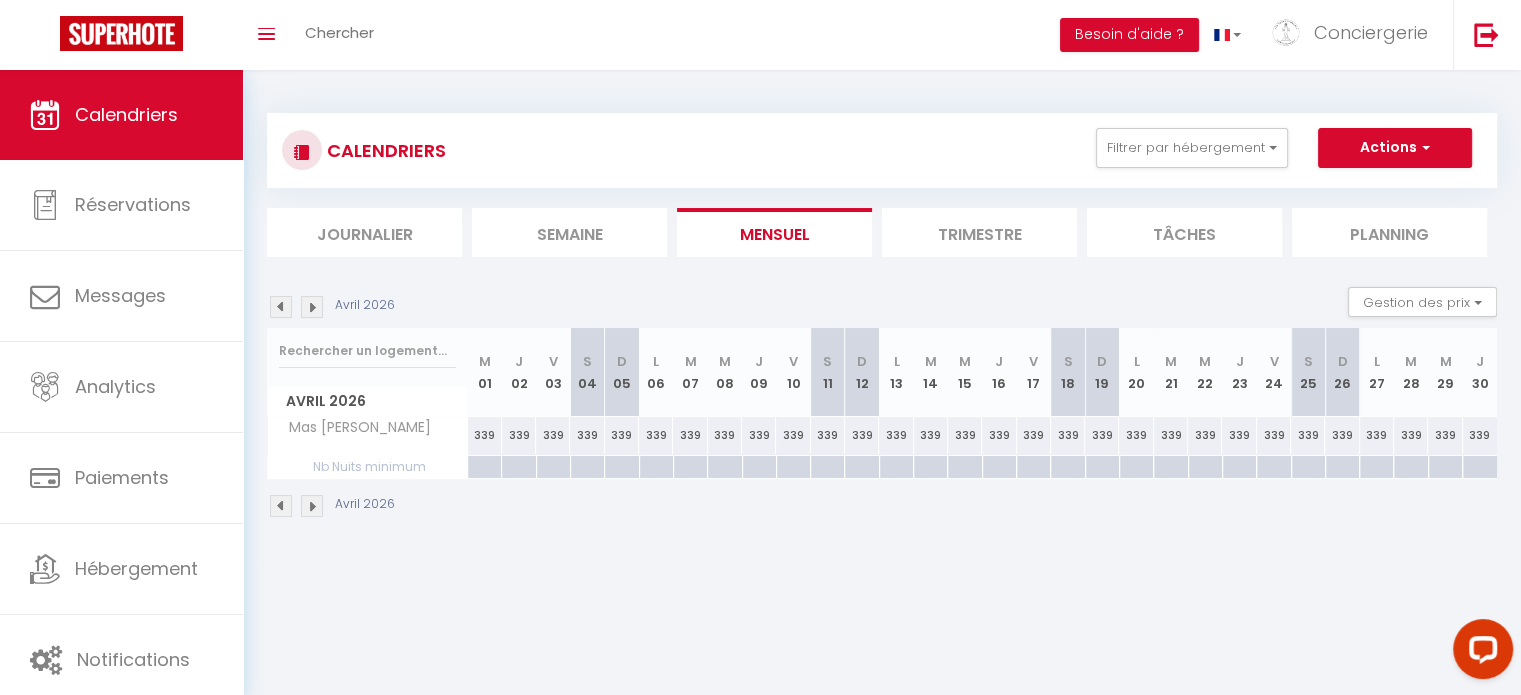 click at bounding box center [312, 307] 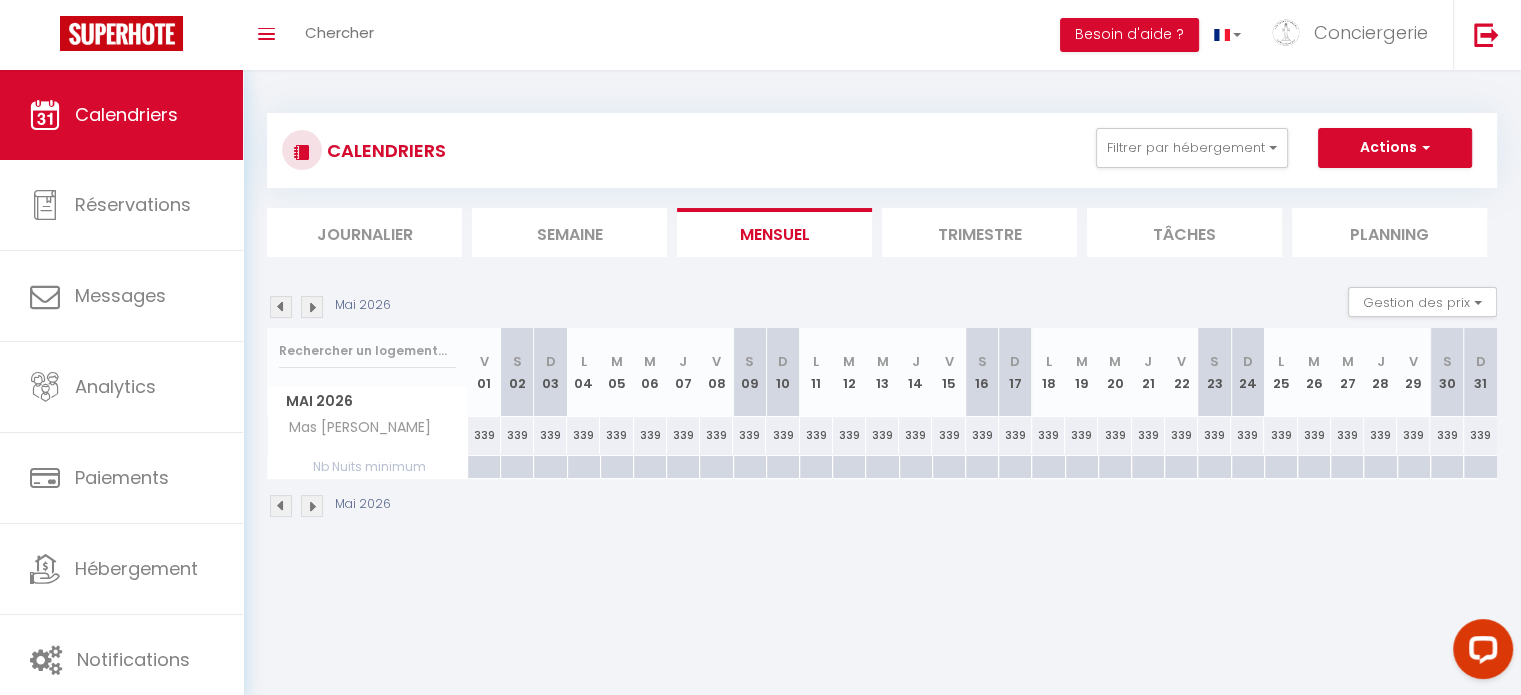click at bounding box center (312, 307) 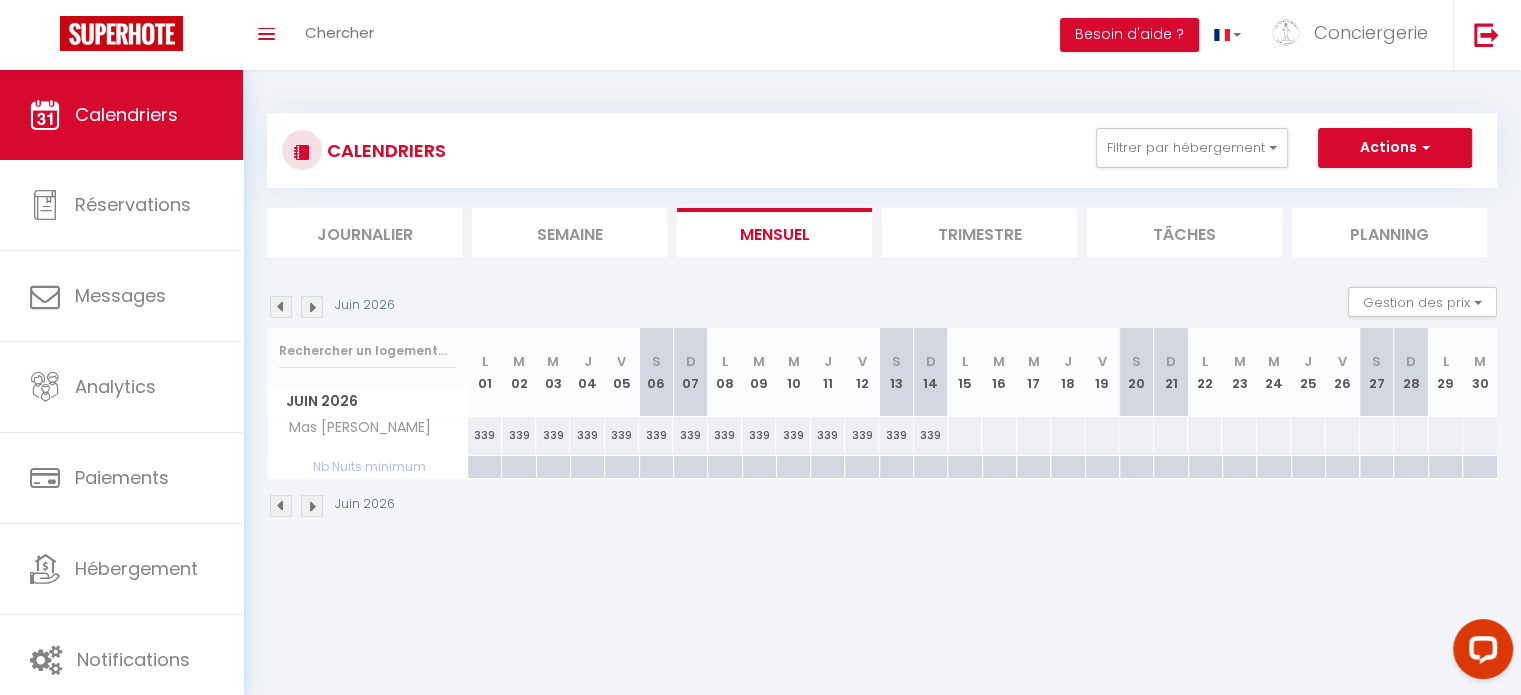 click at bounding box center [964, 435] 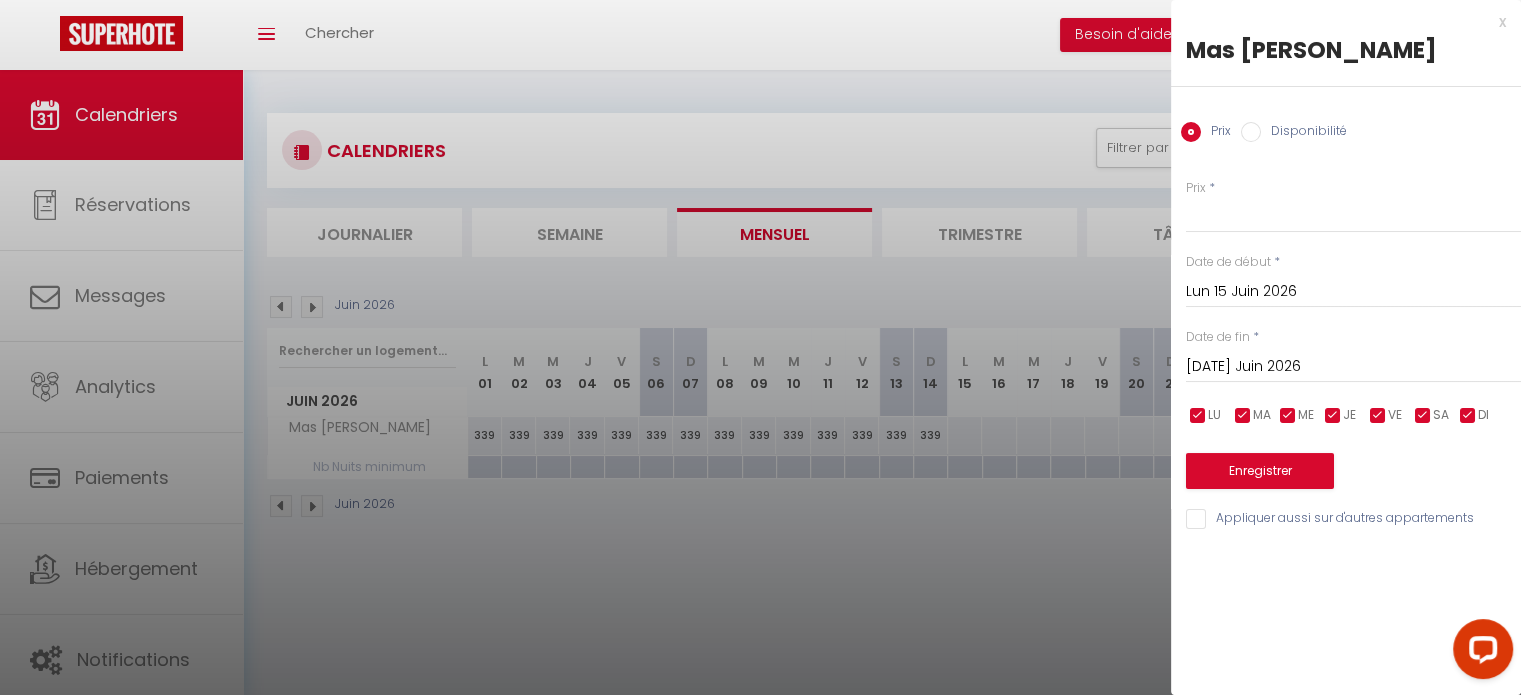 click on "[DATE] Juin 2026" at bounding box center [1353, 367] 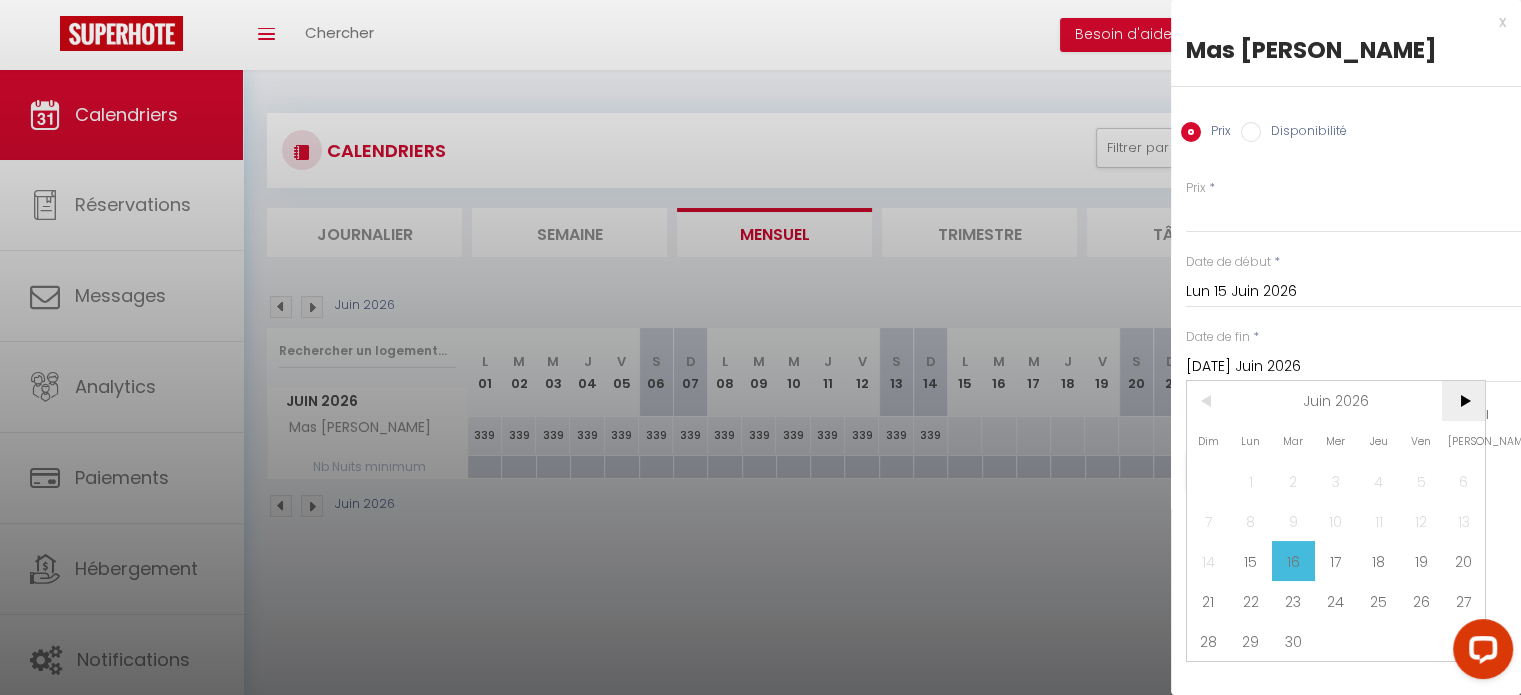 click on ">" at bounding box center [1463, 401] 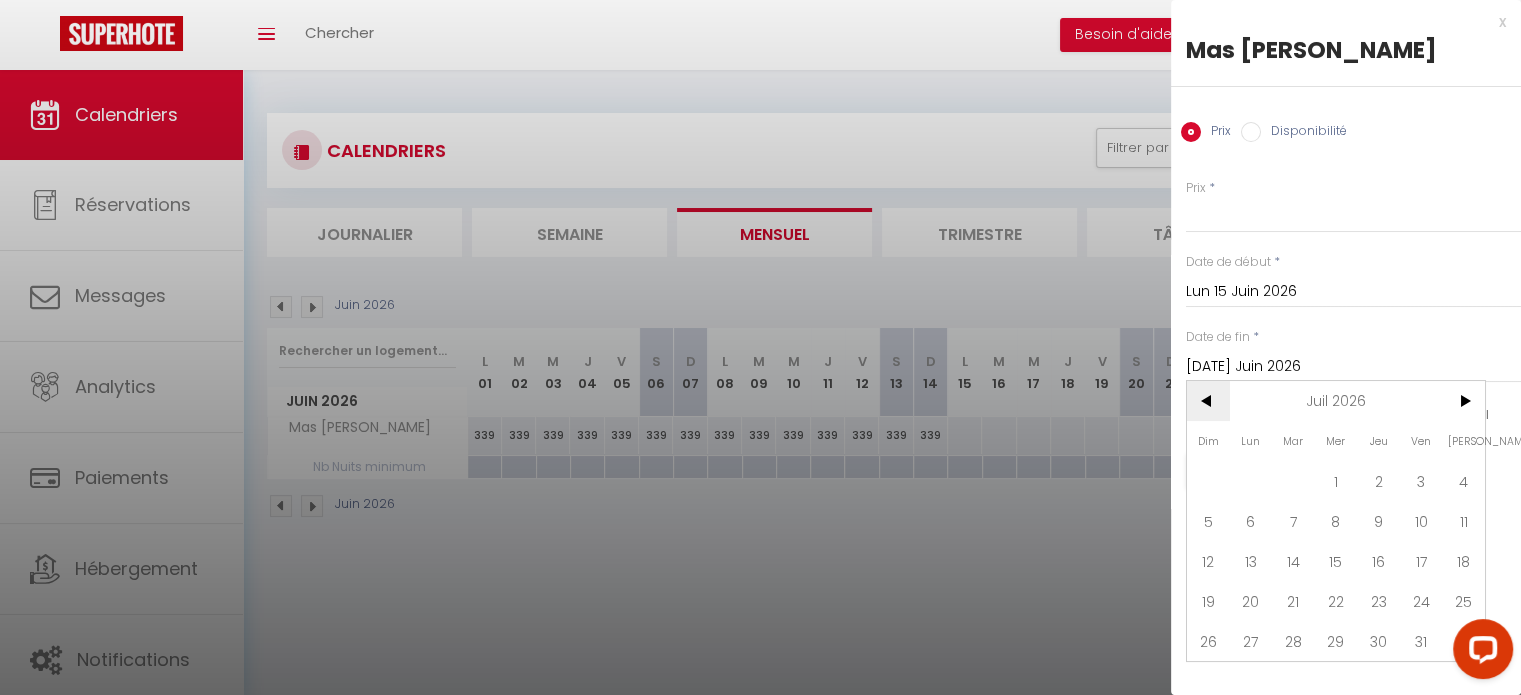 click on "<" at bounding box center (1208, 401) 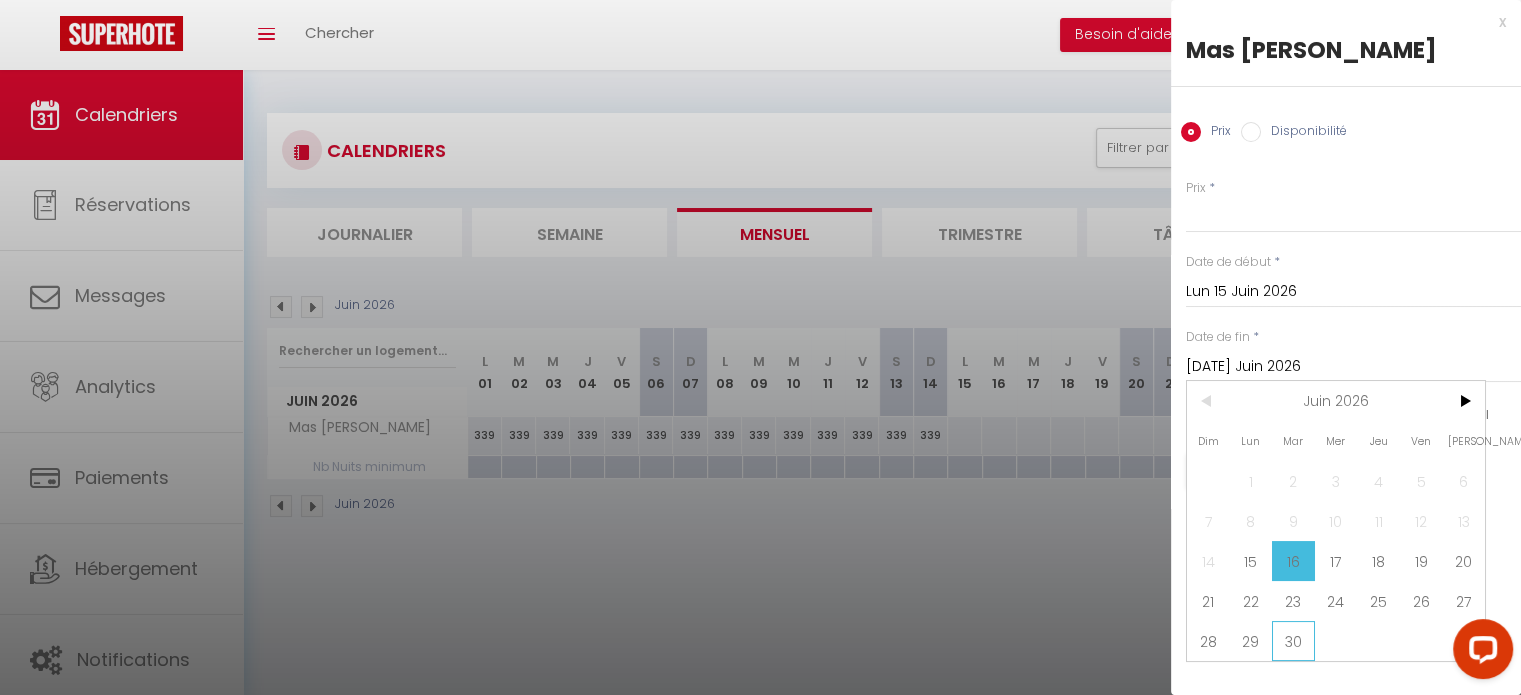 click on "30" at bounding box center [1293, 641] 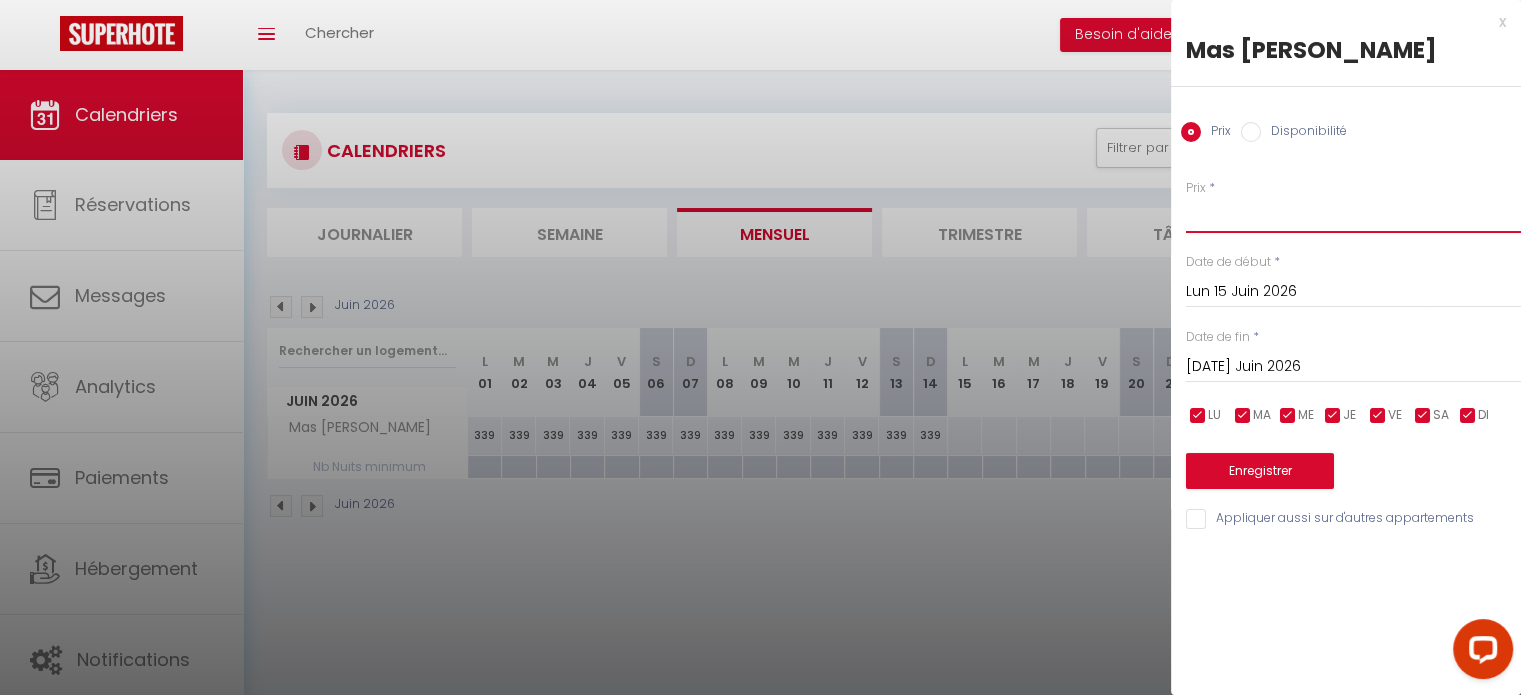 click on "Prix" at bounding box center (1353, 215) 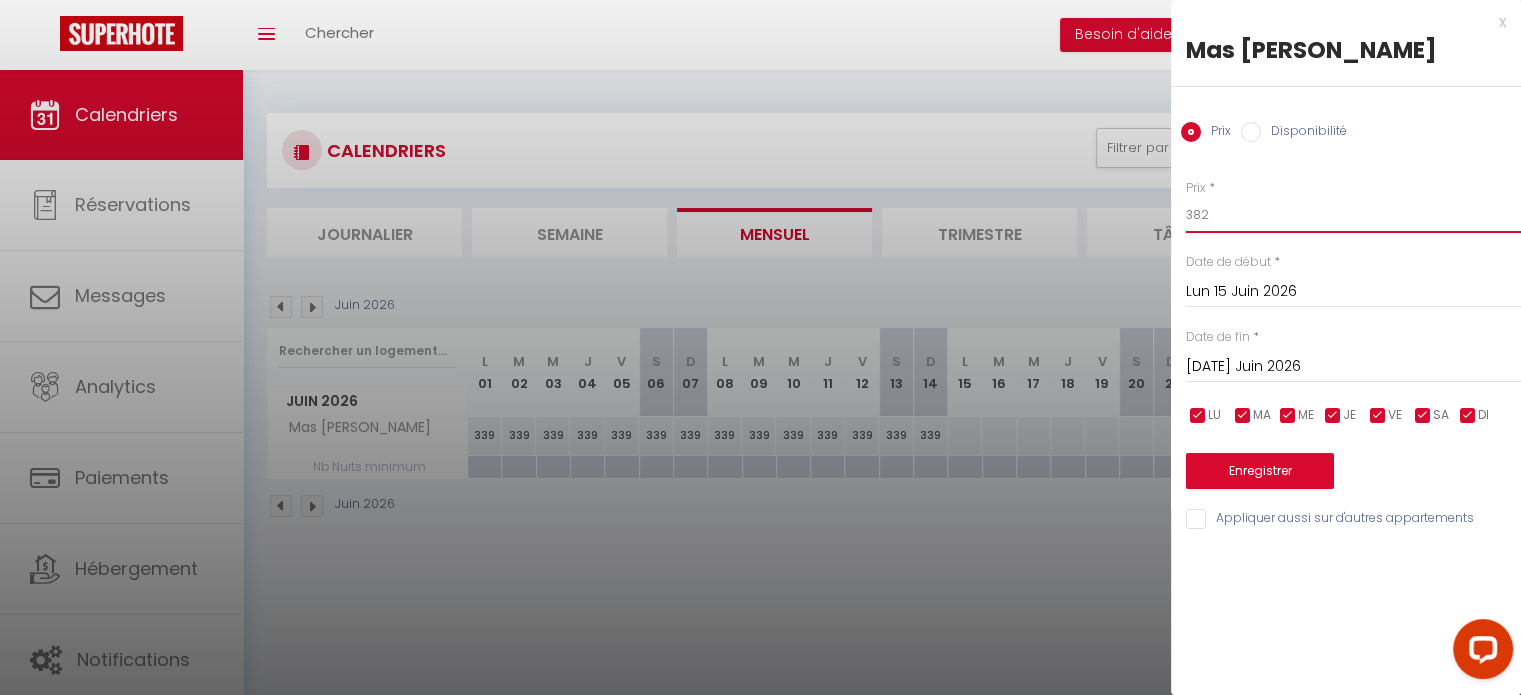 type on "382" 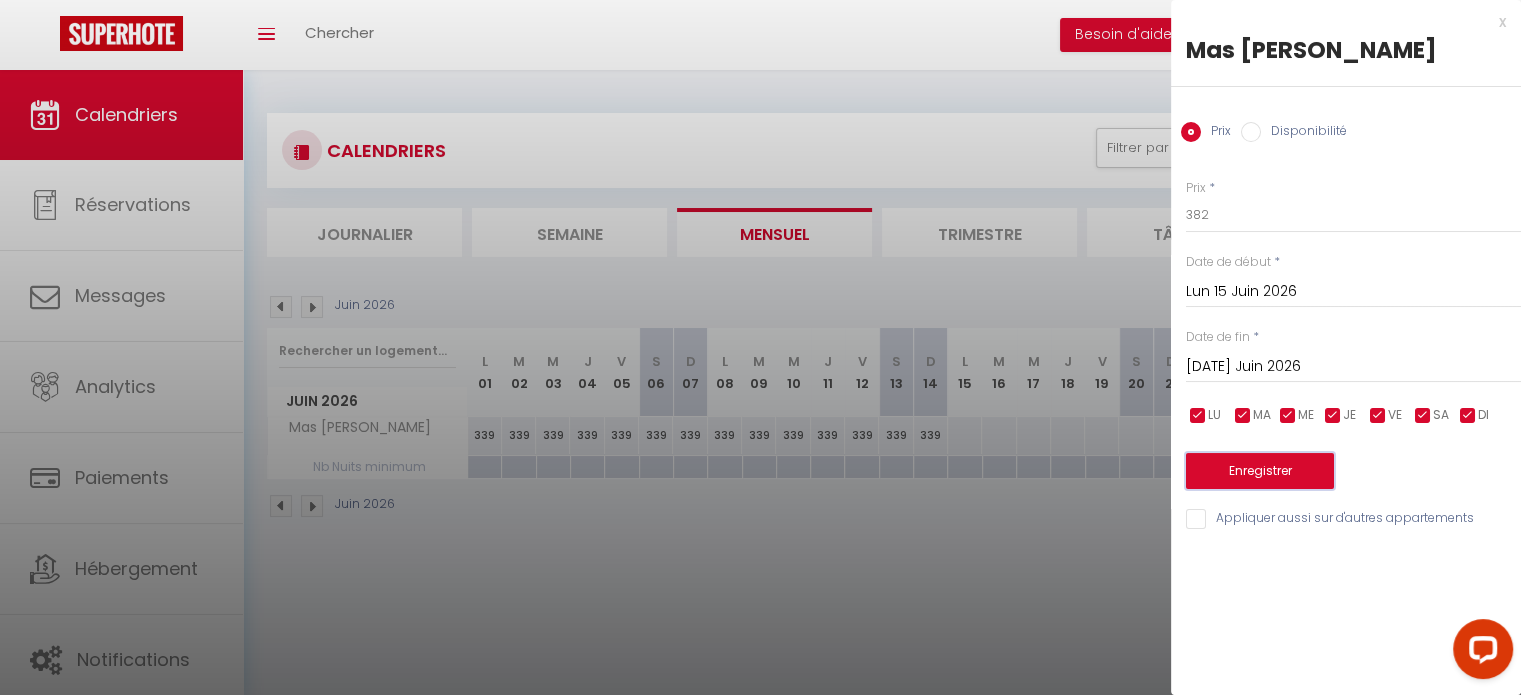 click on "Enregistrer" at bounding box center [1260, 471] 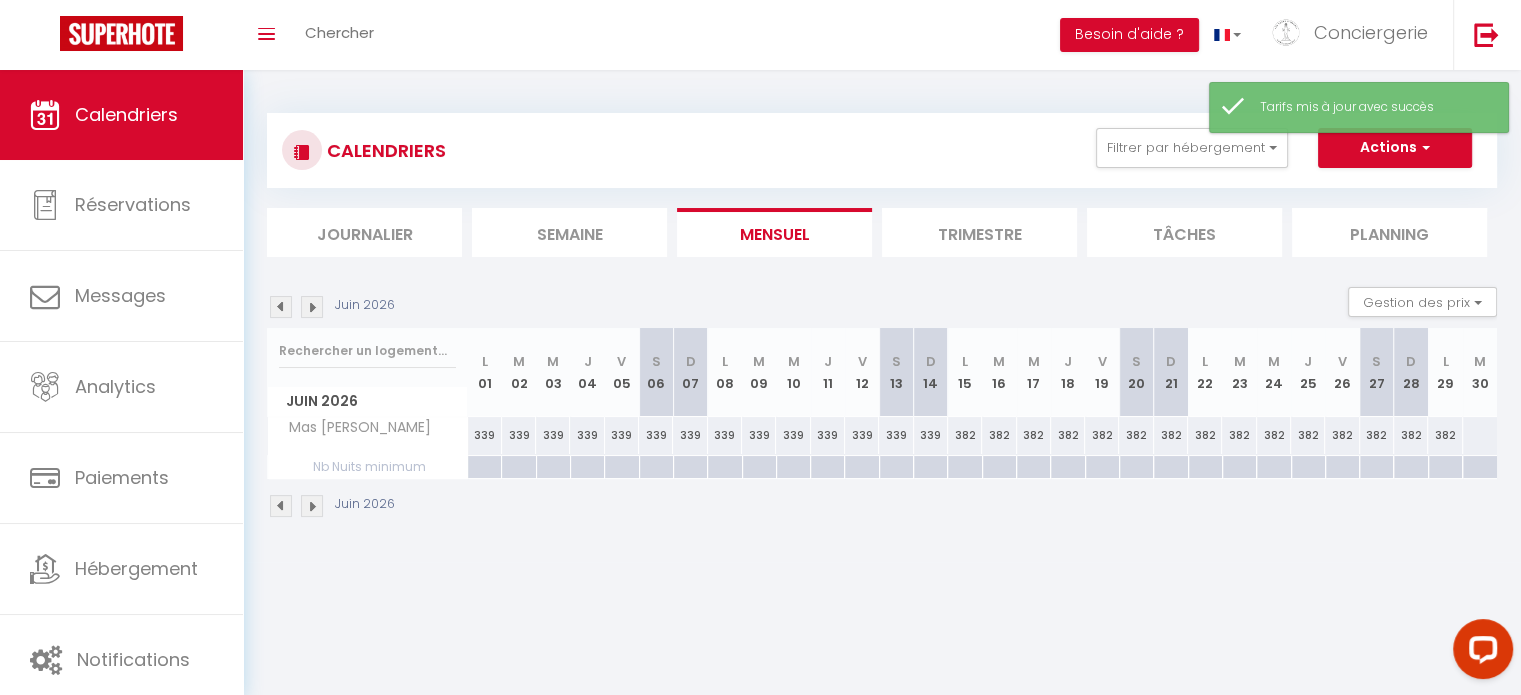 click at bounding box center [281, 307] 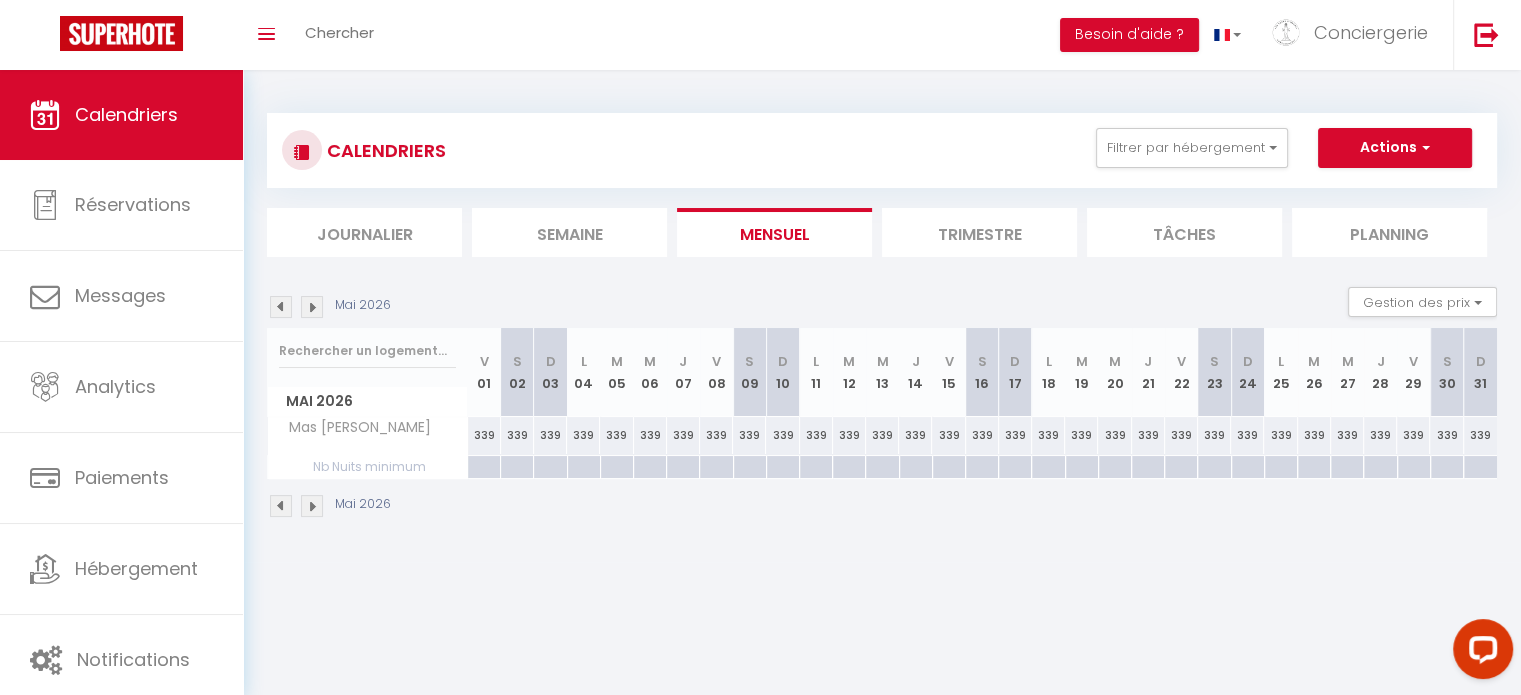 click at bounding box center [281, 307] 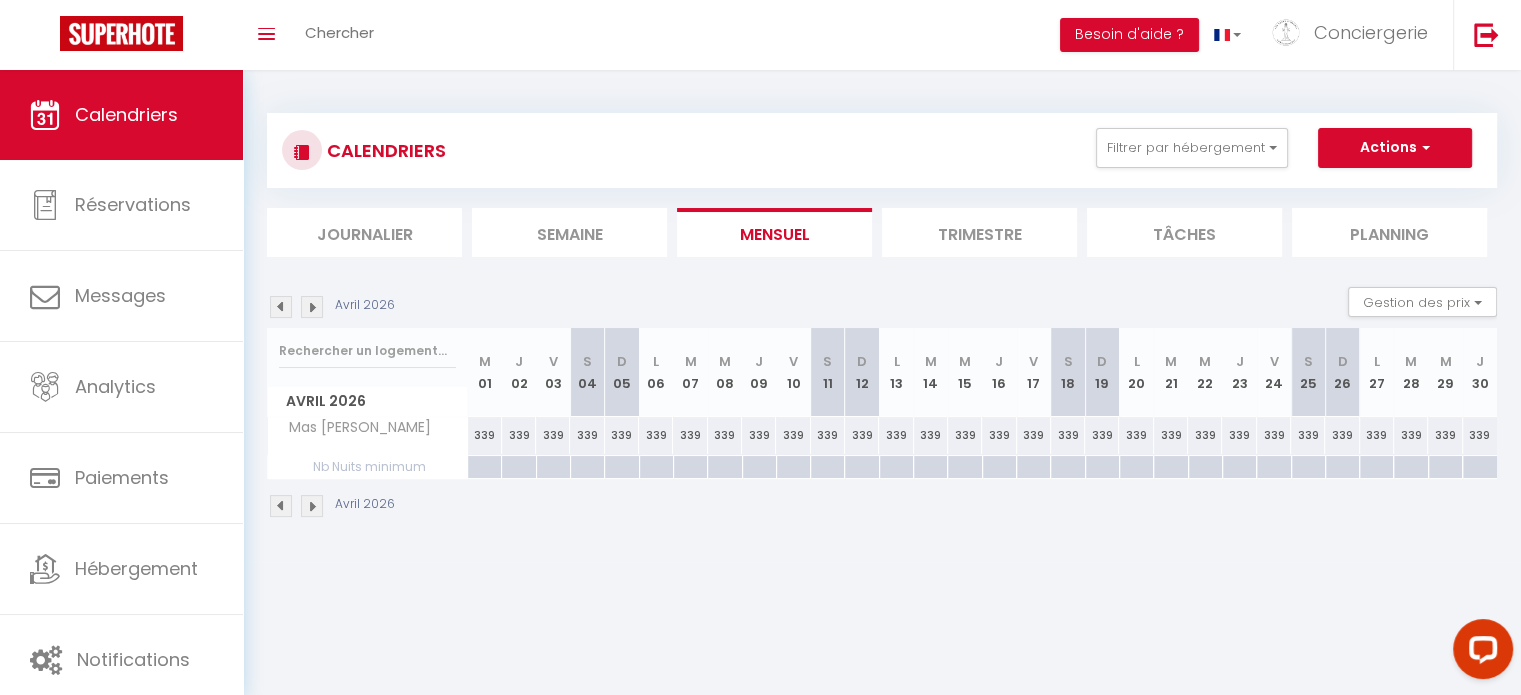 click at bounding box center (587, 467) 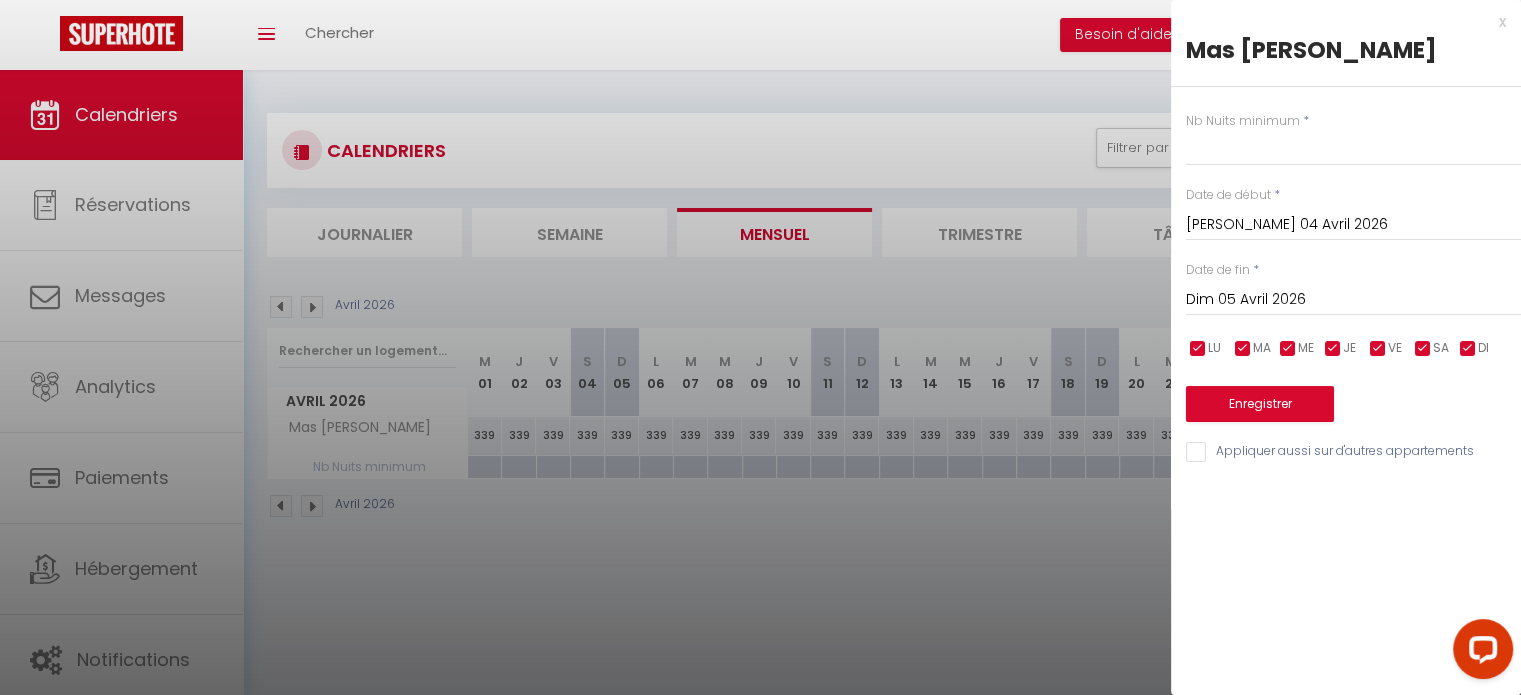 click on "Dim 05 Avril 2026" at bounding box center [1353, 300] 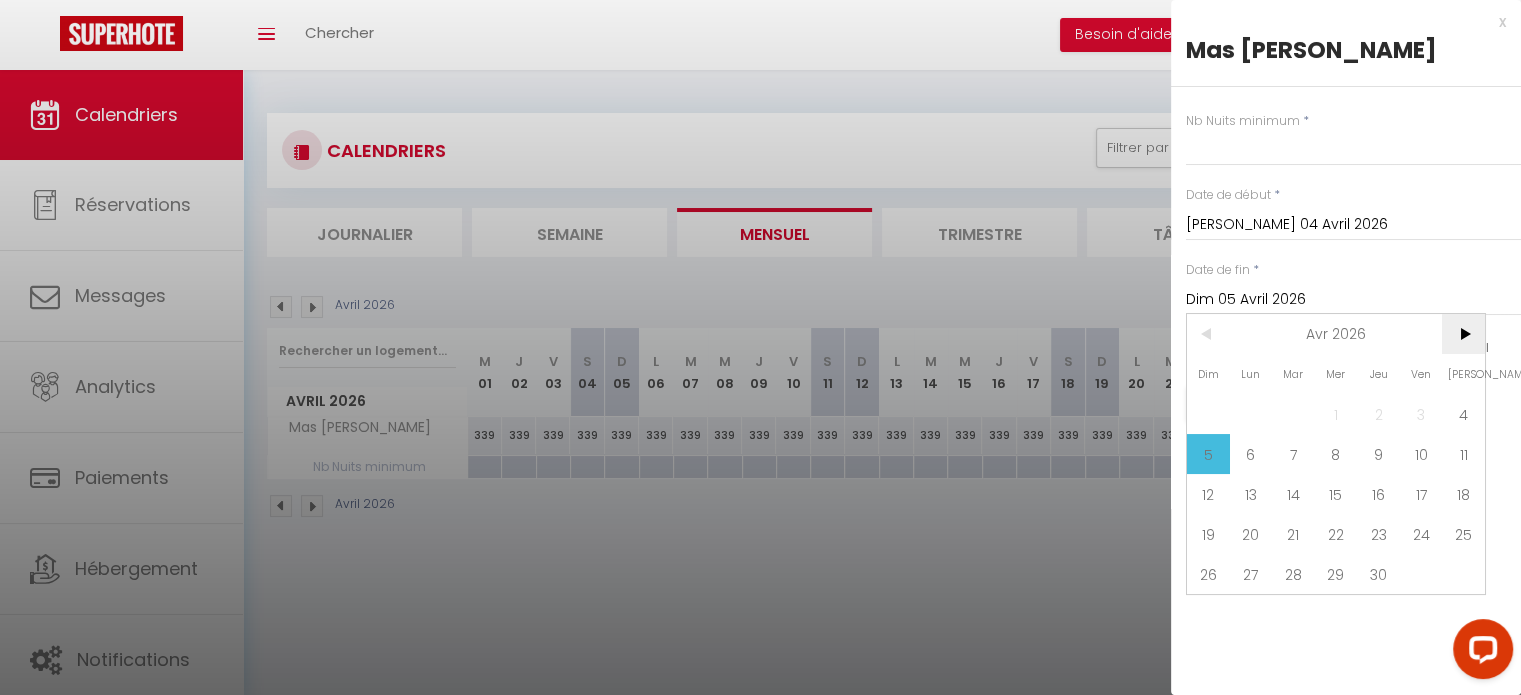 click on ">" at bounding box center (1463, 334) 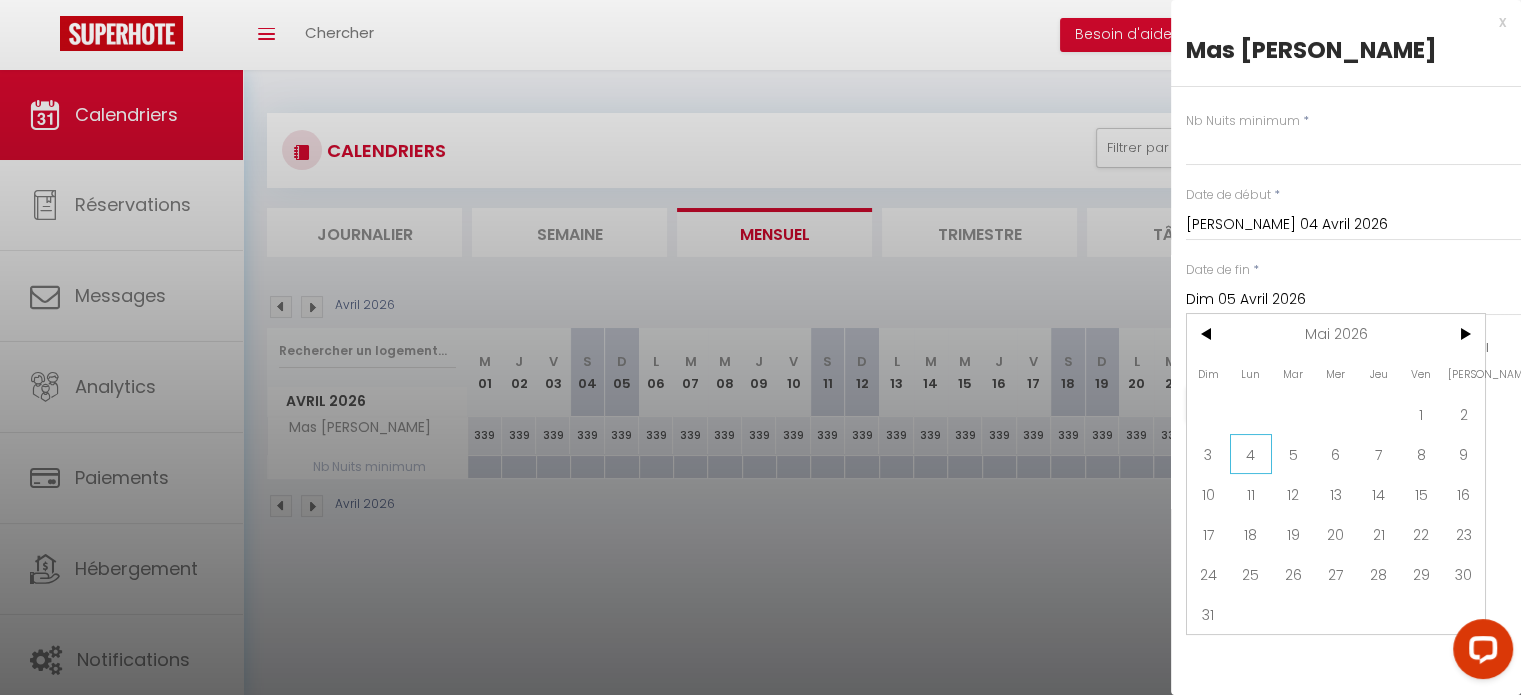 click on "4" at bounding box center [1251, 454] 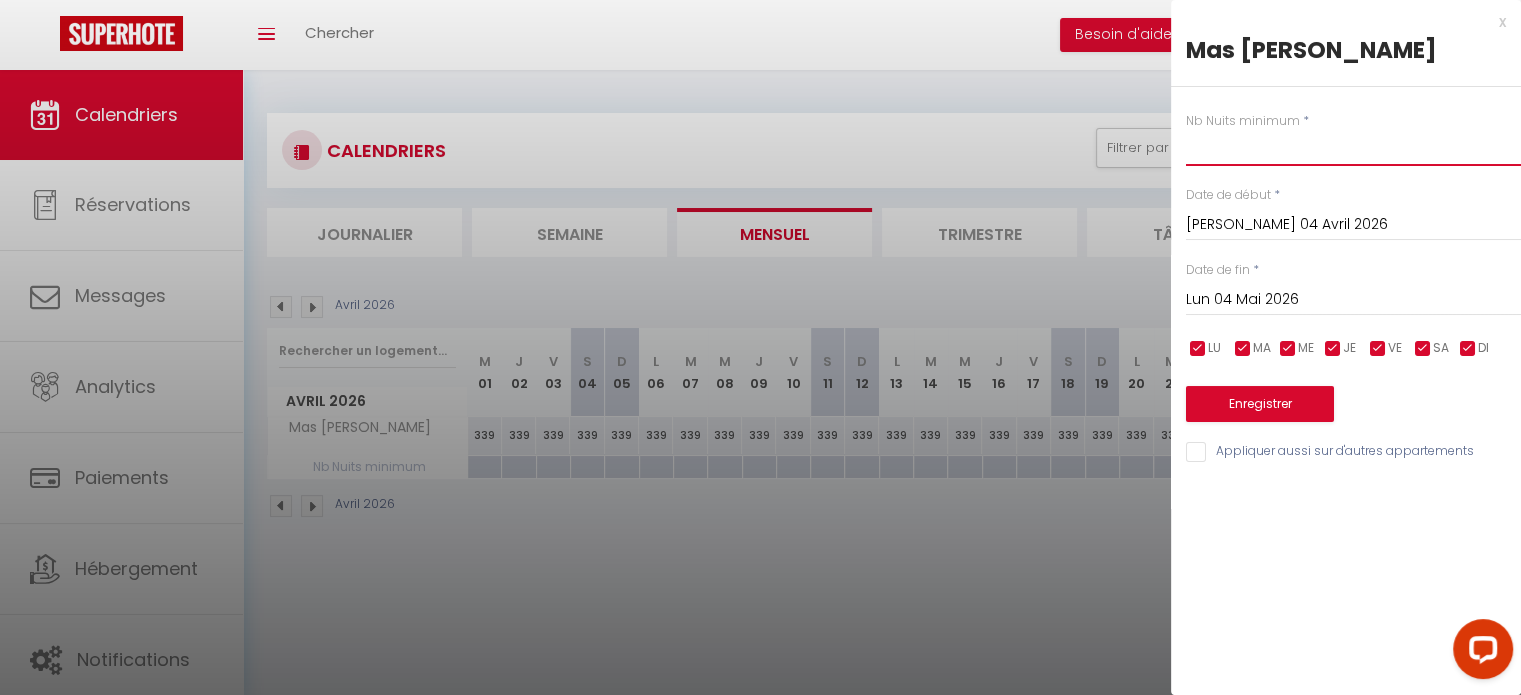 click at bounding box center [1353, 148] 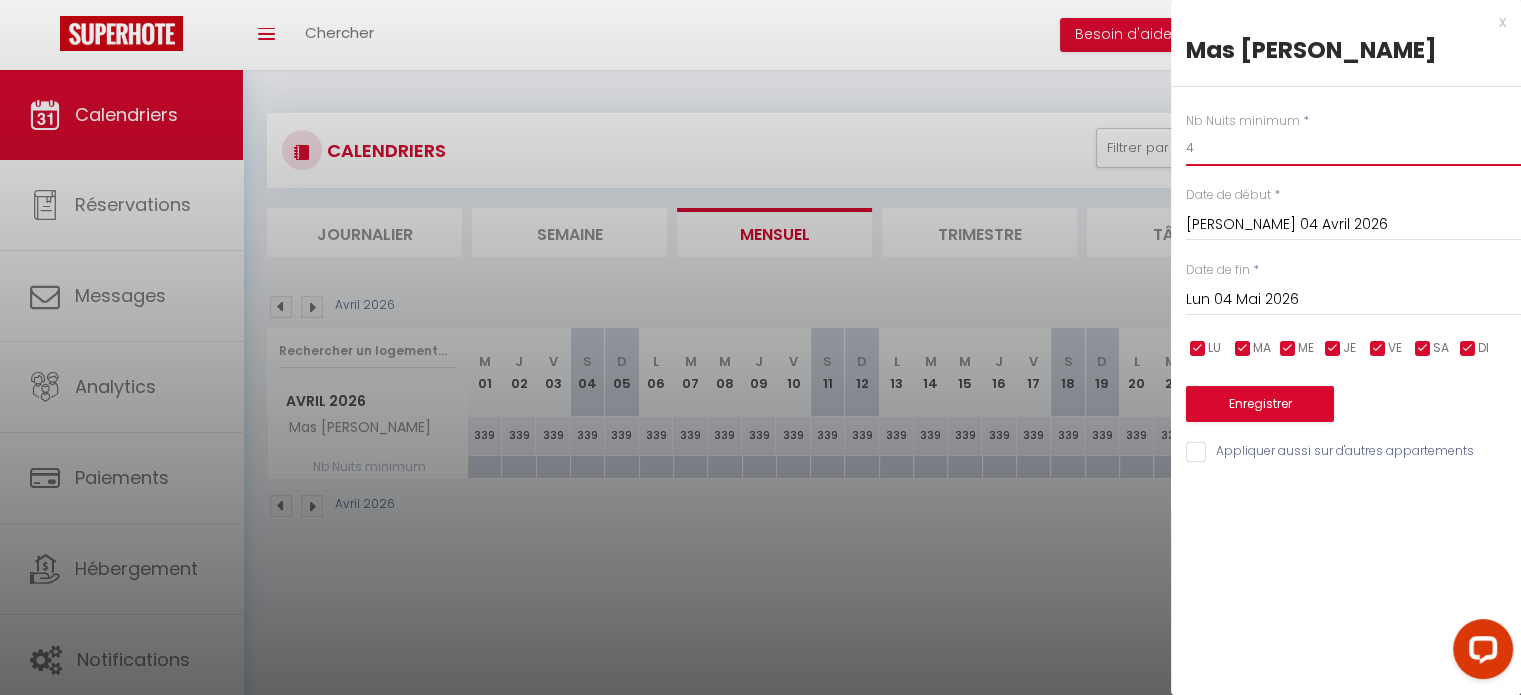 type on "4" 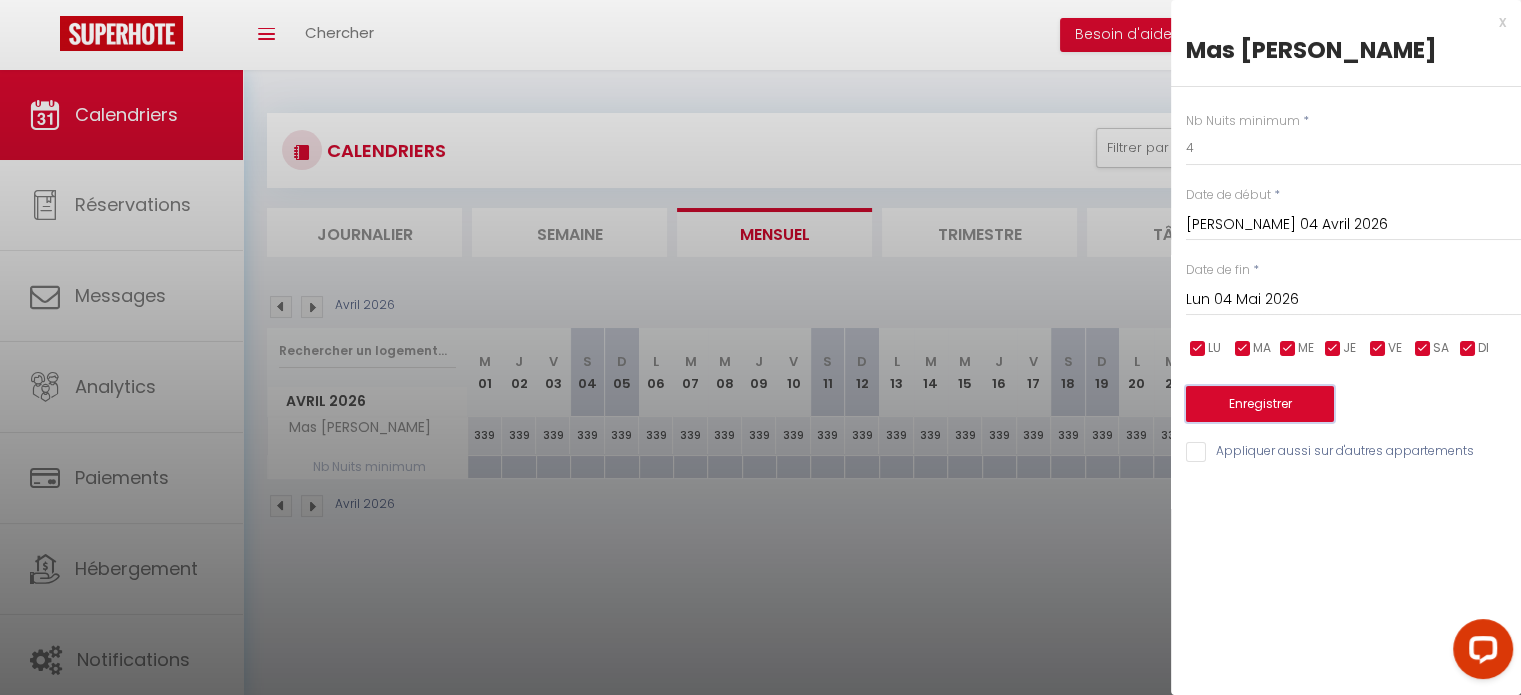 click on "Enregistrer" at bounding box center [1260, 404] 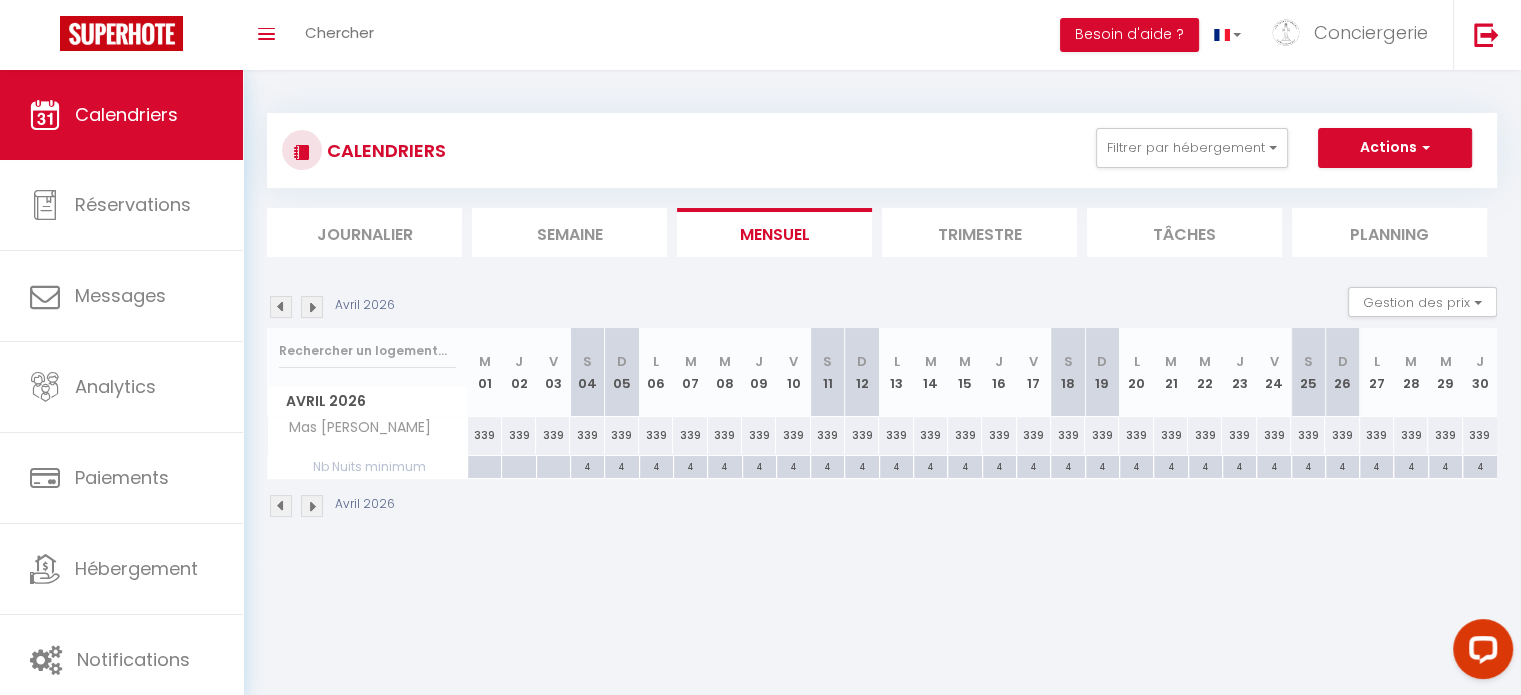 click at bounding box center (312, 506) 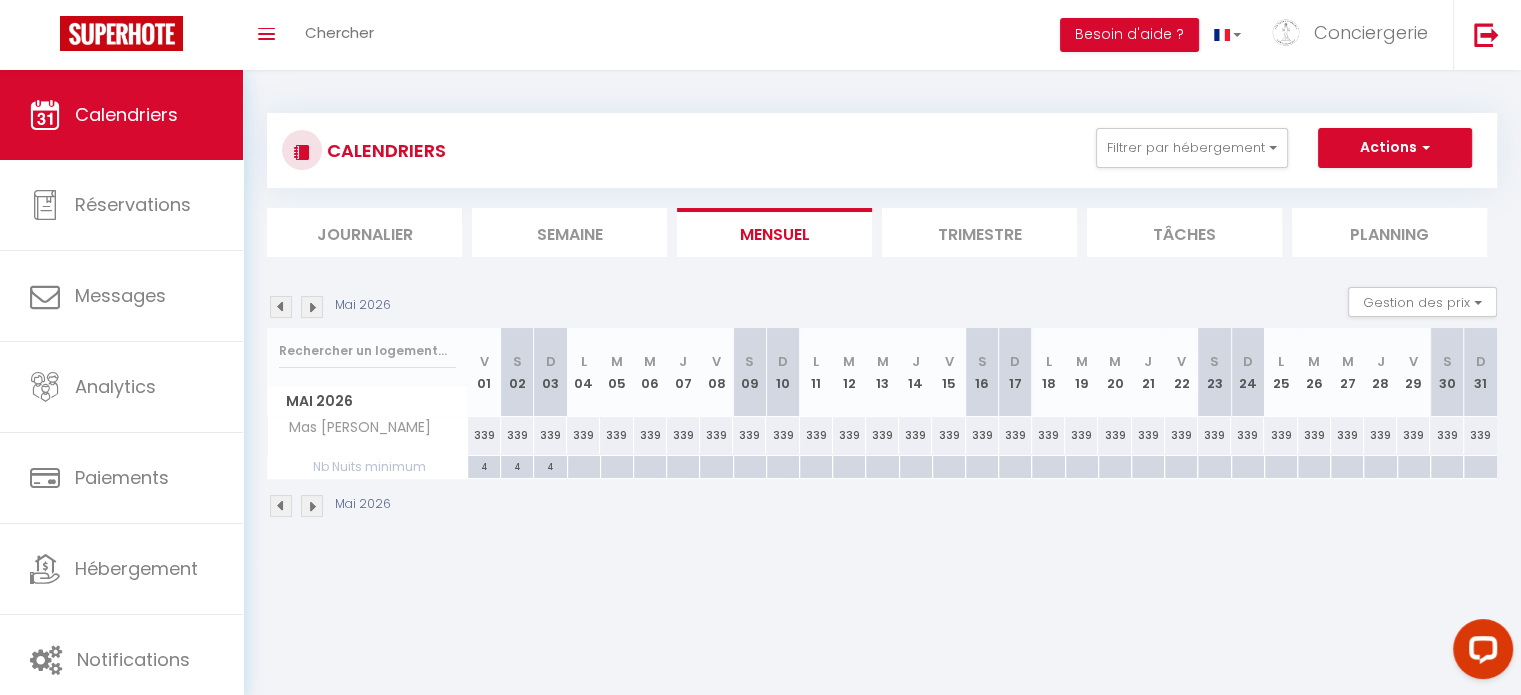 click at bounding box center (583, 467) 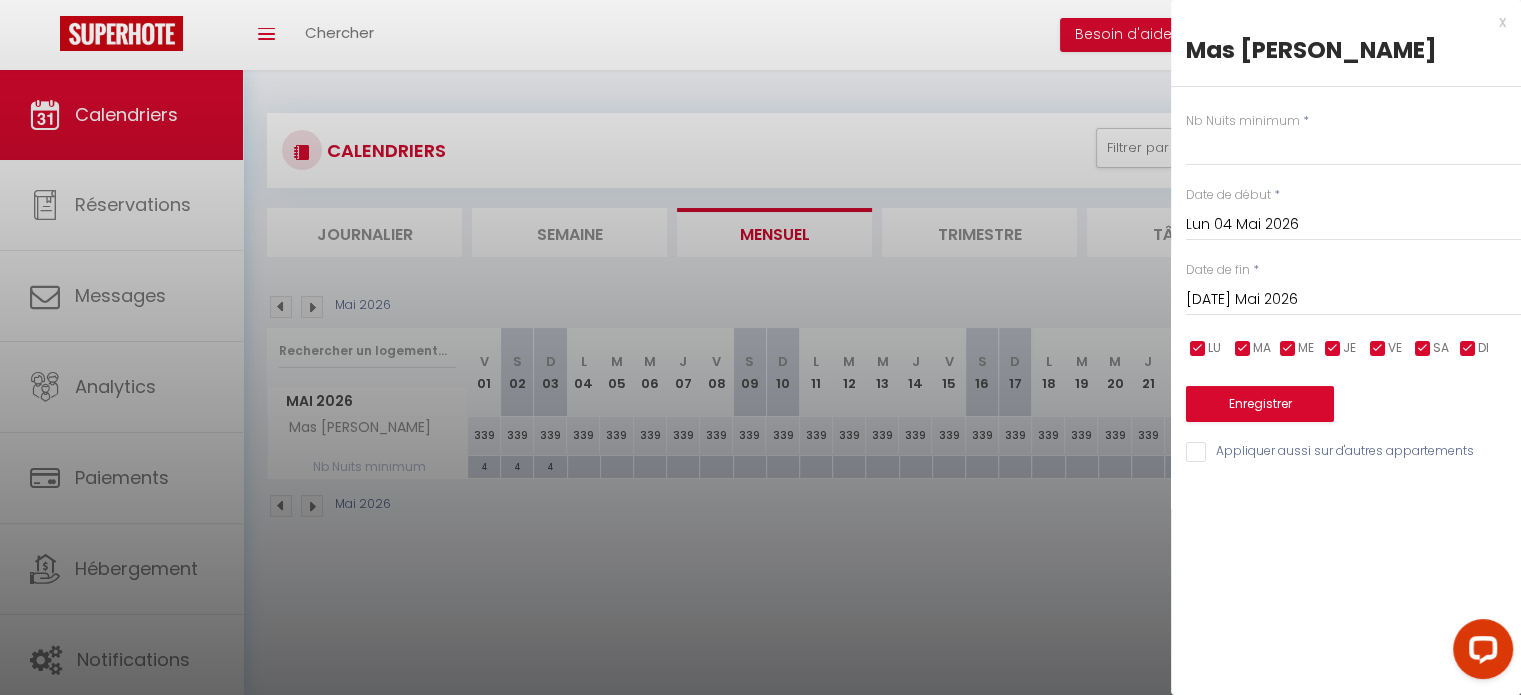 click on "[DATE] Mai 2026" at bounding box center [1353, 300] 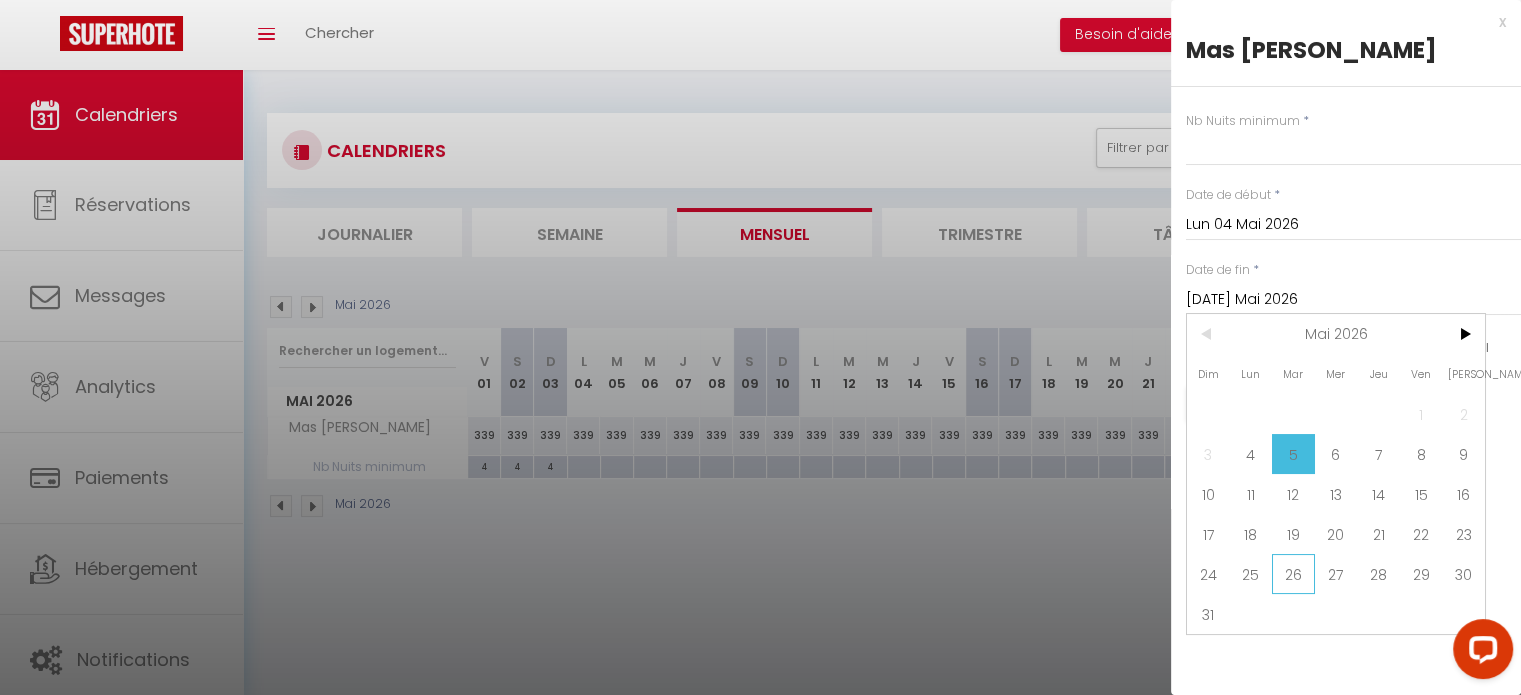 click on "26" at bounding box center (1293, 574) 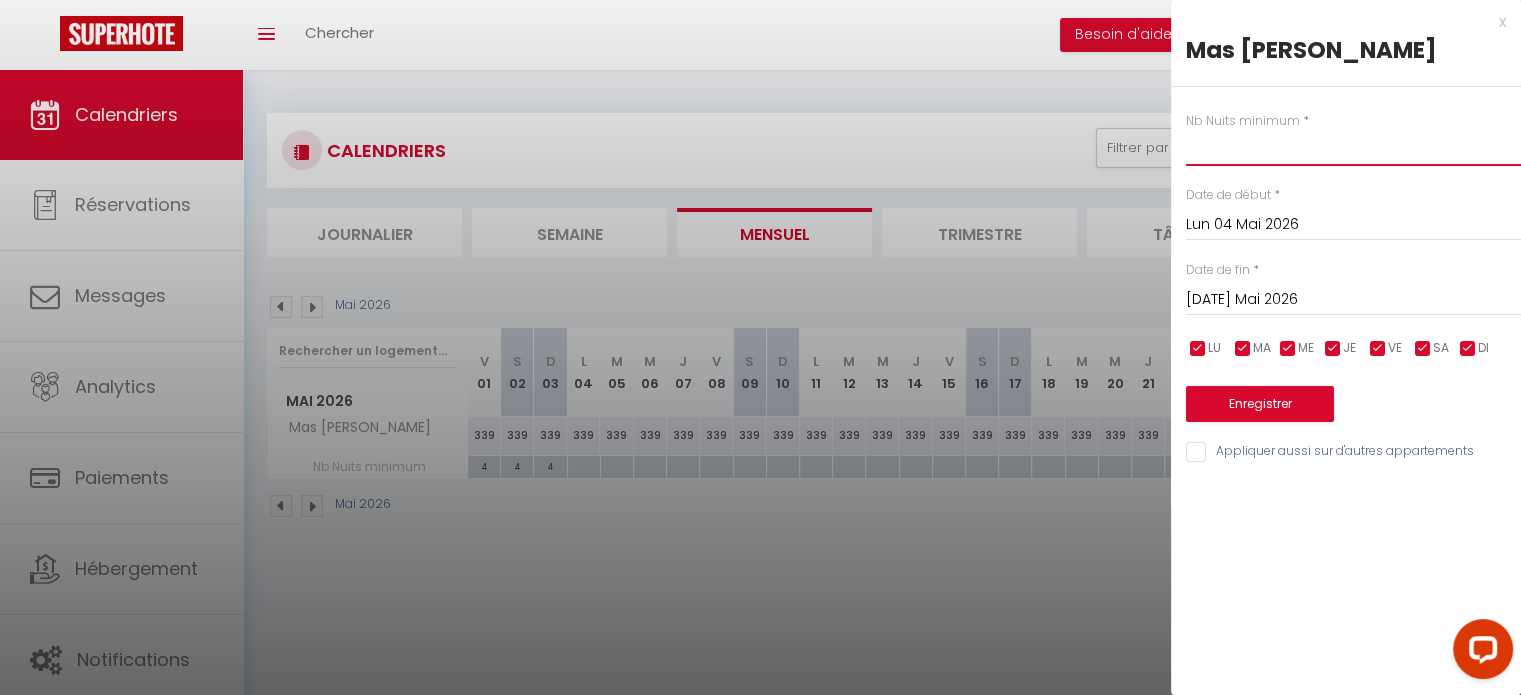 click at bounding box center [1353, 148] 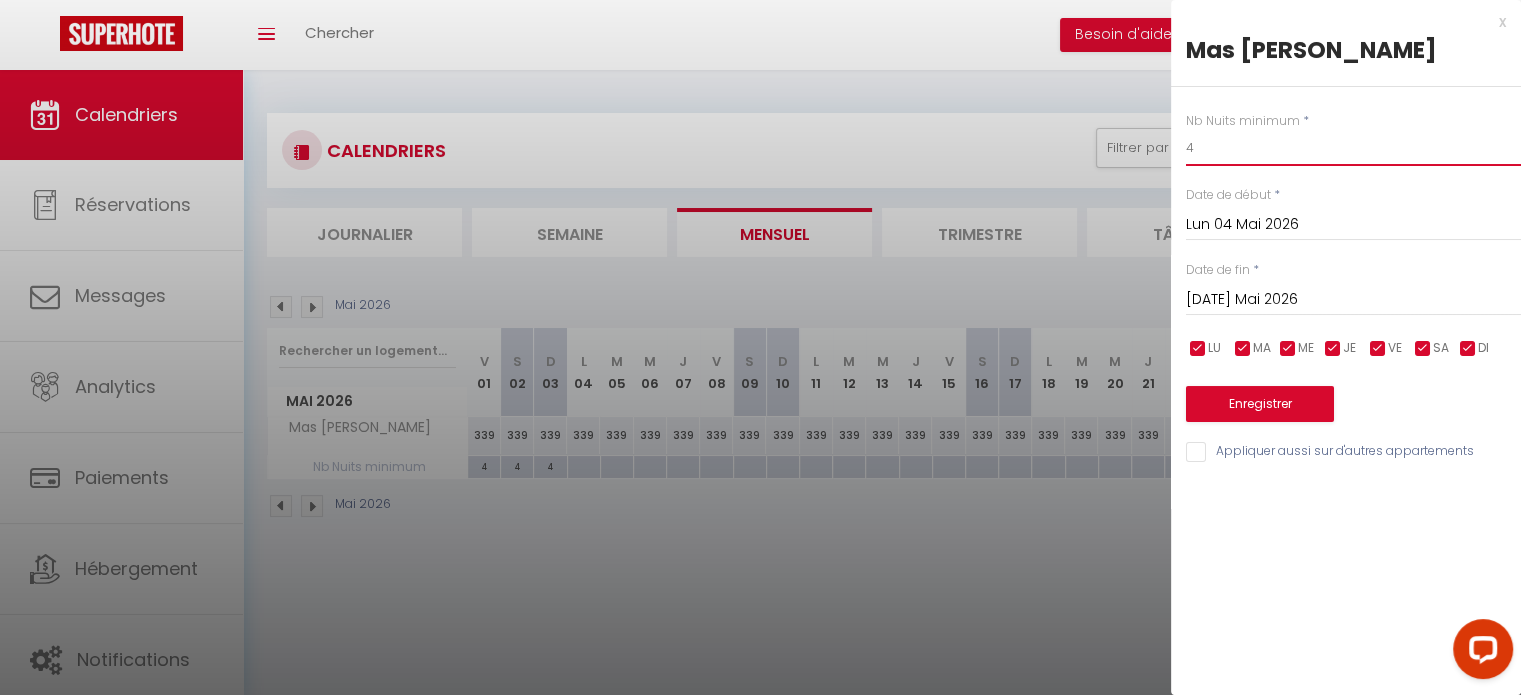 type on "4" 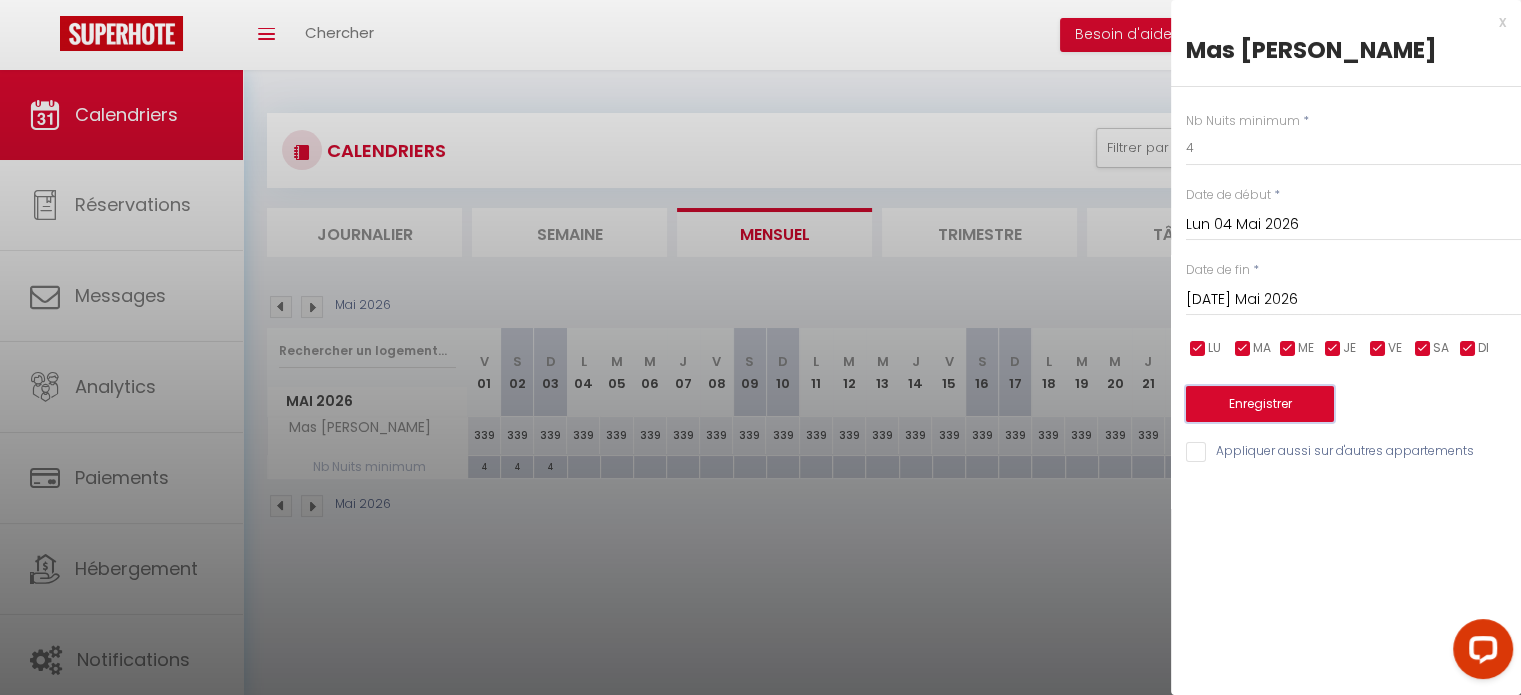 click on "Enregistrer" at bounding box center (1260, 404) 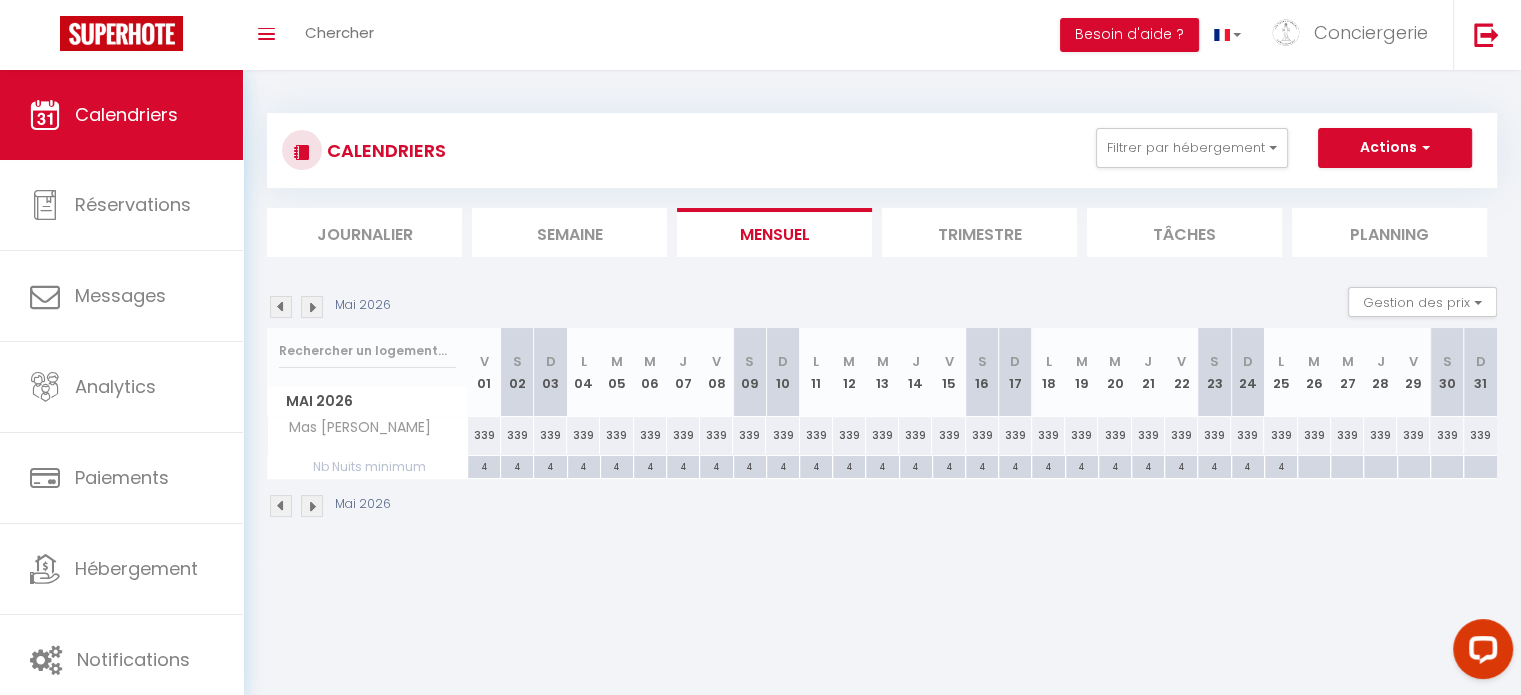 click on "4" at bounding box center [484, 465] 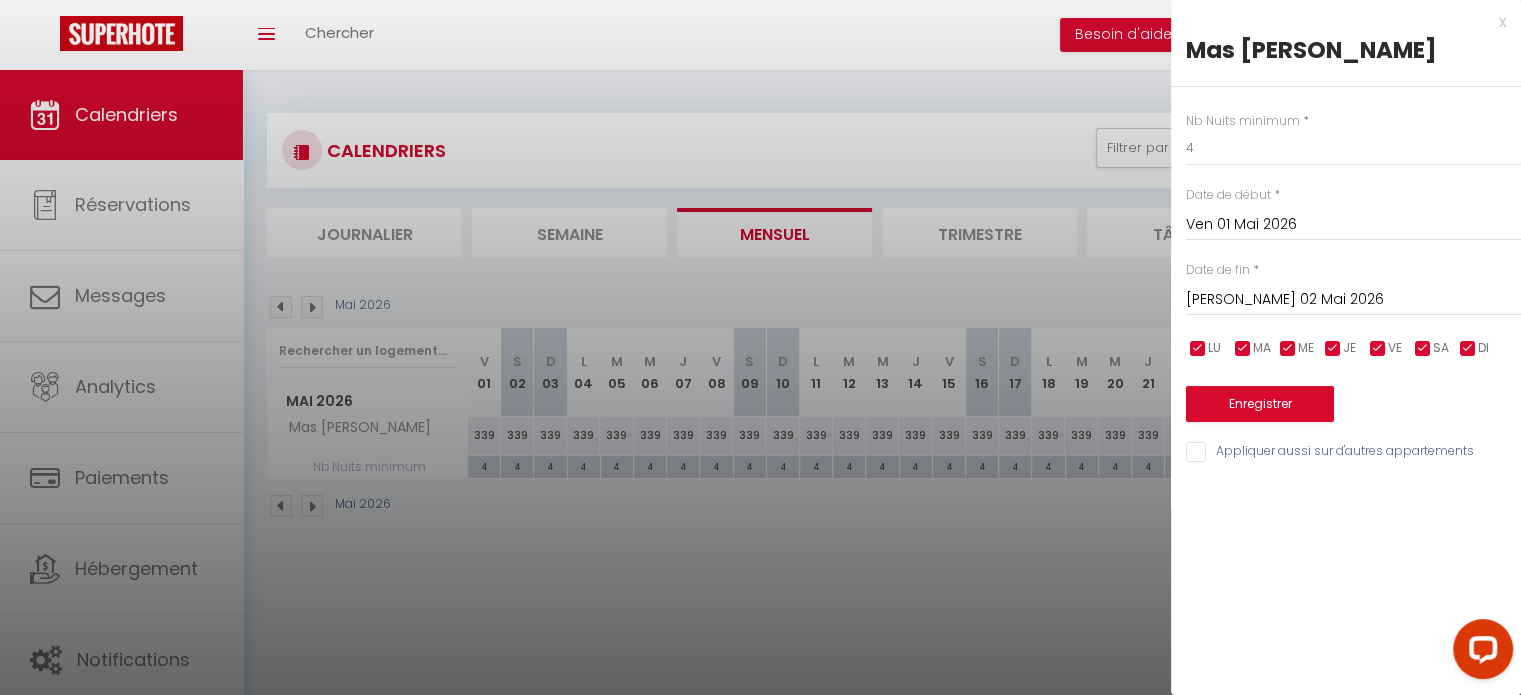 click on "[PERSON_NAME] 02 Mai 2026" at bounding box center (1353, 300) 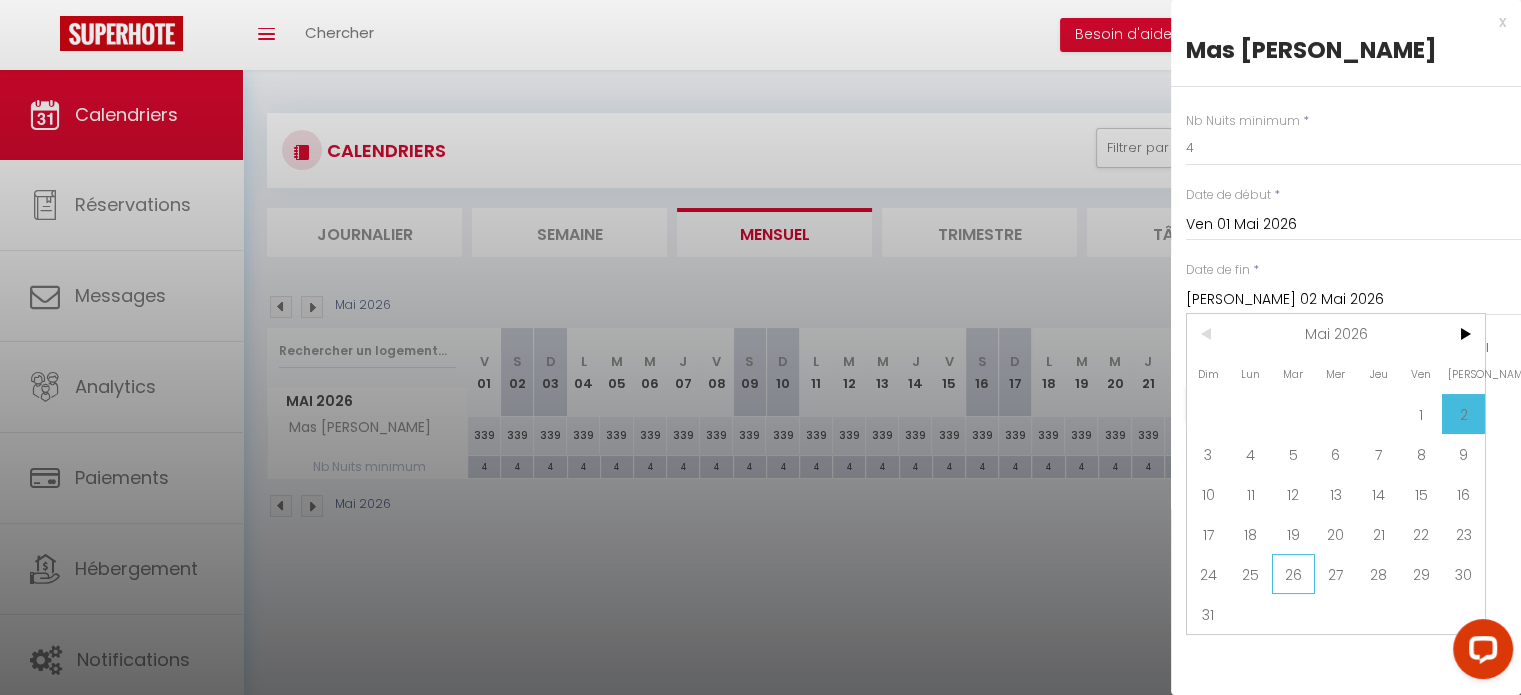 click on "26" at bounding box center [1293, 574] 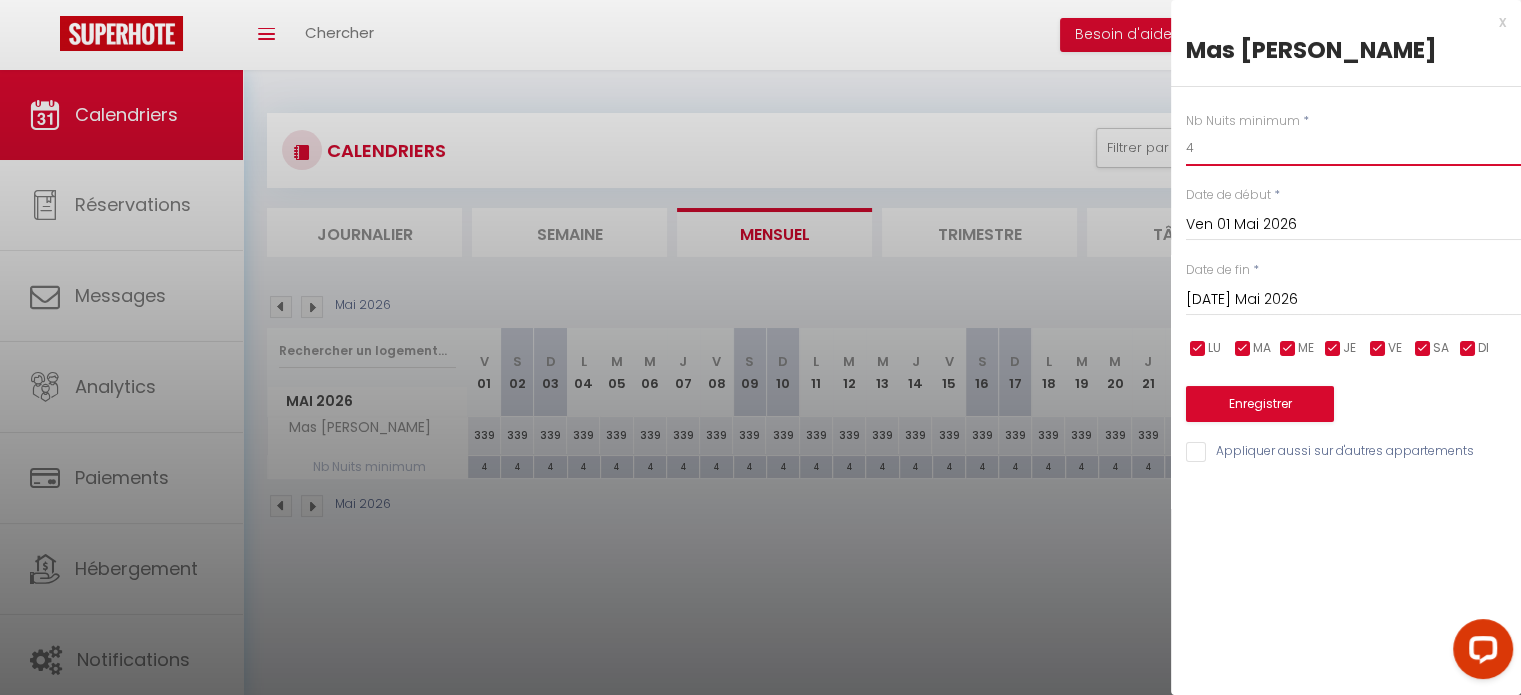 click on "4" at bounding box center (1353, 148) 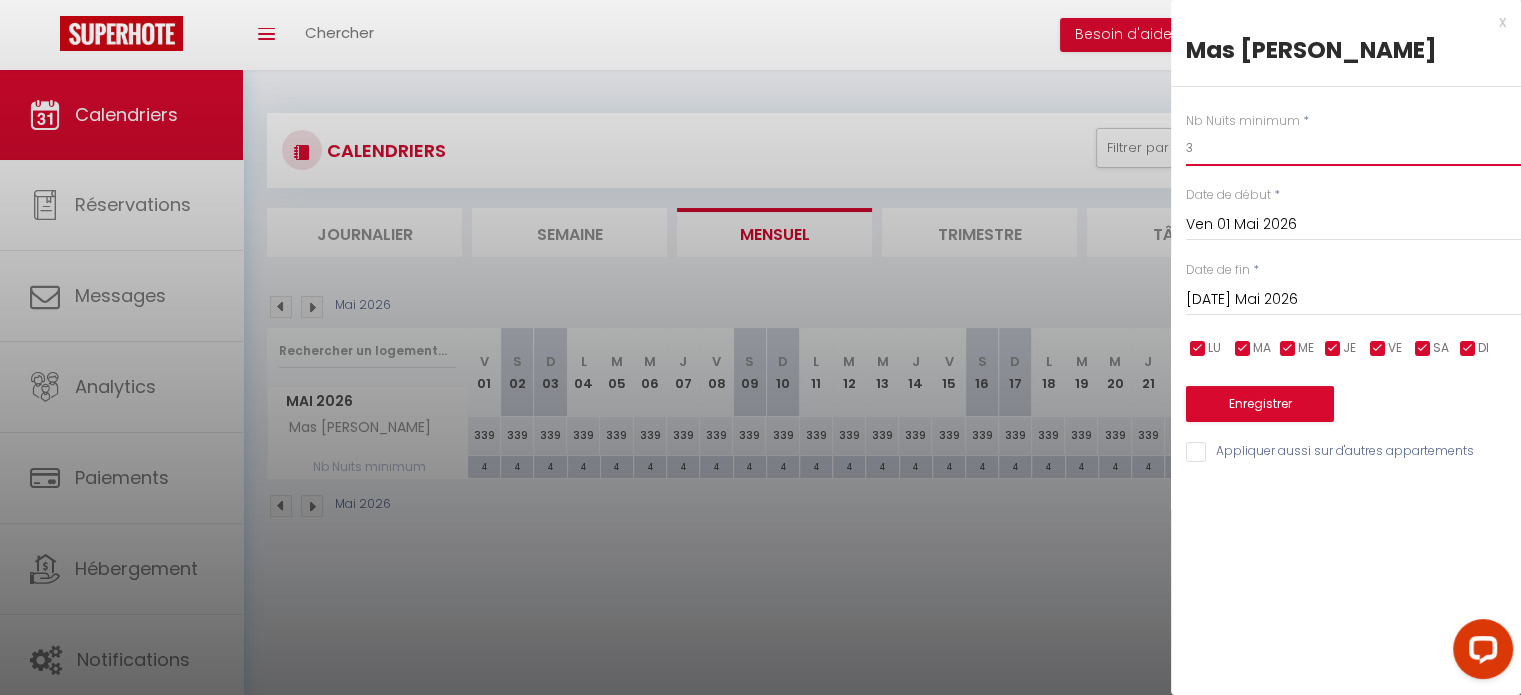 type on "3" 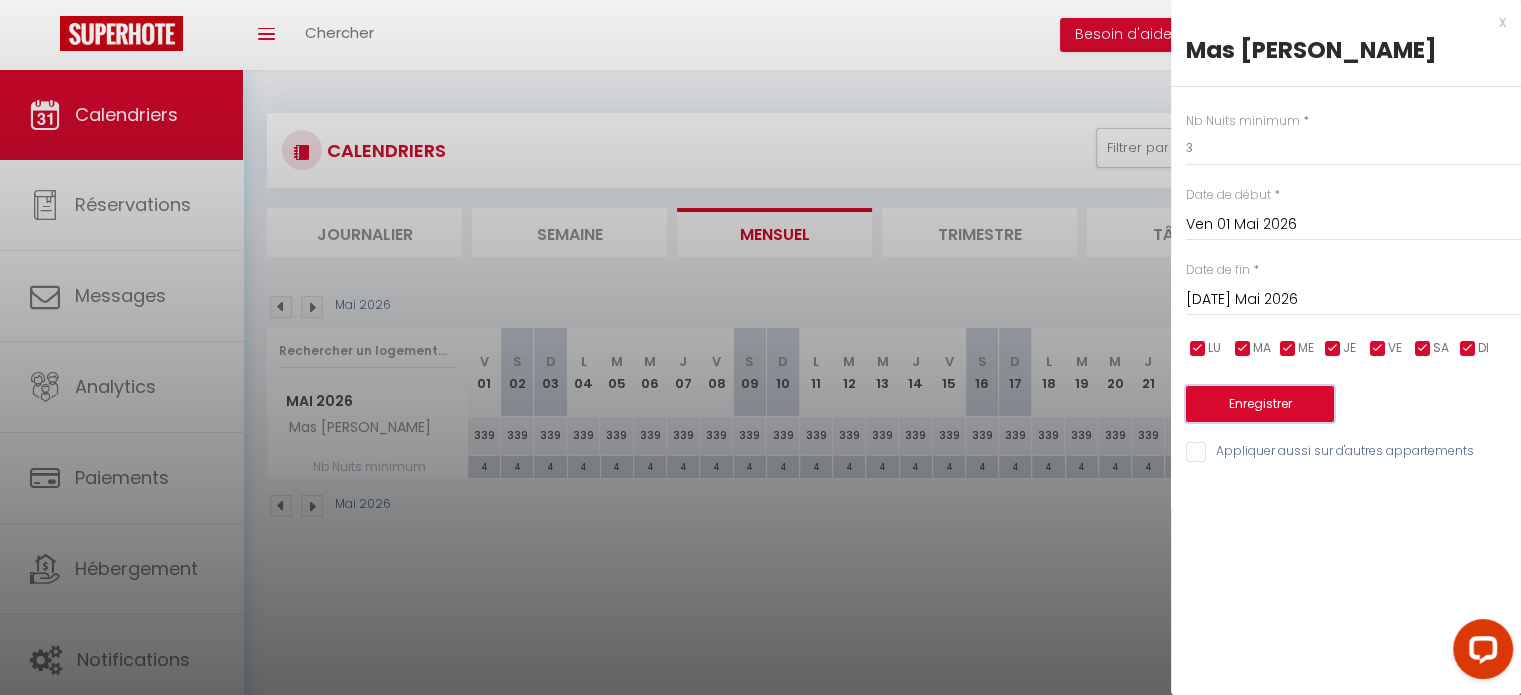 click on "Enregistrer" at bounding box center [1260, 404] 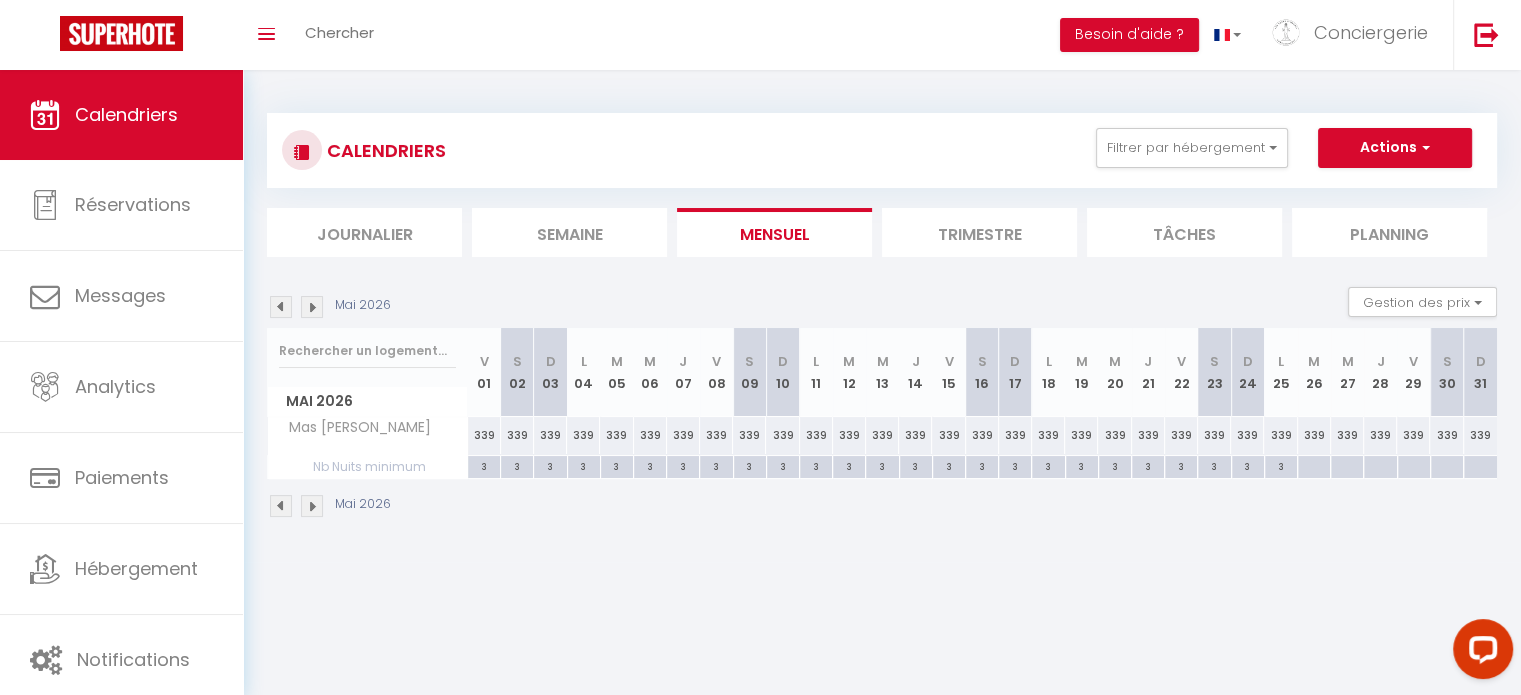 click at bounding box center [1313, 467] 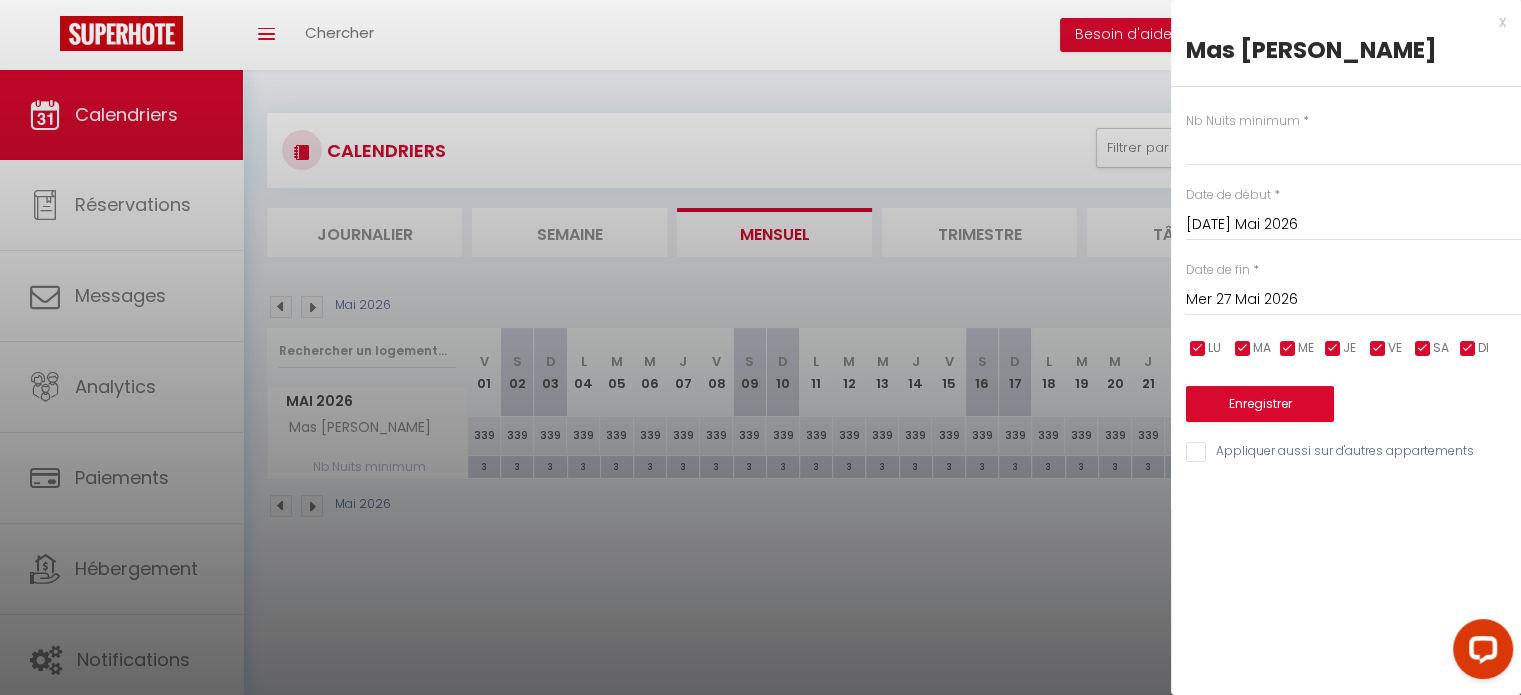click on "Mer 27 Mai 2026" at bounding box center [1353, 300] 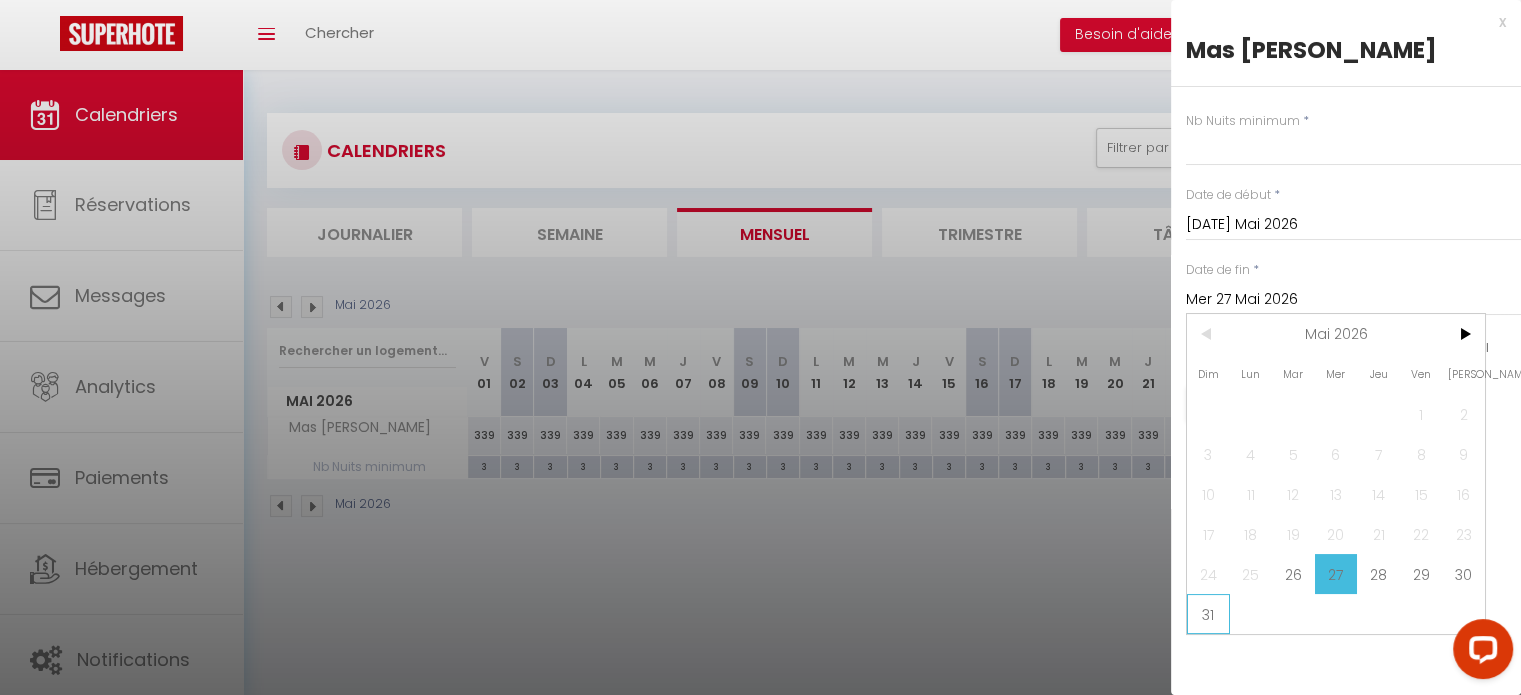 click on "31" at bounding box center (1208, 614) 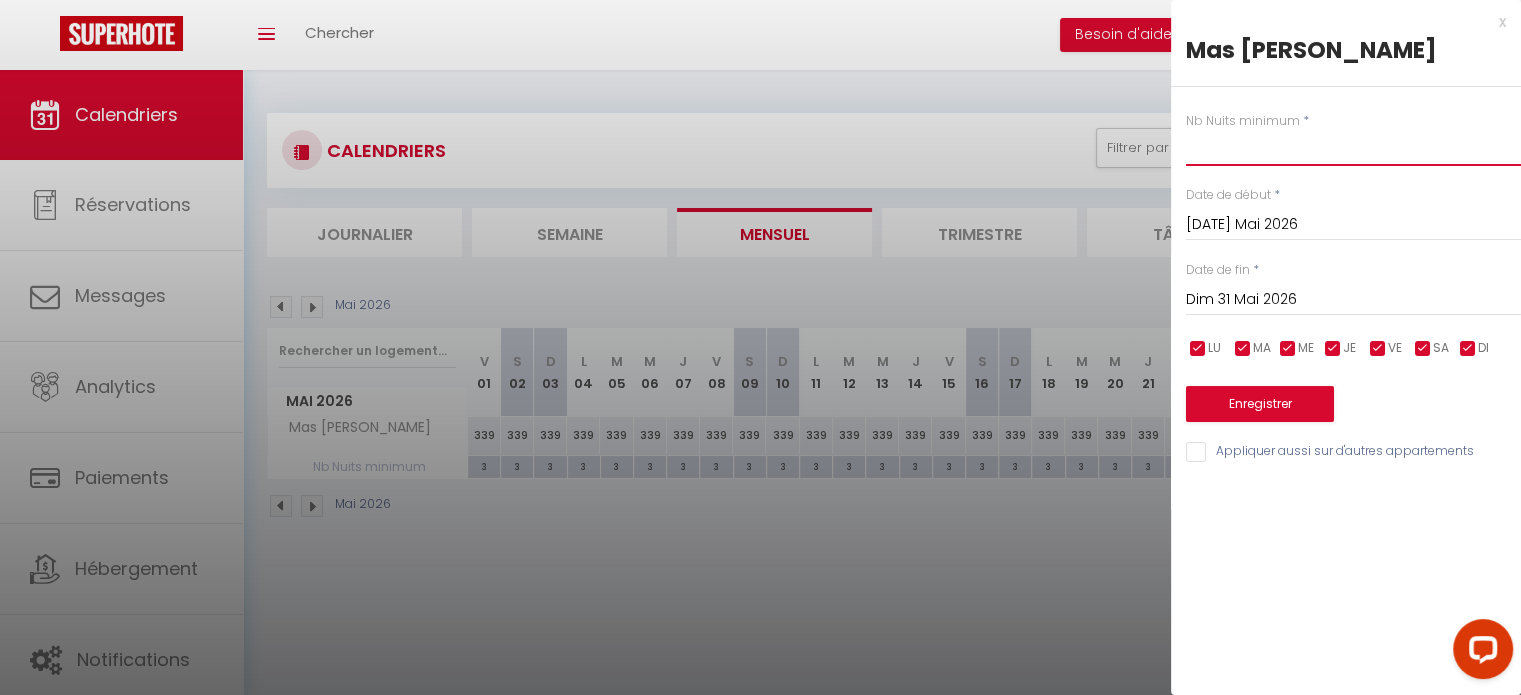 click at bounding box center [1353, 148] 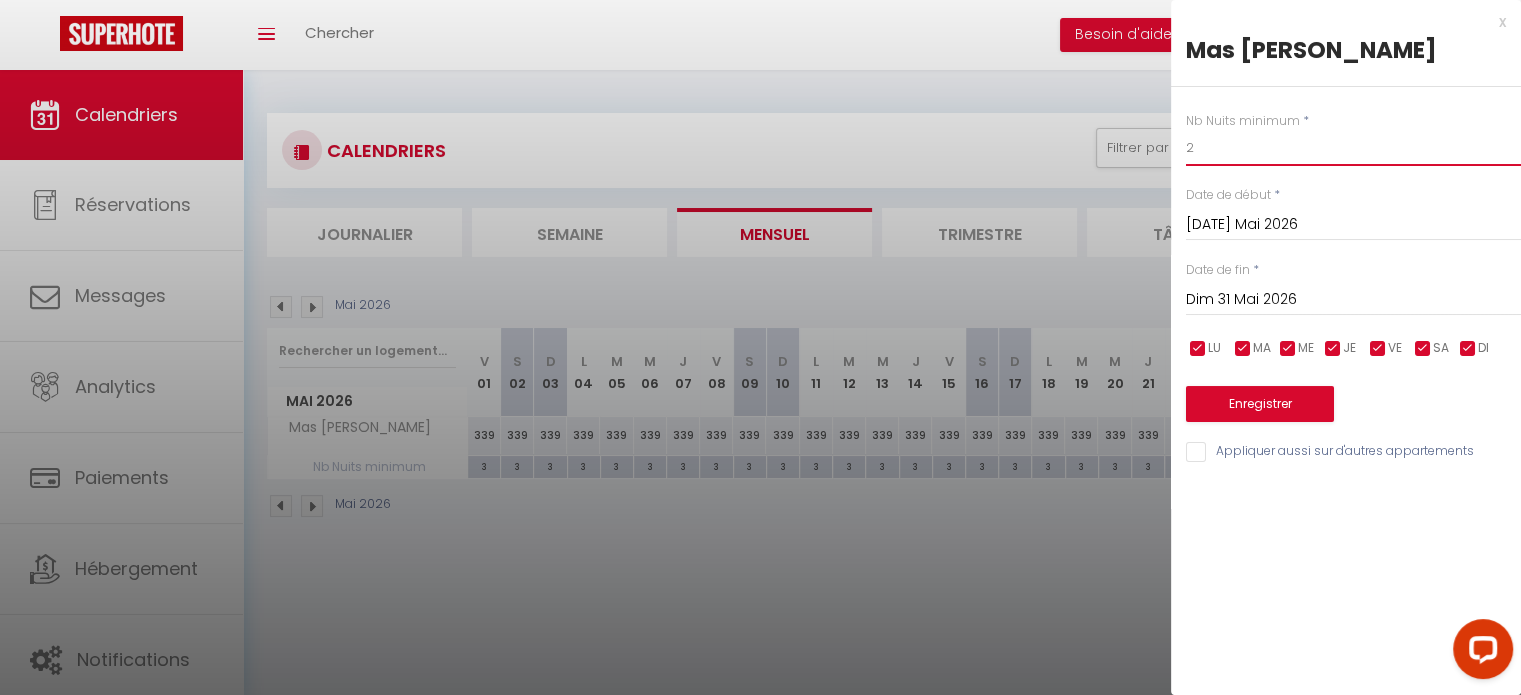 type on "2" 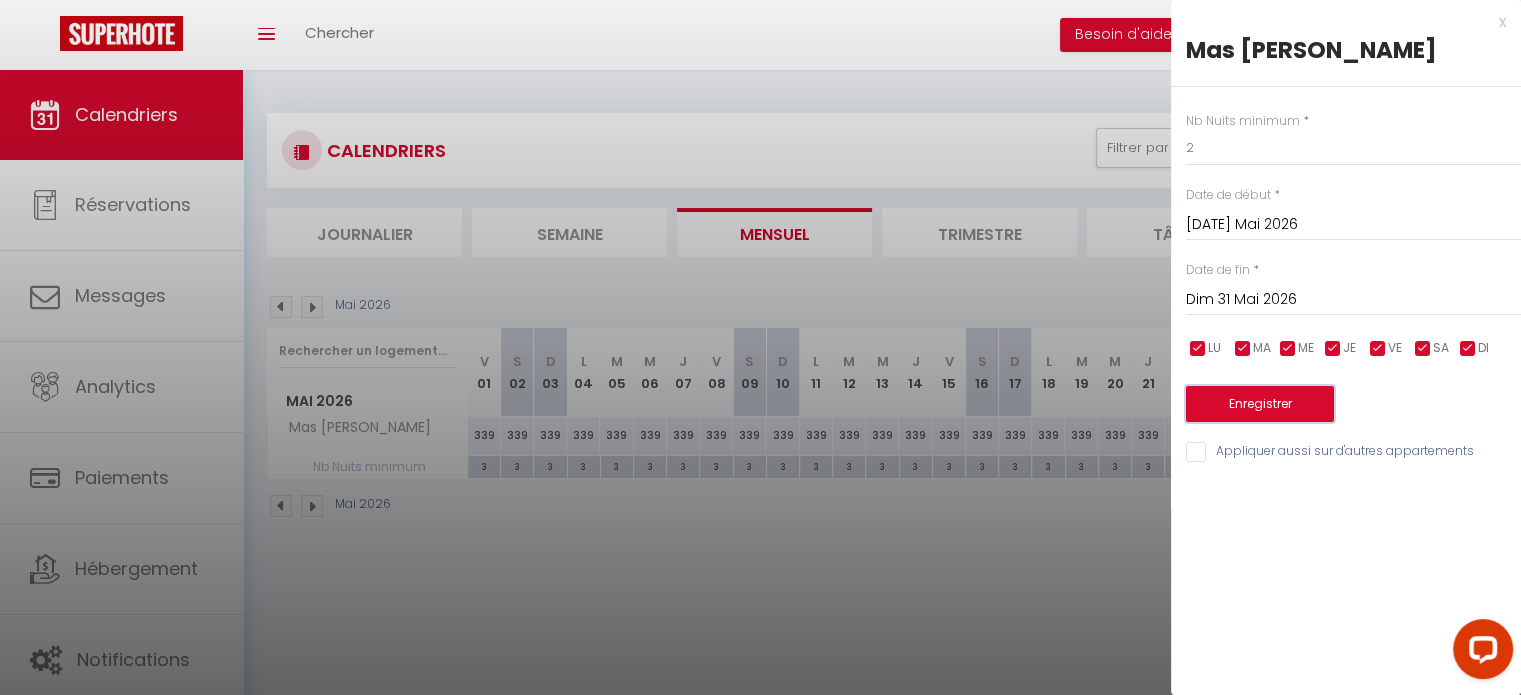 click on "Enregistrer" at bounding box center [1260, 404] 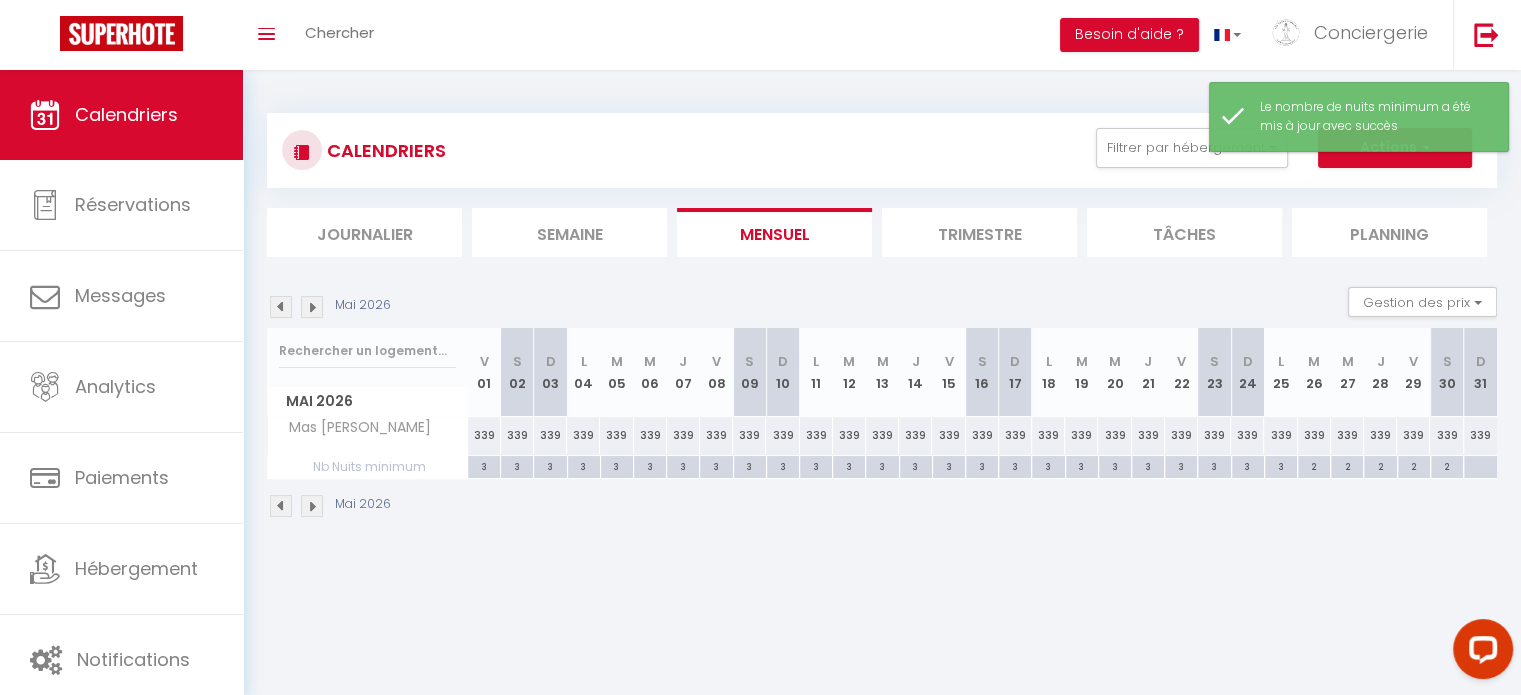 click at bounding box center [312, 506] 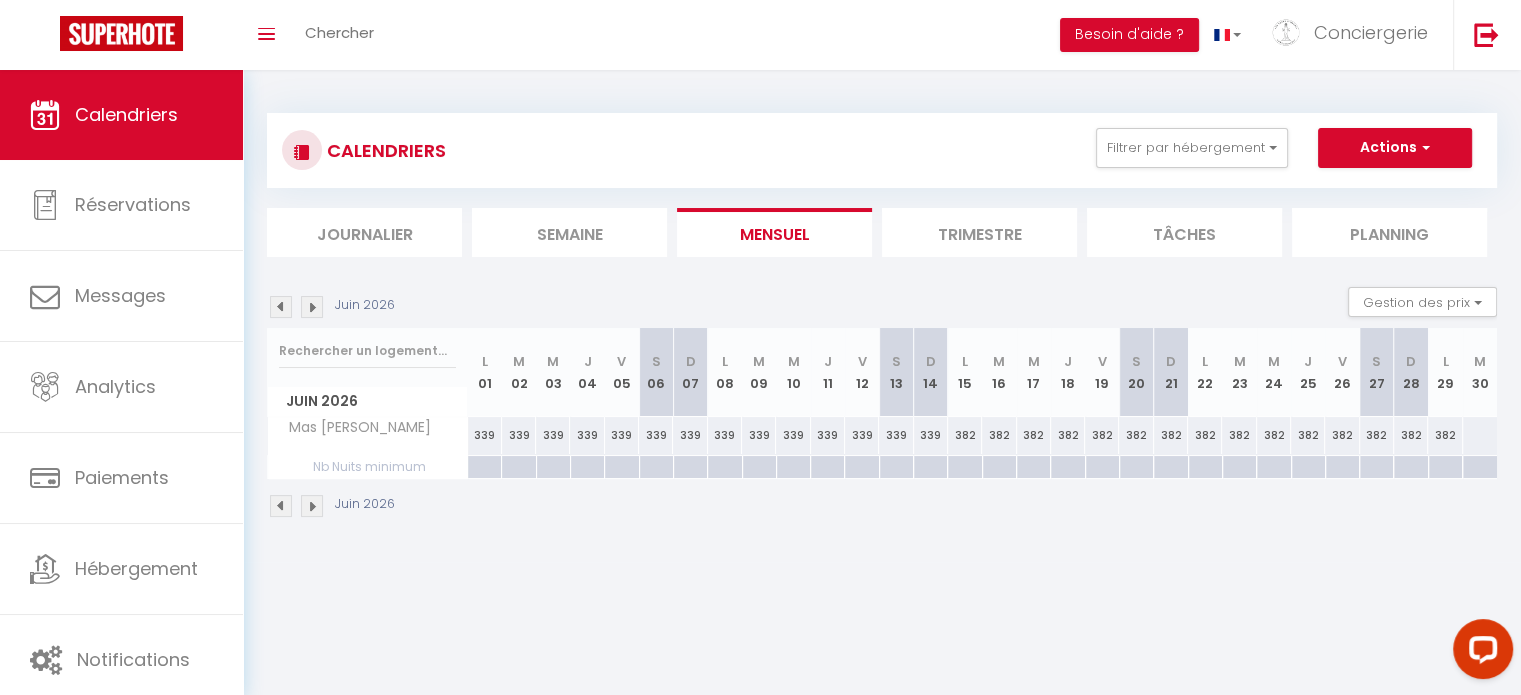click at bounding box center (281, 506) 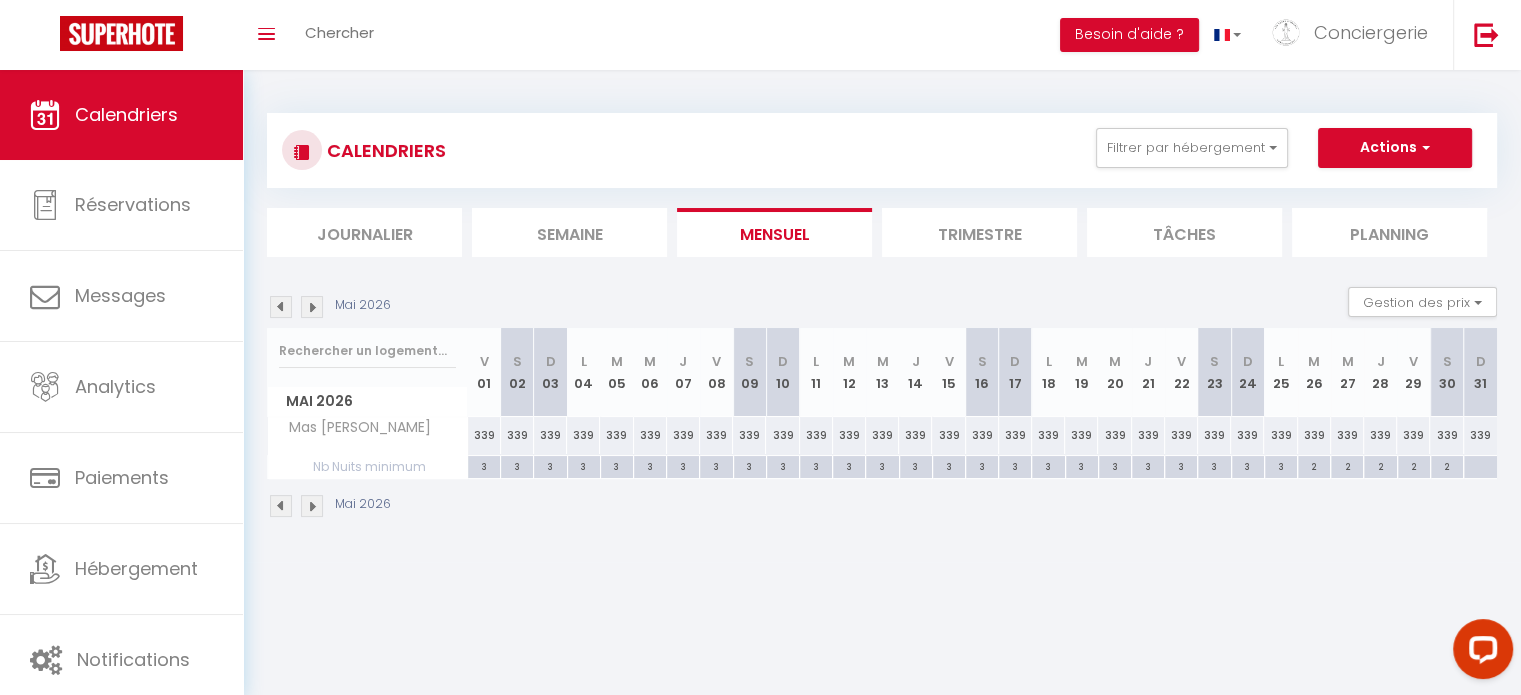 click at bounding box center [1480, 467] 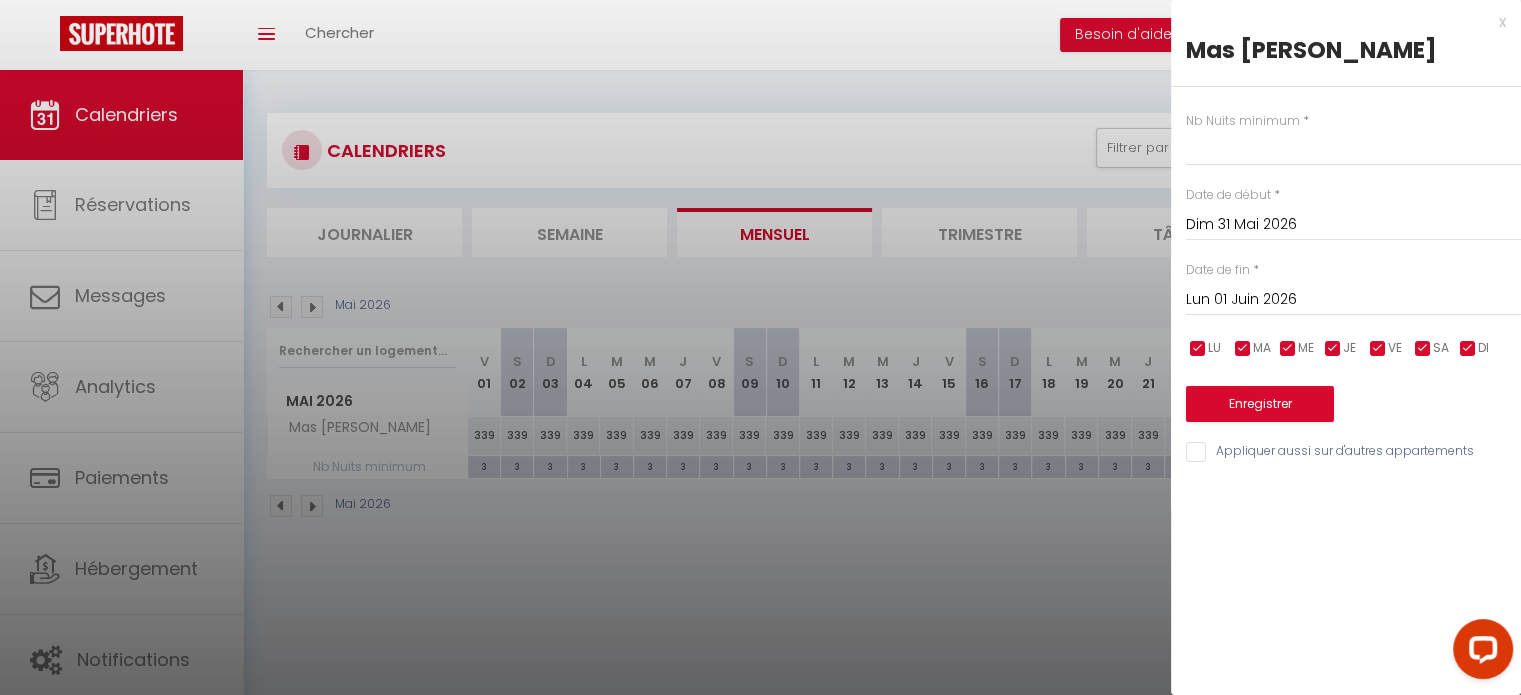 click on "Lun 01 Juin 2026" at bounding box center [1353, 300] 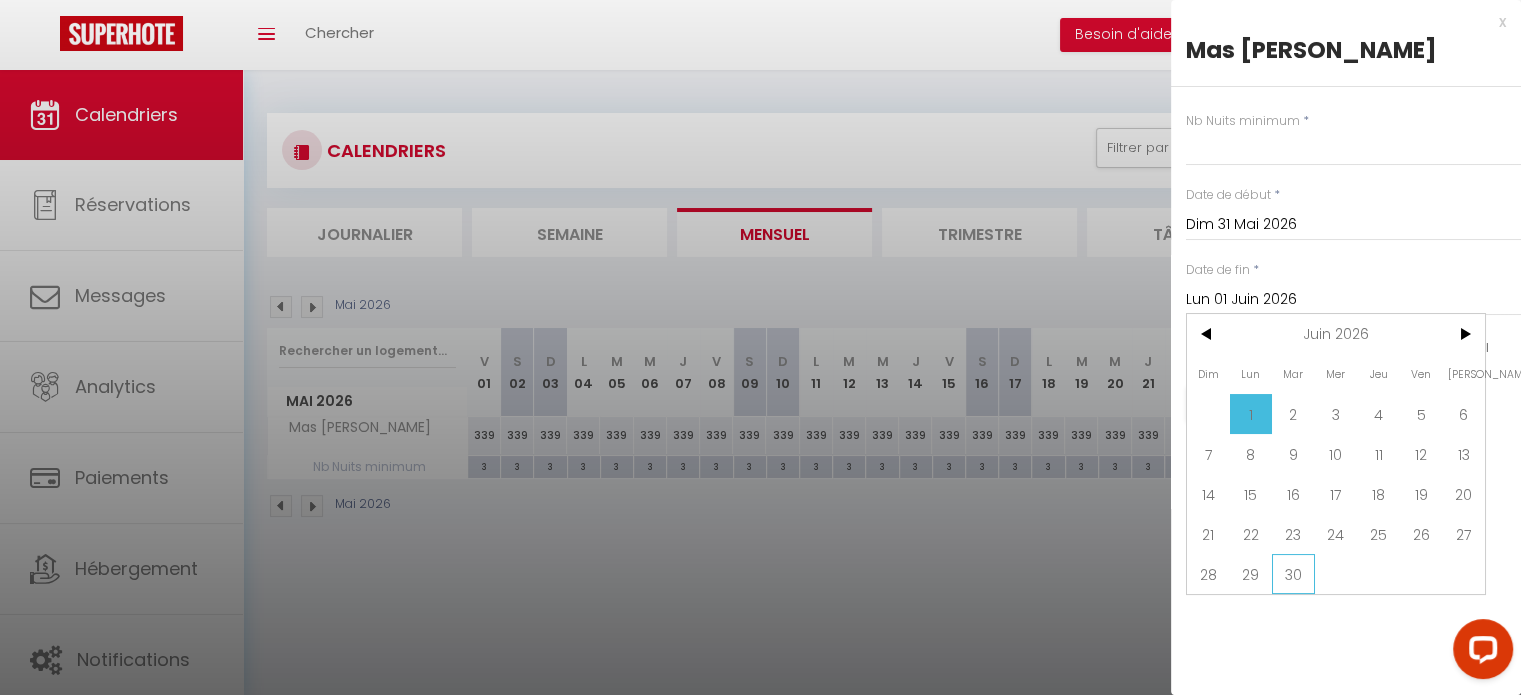 click on "30" at bounding box center [1293, 574] 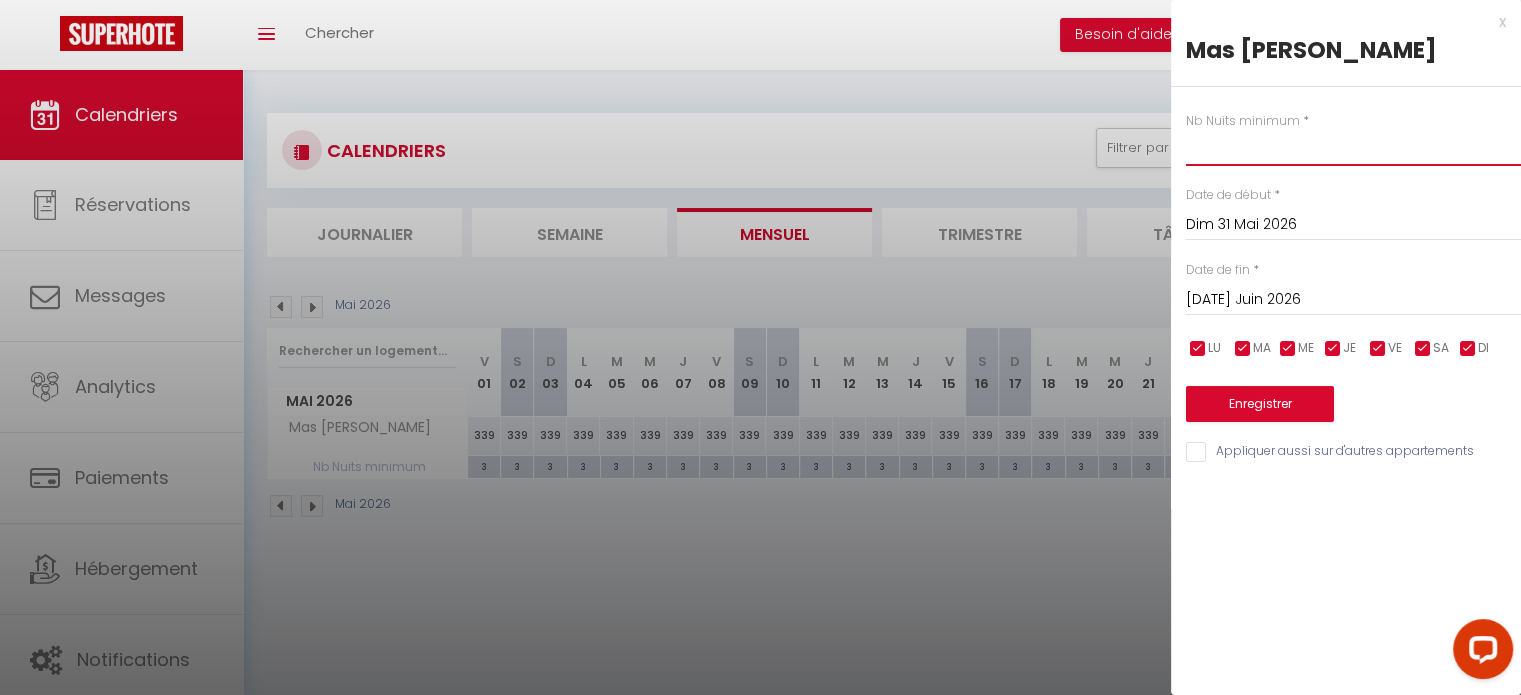 click at bounding box center (1353, 148) 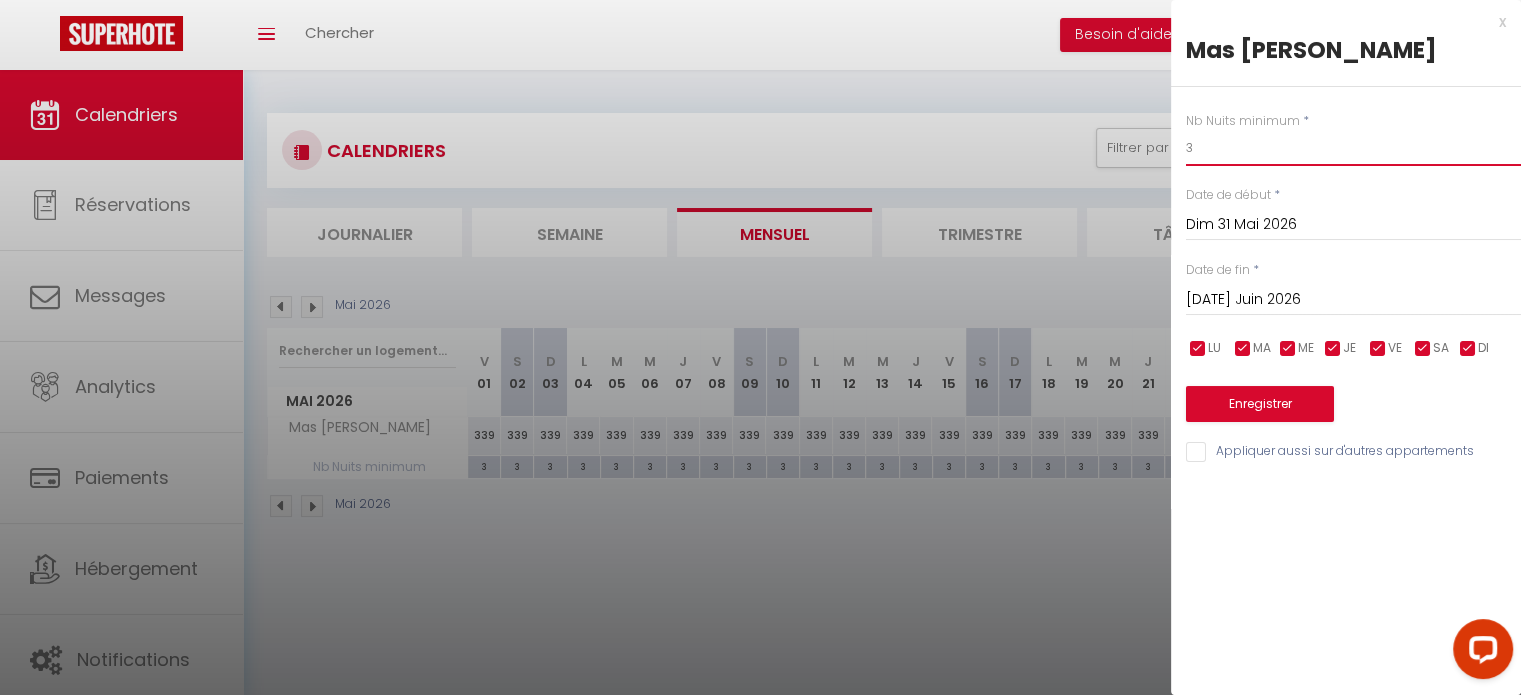 type on "3" 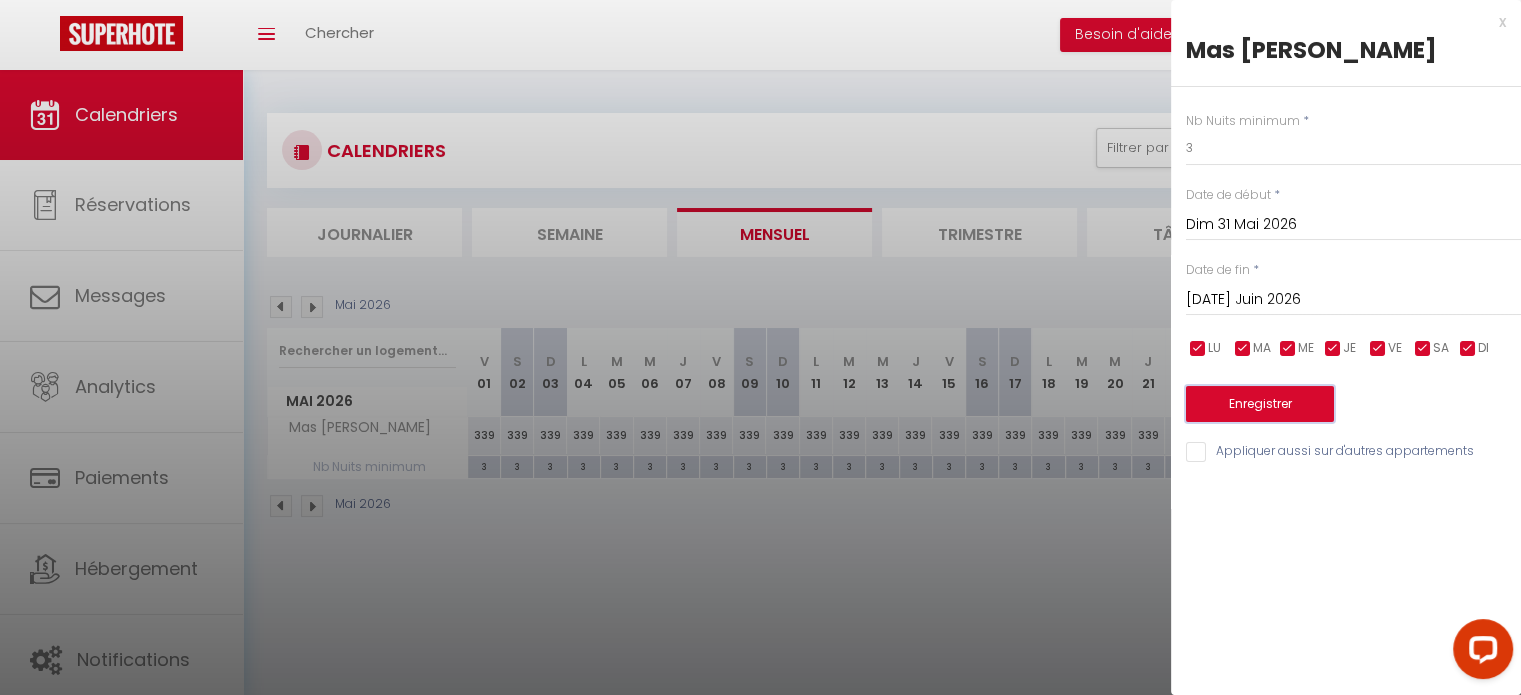 click on "Enregistrer" at bounding box center (1260, 404) 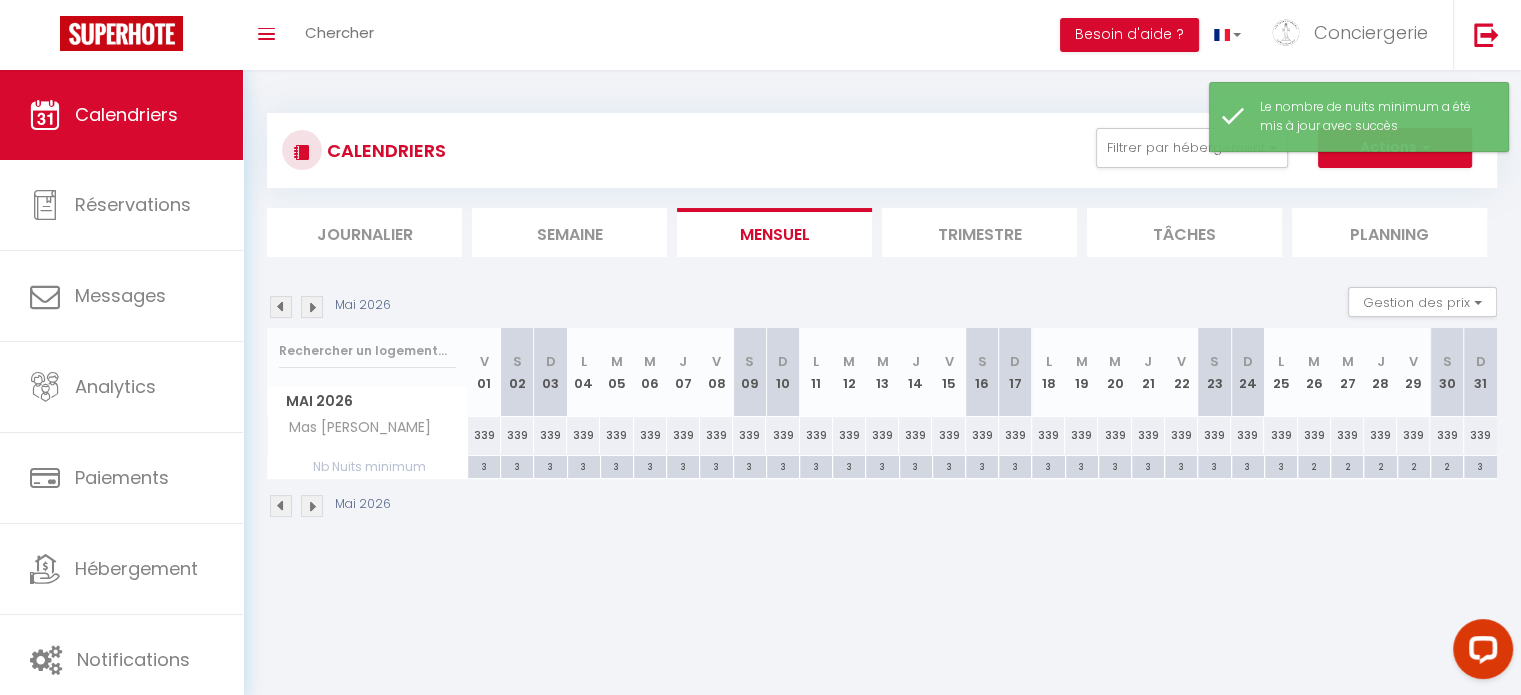 click at bounding box center (312, 506) 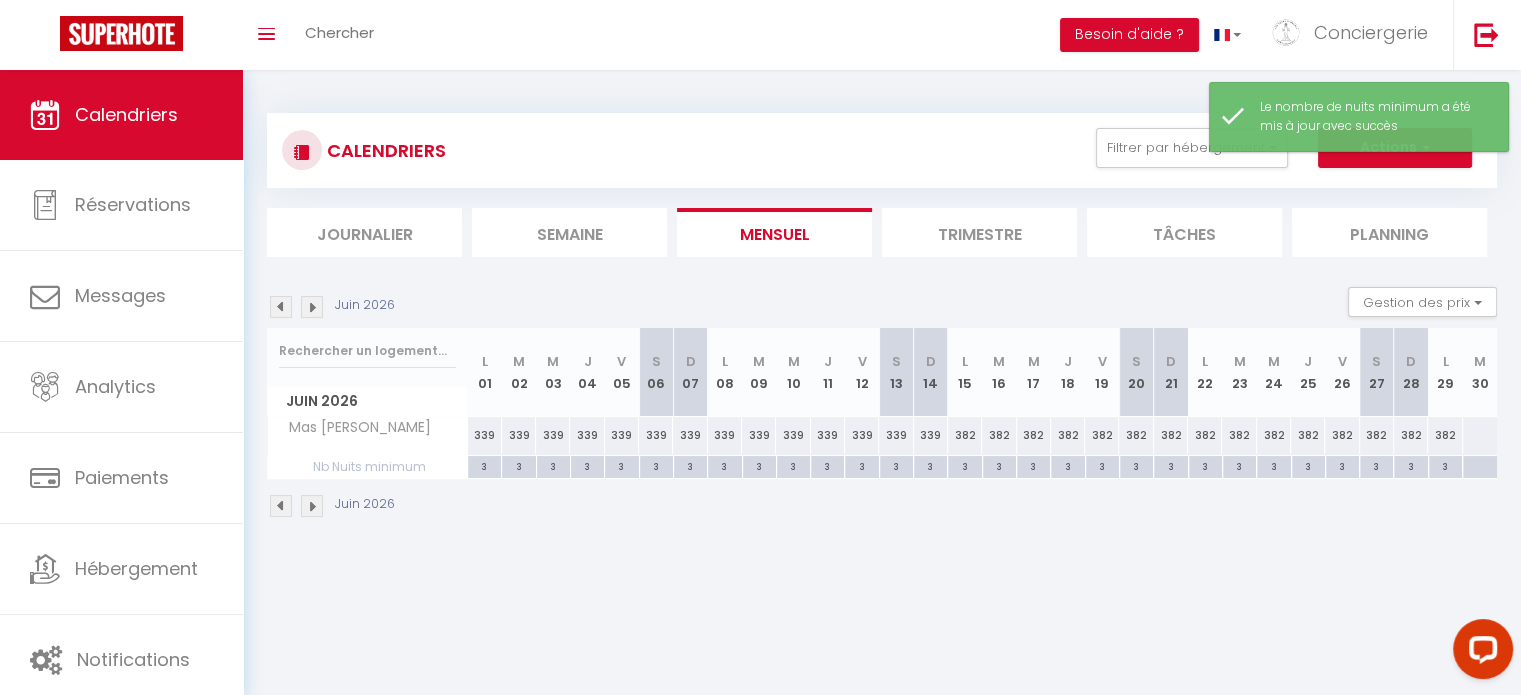 click at bounding box center (312, 506) 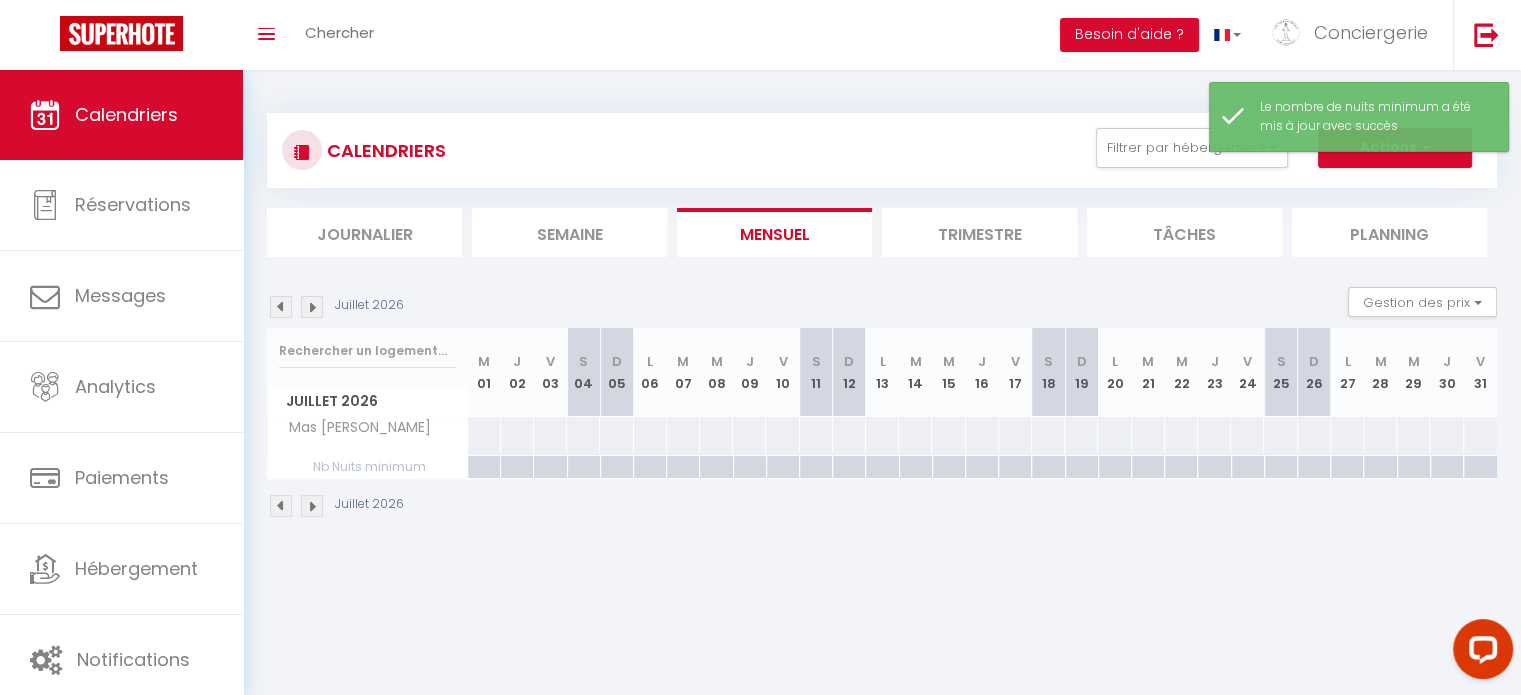 click at bounding box center (484, 435) 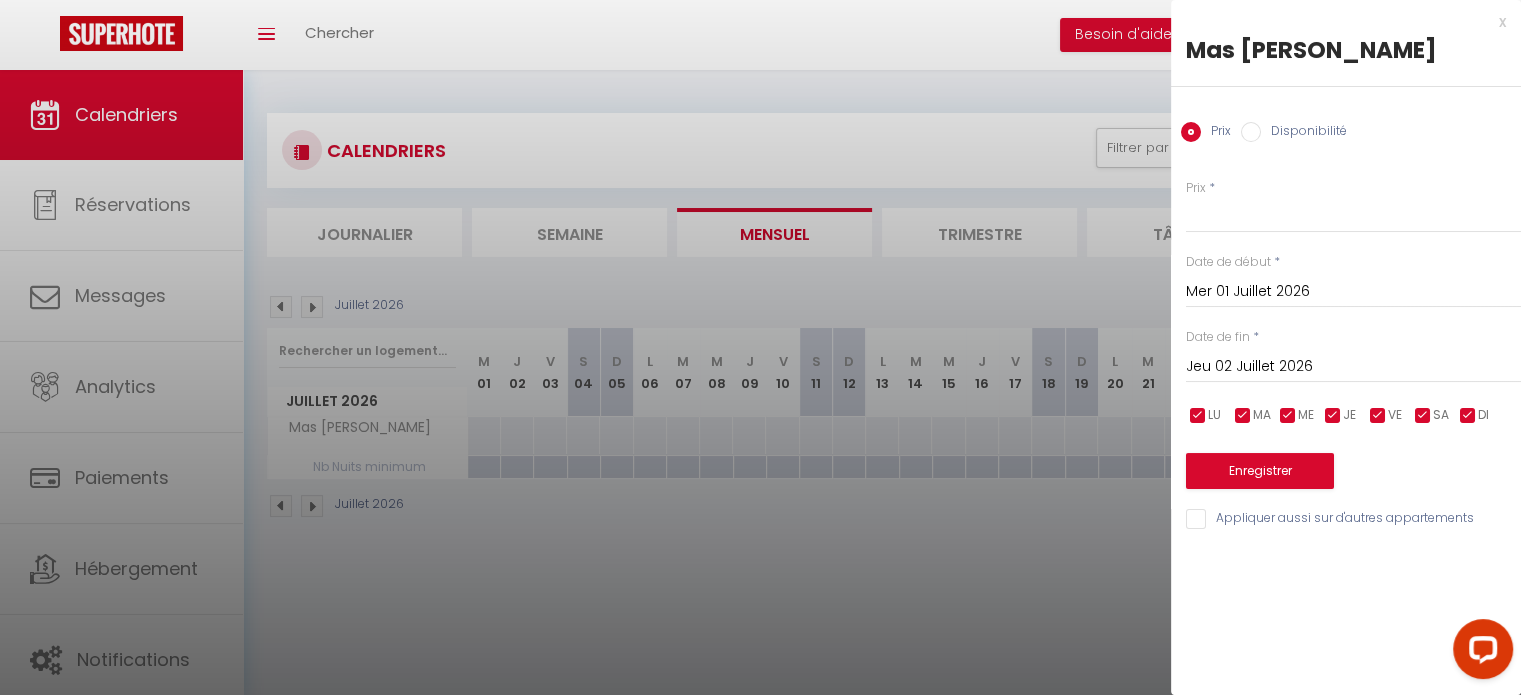 click on "Jeu 02 Juillet 2026" at bounding box center (1353, 367) 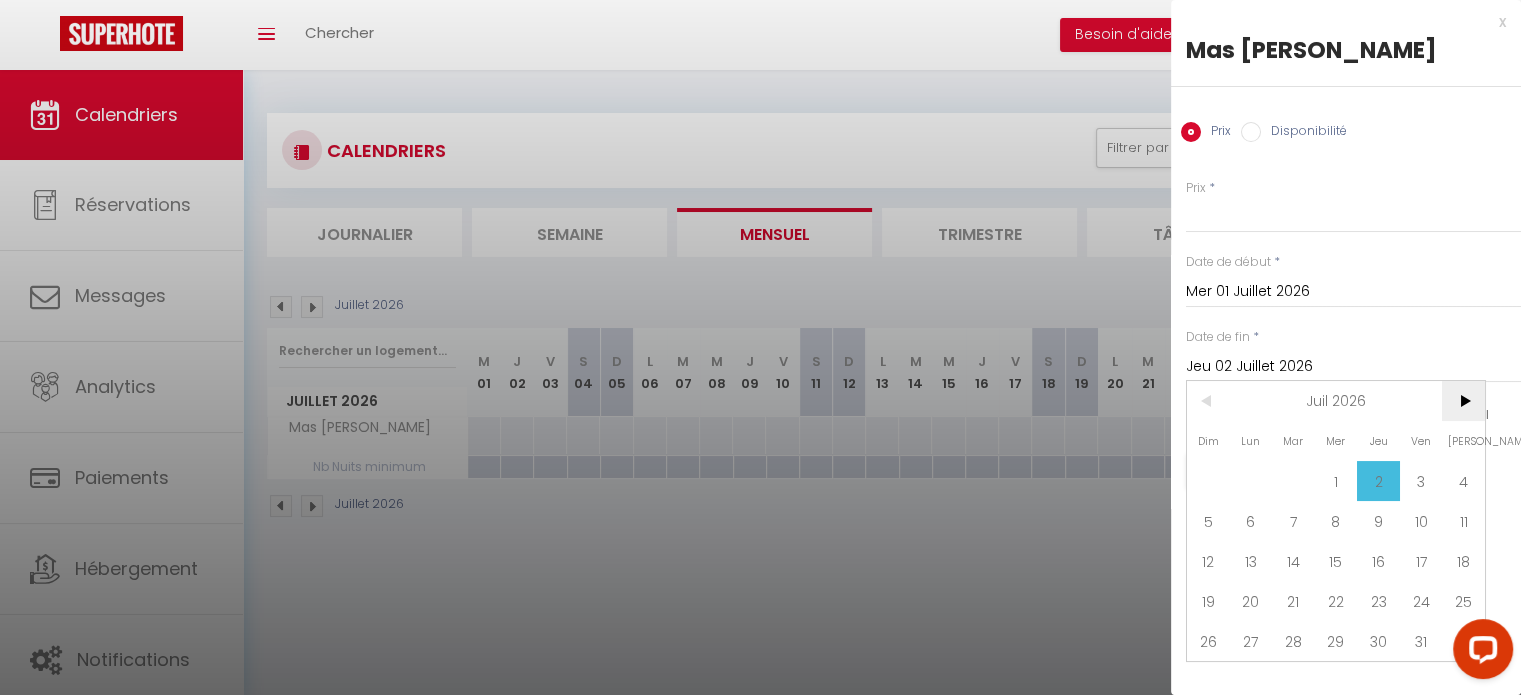 click on ">" at bounding box center [1463, 401] 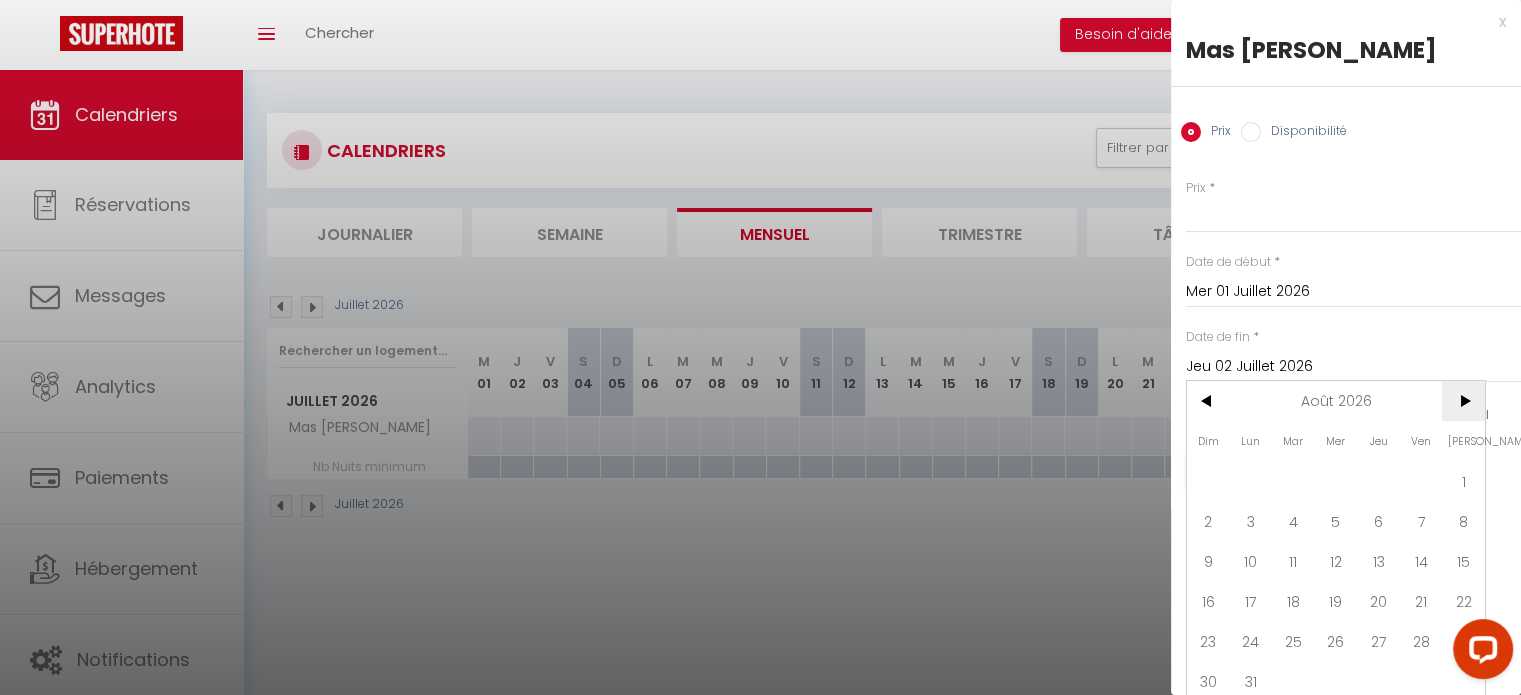 click on ">" at bounding box center (1463, 401) 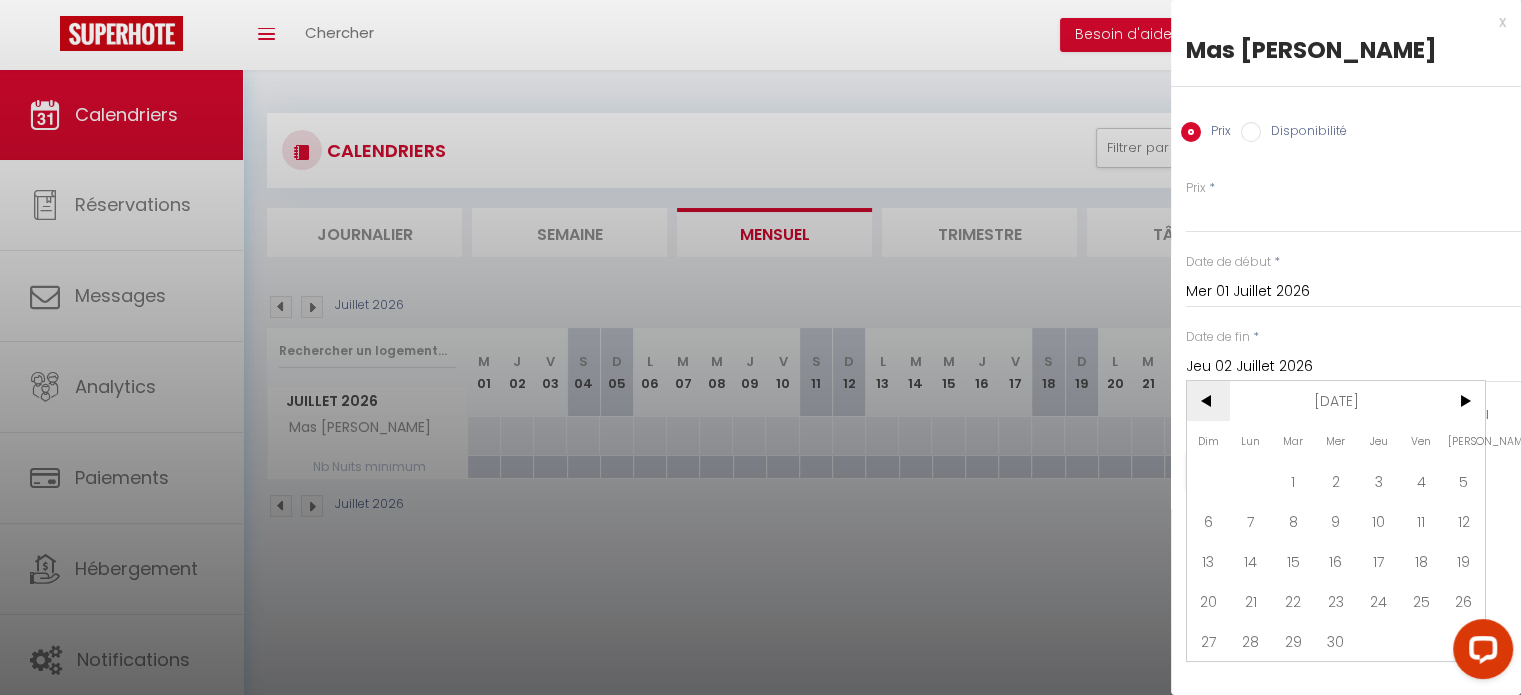 click on "<" at bounding box center (1208, 401) 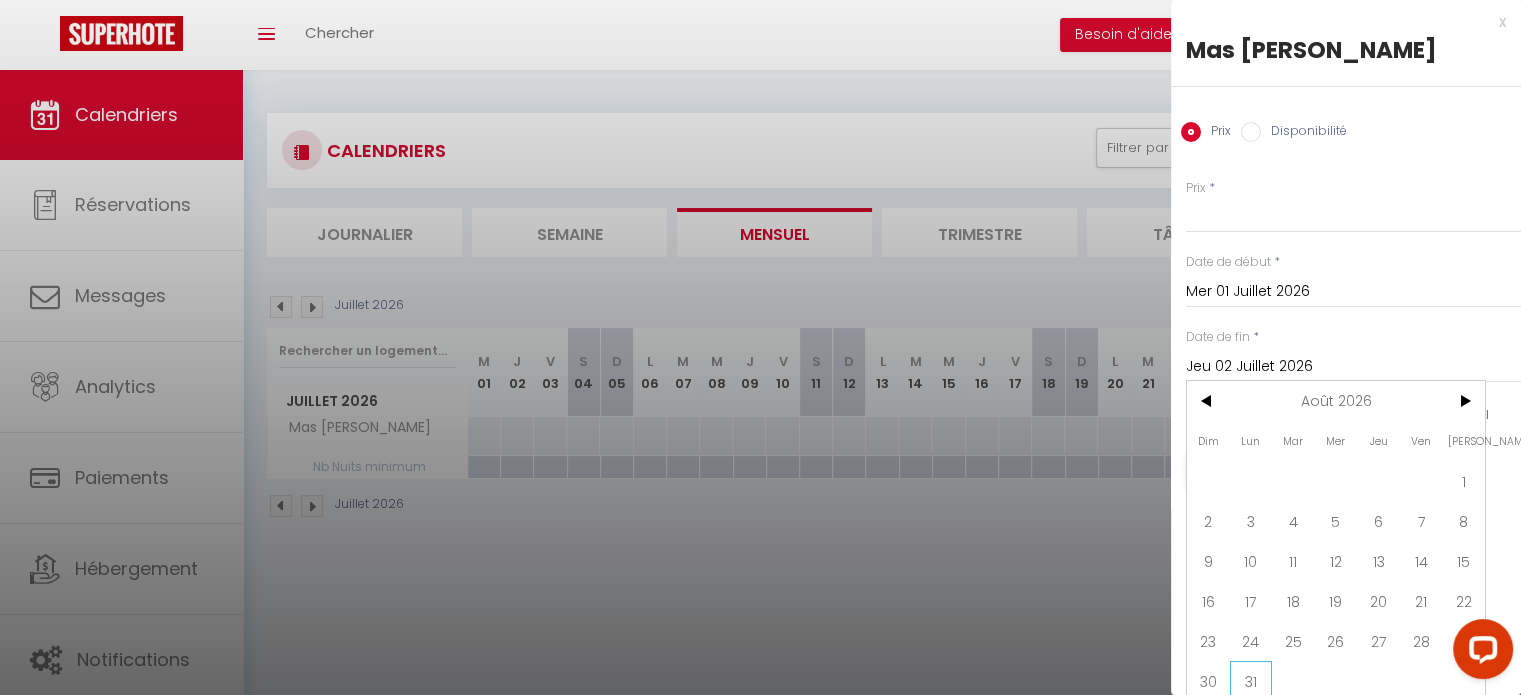 click on "31" at bounding box center [1251, 681] 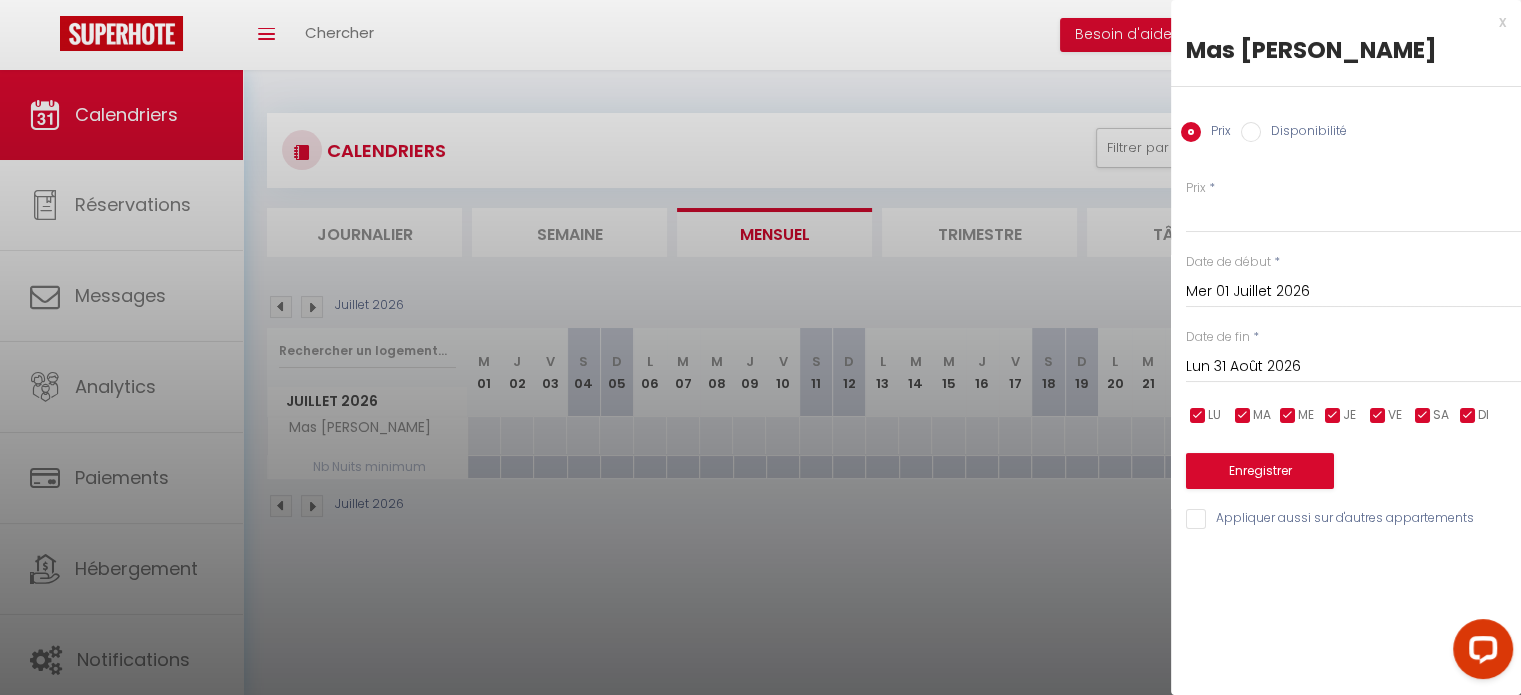 click on "Disponibilité" at bounding box center [1304, 133] 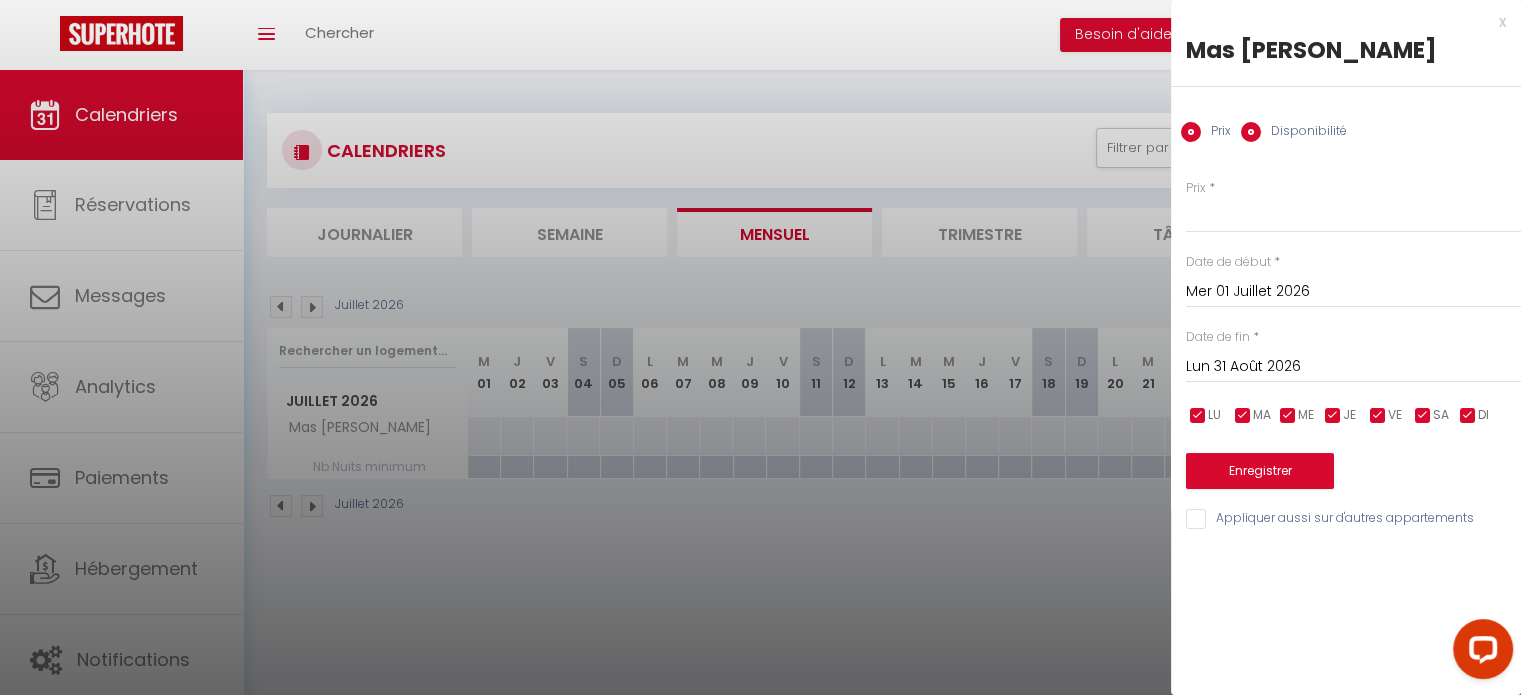 radio on "false" 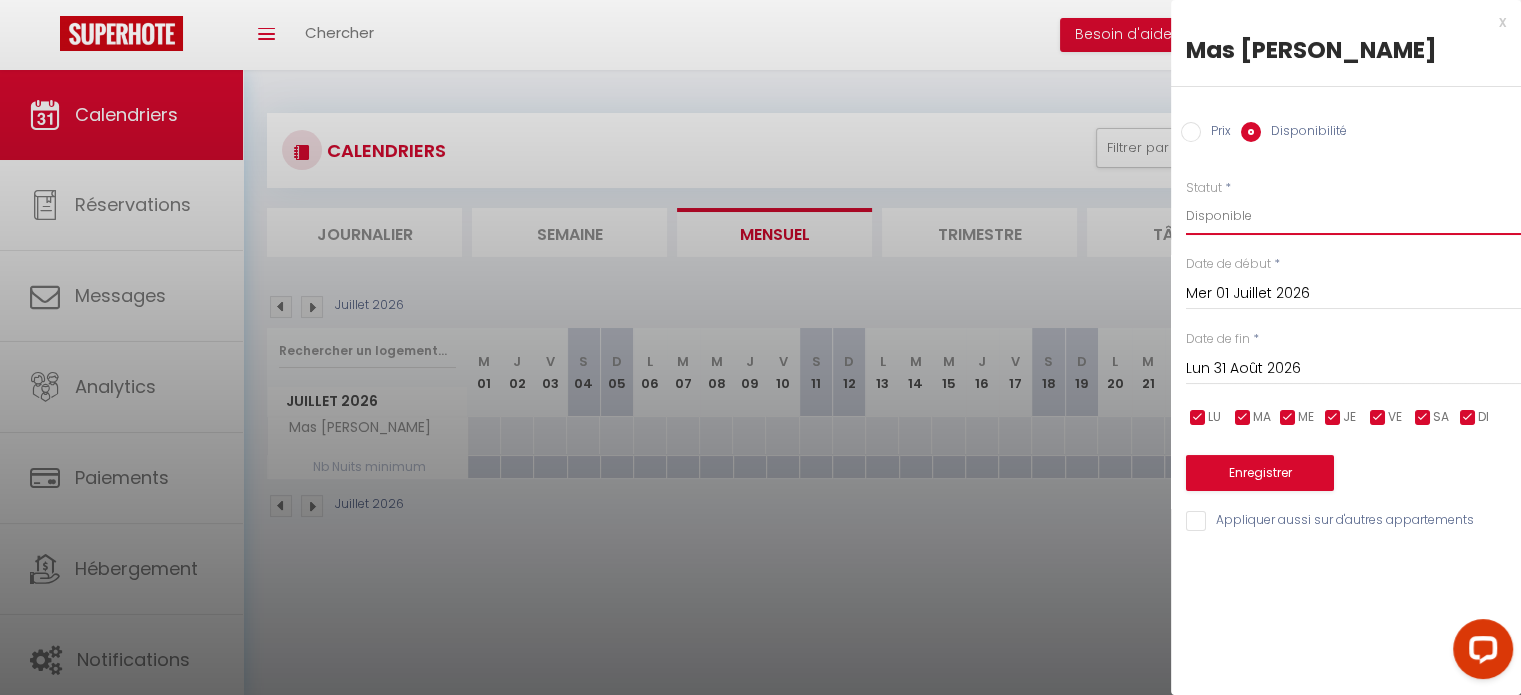 click on "Disponible
Indisponible" at bounding box center [1353, 216] 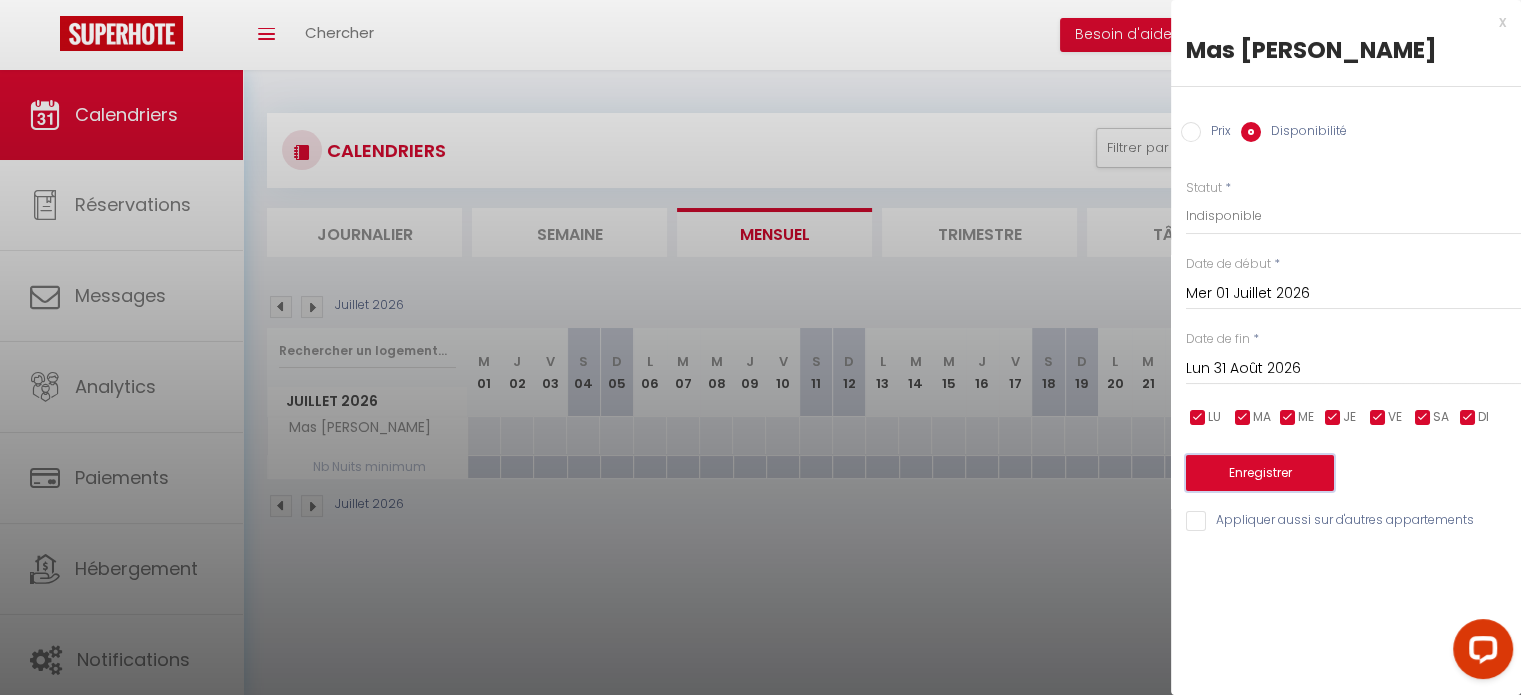 click on "Enregistrer" at bounding box center [1260, 473] 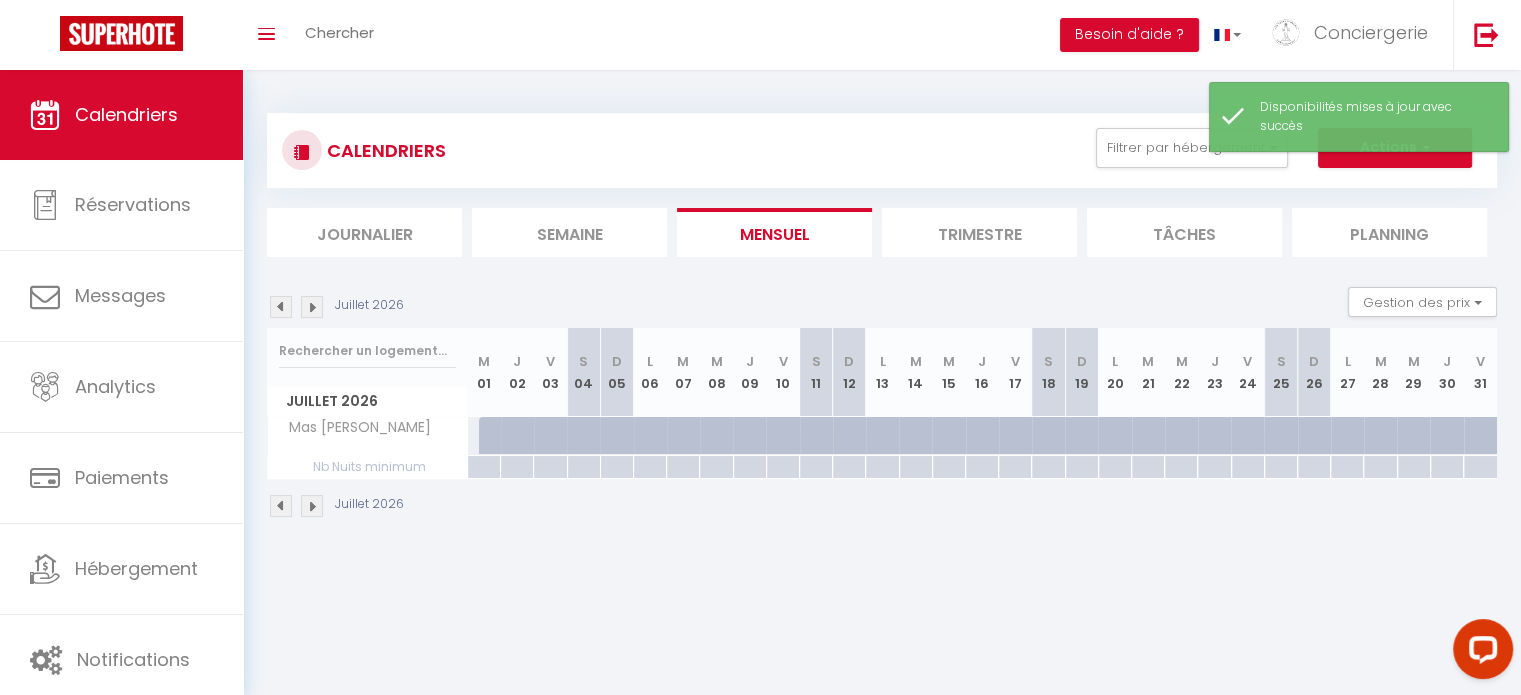 click at bounding box center [281, 506] 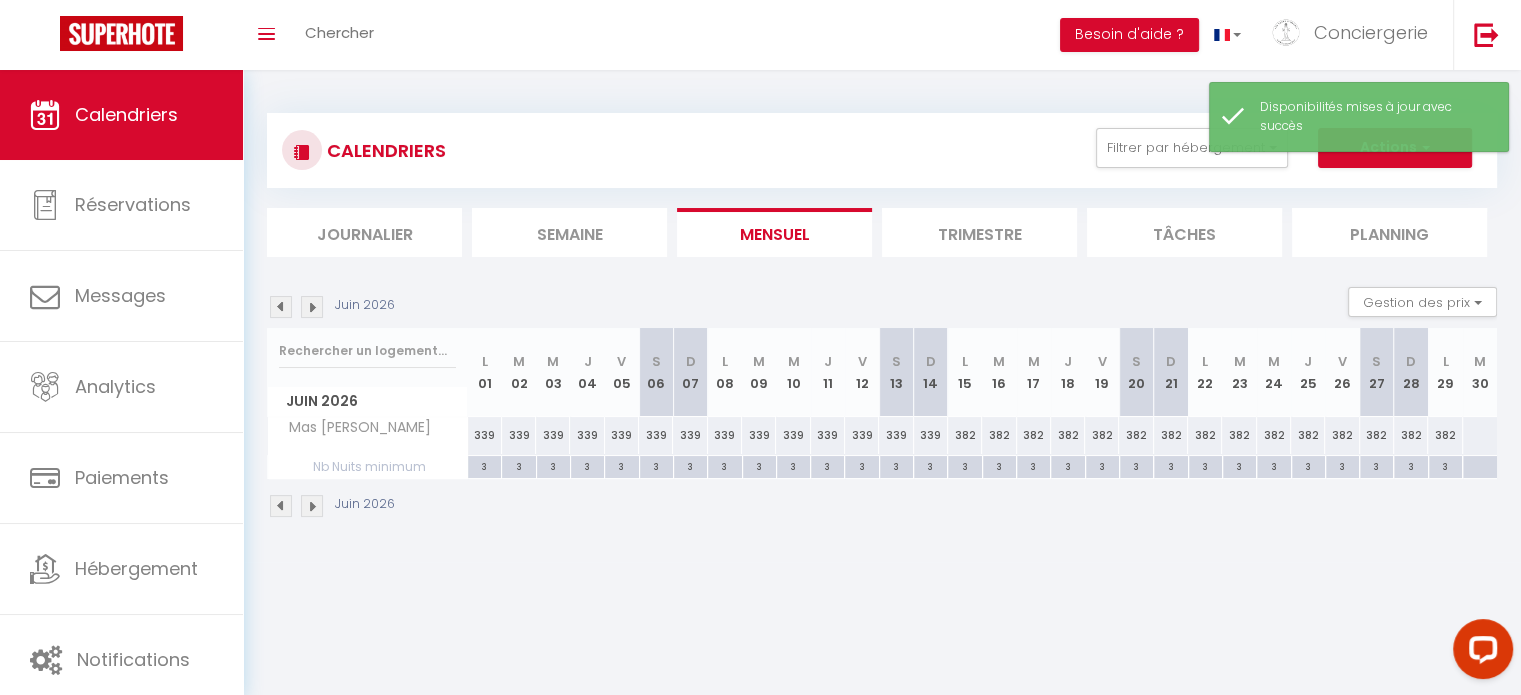 click at bounding box center [1479, 435] 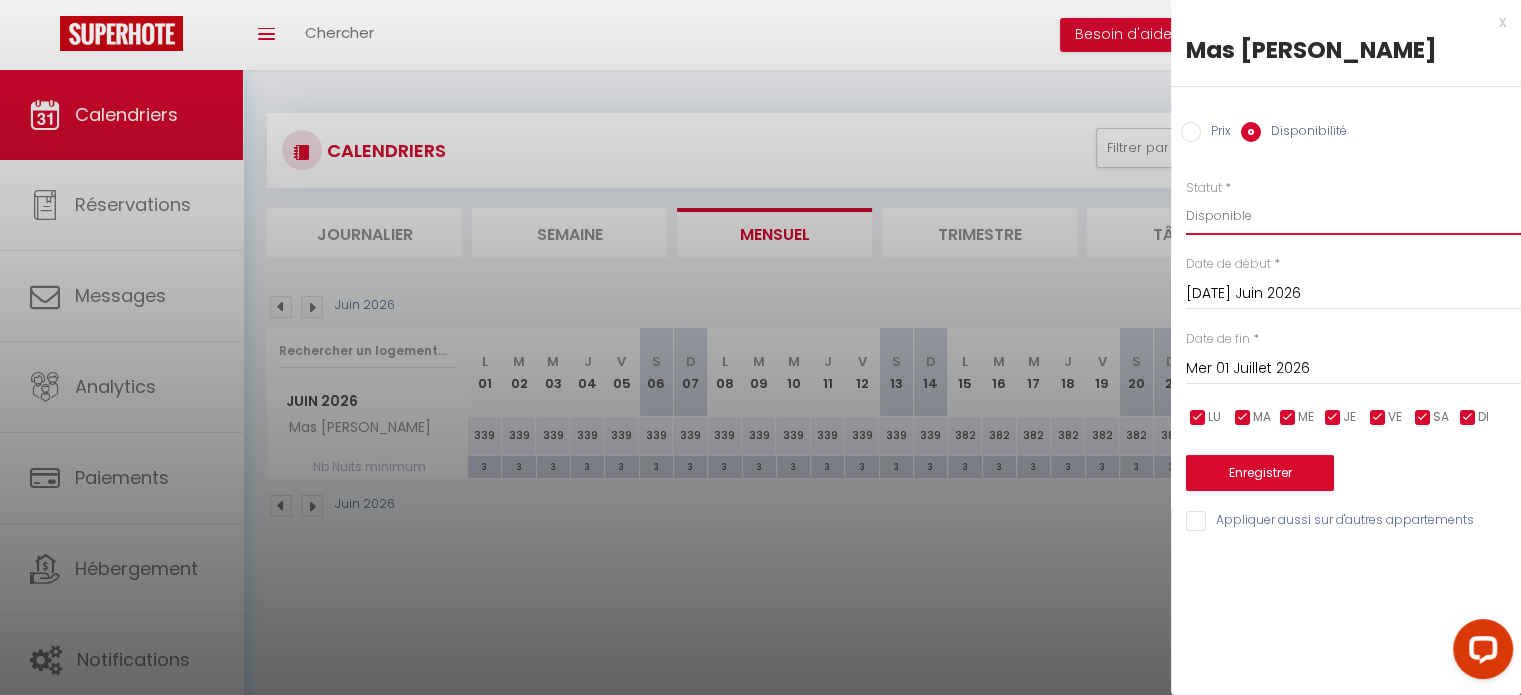 click on "Disponible
Indisponible" at bounding box center (1353, 216) 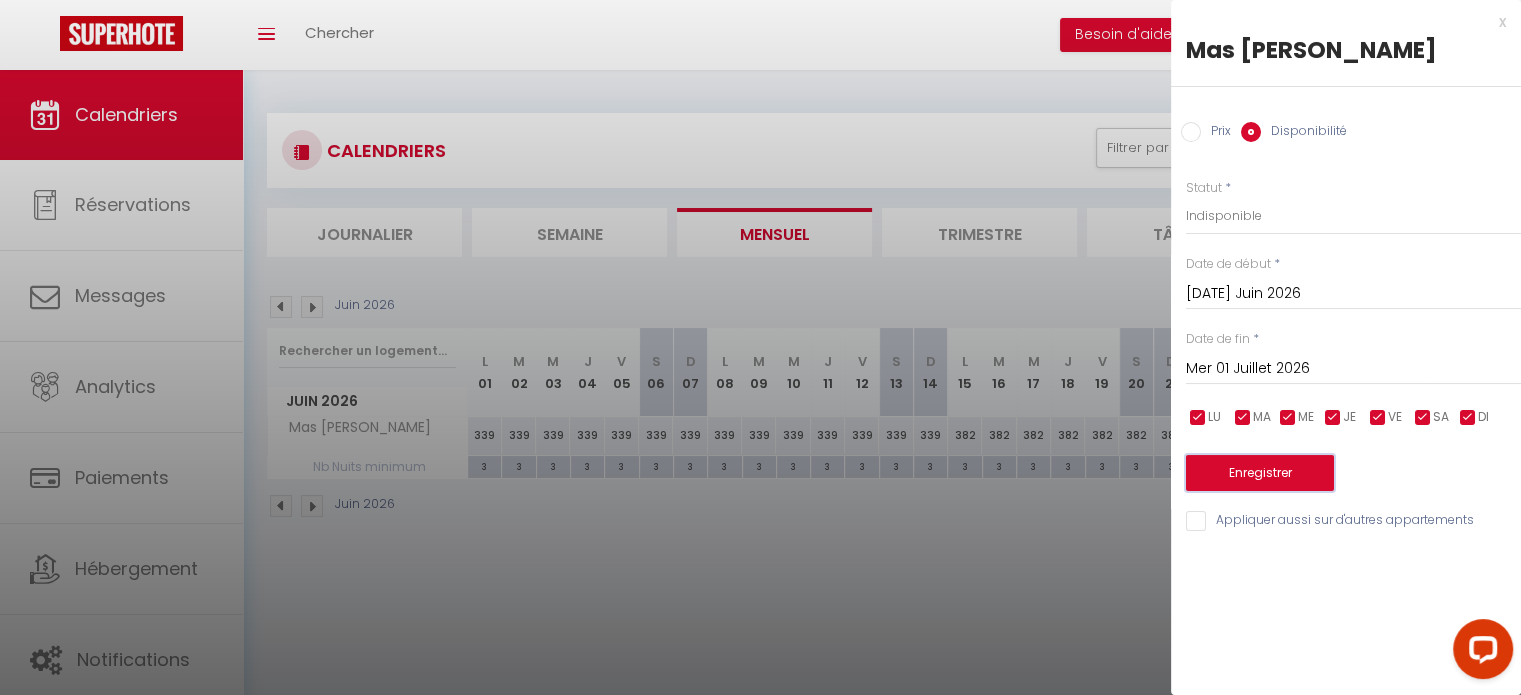 click on "Enregistrer" at bounding box center [1260, 473] 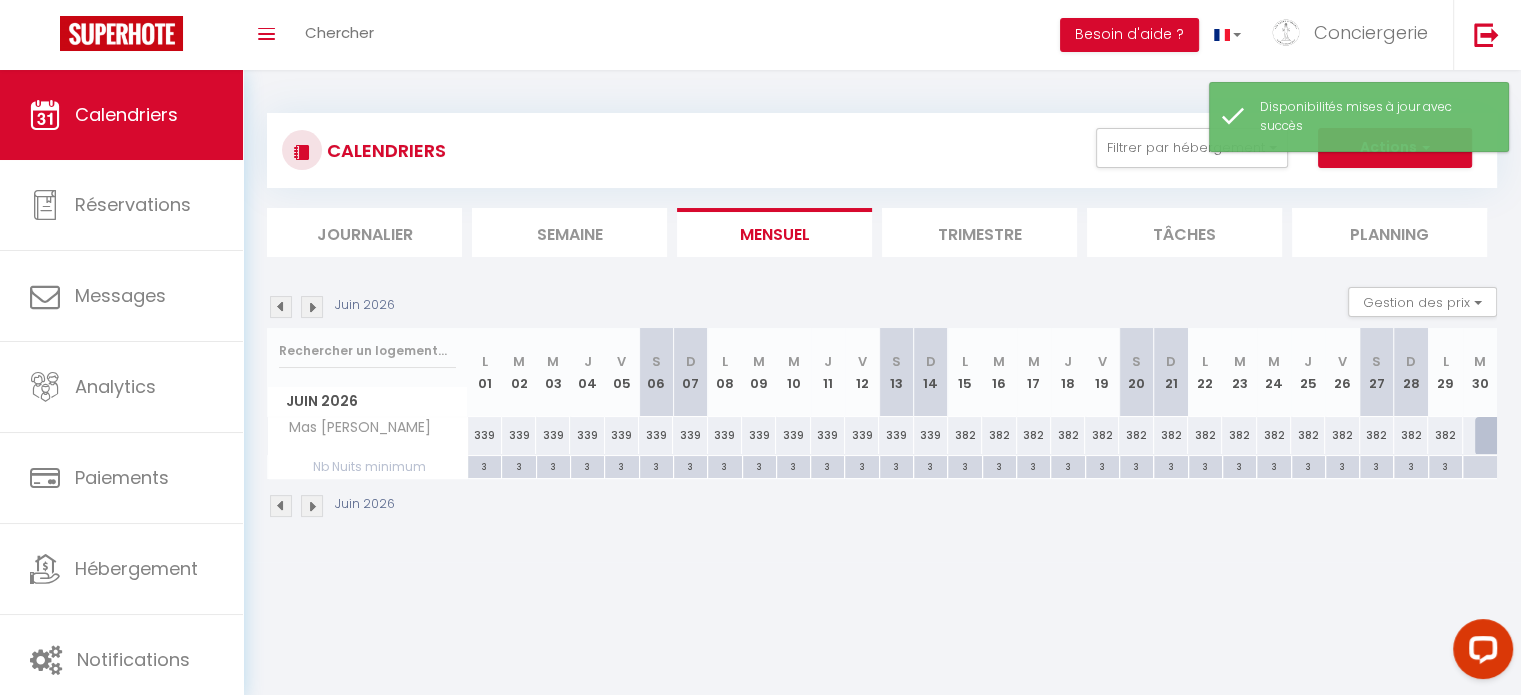 click at bounding box center (281, 506) 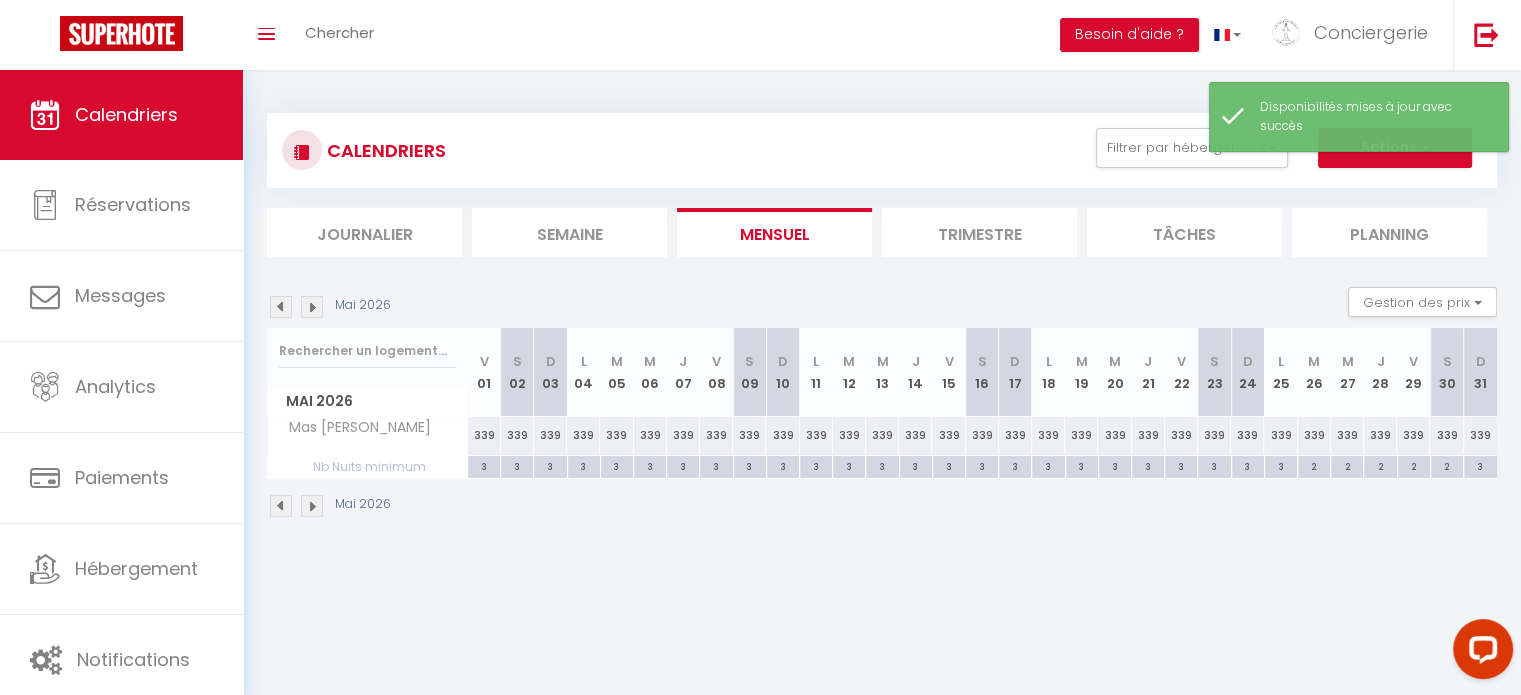click at bounding box center (281, 506) 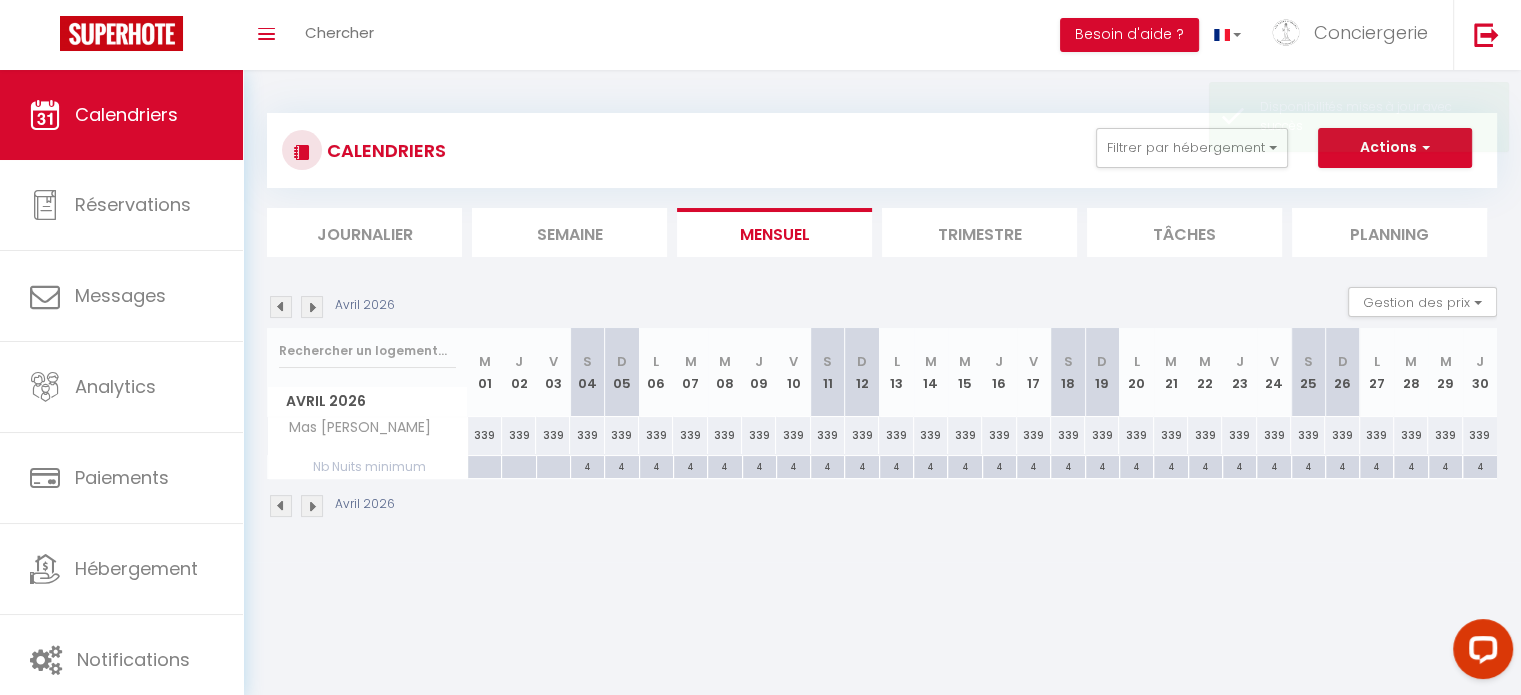 click at bounding box center [281, 506] 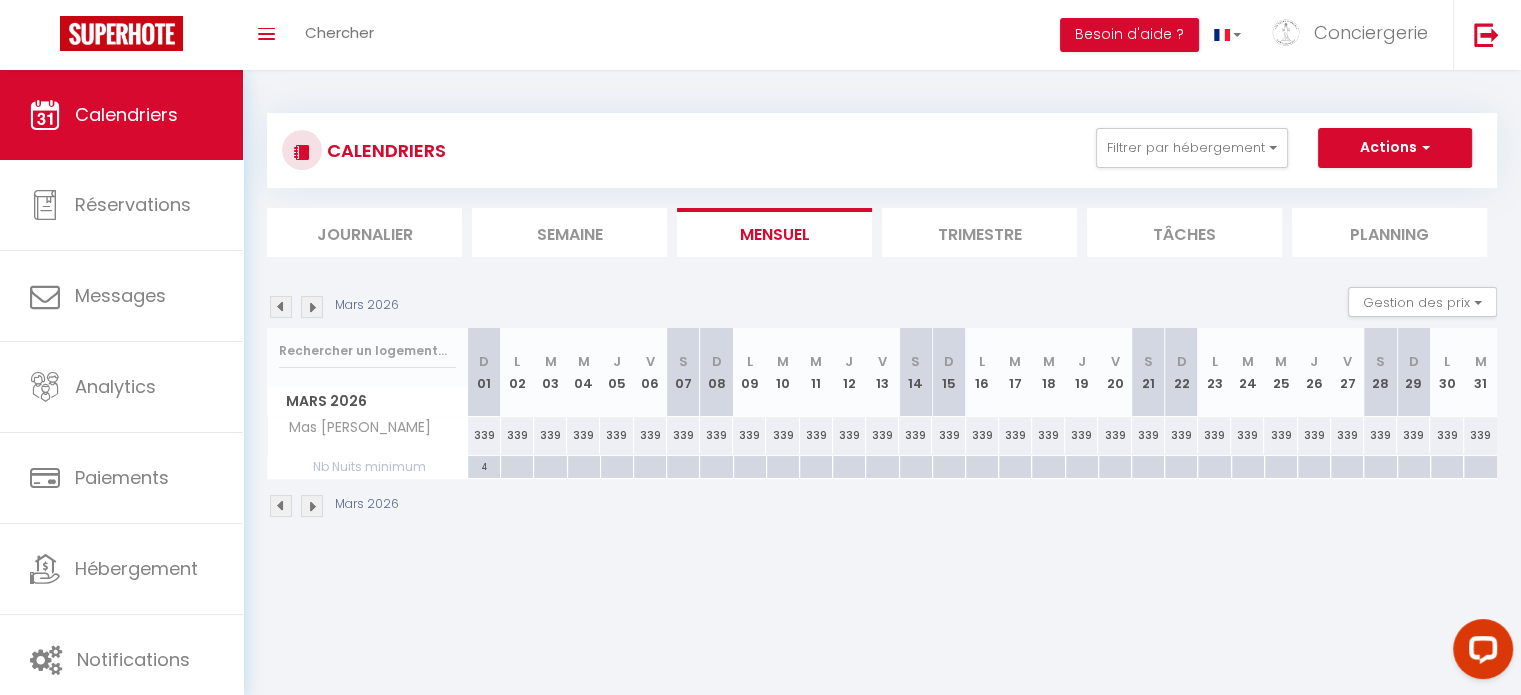 click at bounding box center [516, 467] 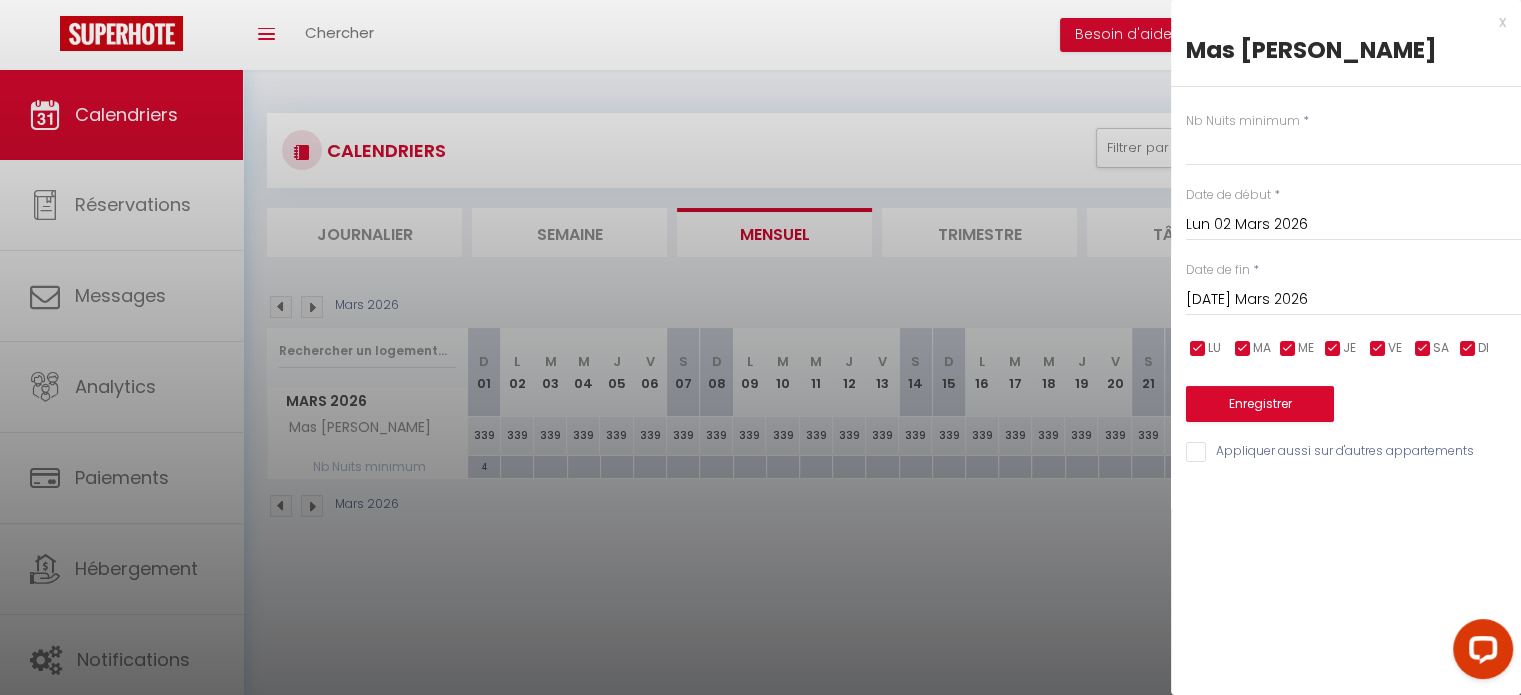 click at bounding box center (760, 347) 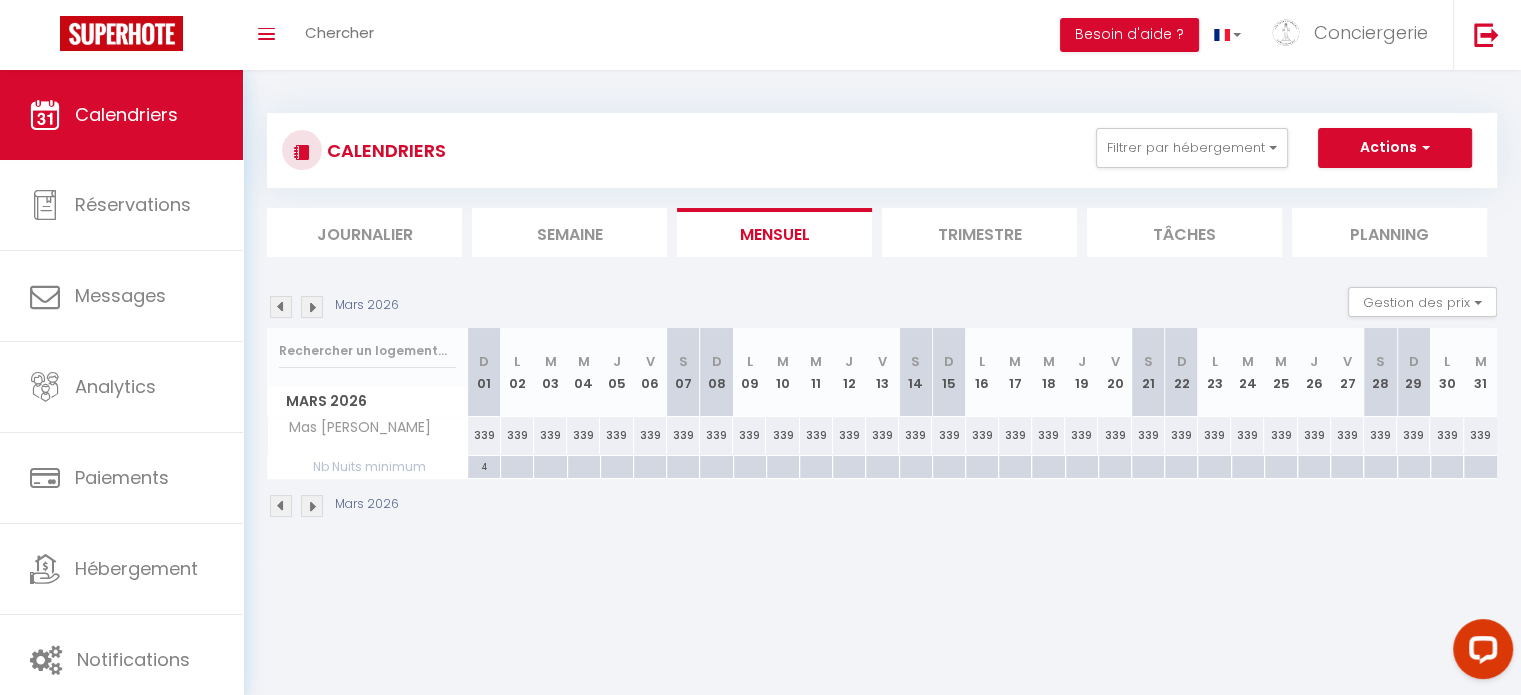 click at bounding box center [312, 506] 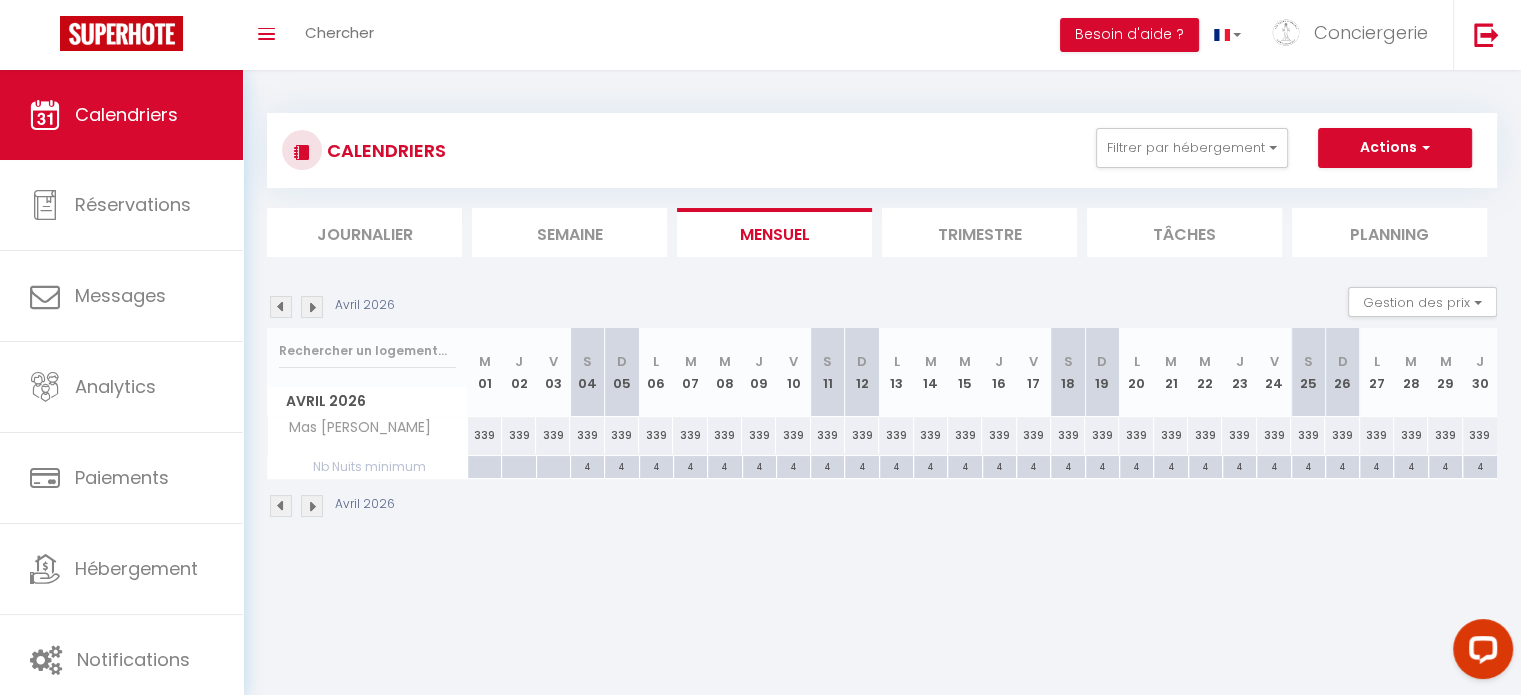 click at bounding box center (281, 506) 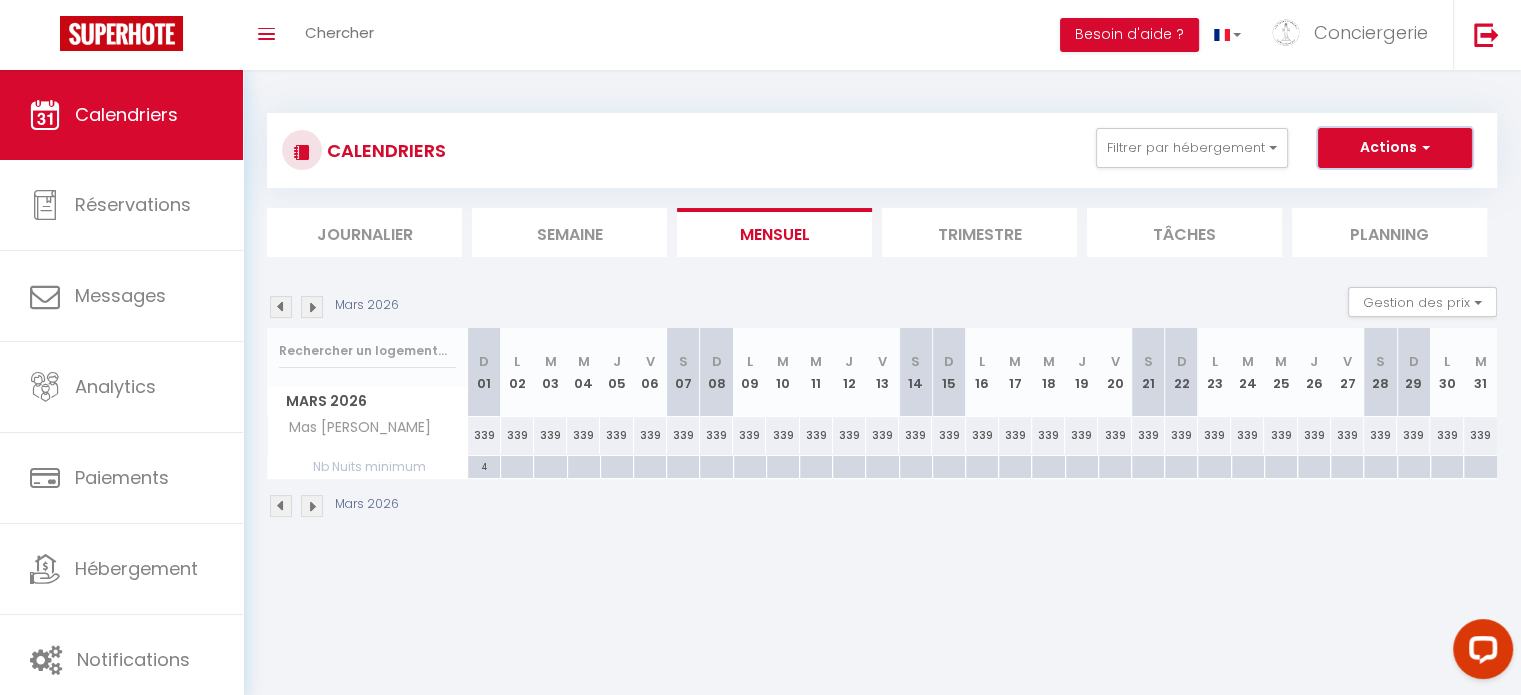 click on "Actions" at bounding box center (1395, 148) 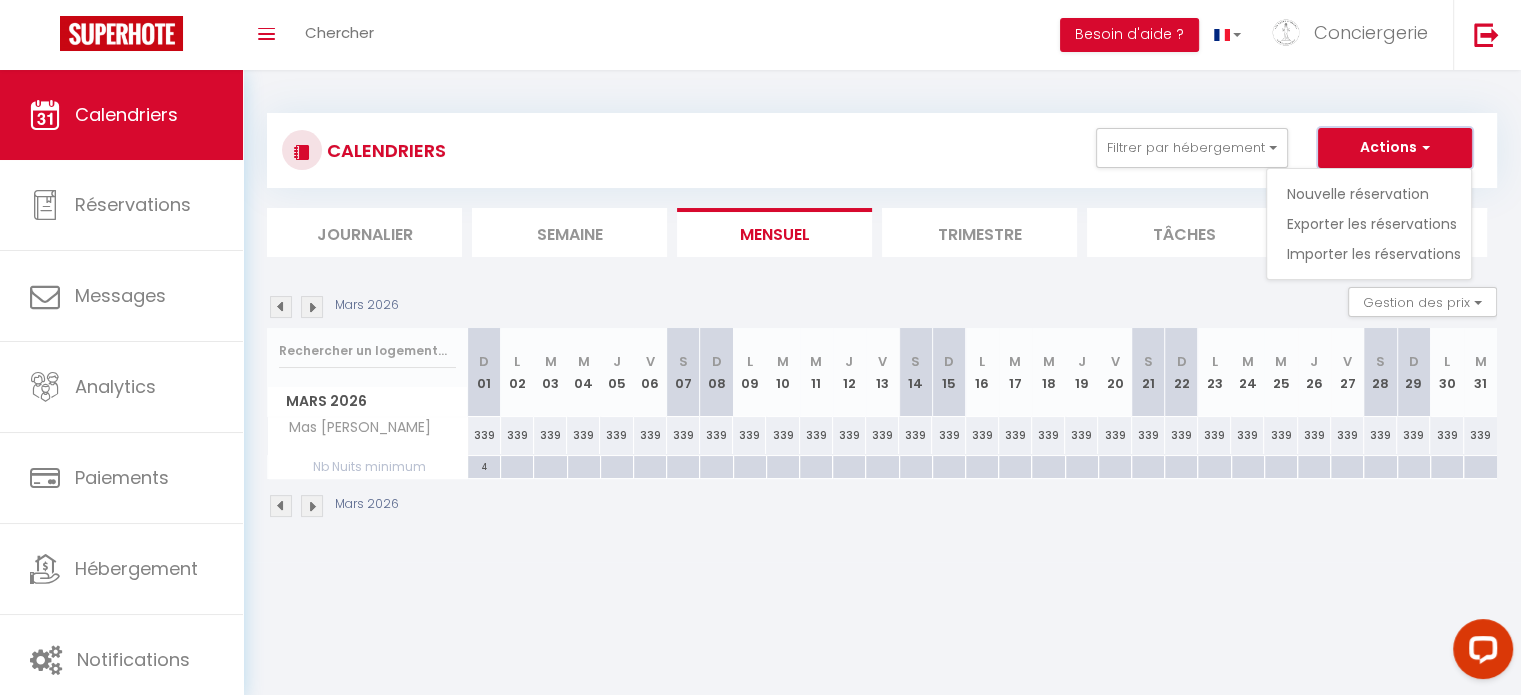 click on "Actions" at bounding box center (1395, 148) 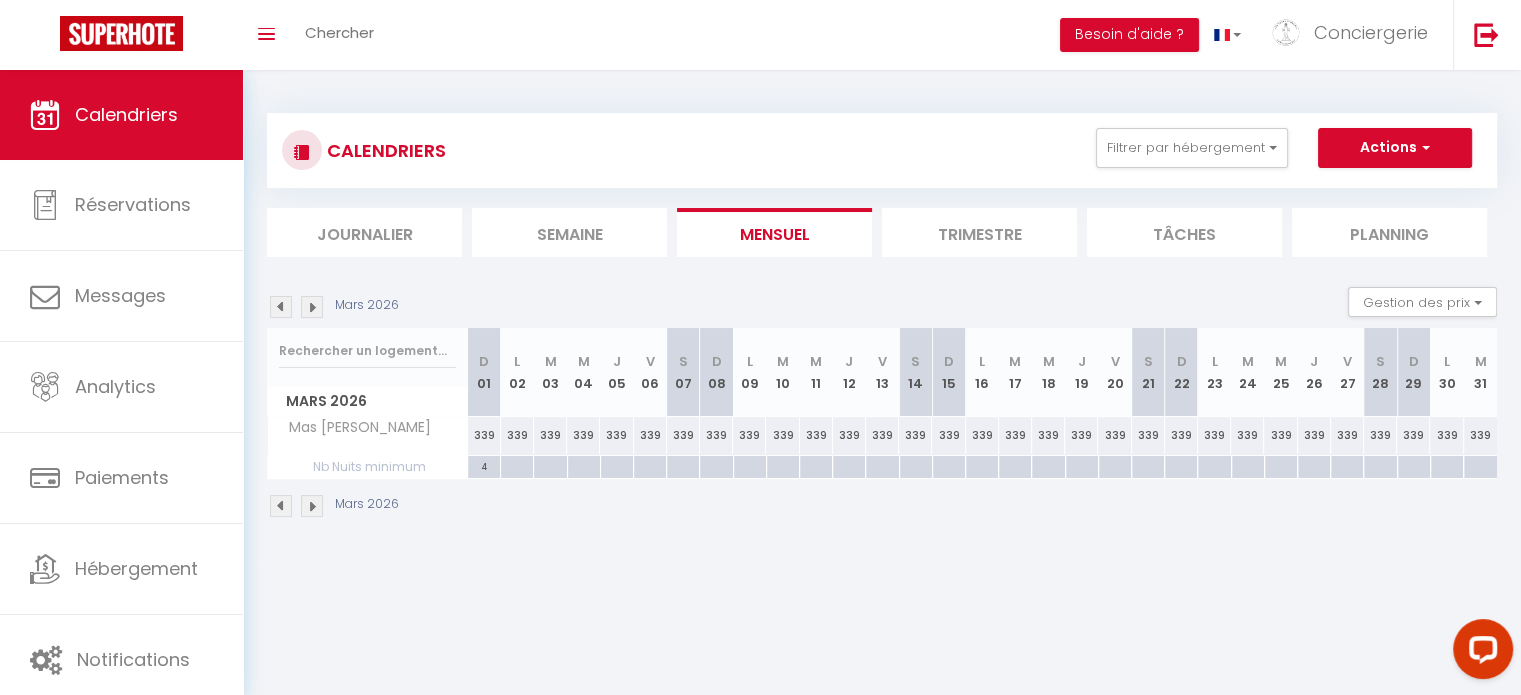 click at bounding box center [516, 467] 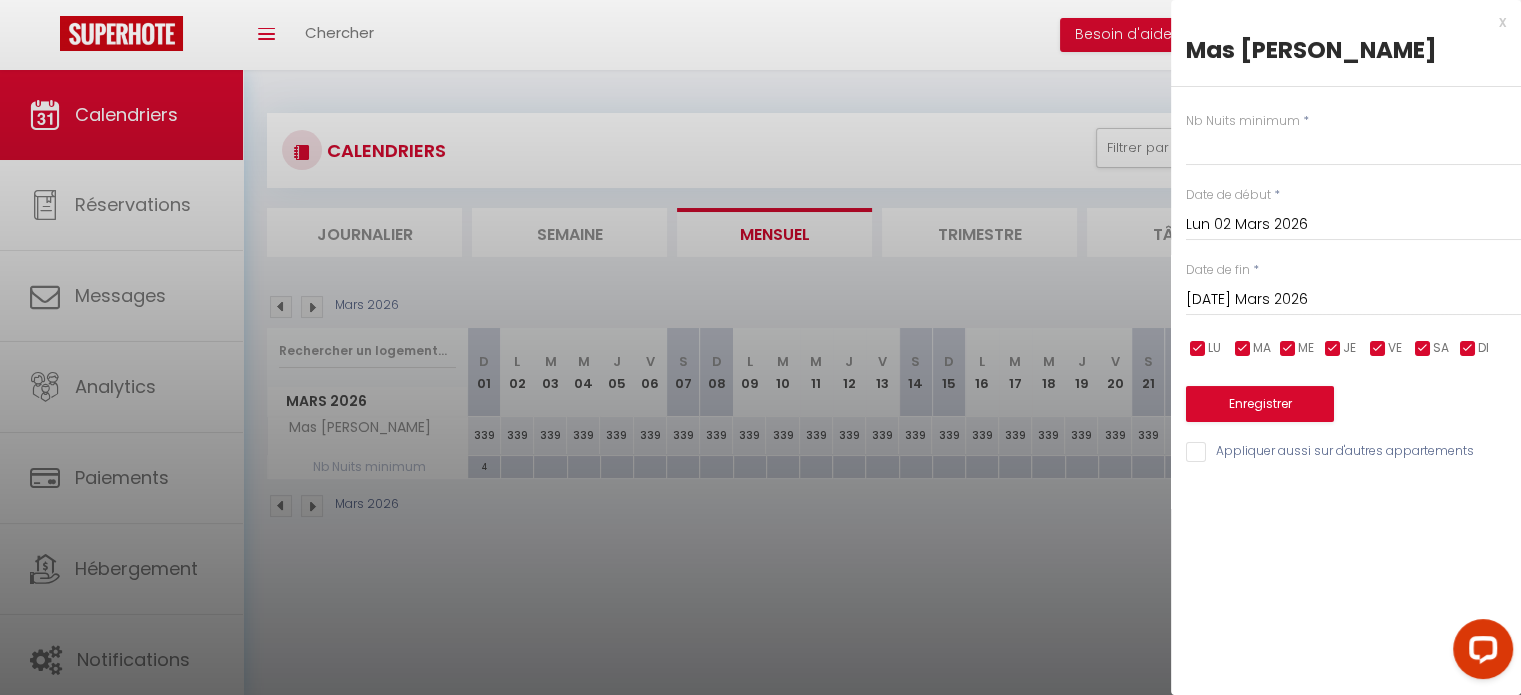 click on "[DATE] Mars 2026" at bounding box center [1353, 300] 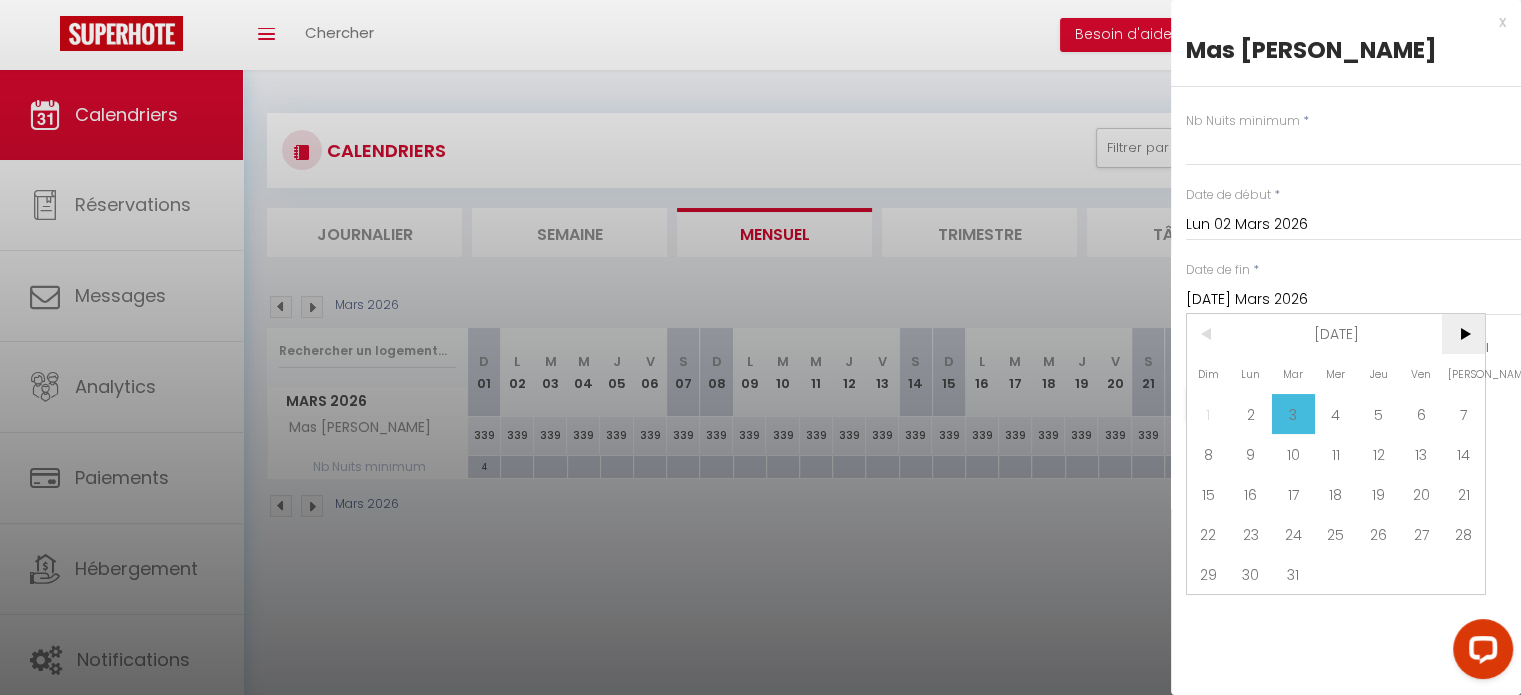 click on ">" at bounding box center (1463, 334) 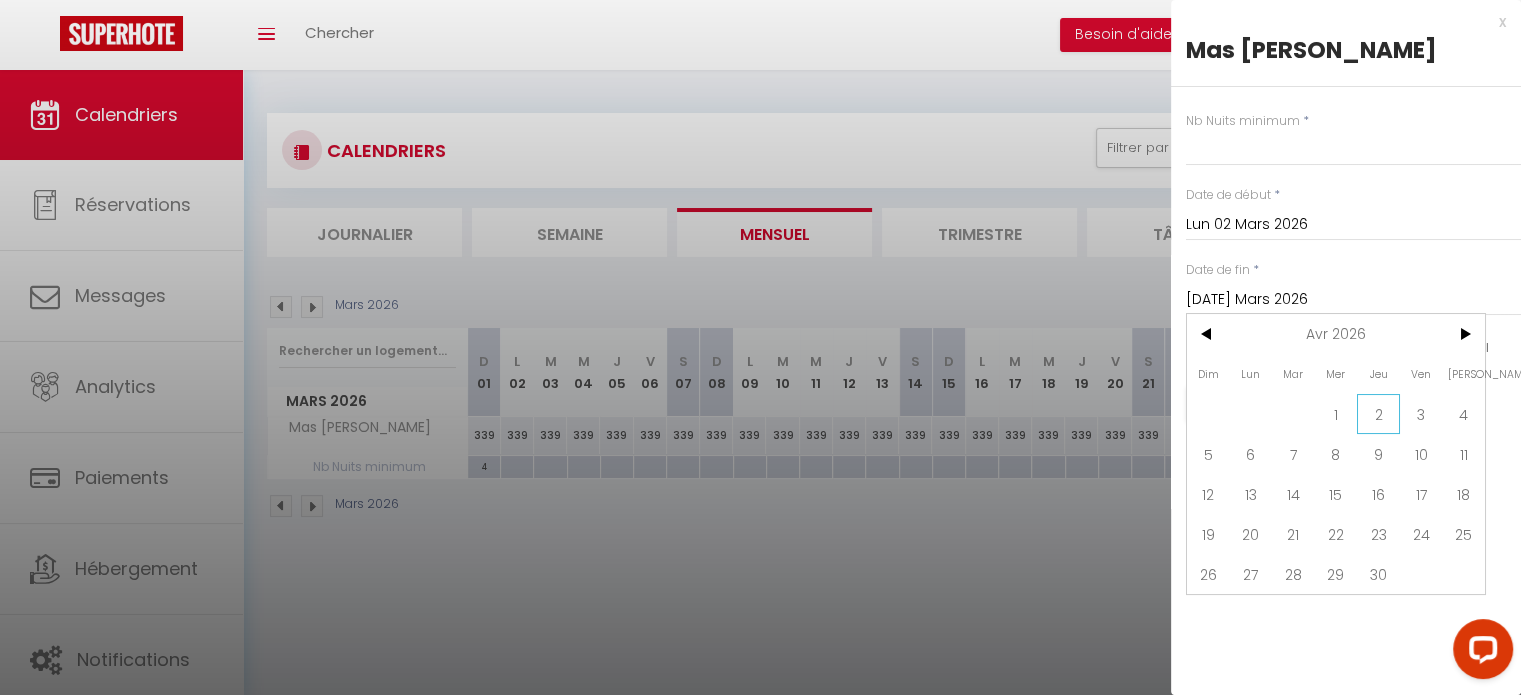 click on "2" at bounding box center [1378, 414] 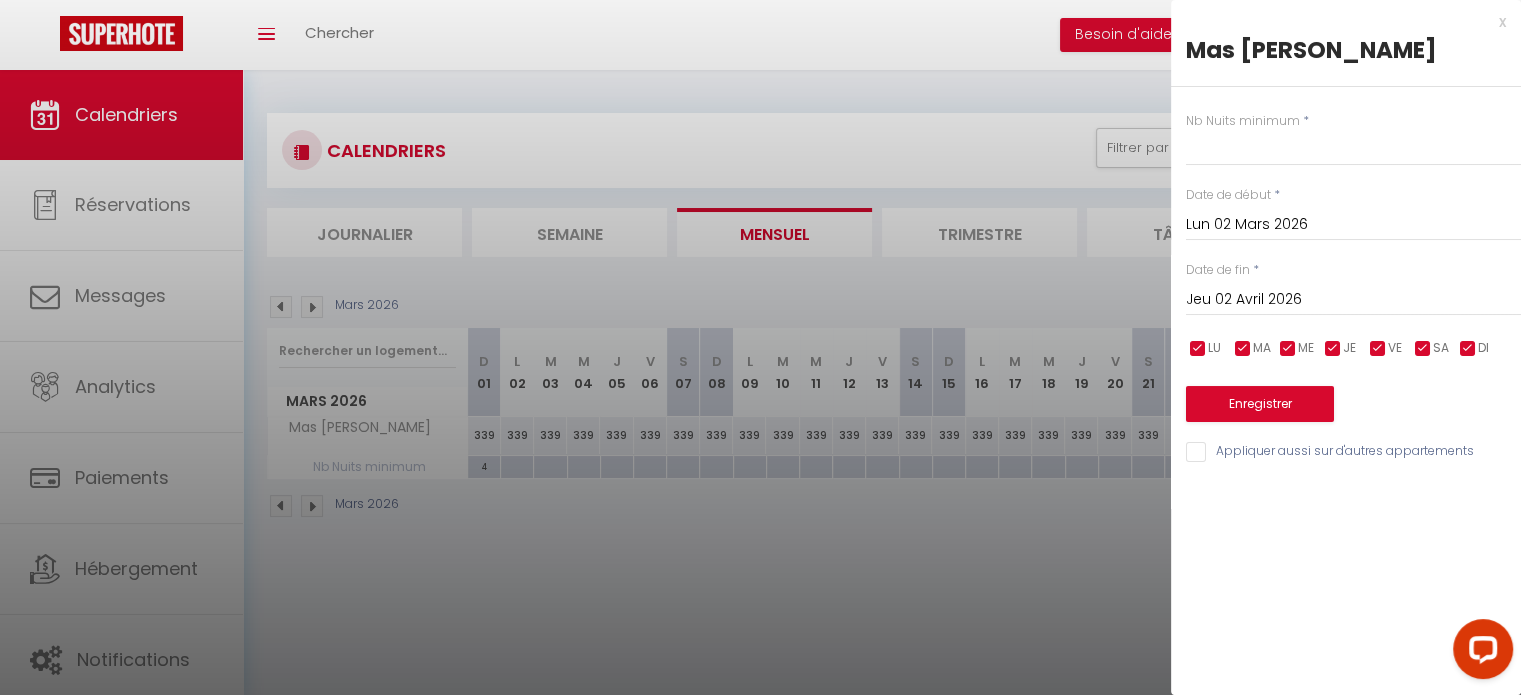 click on "Nb Nuits minimum
*
Date de début
*     Lun 02 Mars 2026         <   [DATE]   >   Dim Lun Mar Mer Jeu Ven Sam   1 2 3 4 5 6 7 8 9 10 11 12 13 14 15 16 17 18 19 20 21 22 23 24 25 26 27 28 29 30 31     <   2026   >   [PERSON_NAME] Mars [PERSON_NAME] Juin Juillet Août Septembre Octobre Novembre Décembre     <   [DATE] - [DATE]   >   2020 2021 2022 2023 2024 2025 2026 2027 2028 2029
Date de fin
*     Jeu 02 Avril 2026         <   Avr 2026   >   Dim Lun Mar Mer Jeu Ven Sam   1 2 3 4 5 6 7 8 9 10 11 12 13 14 15 16 17 18 19 20 21 22 23 24 25 26 27 28 29 30     <   2026   >   [PERSON_NAME] Mars [PERSON_NAME] Juin Juillet Août Septembre Octobre Novembre Décembre     <   [DATE] - [DATE]   >   2020 2021 2022 2023 2024 2025 2026 2027 2028 2029     LU   MA   ME   JE   VE   SA   DI
Enregistrer
Appliquer aussi sur d'autres appartements" at bounding box center [1346, 276] 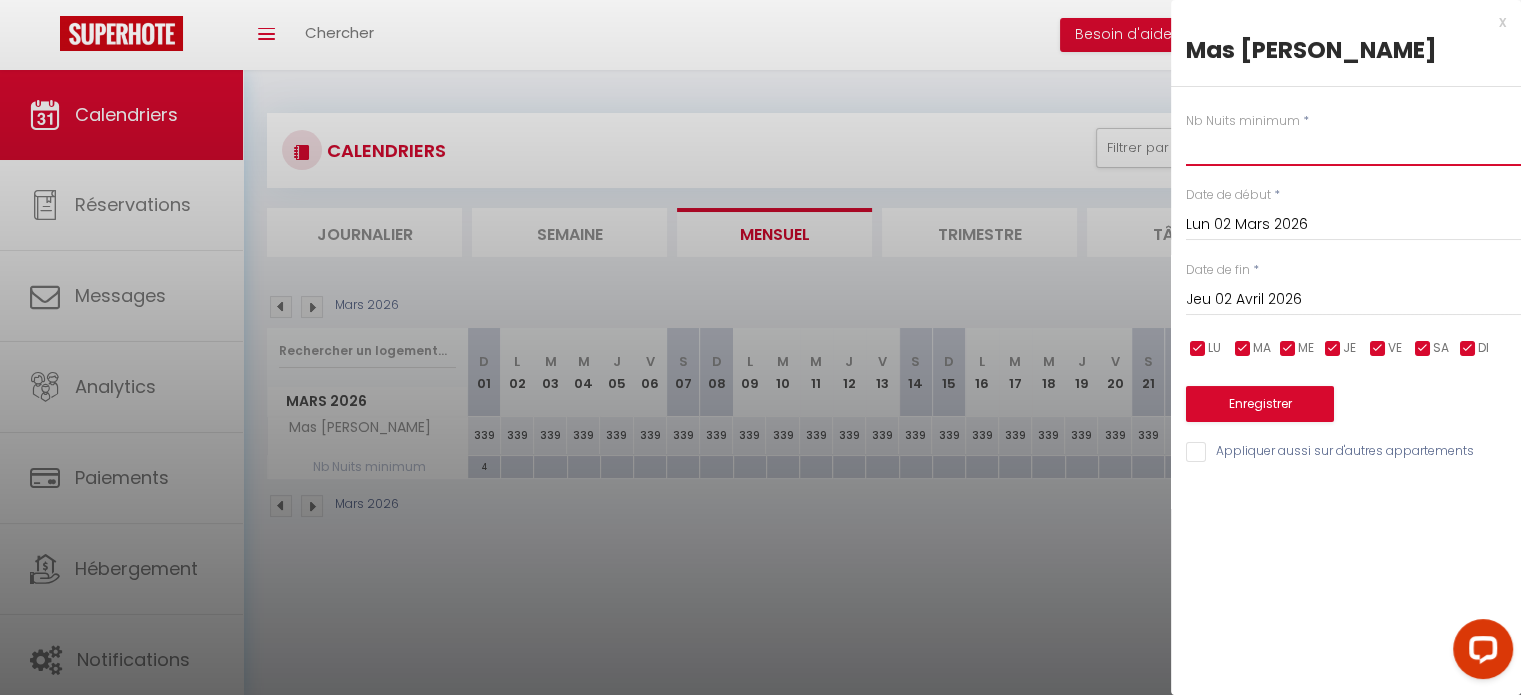 click at bounding box center (1353, 148) 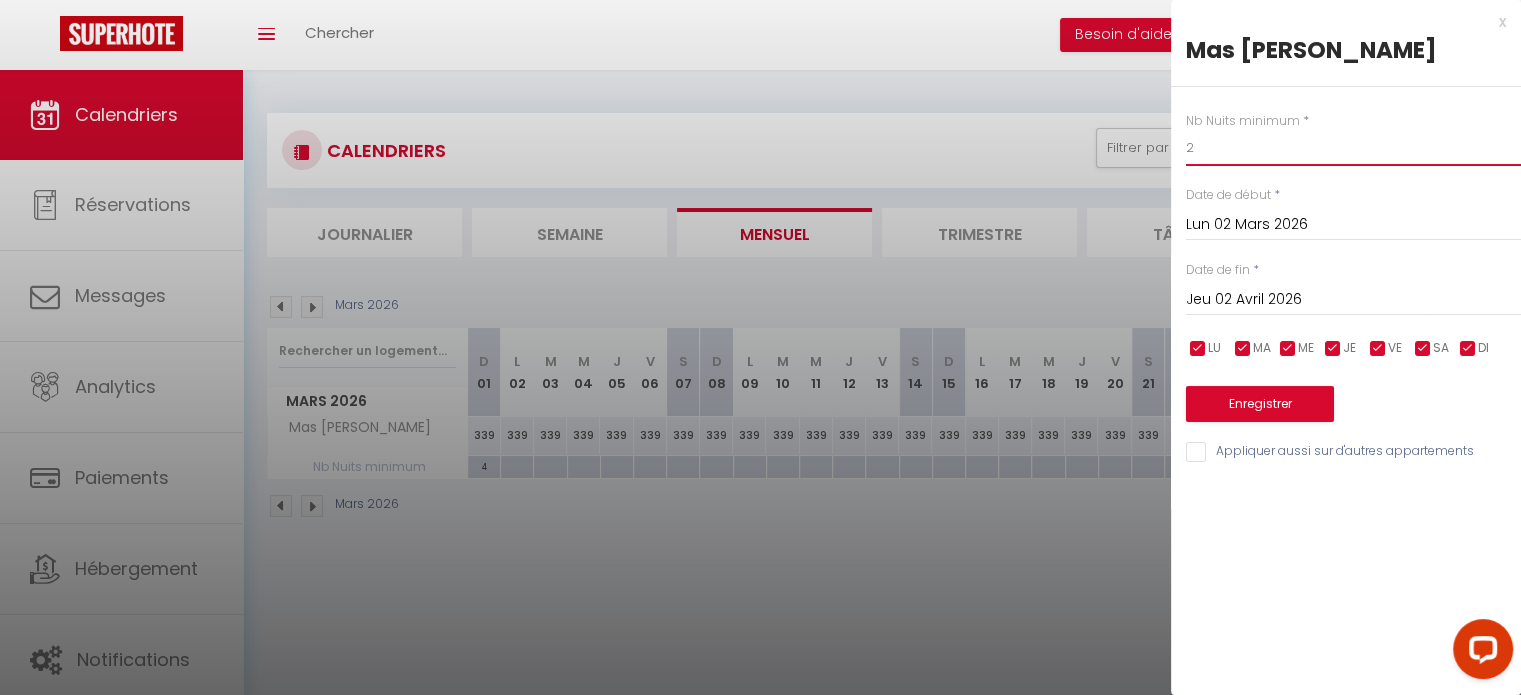 type on "2" 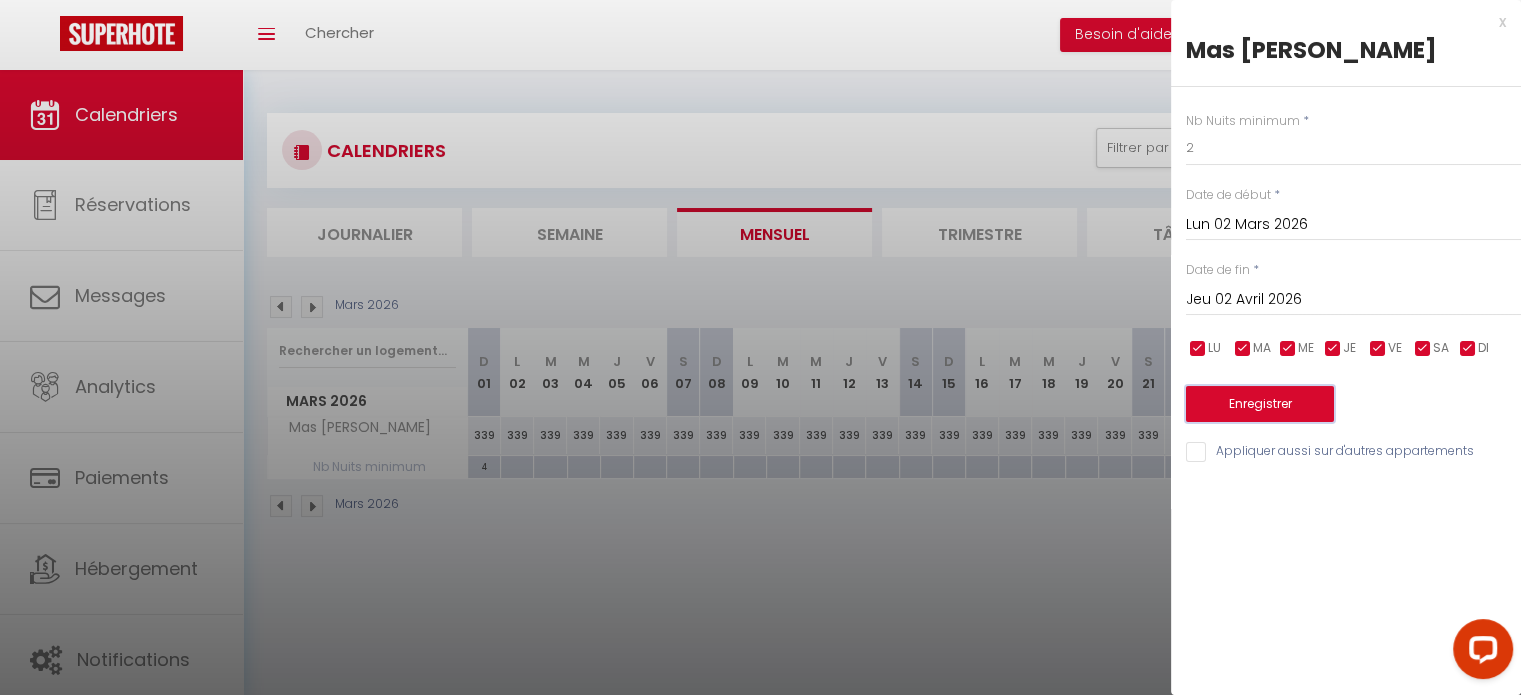 click on "Enregistrer" at bounding box center (1260, 404) 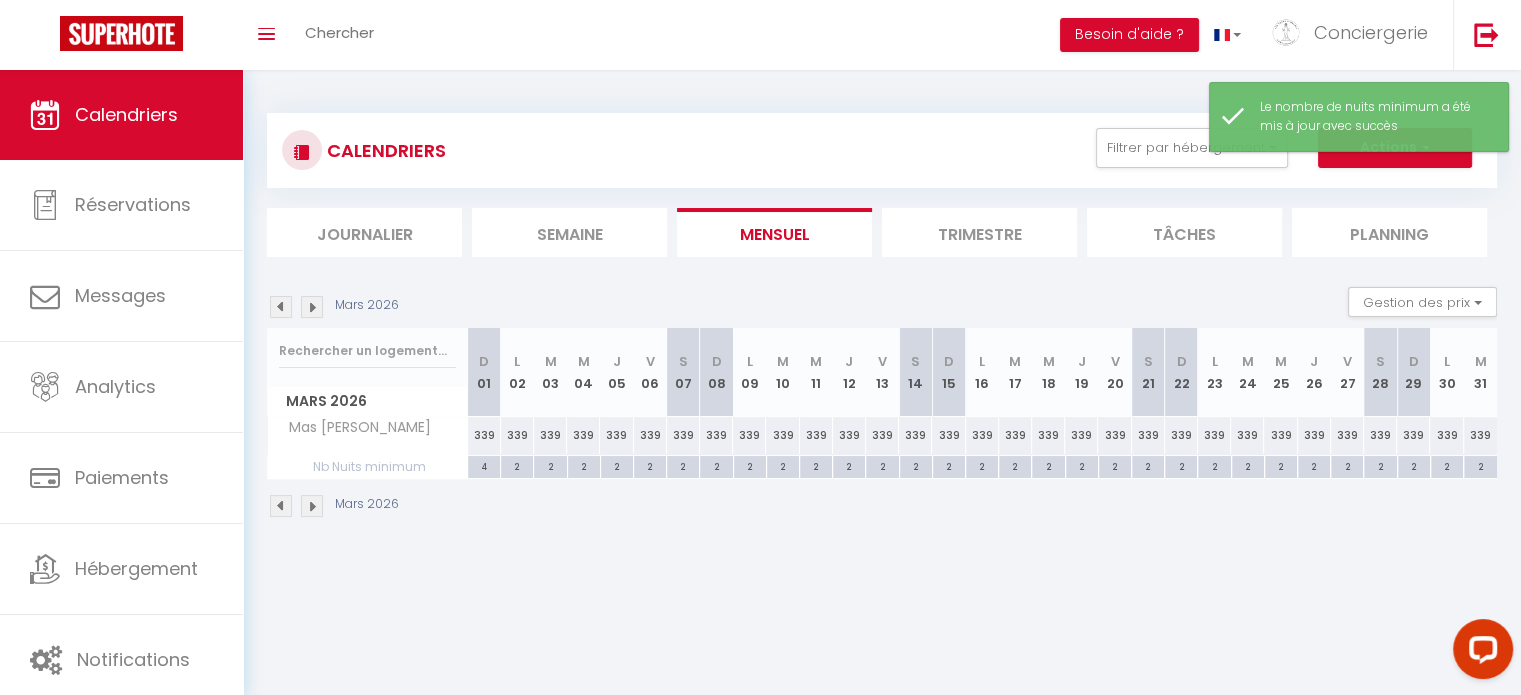 click at bounding box center [312, 506] 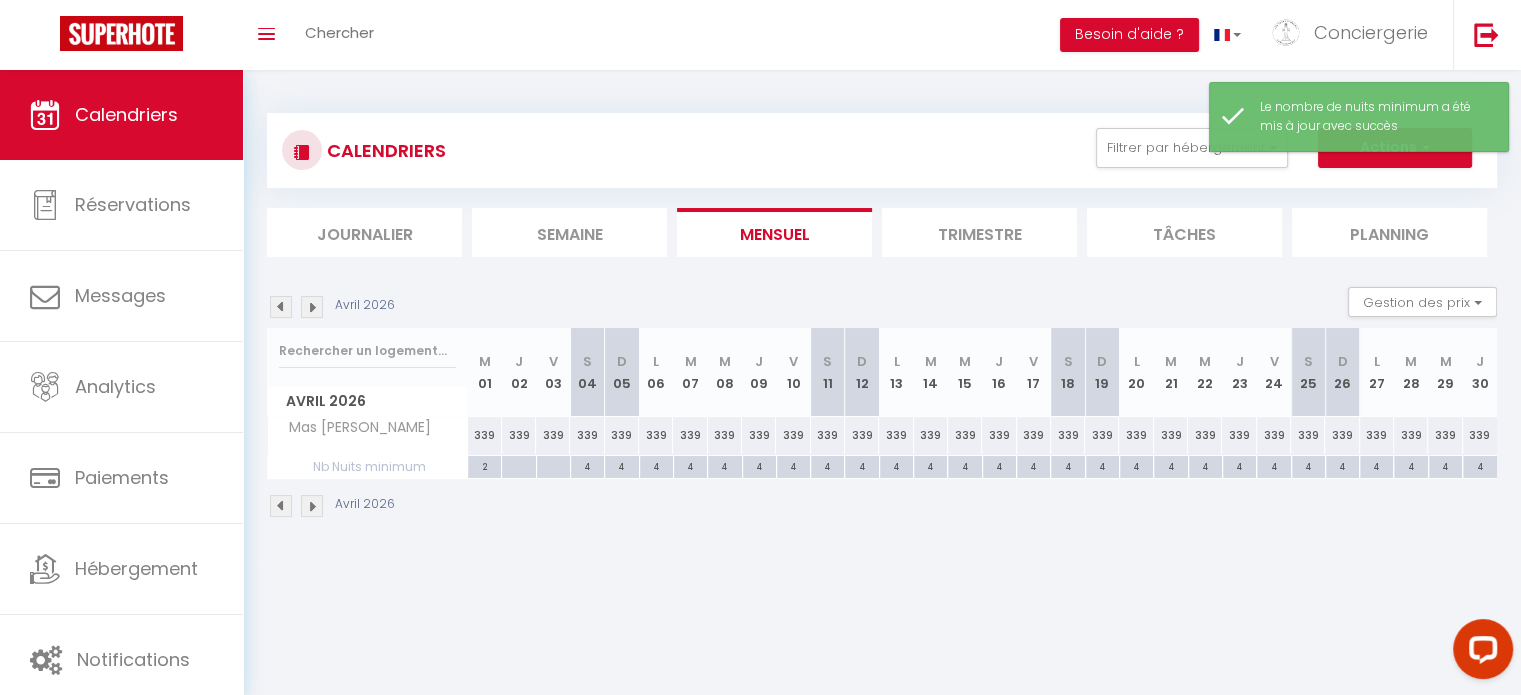 click at bounding box center (518, 467) 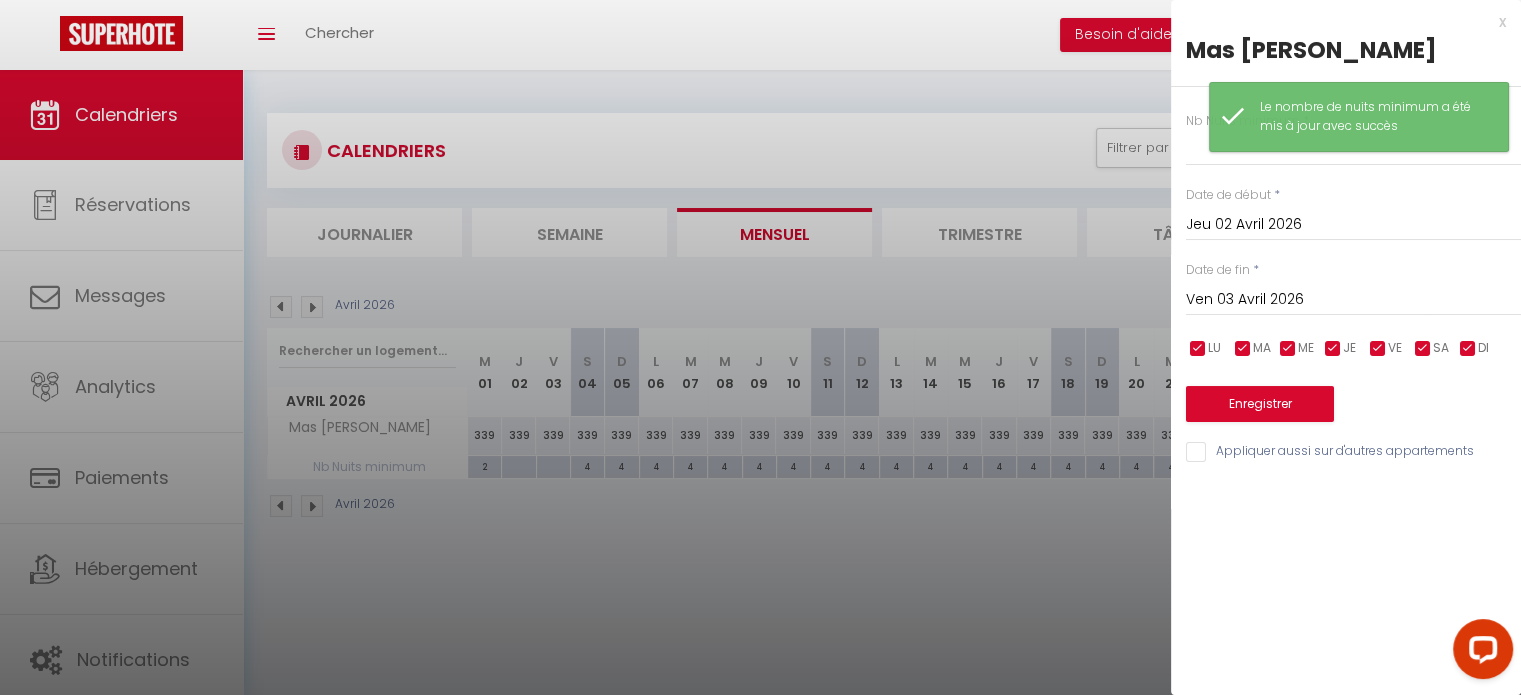 click on "Ven 03 Avril 2026" at bounding box center (1353, 300) 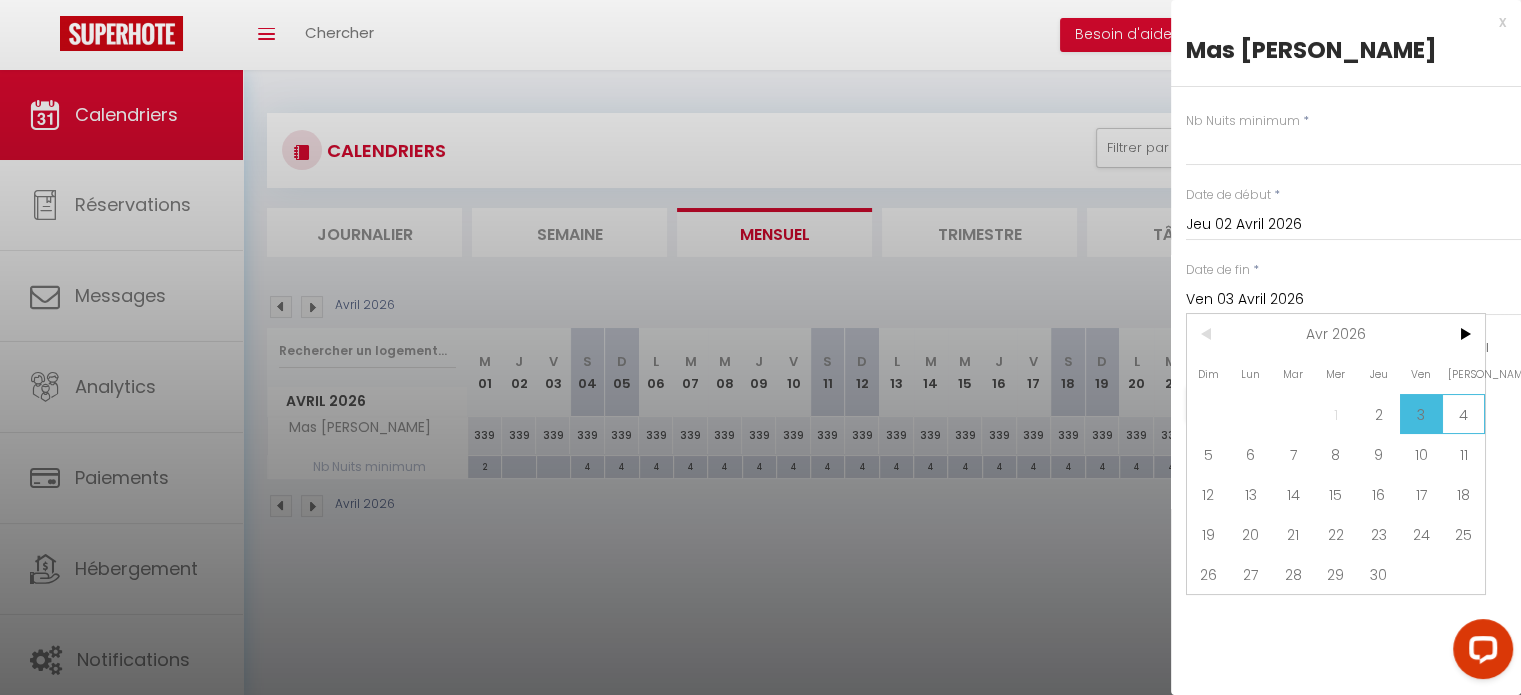 click on "4" at bounding box center [1463, 414] 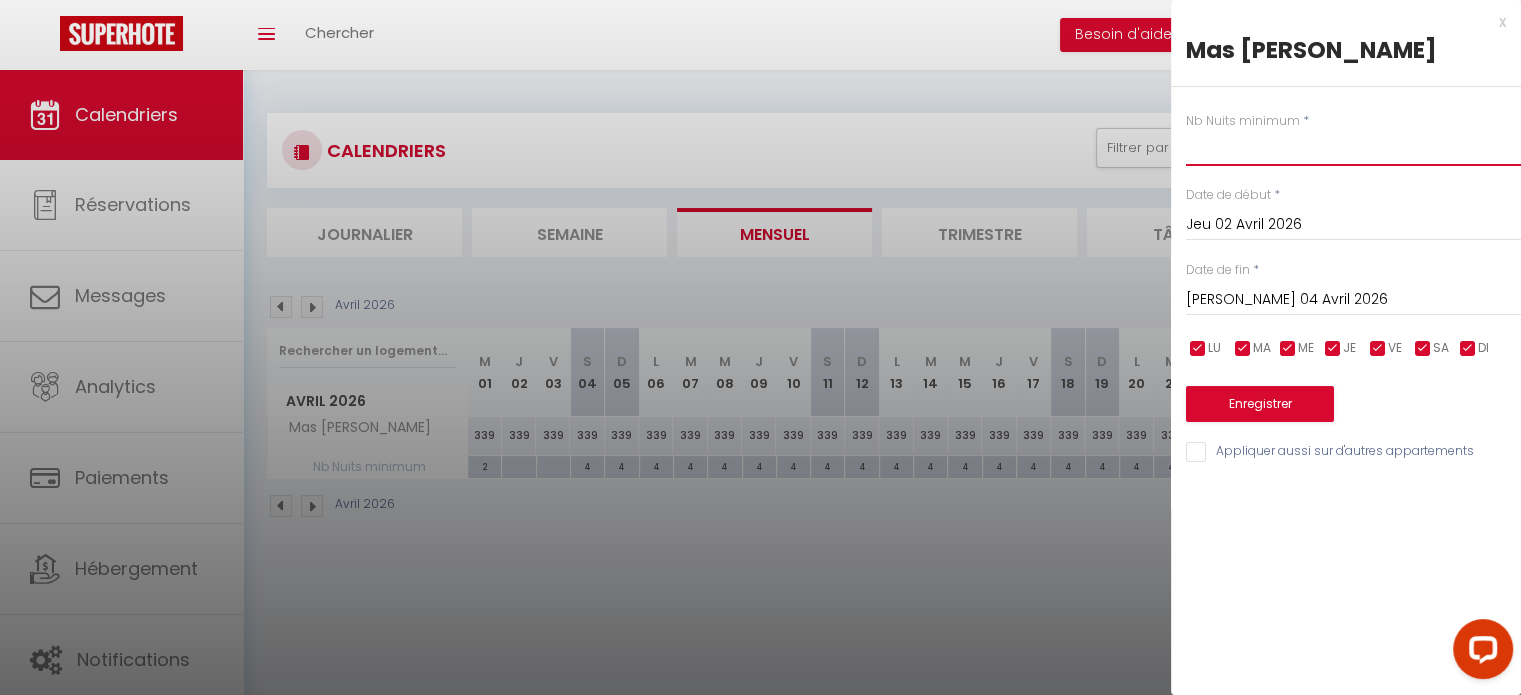 click at bounding box center [1353, 148] 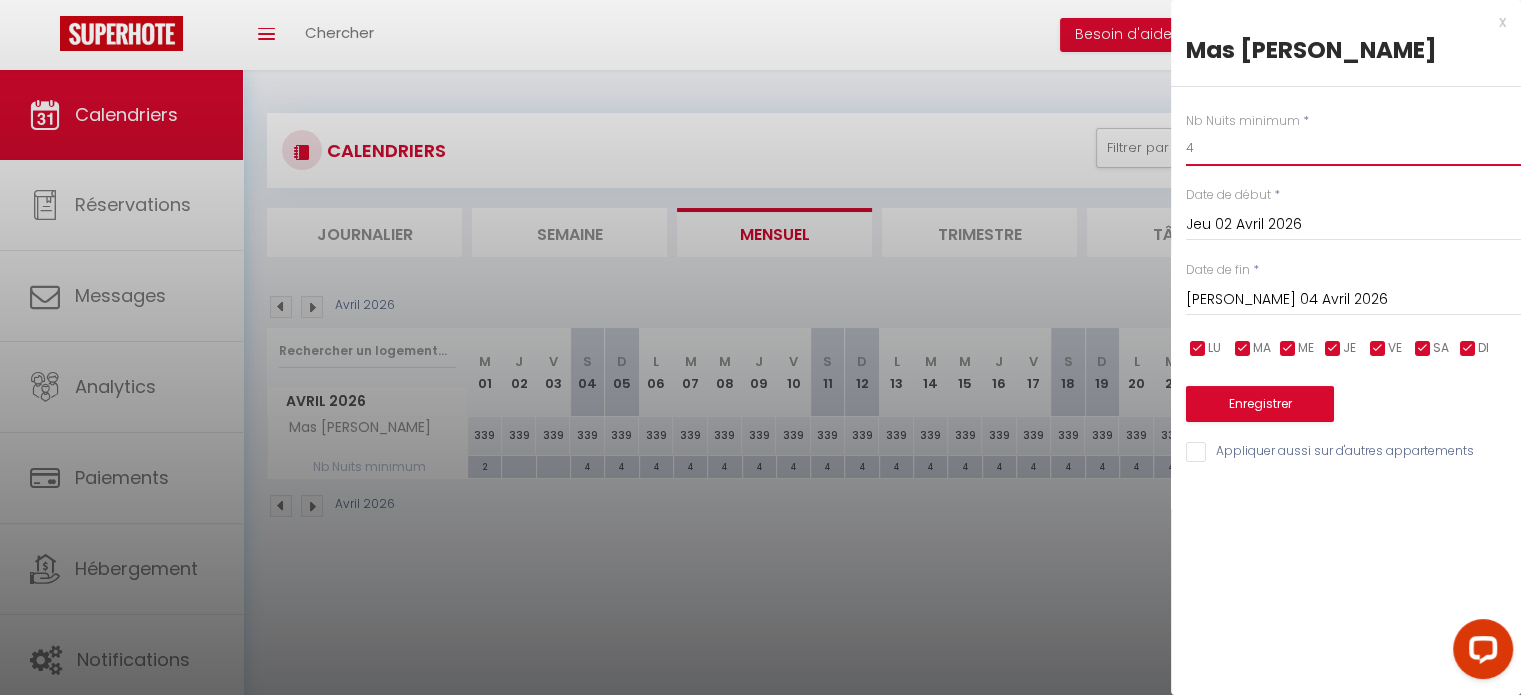 type on "4" 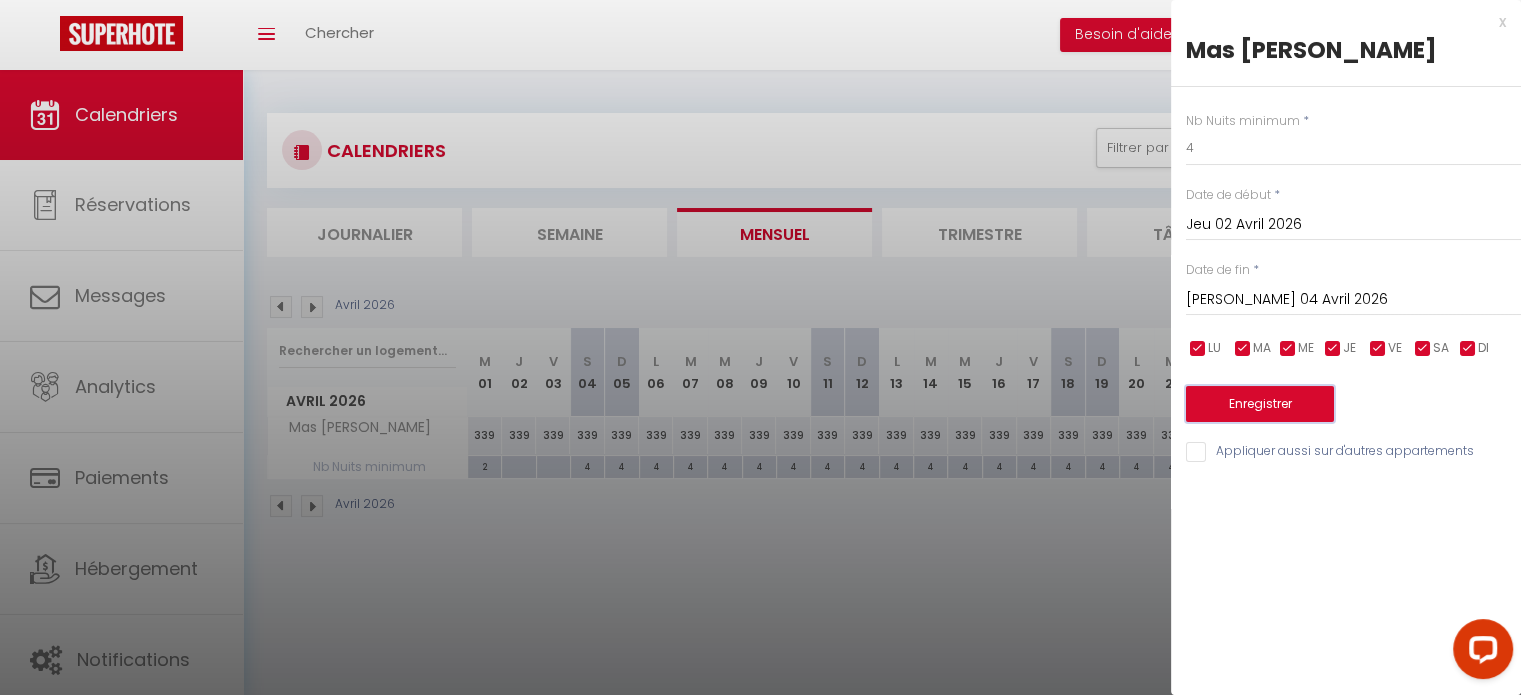 click on "Enregistrer" at bounding box center (1260, 404) 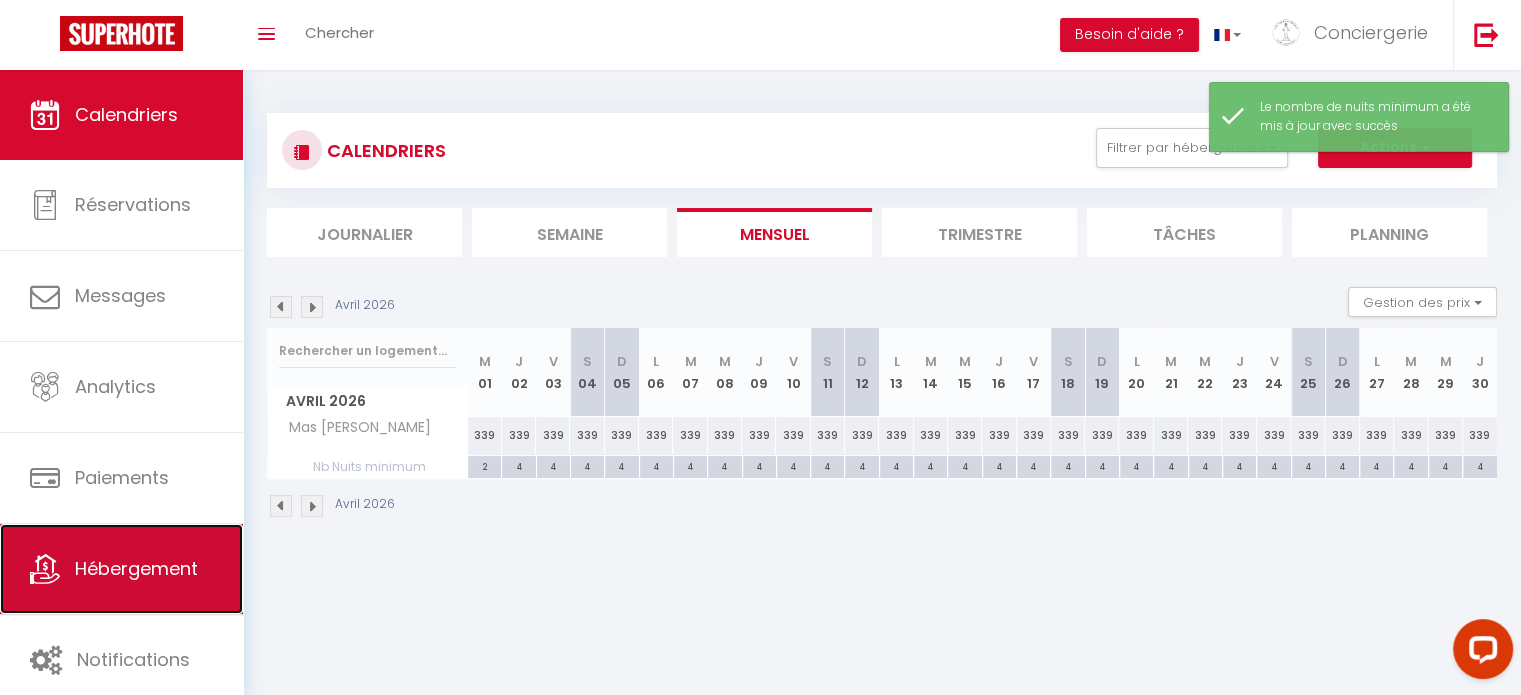 click on "Hébergement" at bounding box center [121, 569] 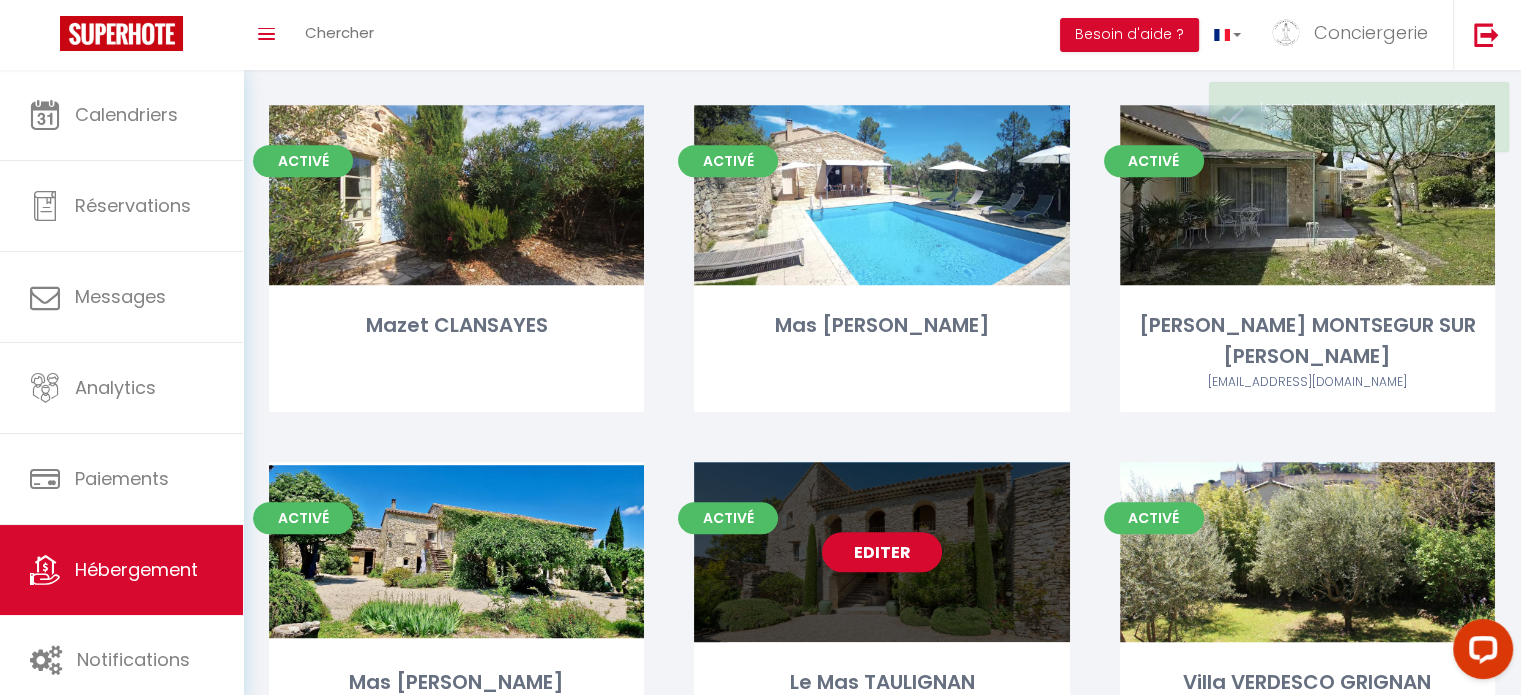 scroll, scrollTop: 1200, scrollLeft: 0, axis: vertical 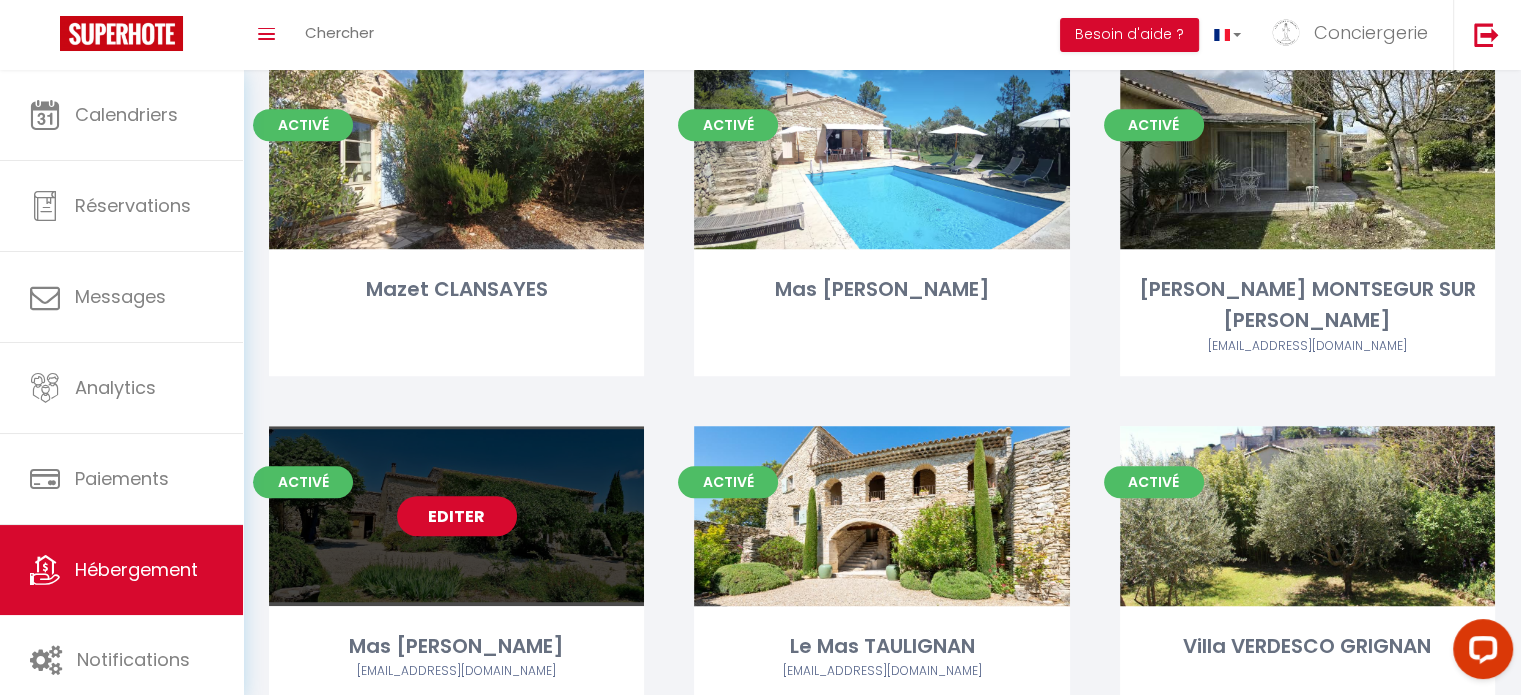 click on "Editer" at bounding box center [456, 516] 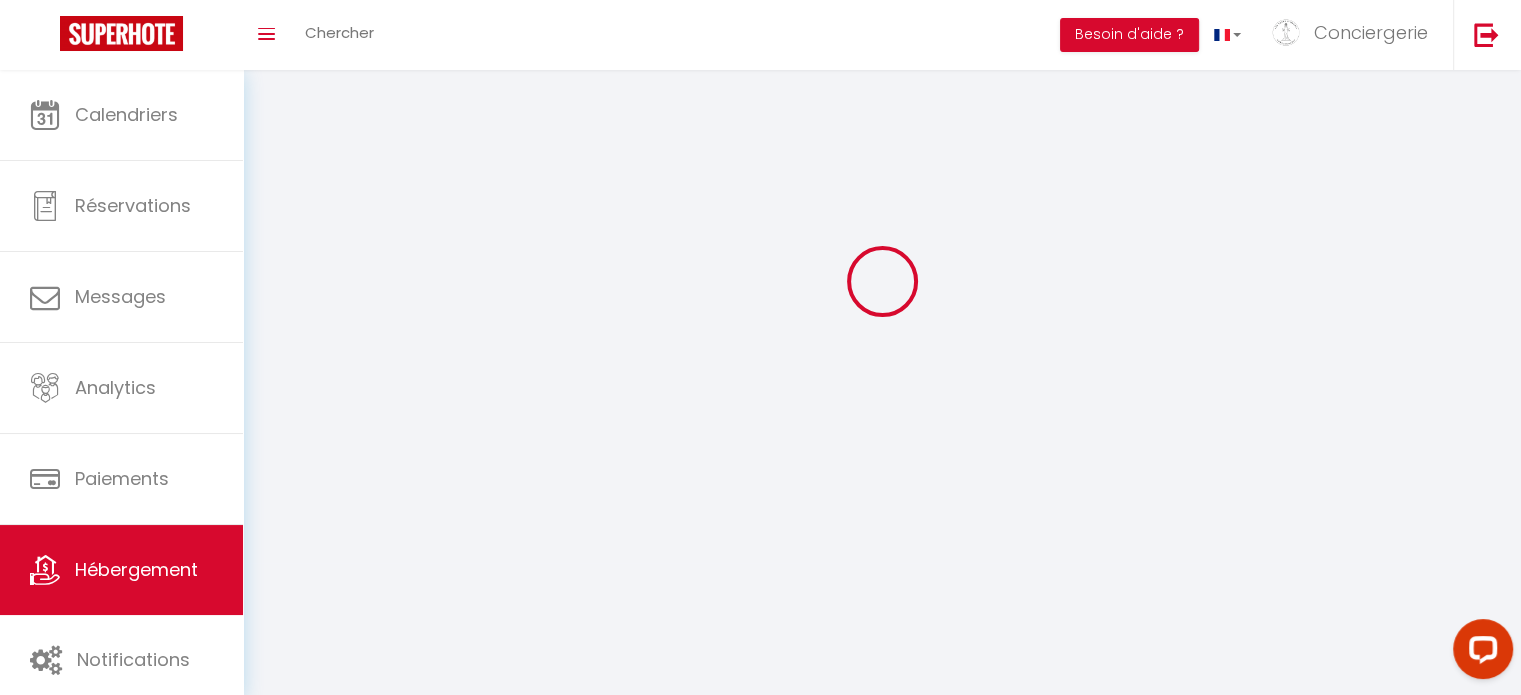 scroll, scrollTop: 0, scrollLeft: 0, axis: both 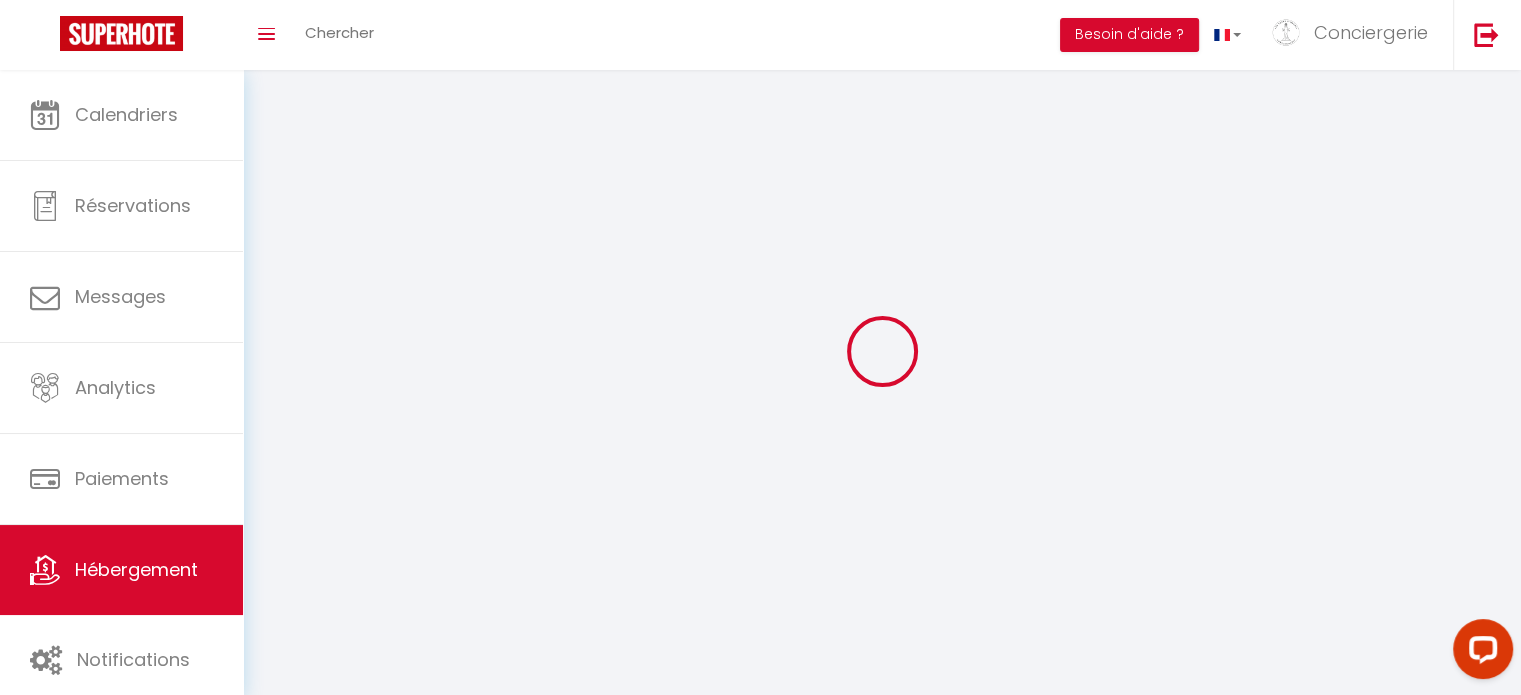 select 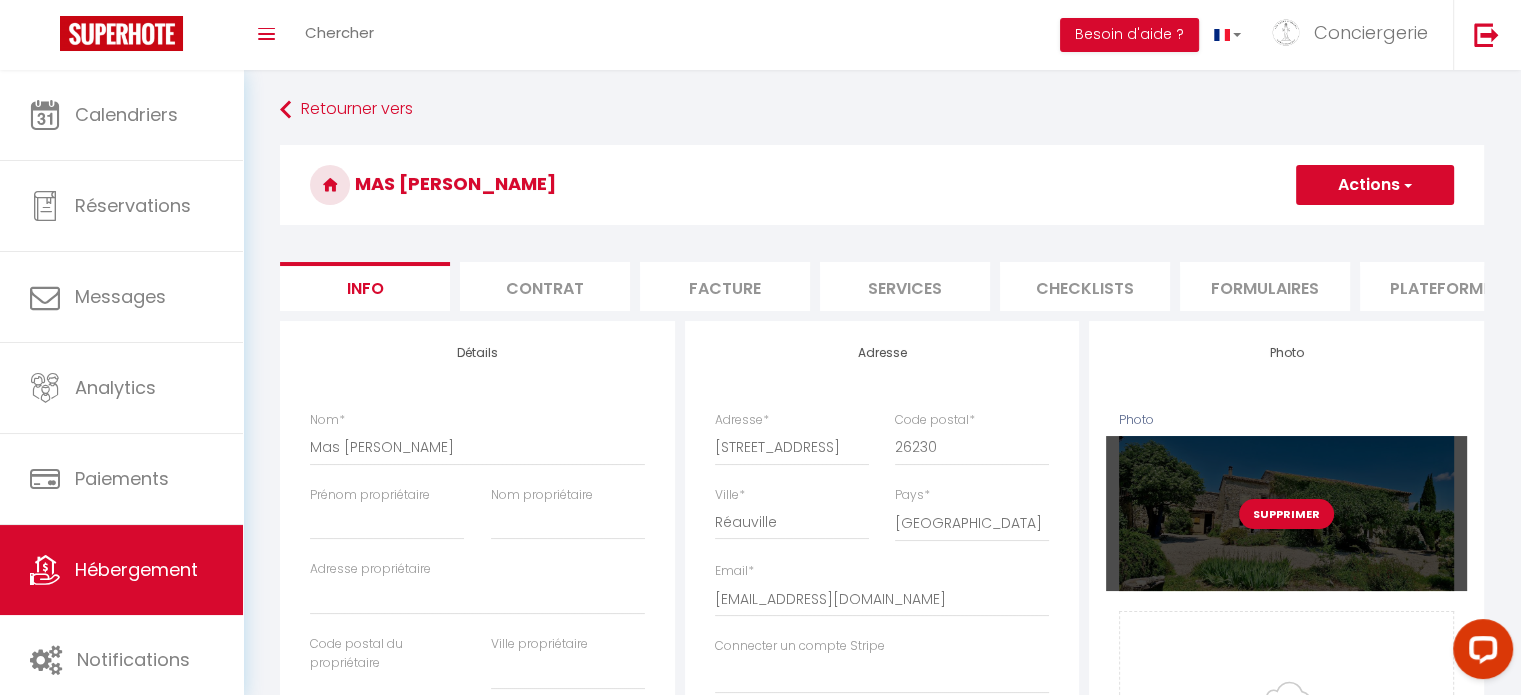 scroll, scrollTop: 0, scrollLeft: 0, axis: both 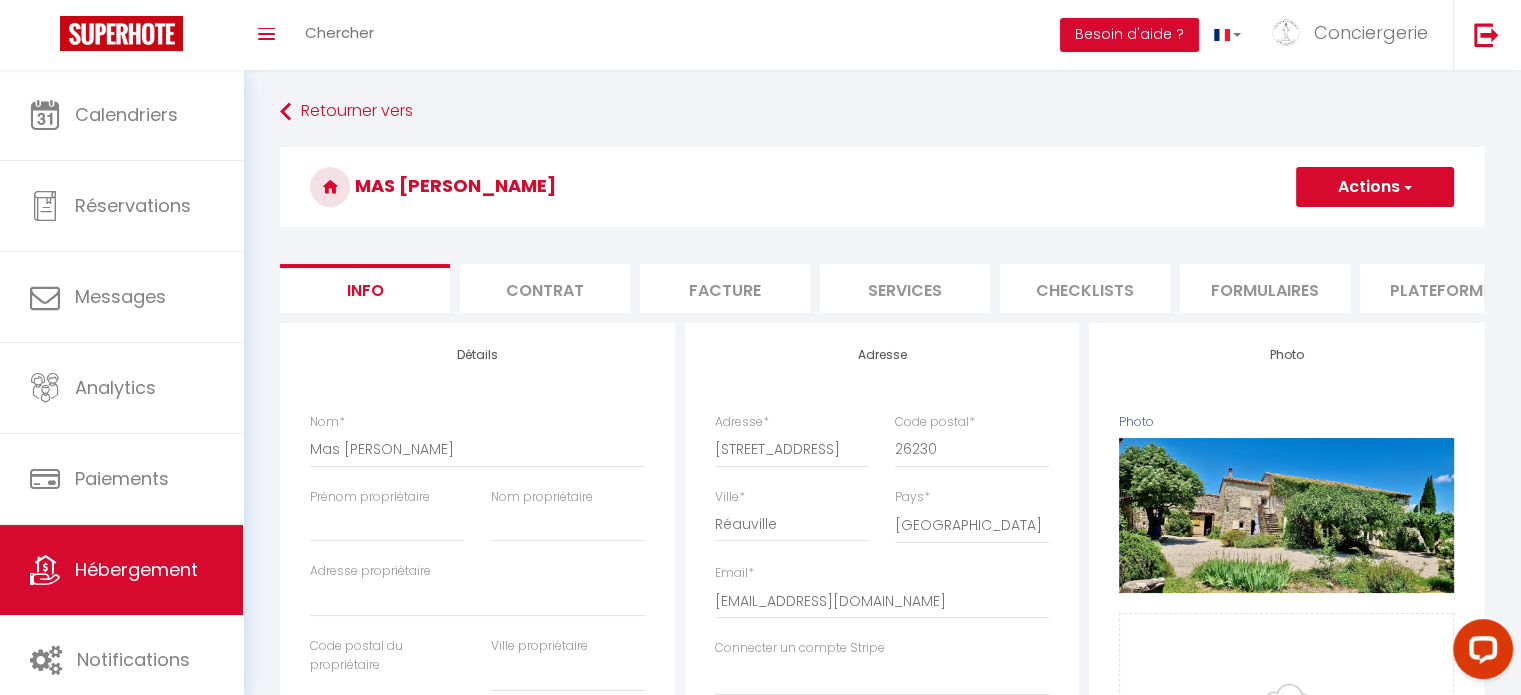 click on "Plateformes" at bounding box center (1445, 288) 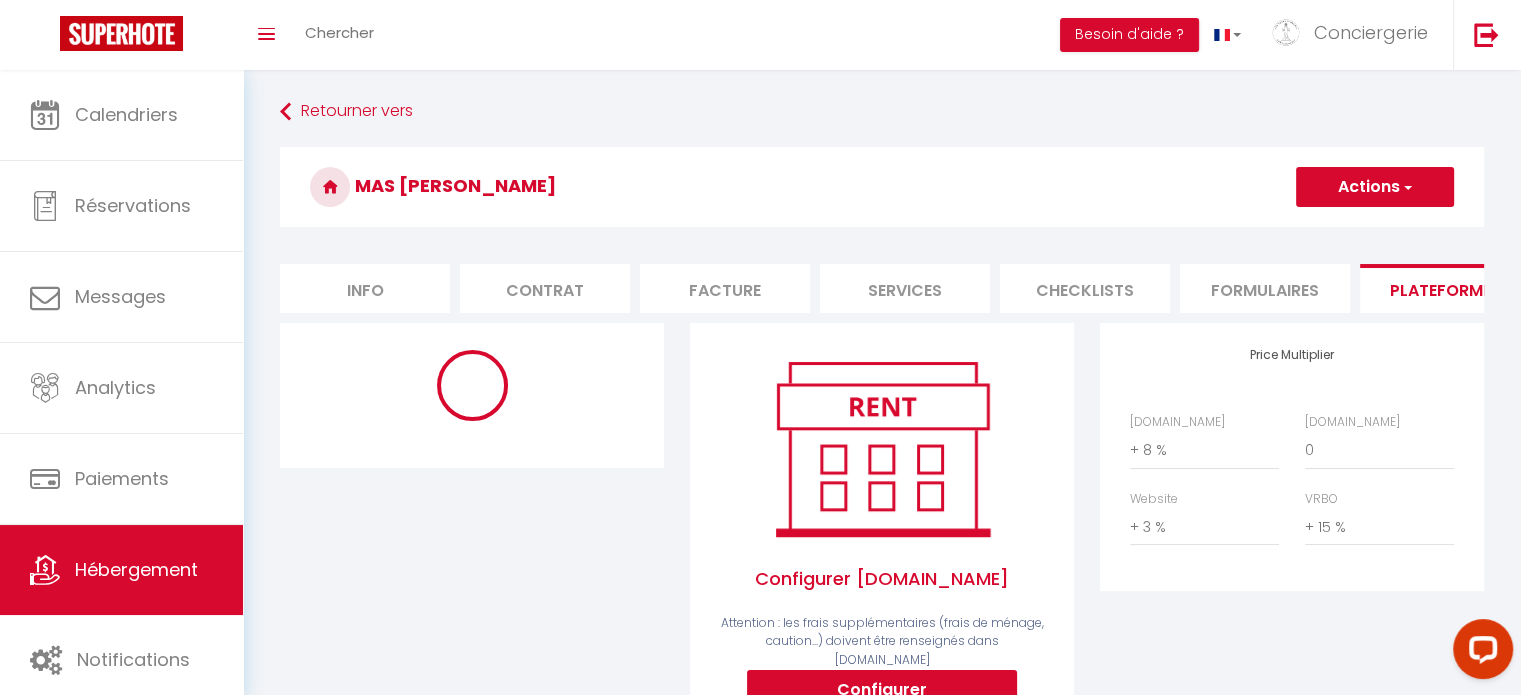 select on "7446-1462290795616304176" 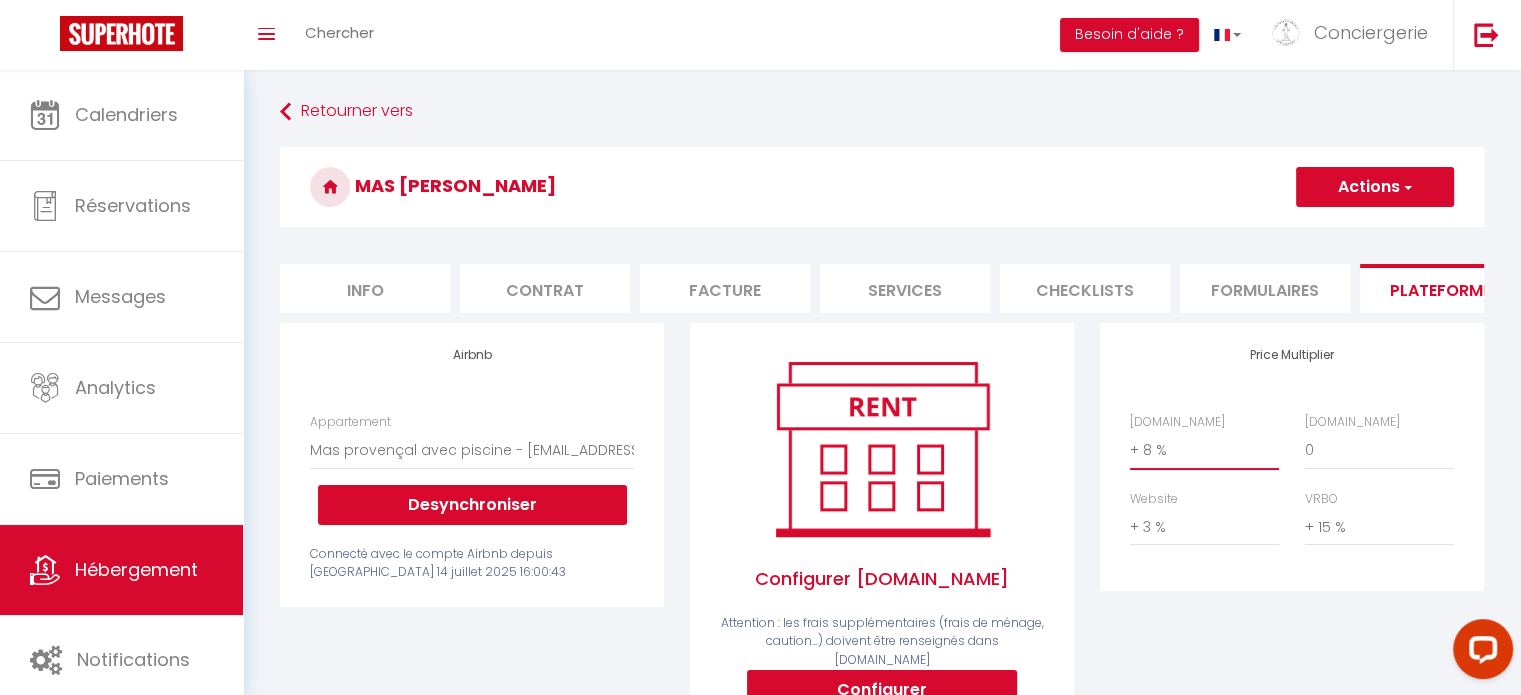 click on "0
+ 1 %
+ 2 %
+ 3 %
+ 4 %
+ 5 %
+ 6 %
+ 7 %
+ 8 %
+ 9 %" at bounding box center [1204, 450] 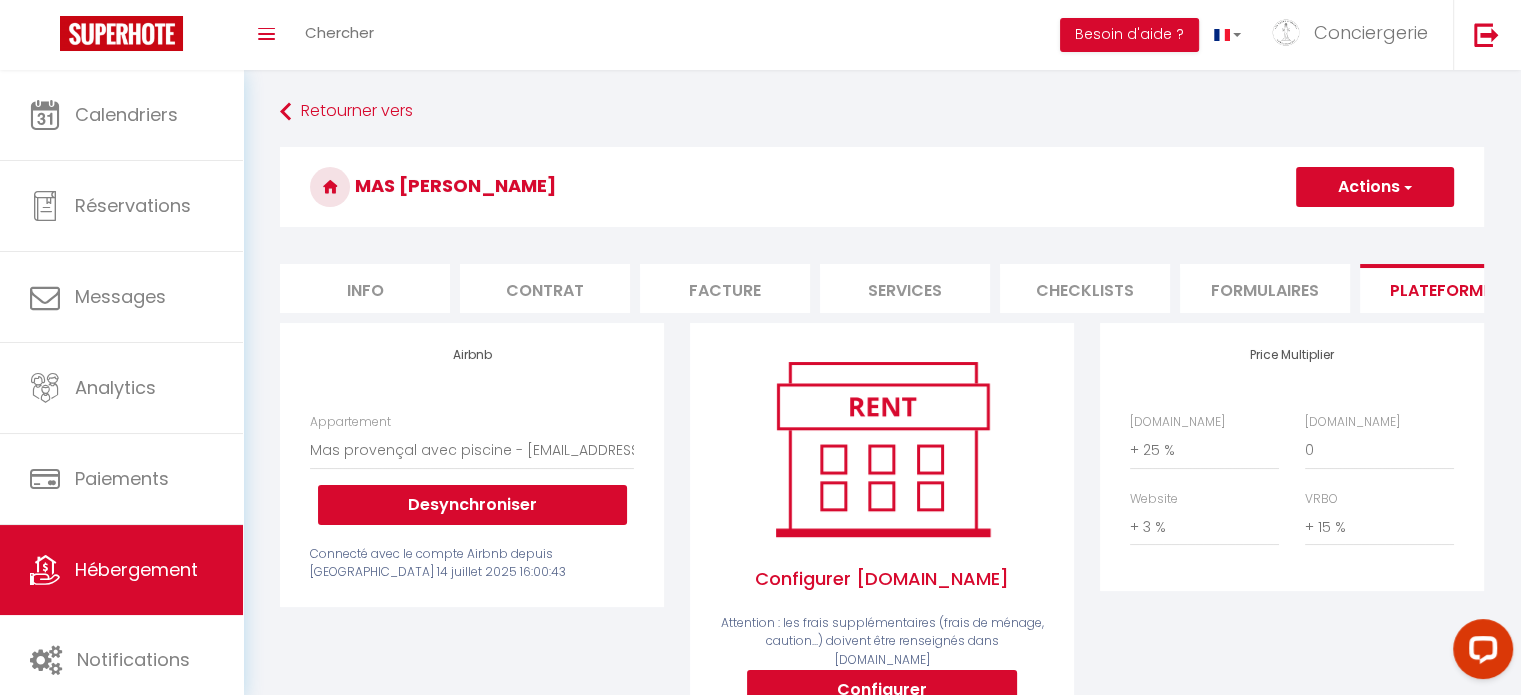 click on "Actions" at bounding box center [1375, 187] 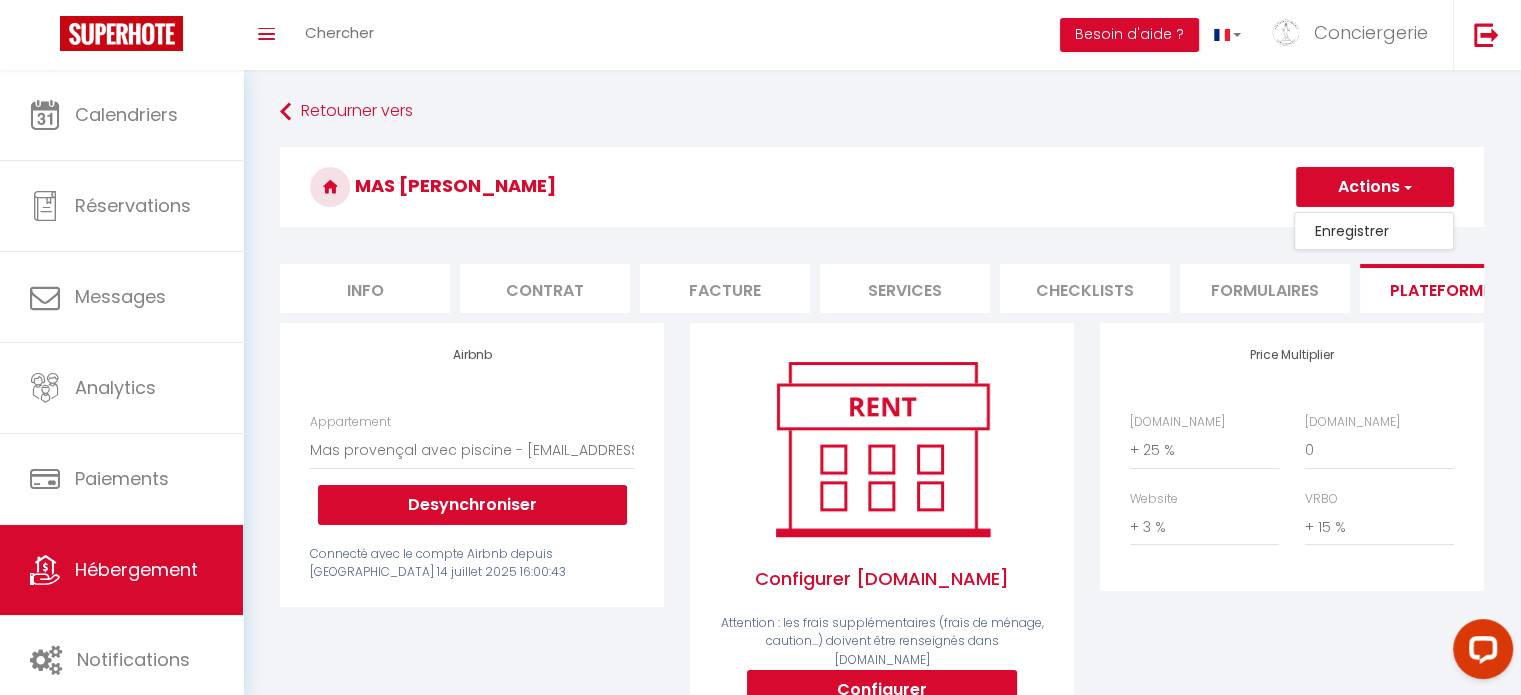 click on "Enregistrer" at bounding box center [1374, 231] 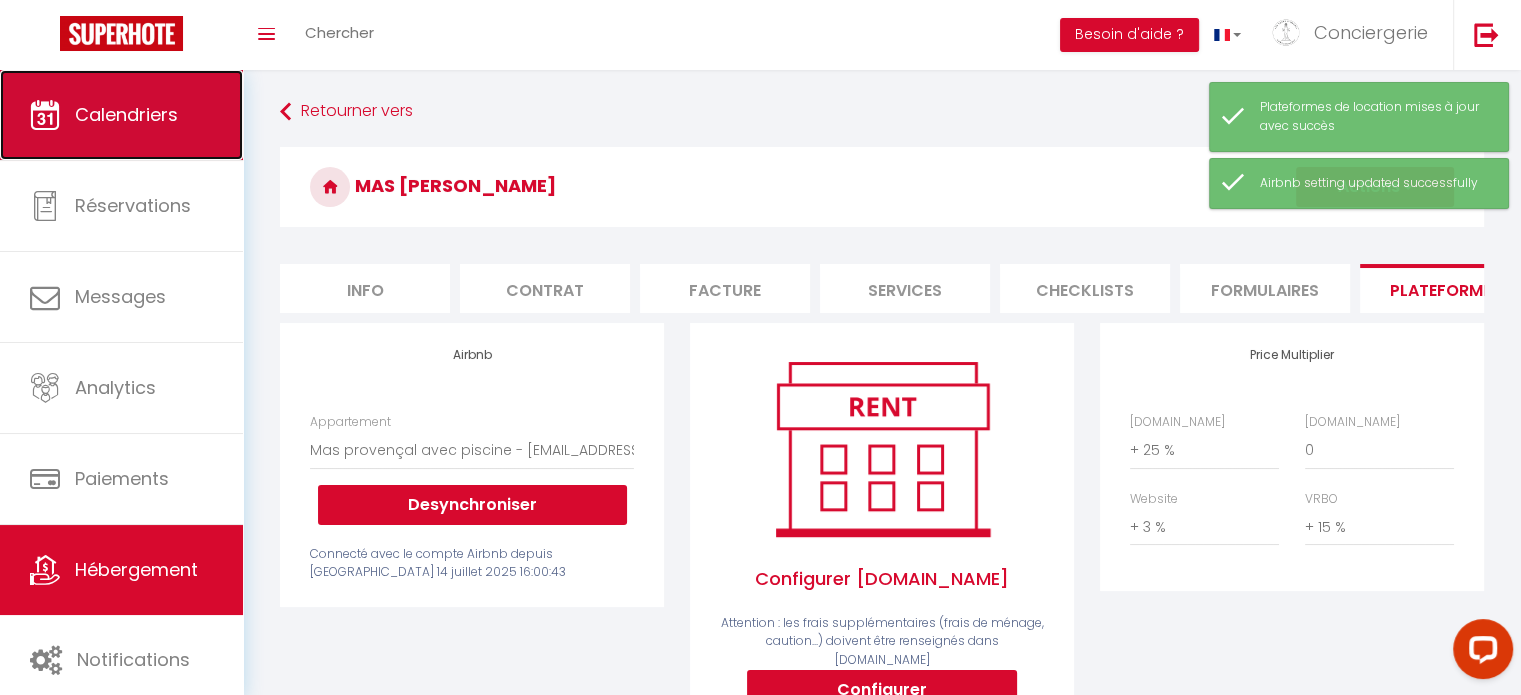 click on "Calendriers" at bounding box center [121, 115] 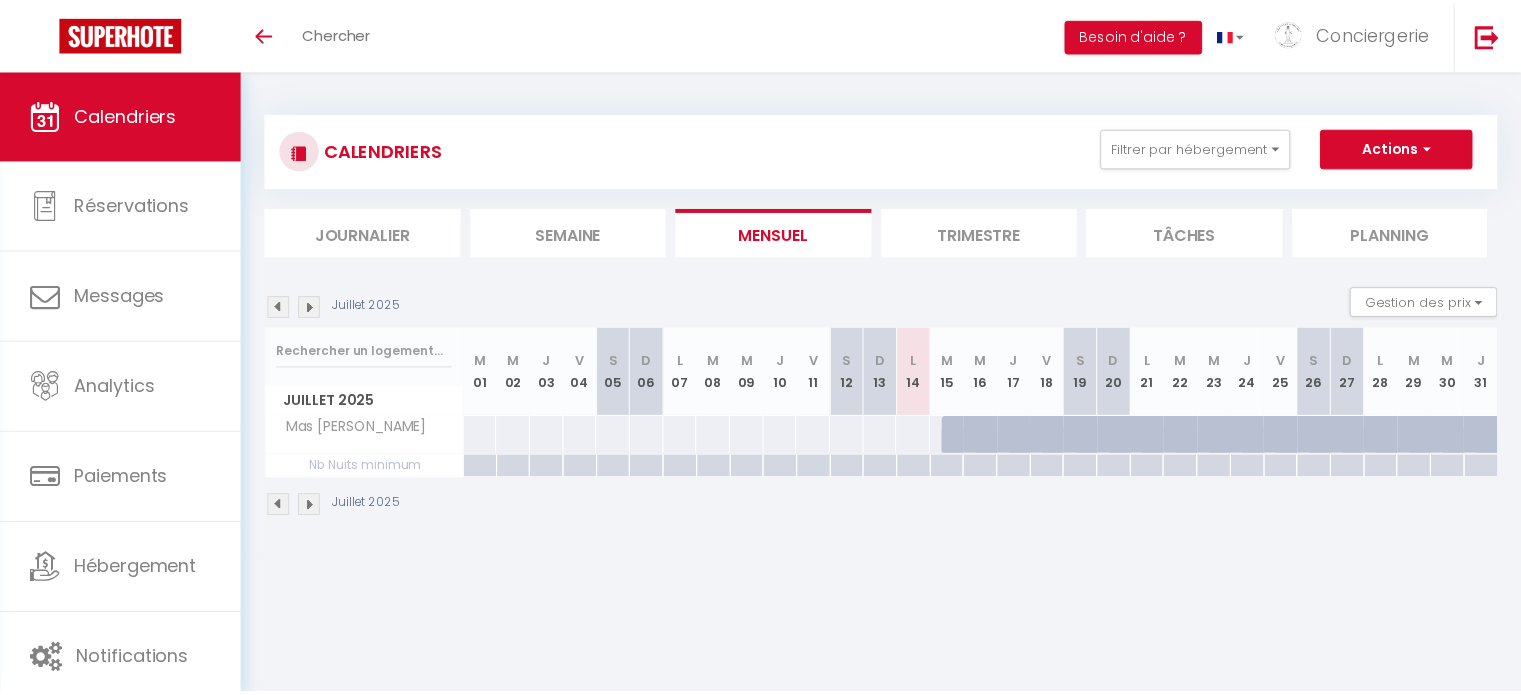 scroll, scrollTop: 0, scrollLeft: 0, axis: both 